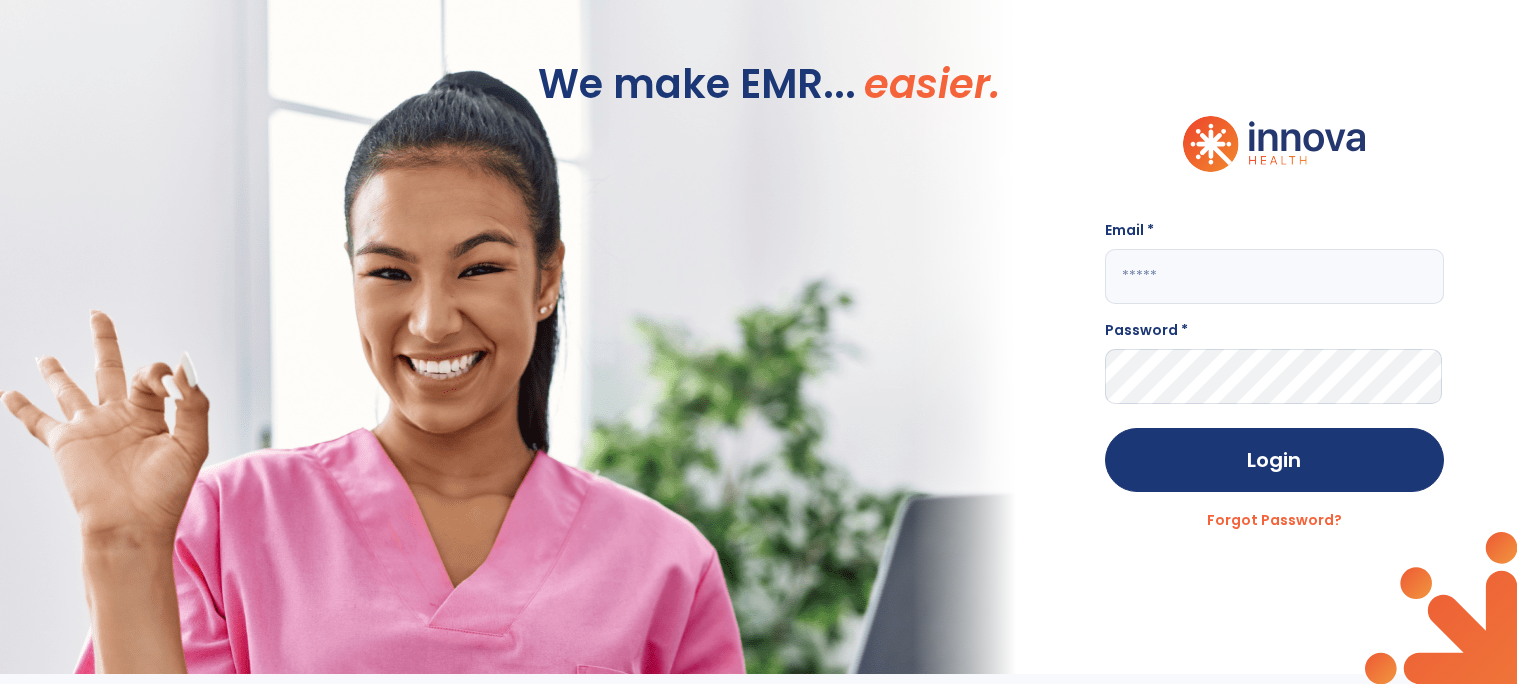 scroll, scrollTop: 0, scrollLeft: 0, axis: both 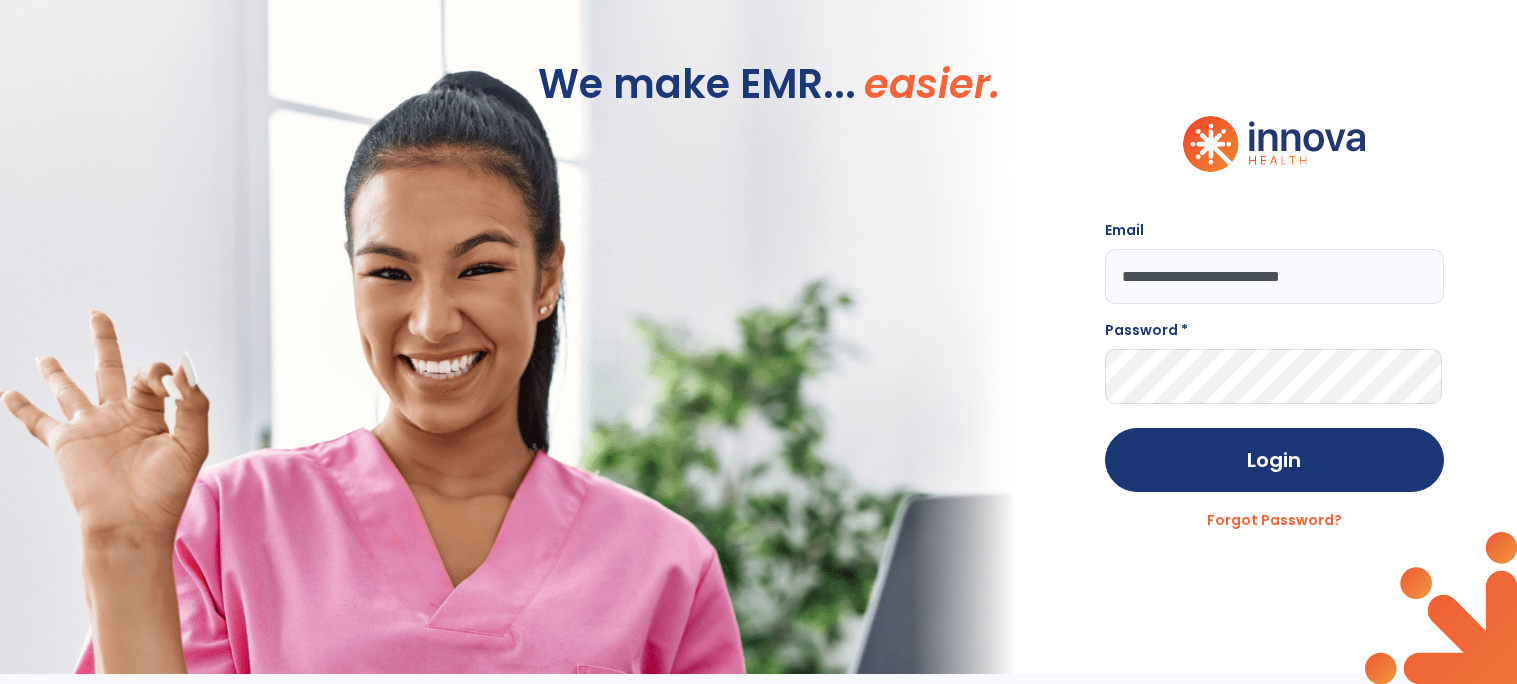 type on "**********" 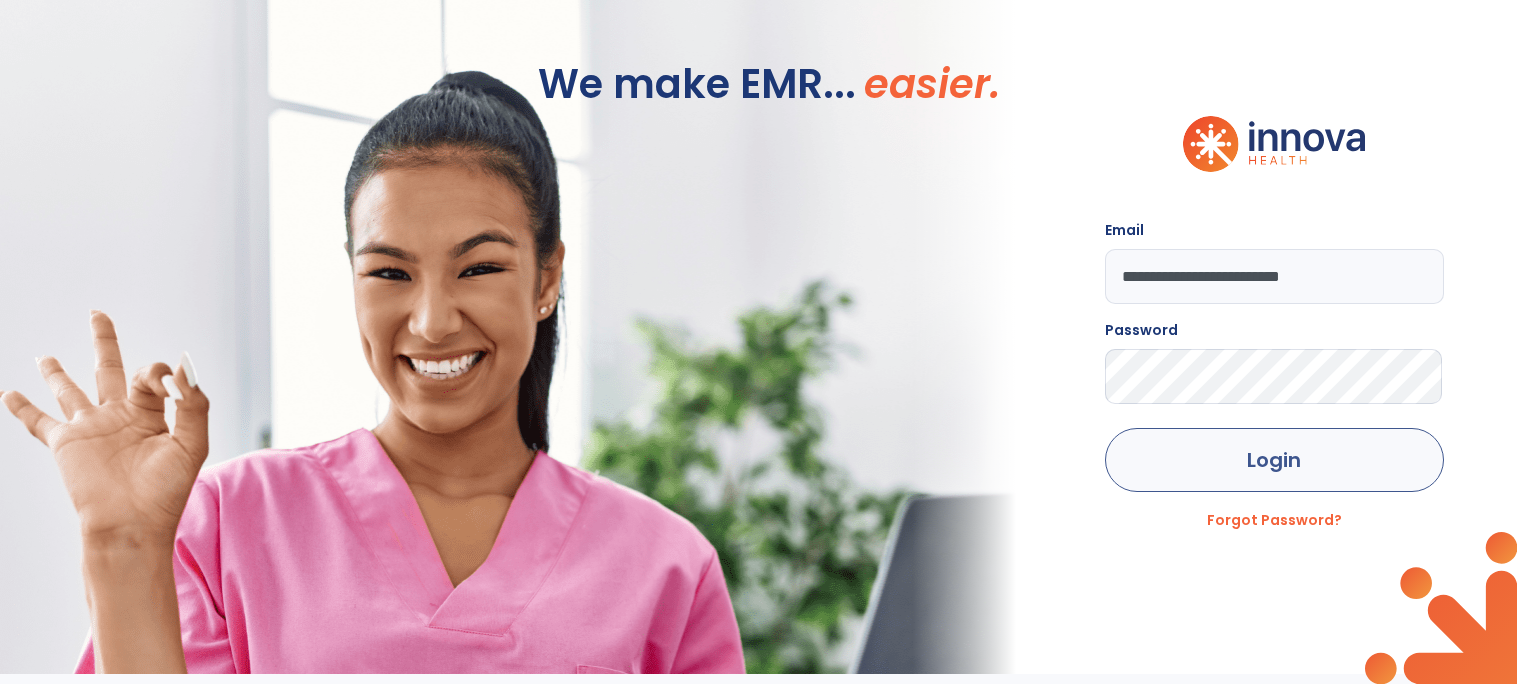click on "Login" 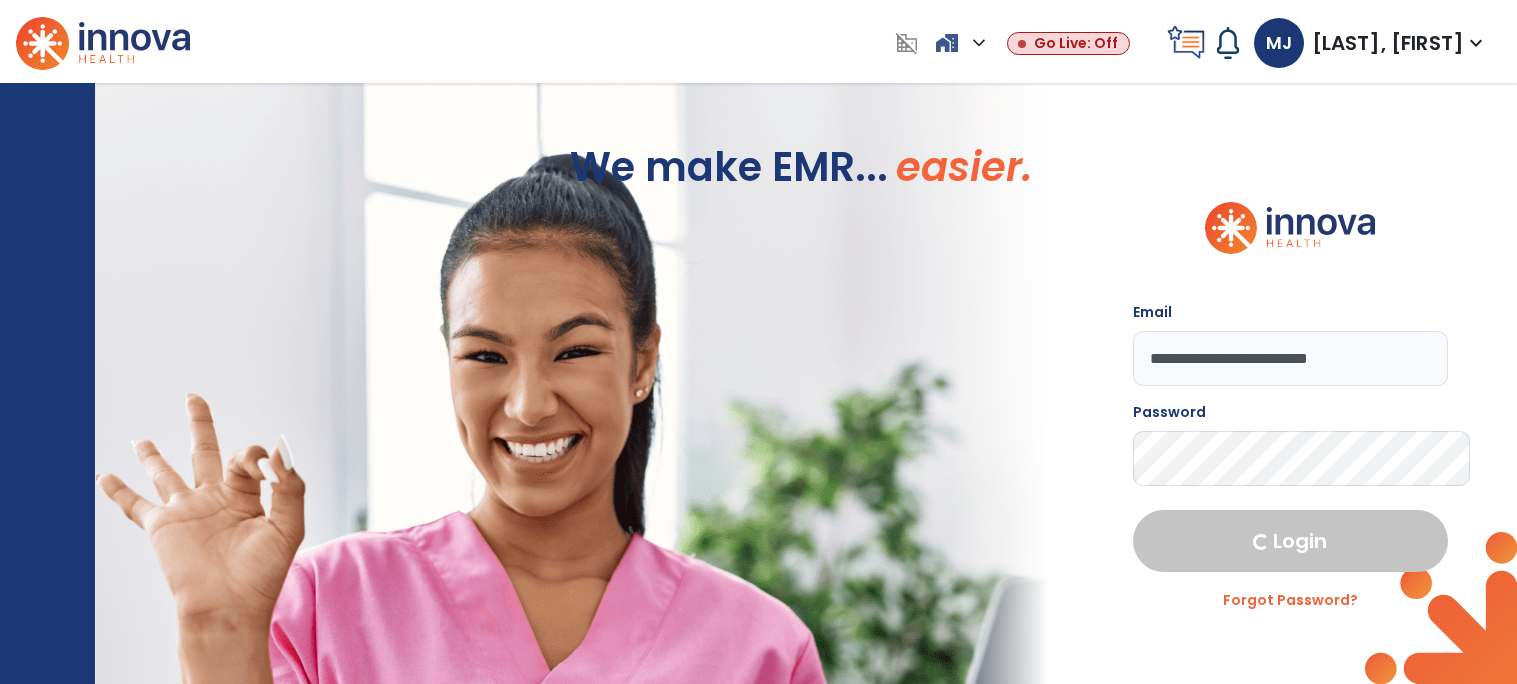 select on "****" 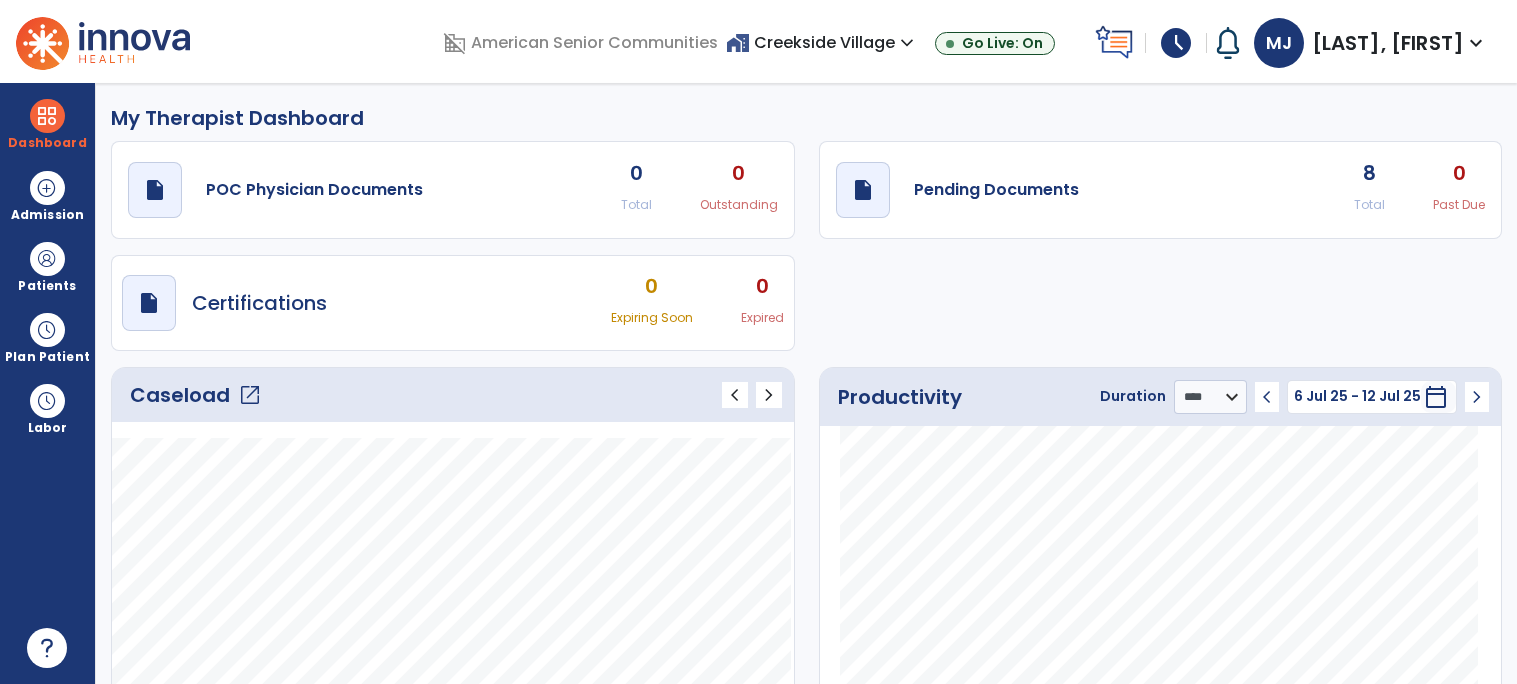 click on "open_in_new" 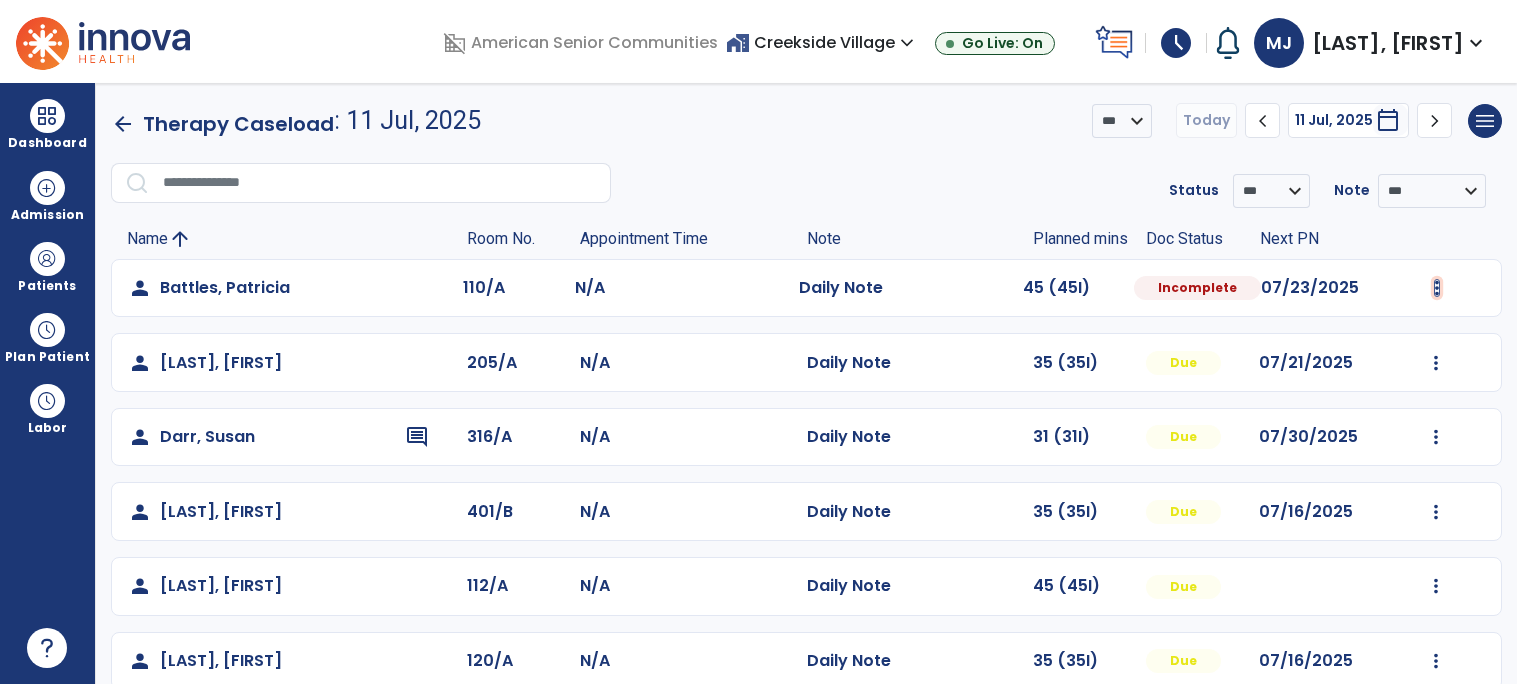 click at bounding box center [1437, 288] 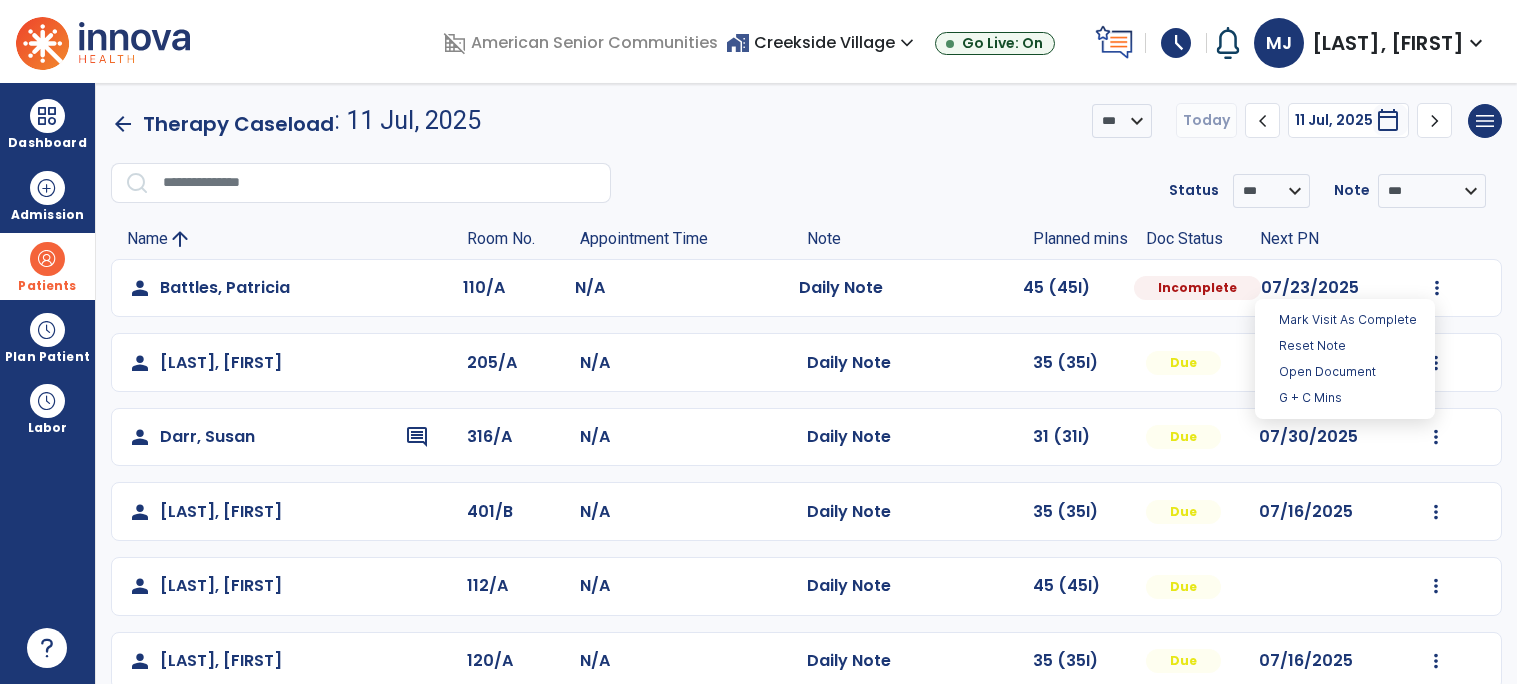 click at bounding box center (47, 259) 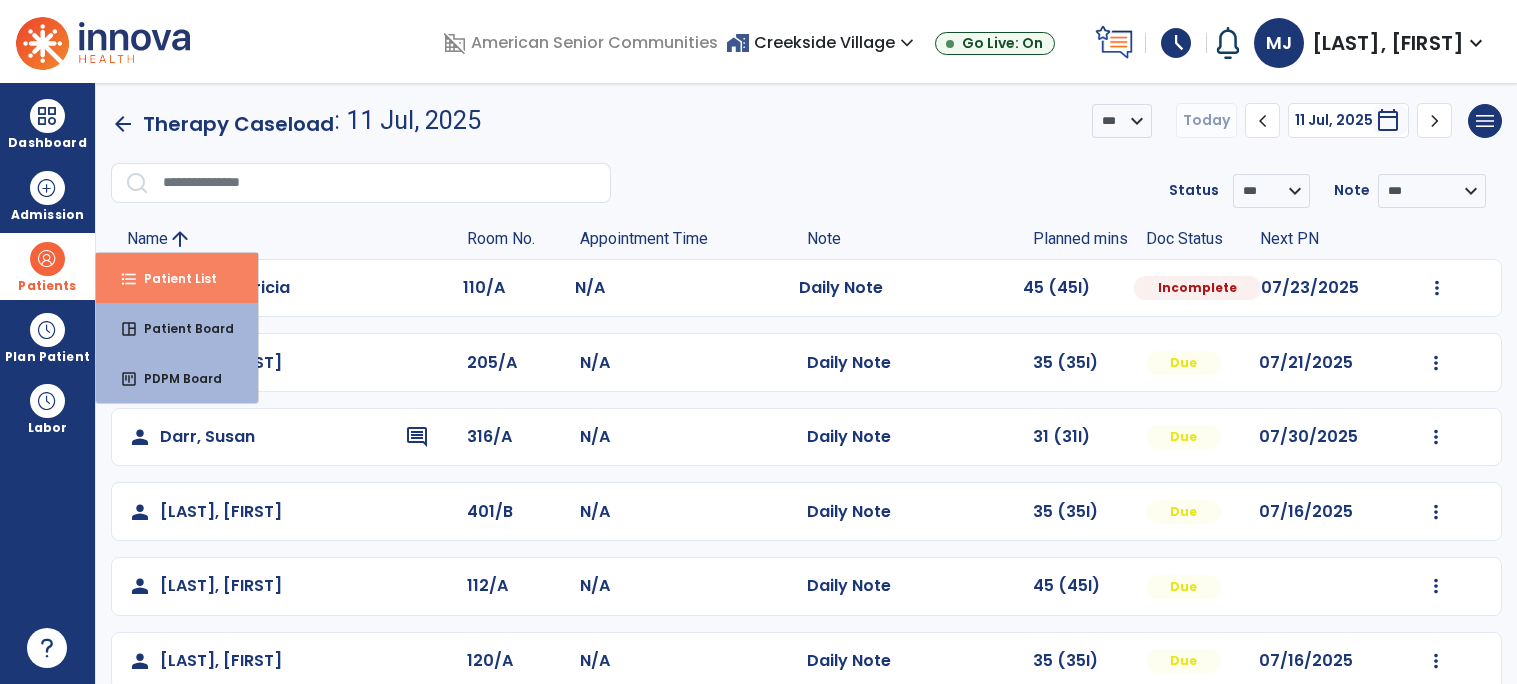 click on "format_list_bulleted  Patient List" at bounding box center [177, 278] 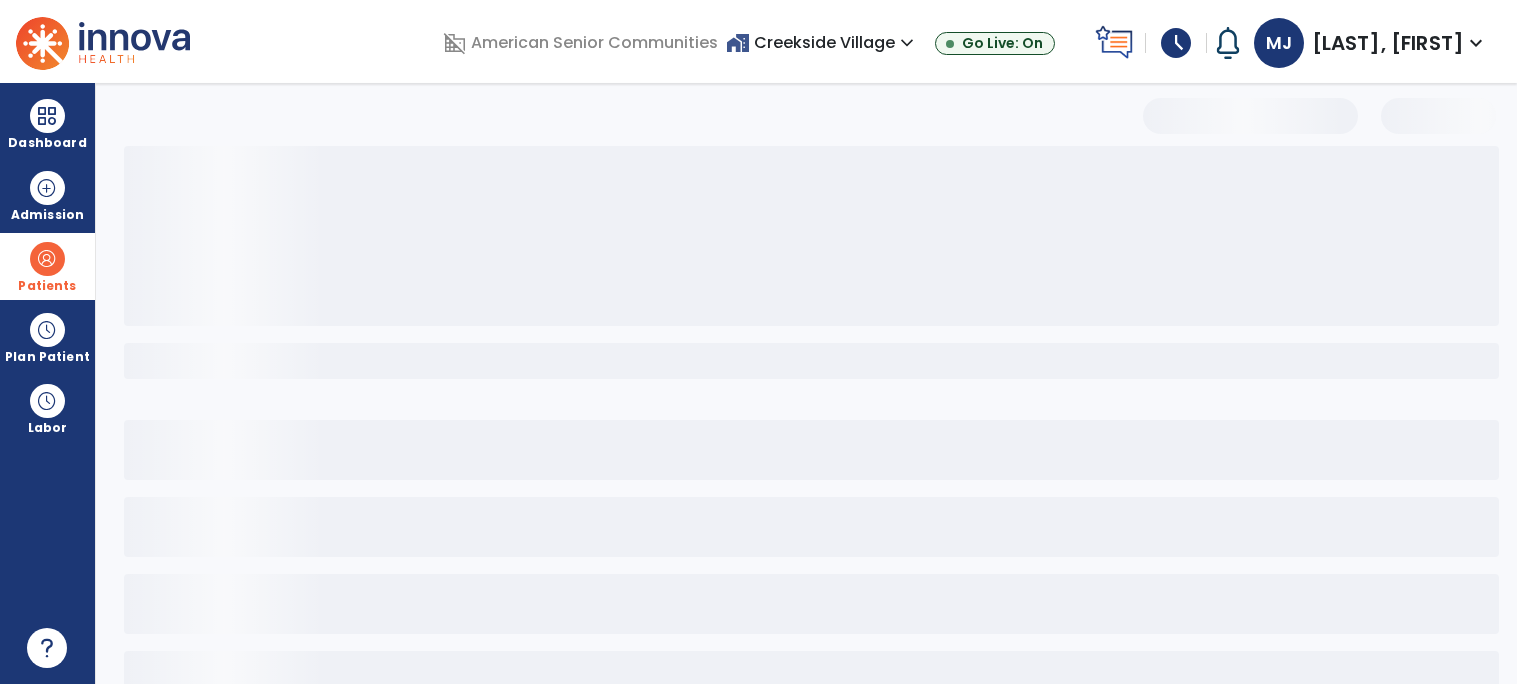select on "***" 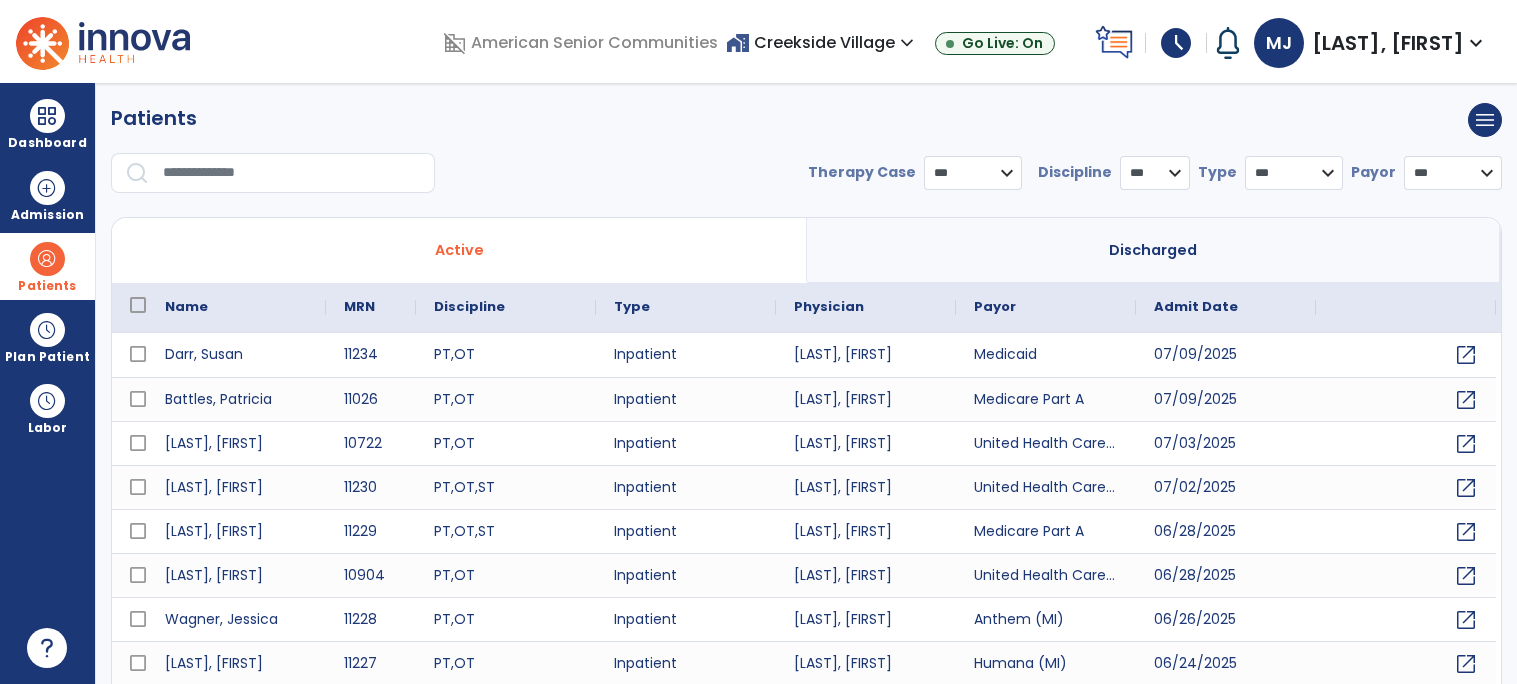 click at bounding box center (292, 173) 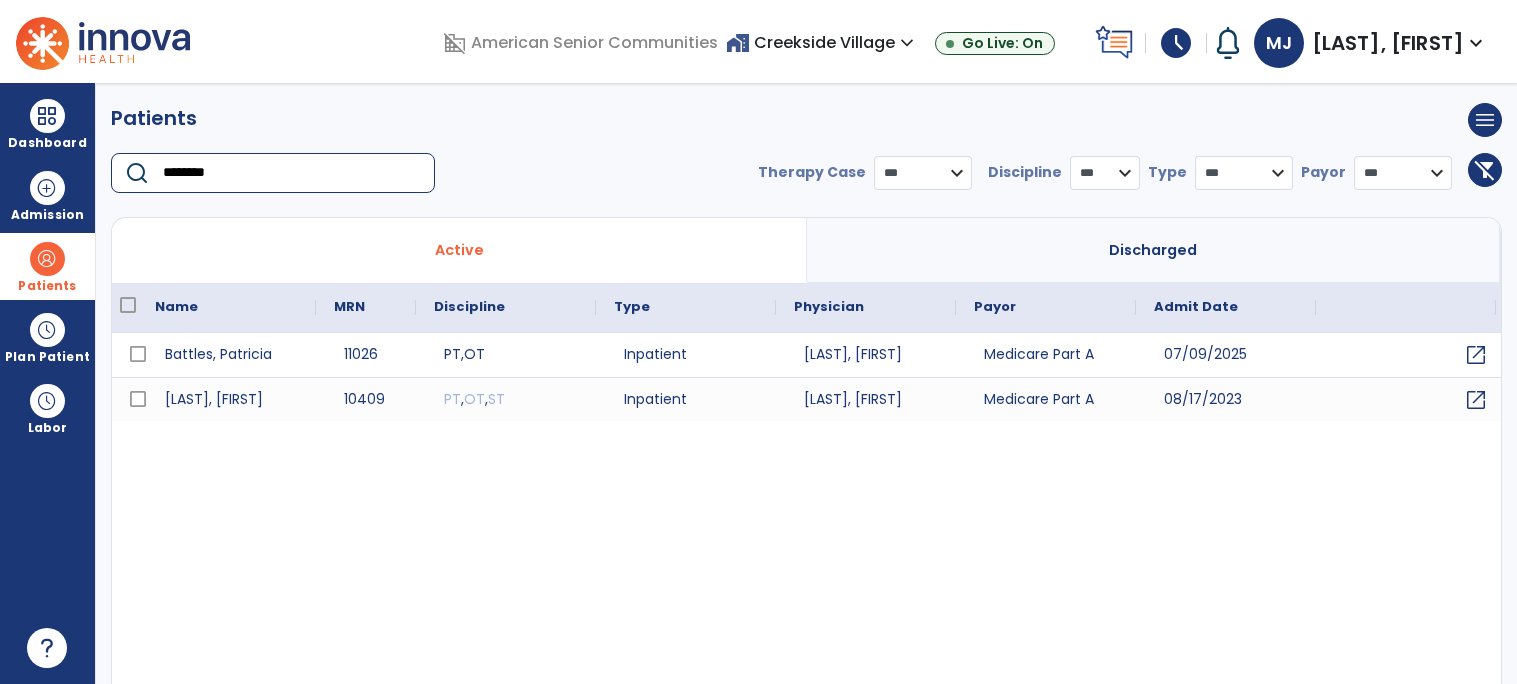 scroll, scrollTop: 0, scrollLeft: 9, axis: horizontal 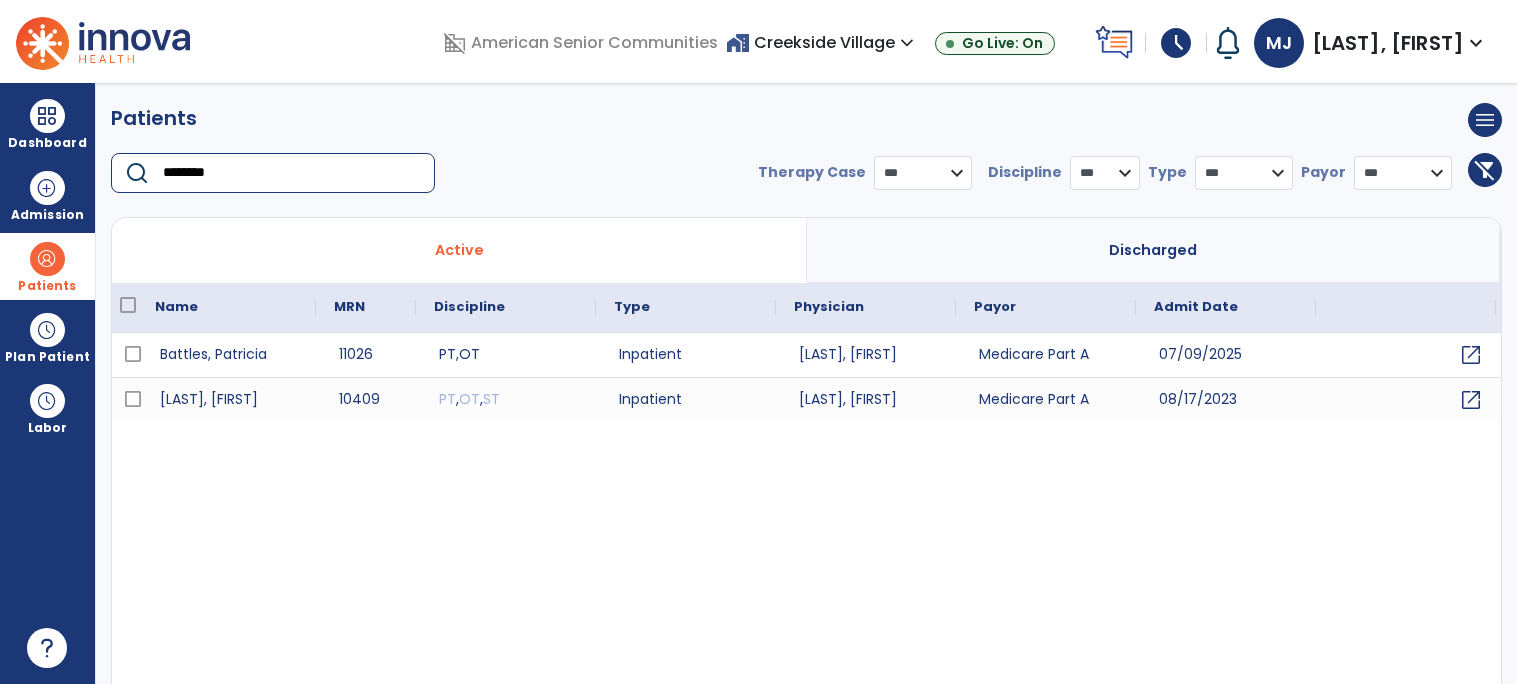 type on "********" 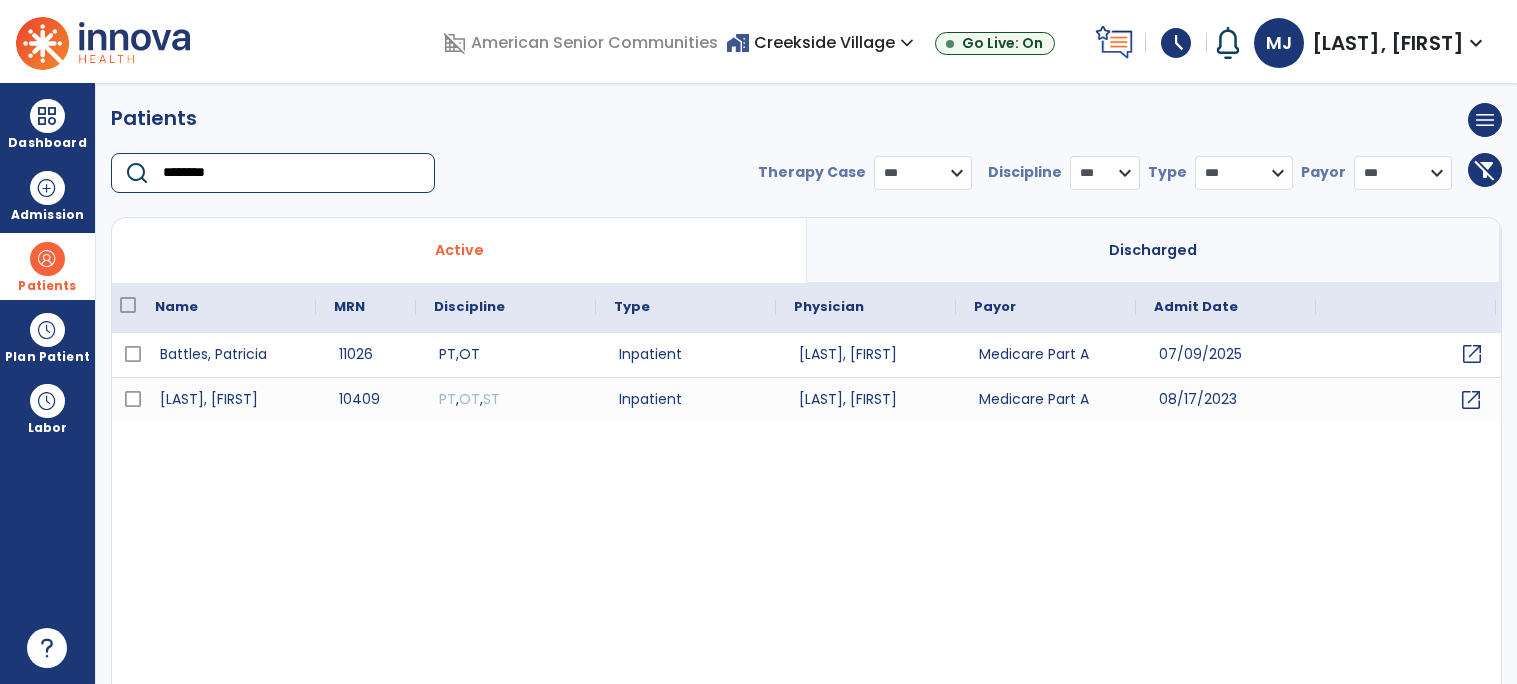 click on "open_in_new" at bounding box center (1472, 354) 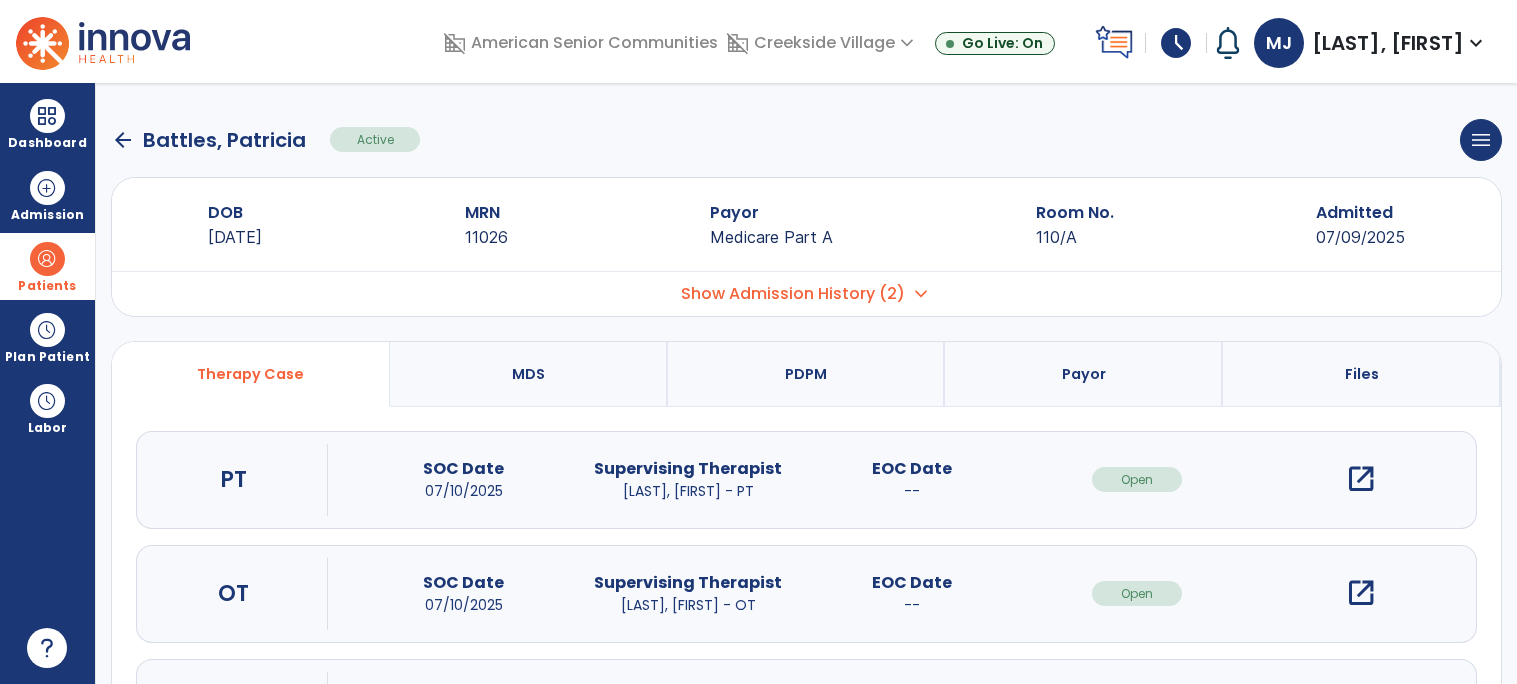 click on "open_in_new" at bounding box center (1361, 479) 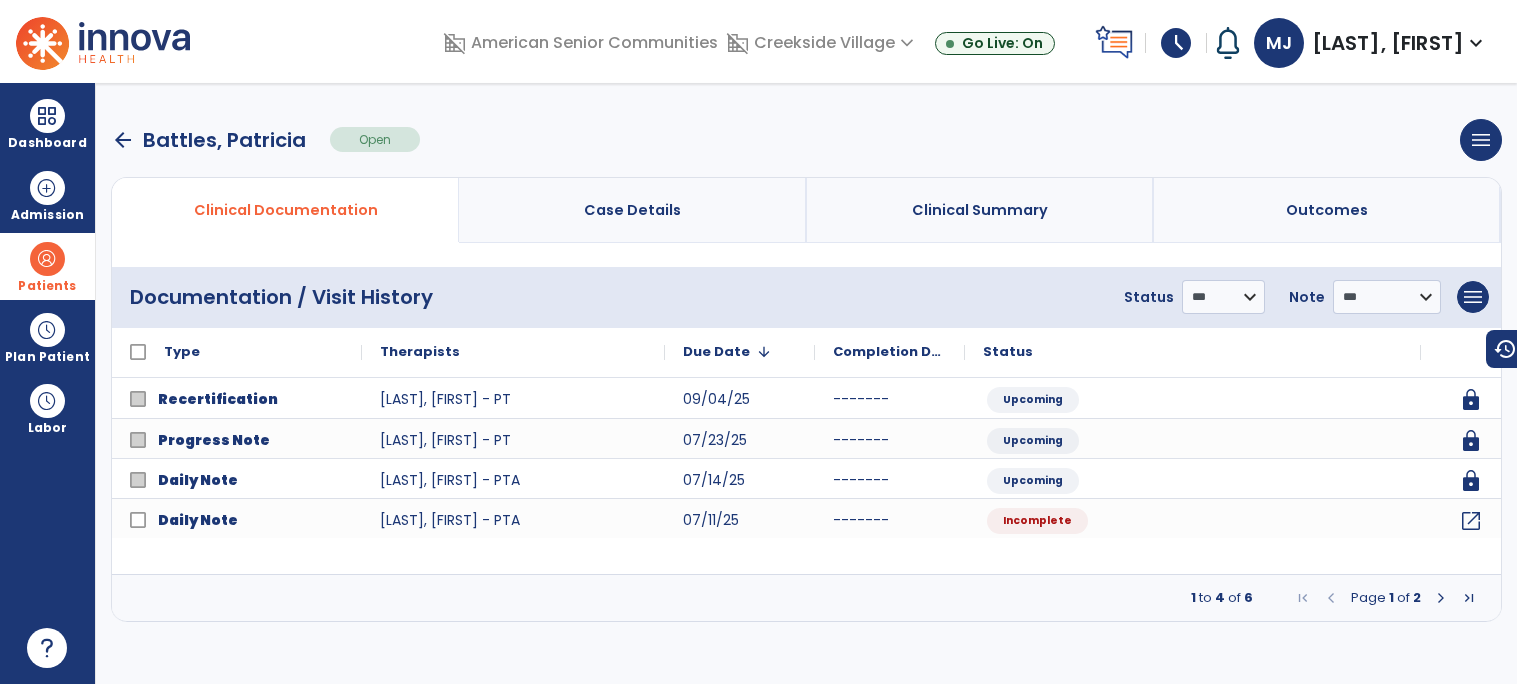 click on "arrow_back" at bounding box center [123, 140] 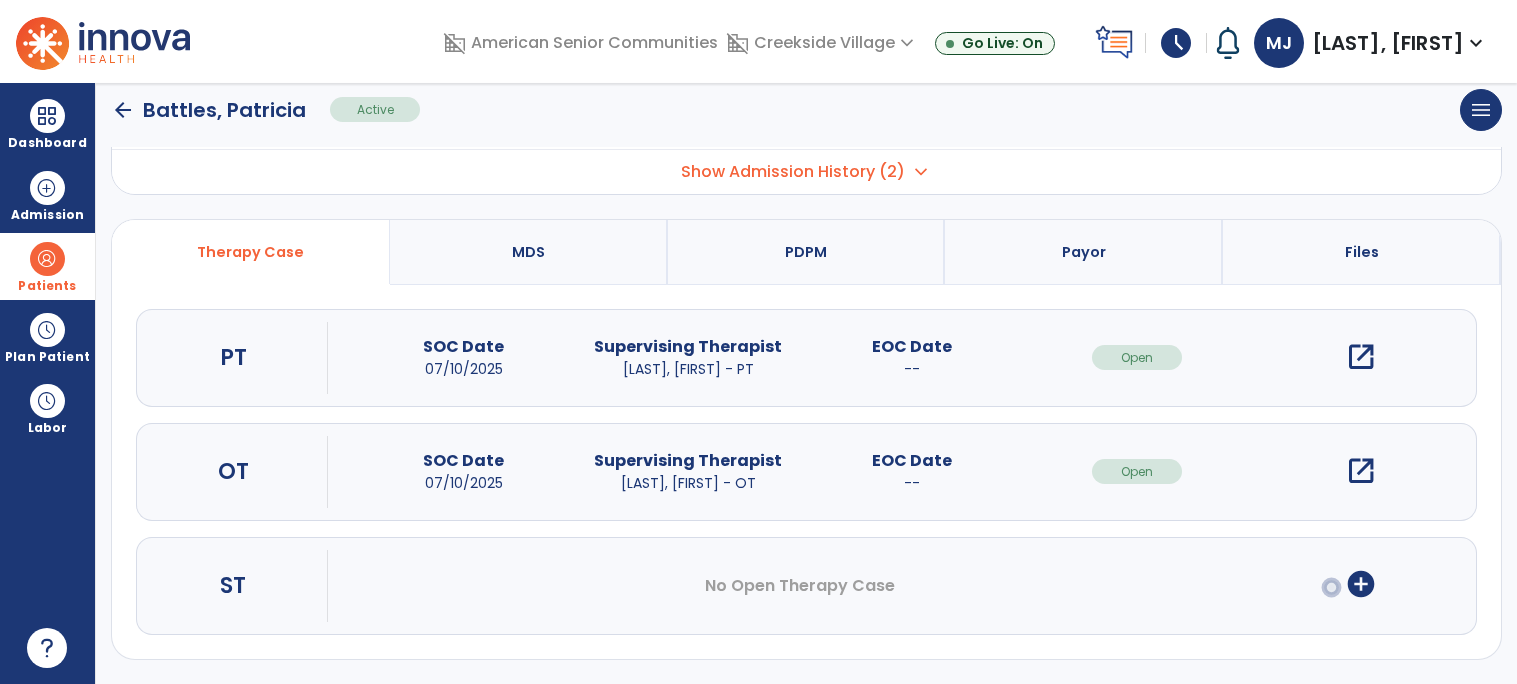 scroll, scrollTop: 121, scrollLeft: 0, axis: vertical 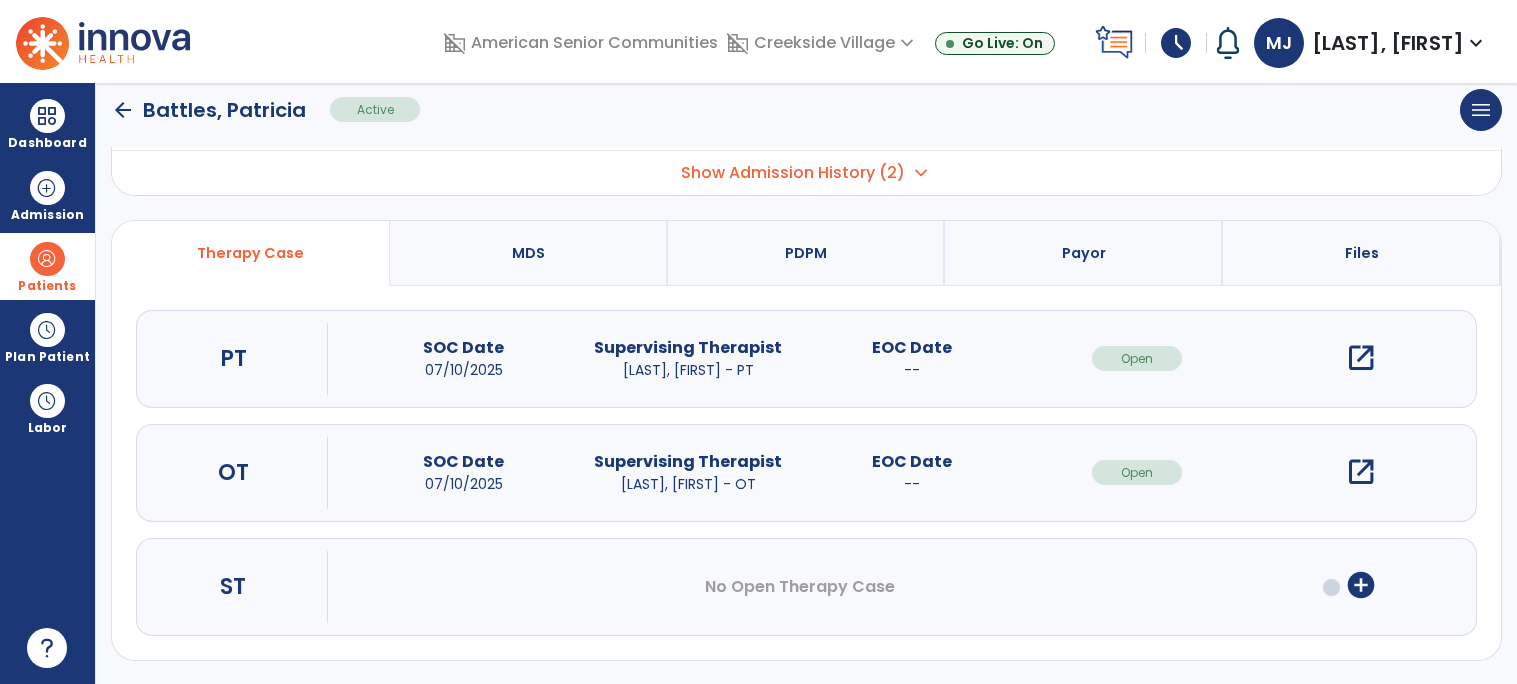 click on "open_in_new" at bounding box center (1361, 472) 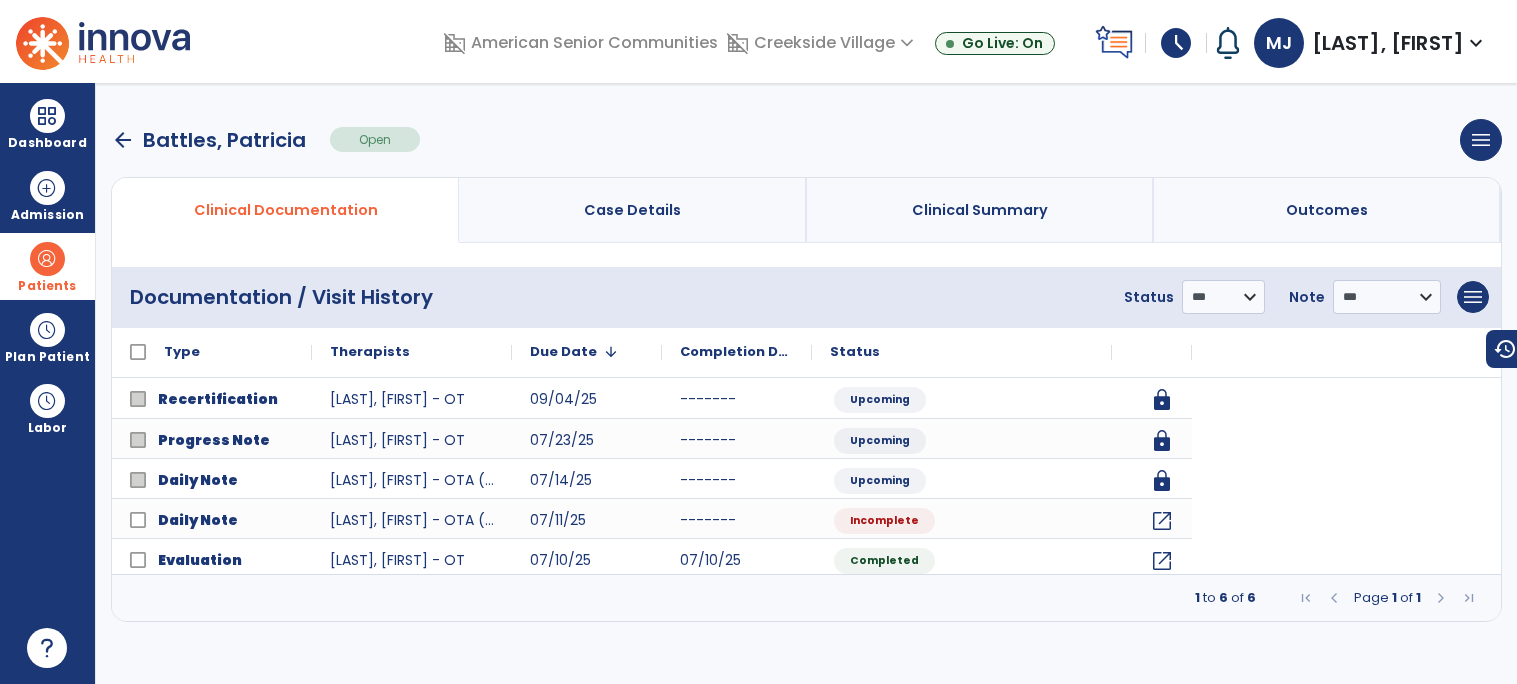 scroll, scrollTop: 0, scrollLeft: 0, axis: both 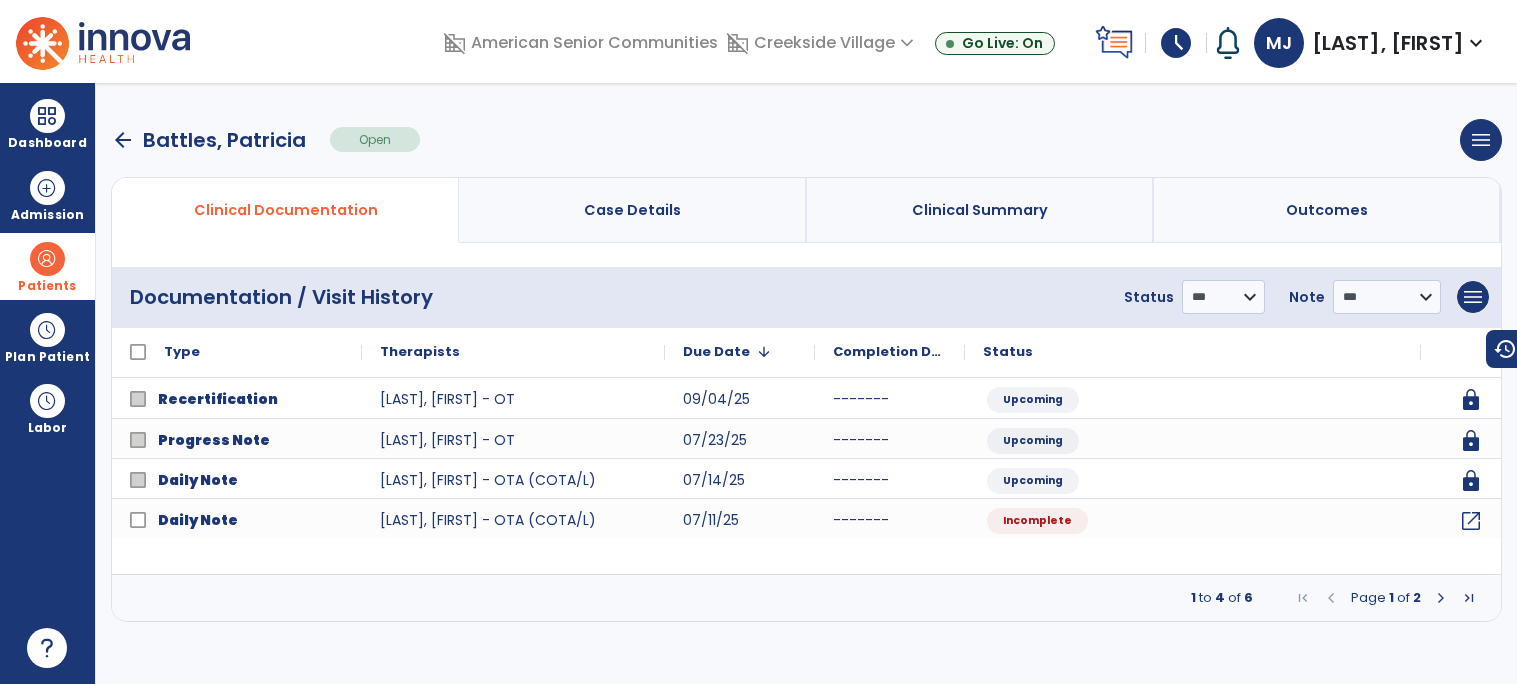 click on "arrow_back" at bounding box center (123, 140) 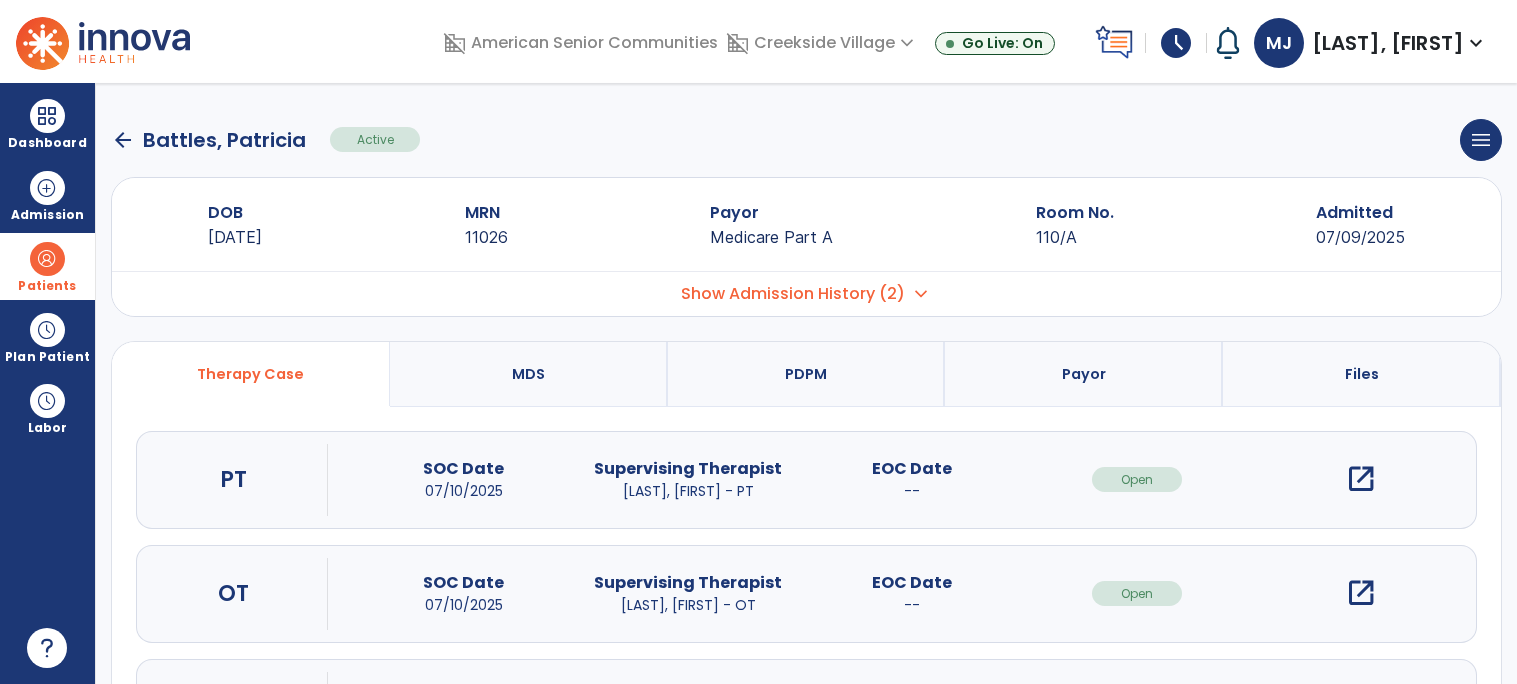click on "open_in_new" at bounding box center [1361, 479] 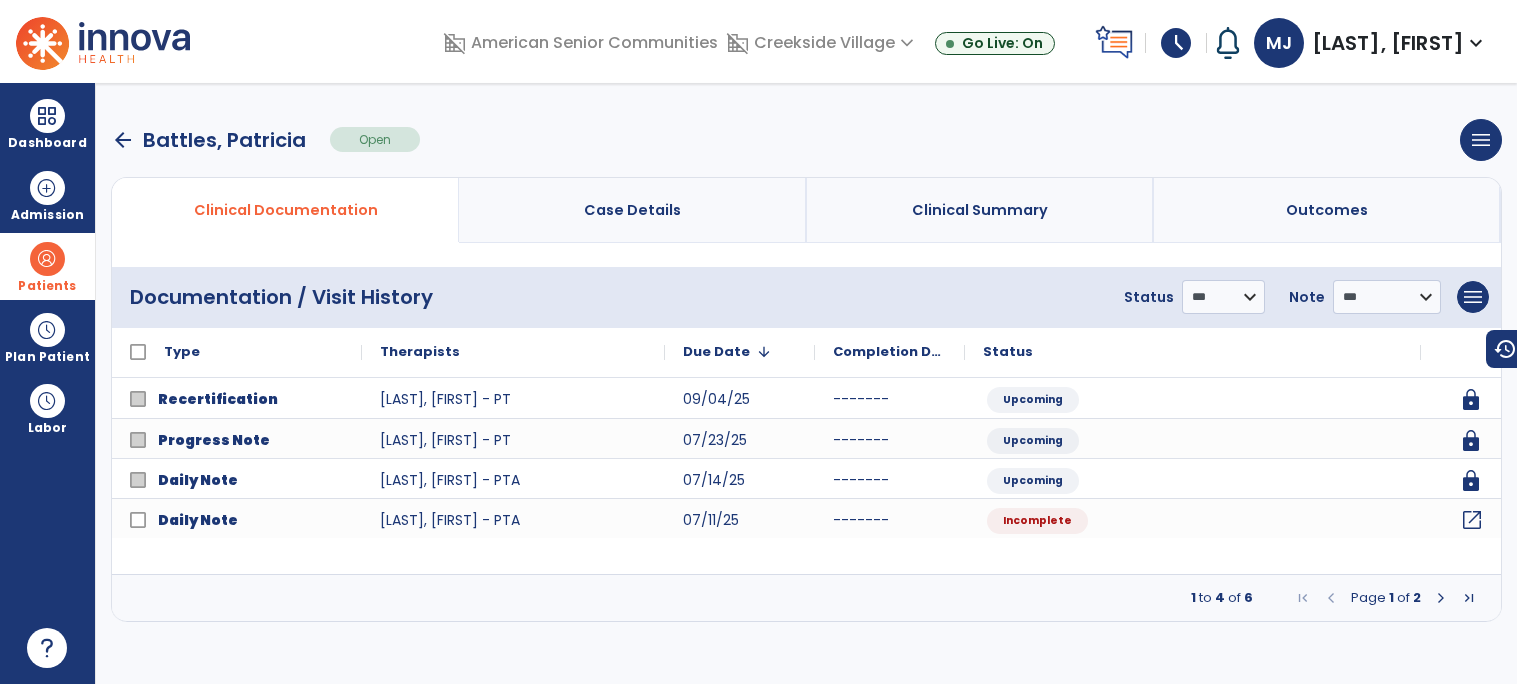 click on "open_in_new" 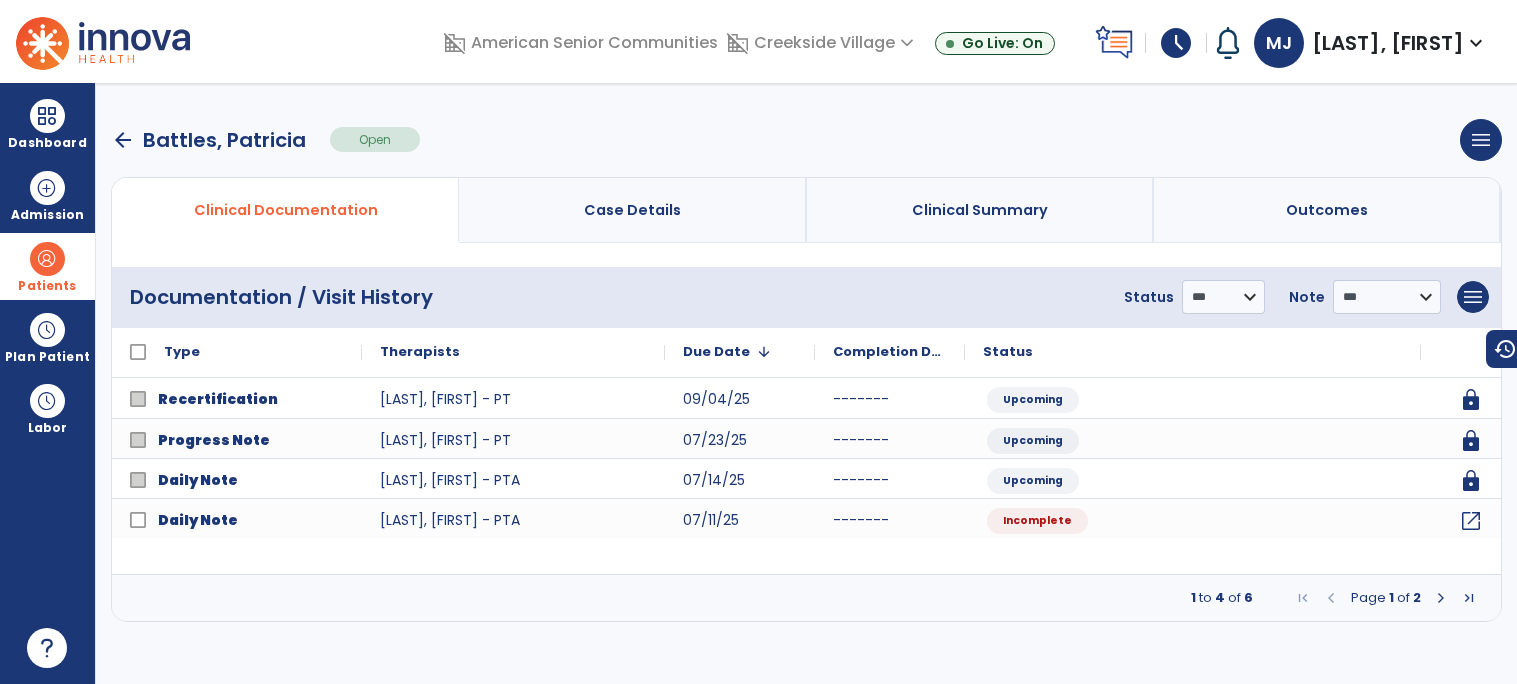 select on "*" 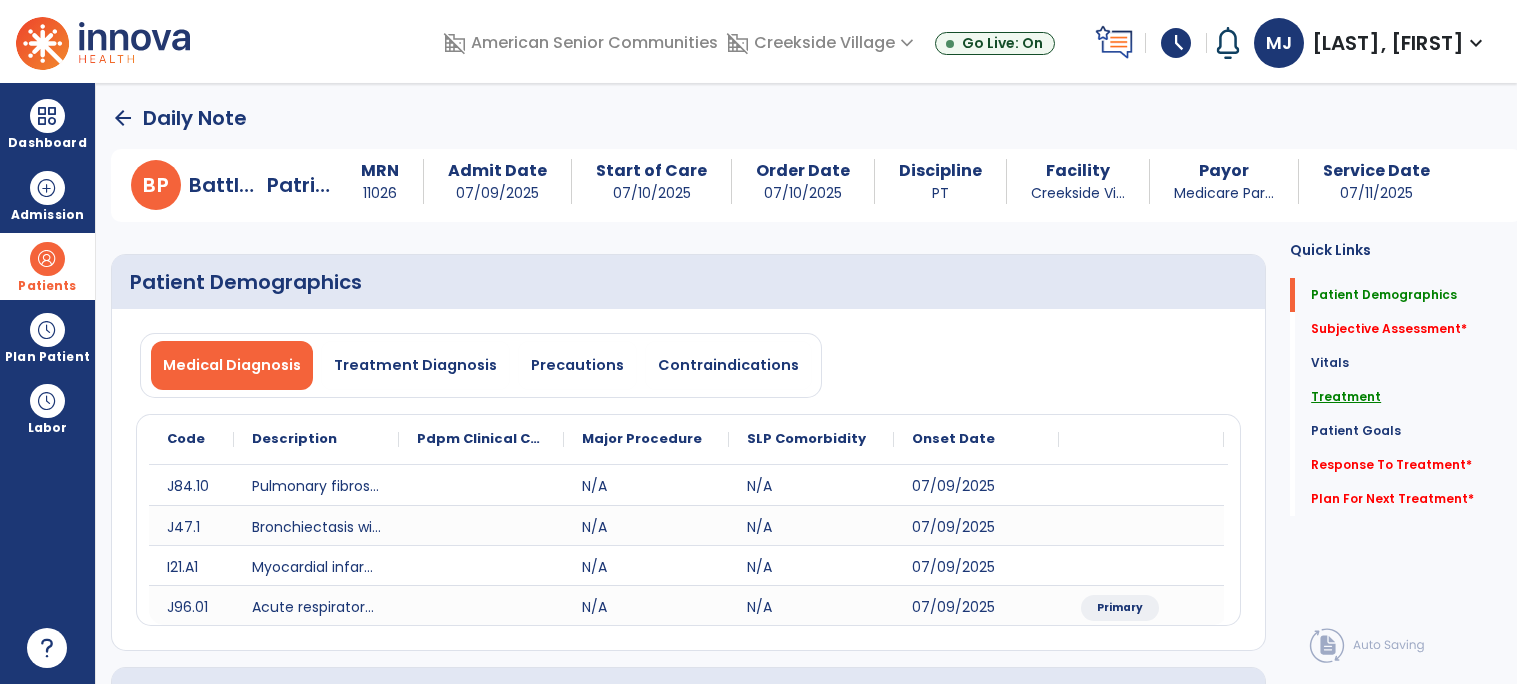 click on "Treatment" 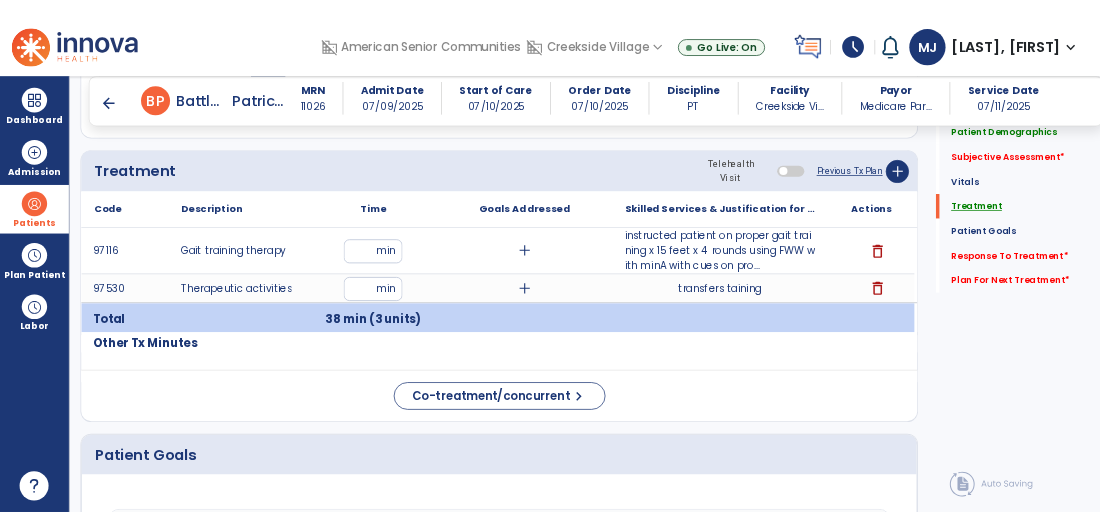 scroll, scrollTop: 1192, scrollLeft: 0, axis: vertical 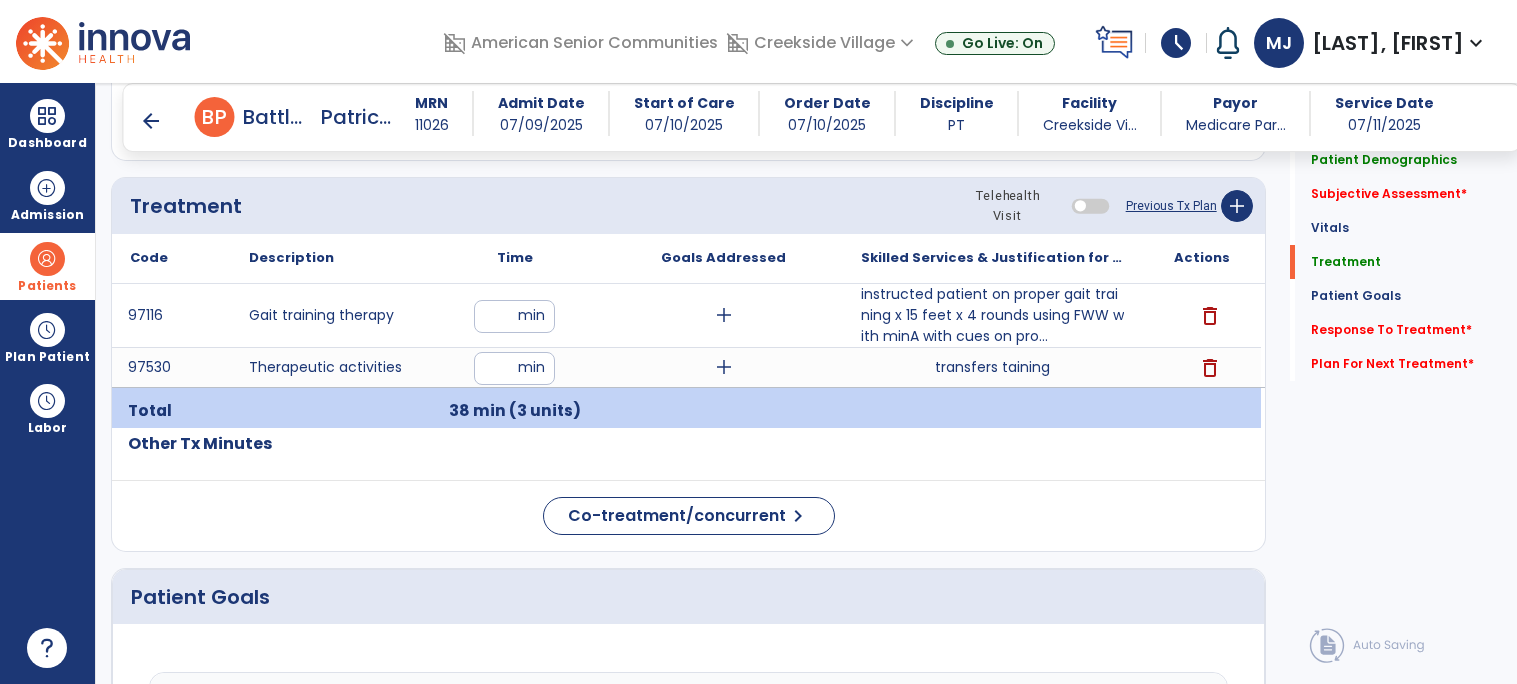 click on "**" at bounding box center (514, 368) 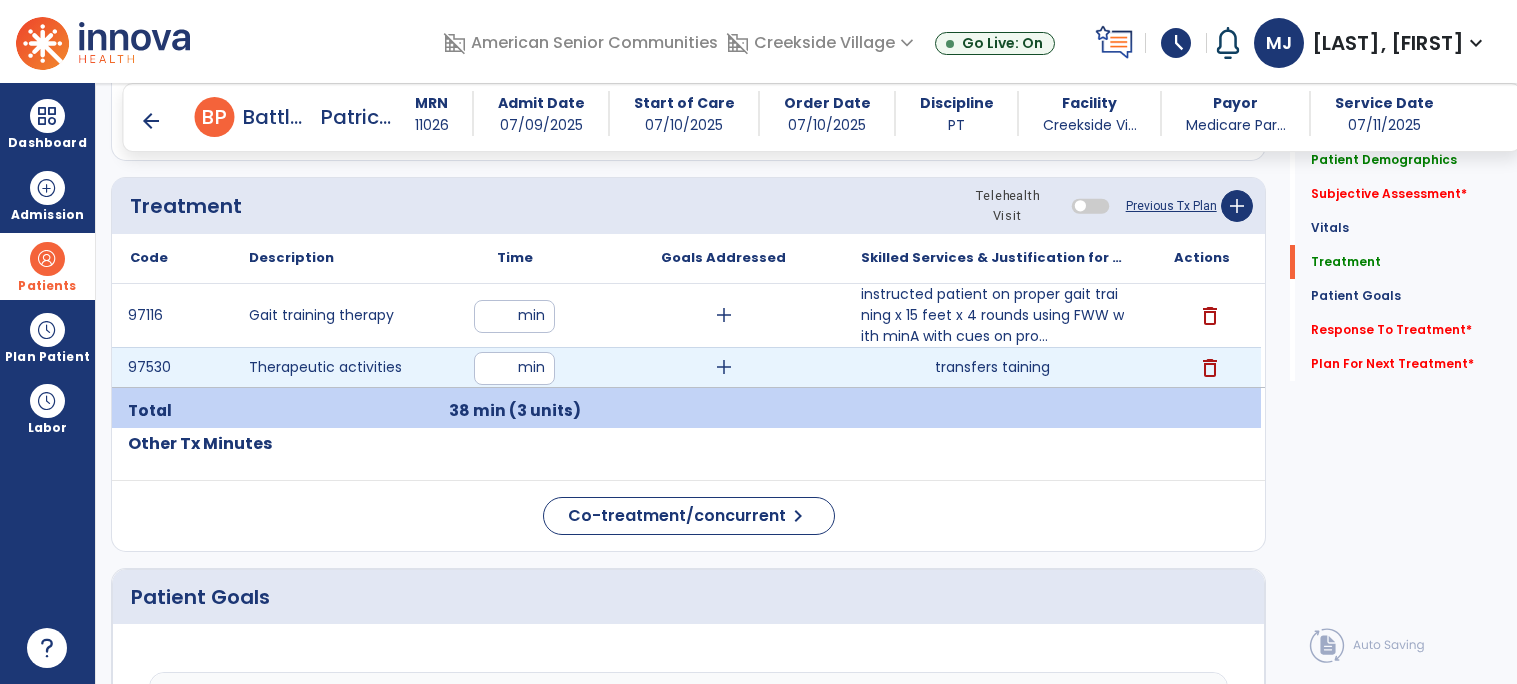 type on "*" 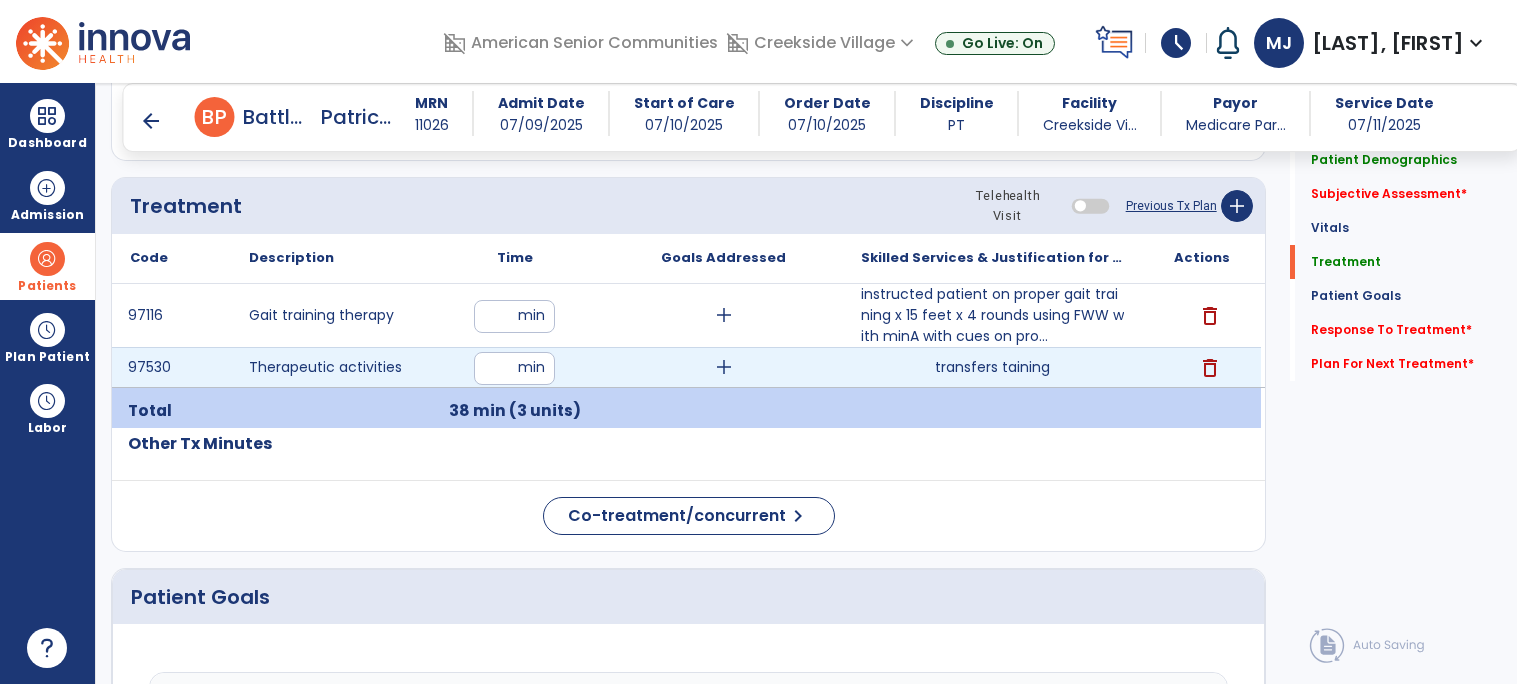type on "**" 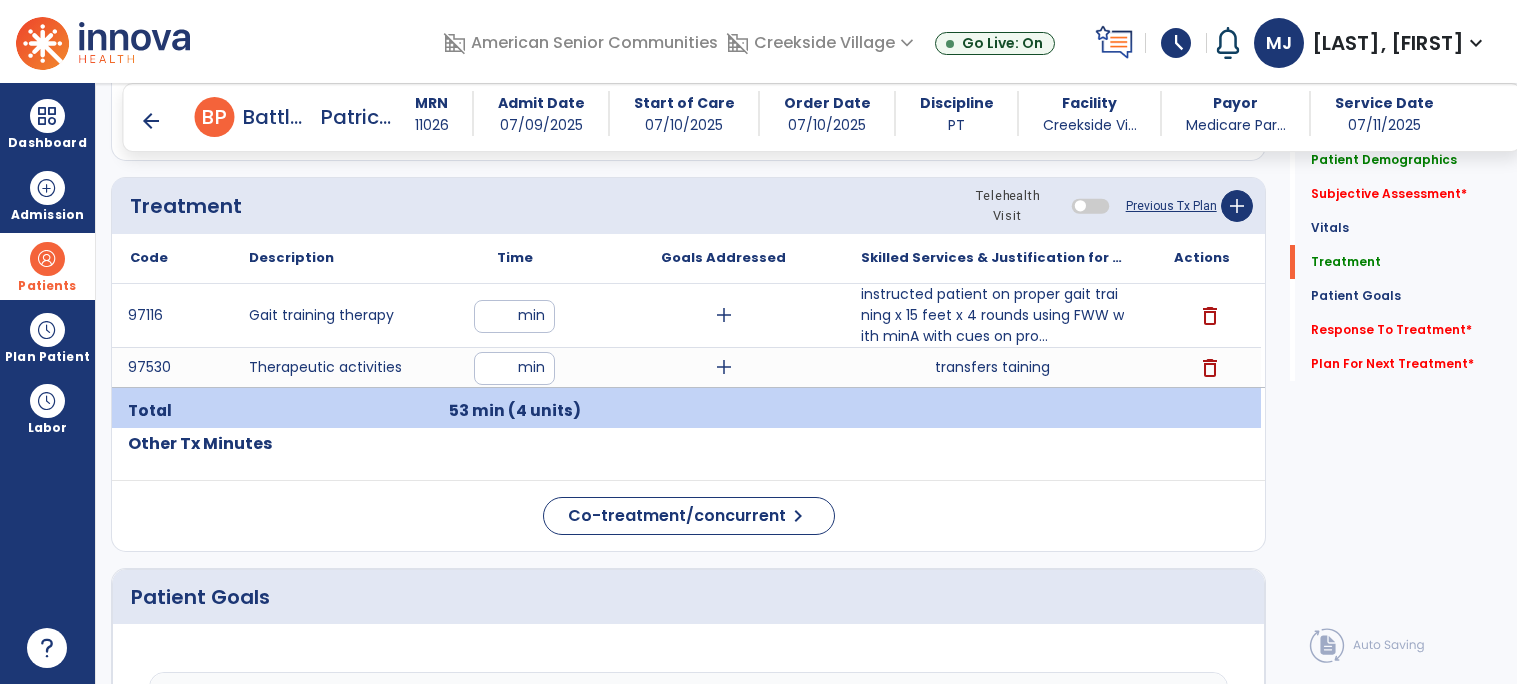click on "transfers taining" at bounding box center (992, 367) 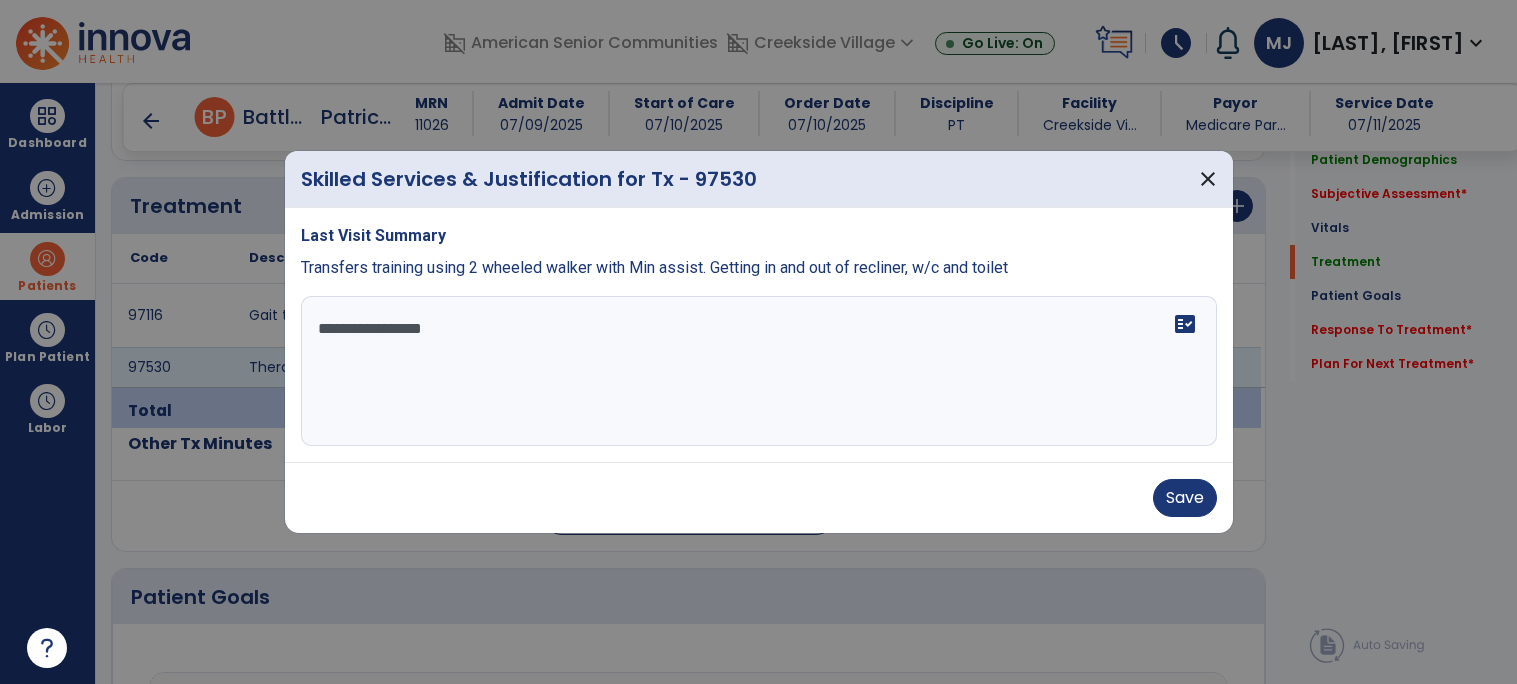 click on "**********" at bounding box center [759, 371] 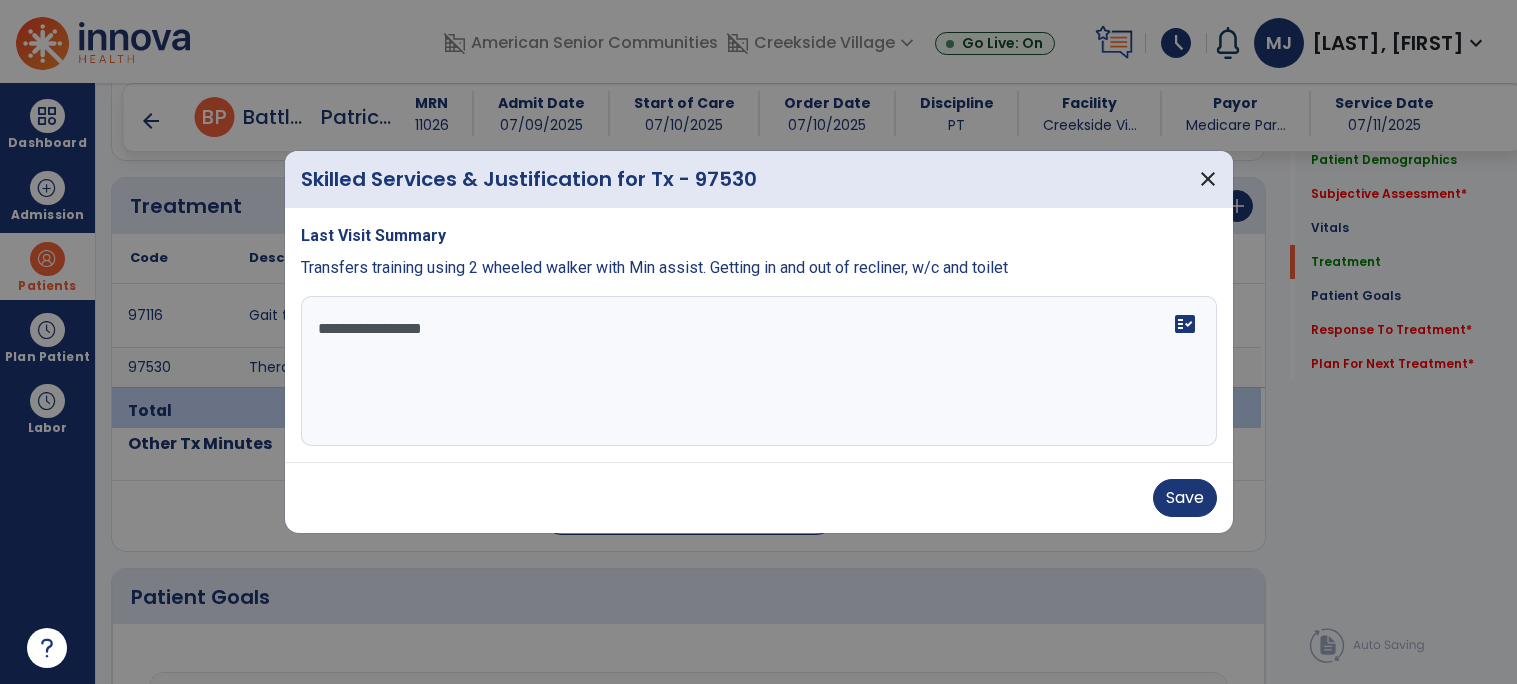 click on "**********" at bounding box center [759, 371] 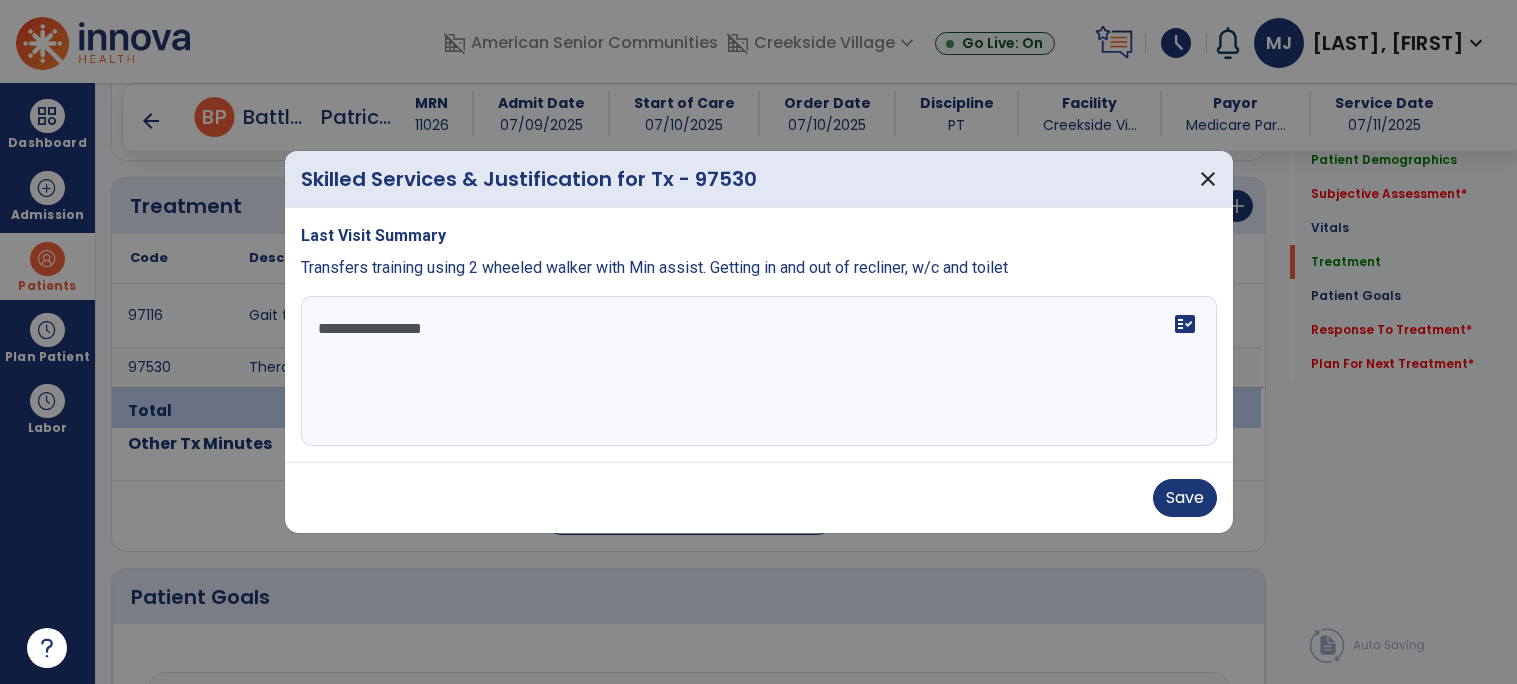 click on "**********" at bounding box center [759, 371] 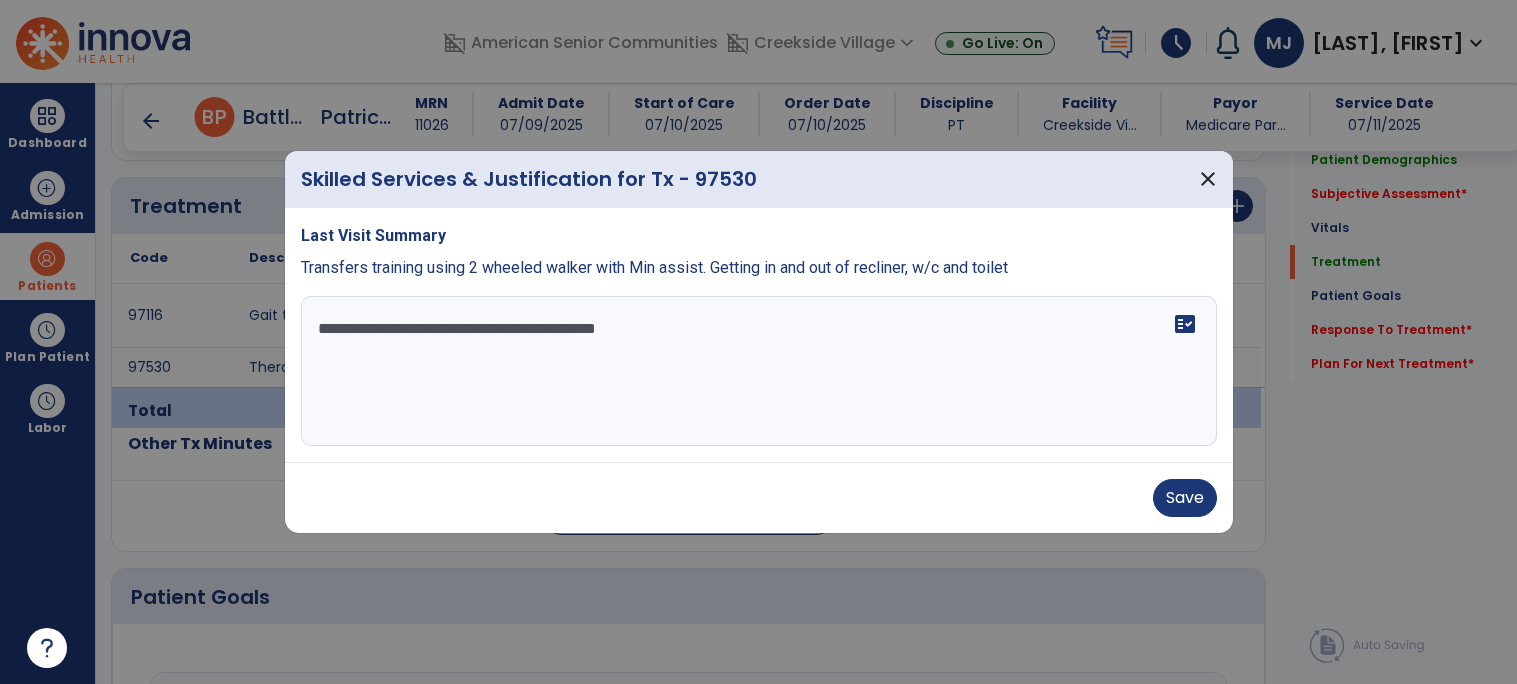 click on "**********" at bounding box center [759, 371] 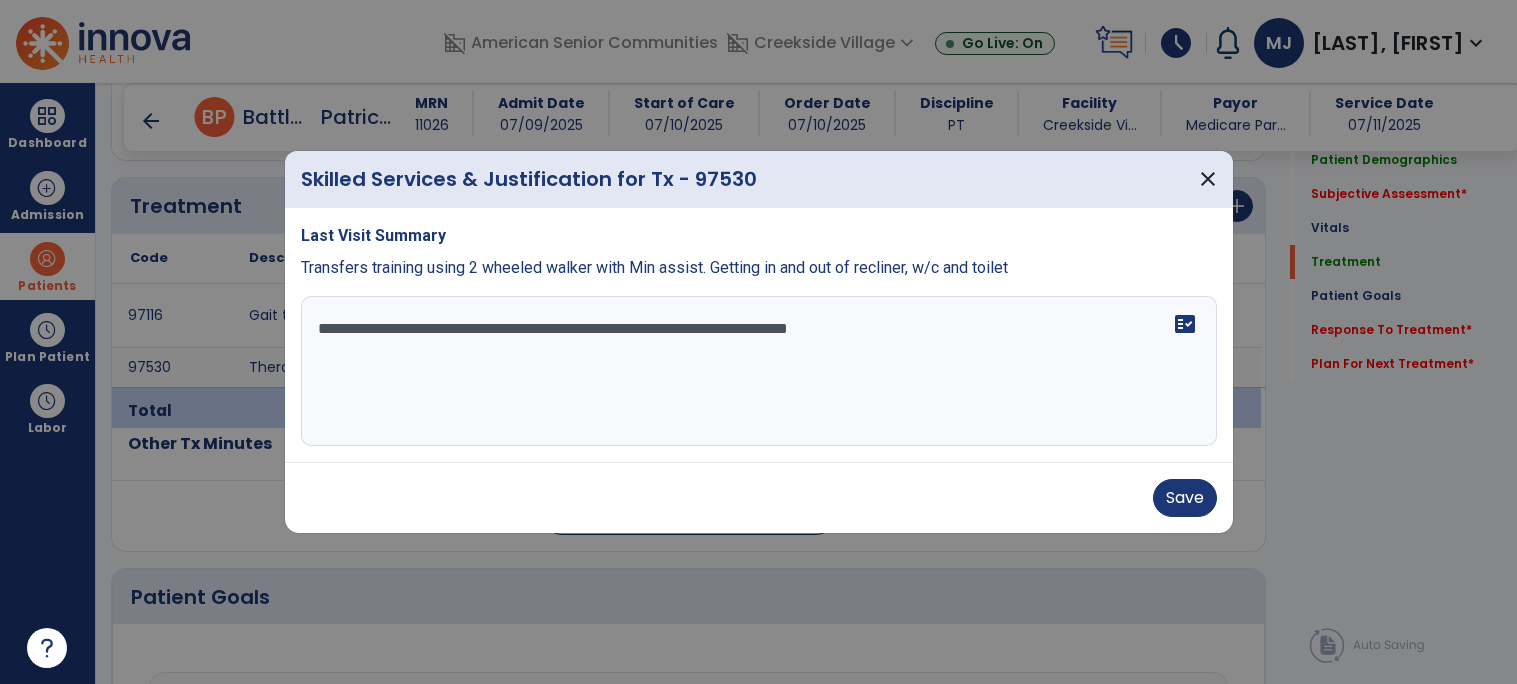 click on "**********" at bounding box center [759, 371] 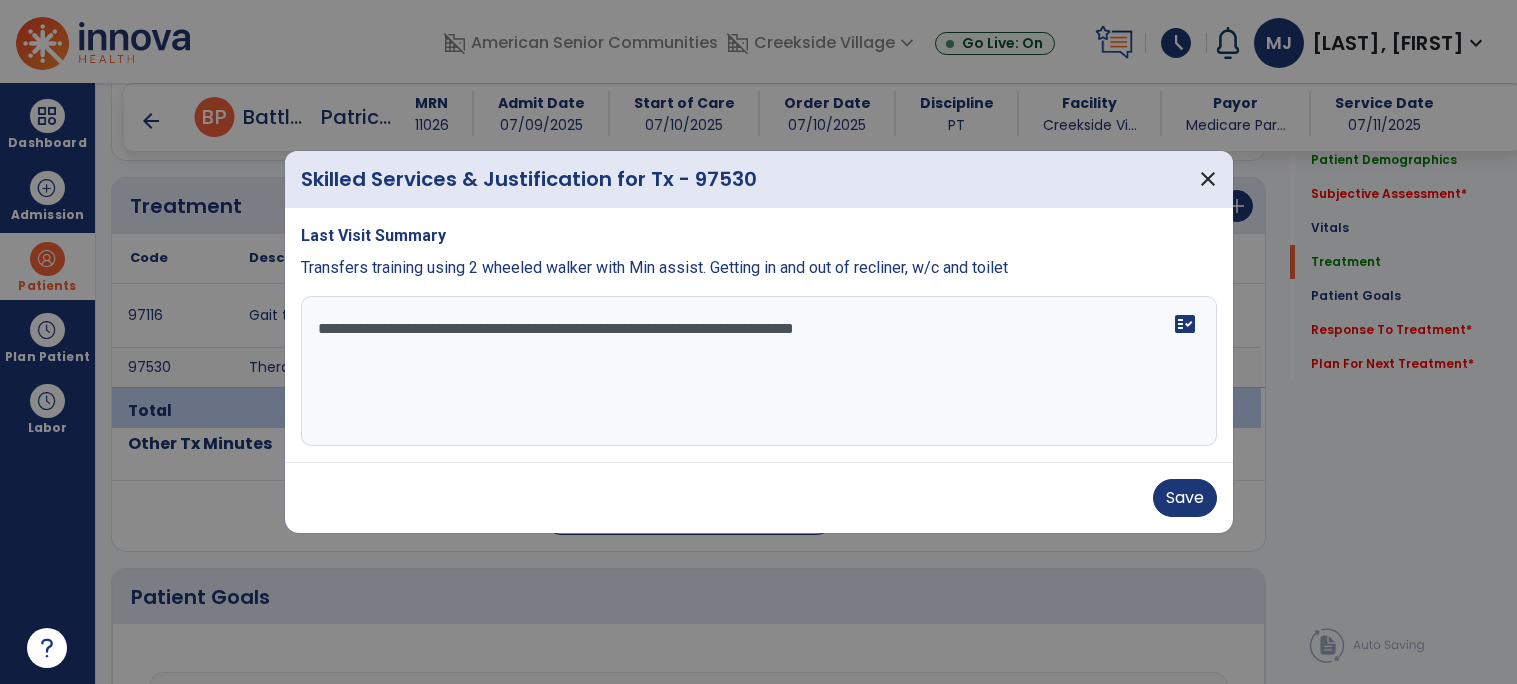 click on "**********" at bounding box center (759, 371) 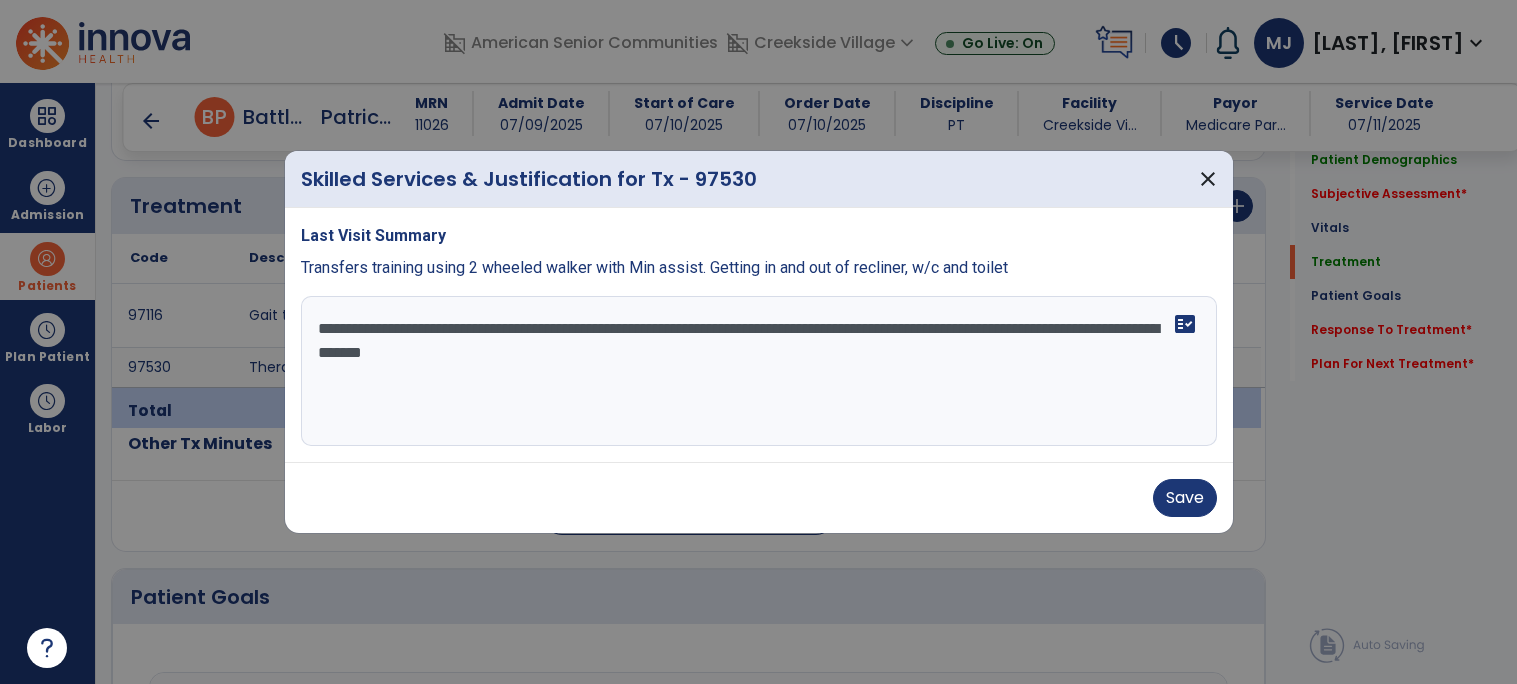 type on "**********" 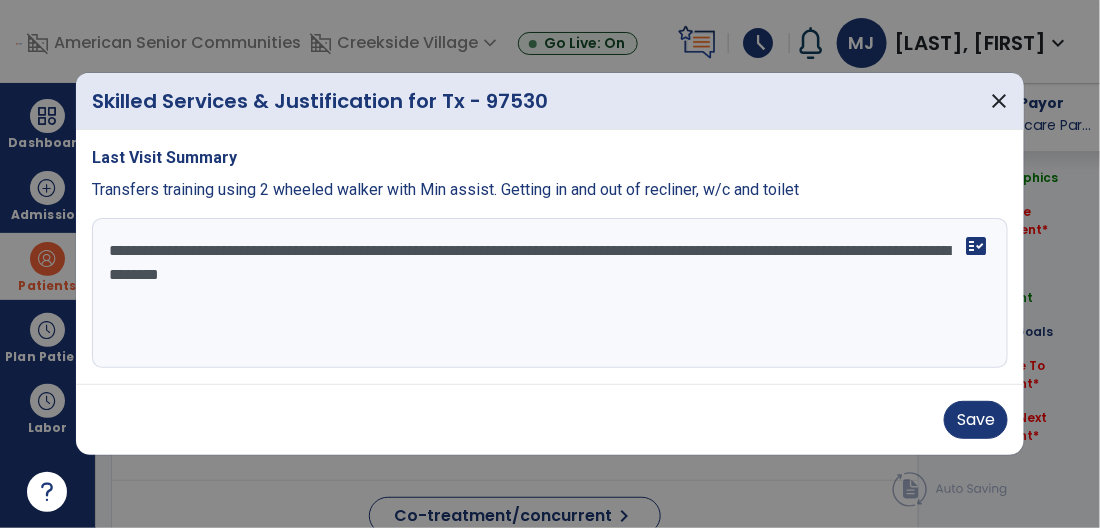scroll, scrollTop: 1192, scrollLeft: 0, axis: vertical 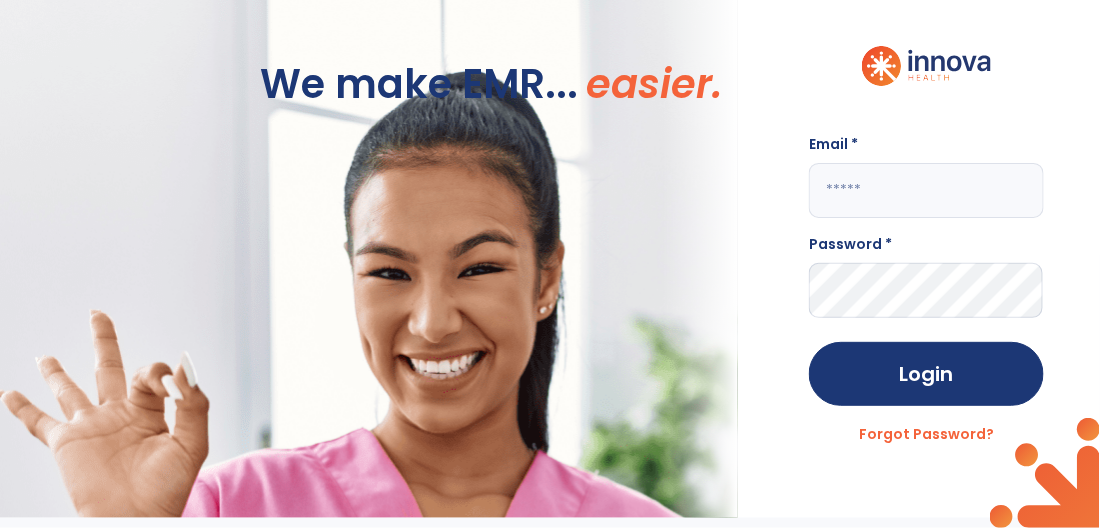 click 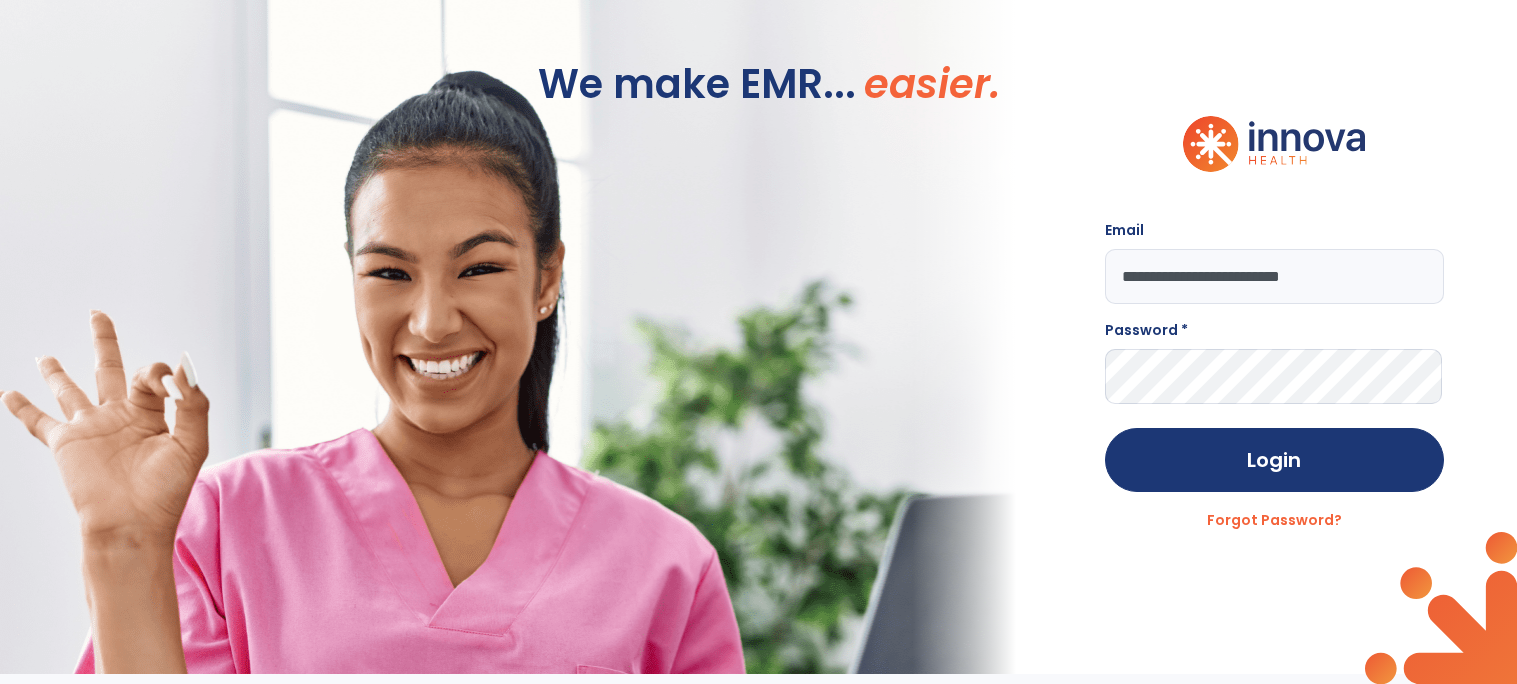type on "**********" 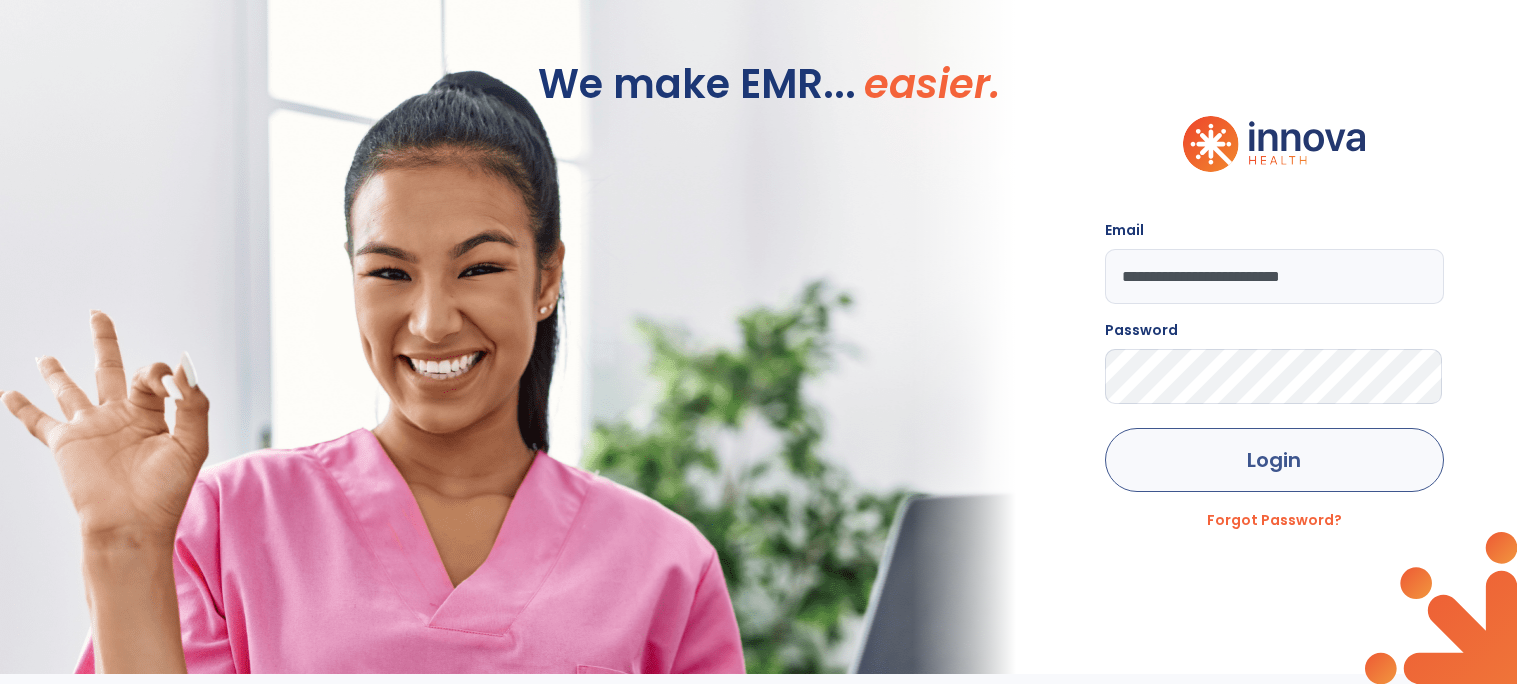 click on "Login" 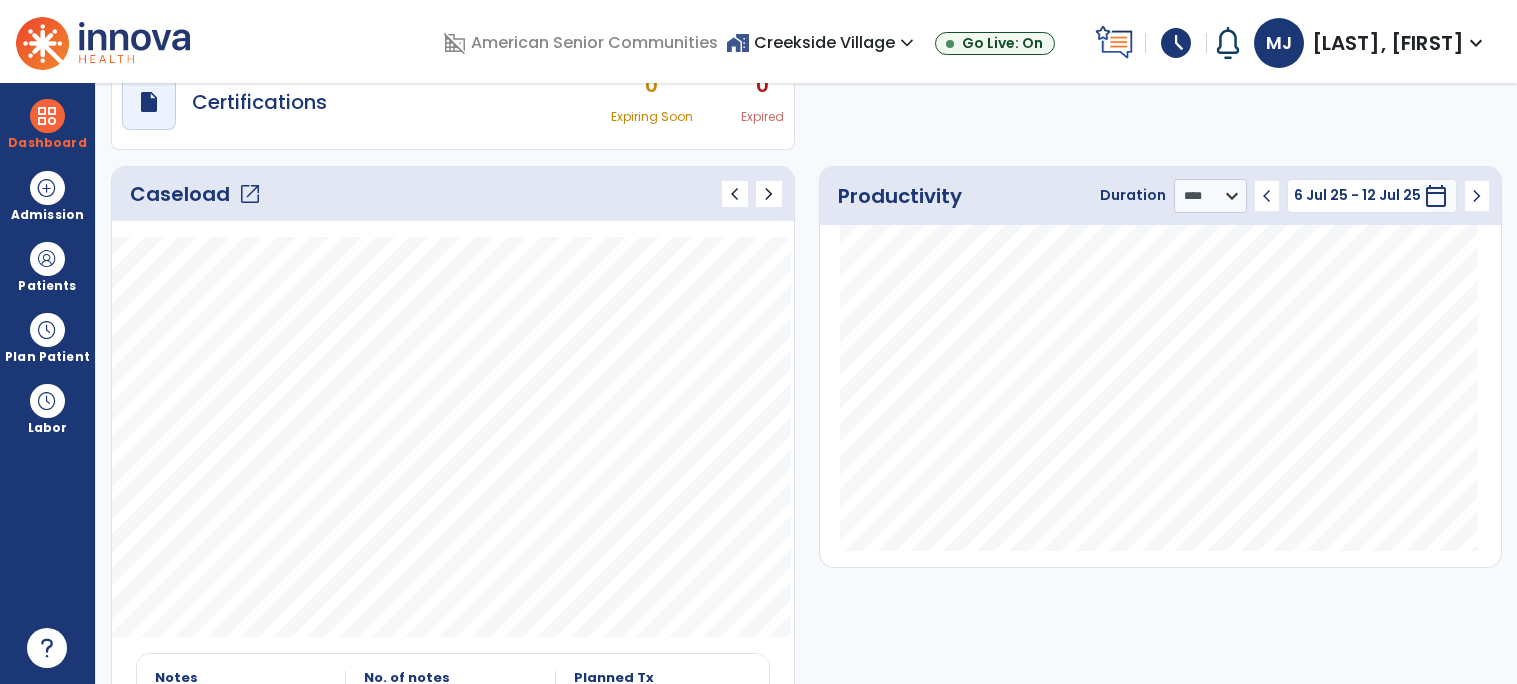 scroll, scrollTop: 204, scrollLeft: 0, axis: vertical 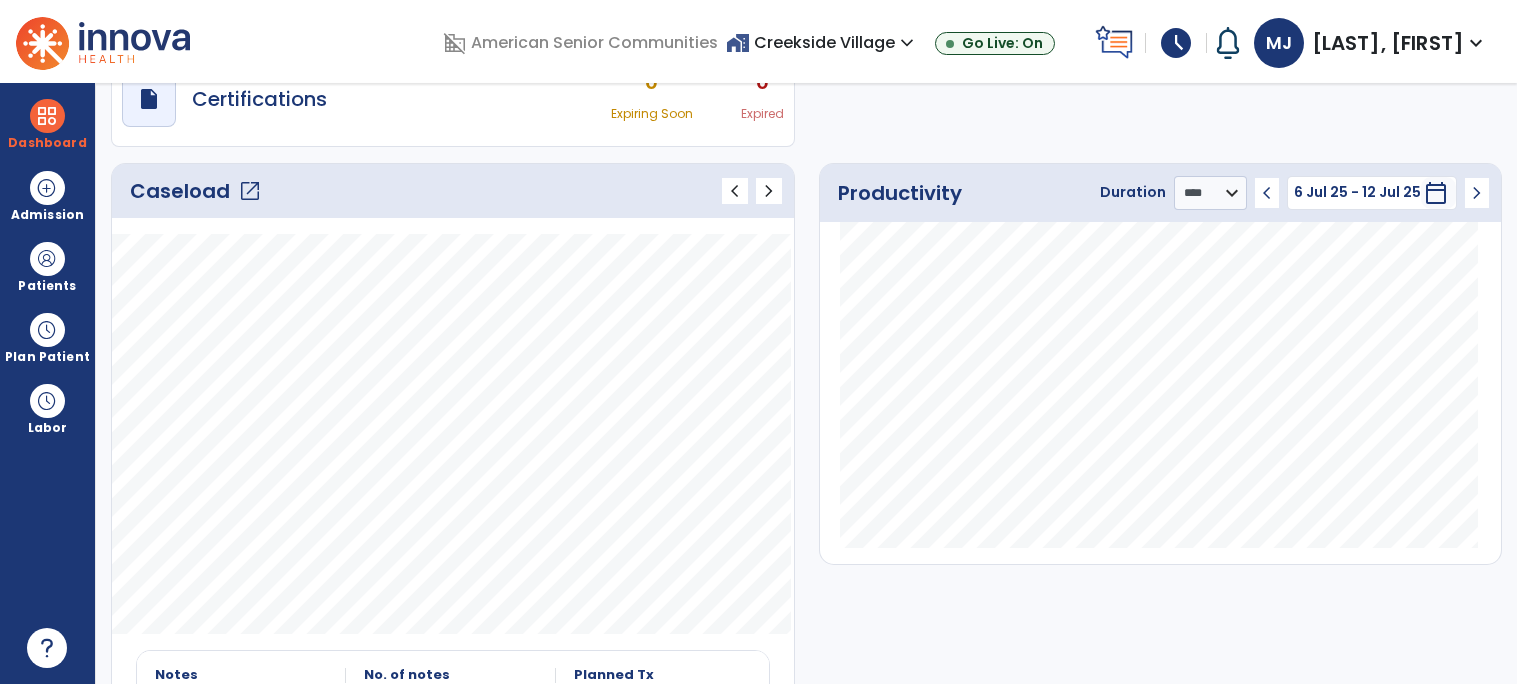 click on "chevron_left" 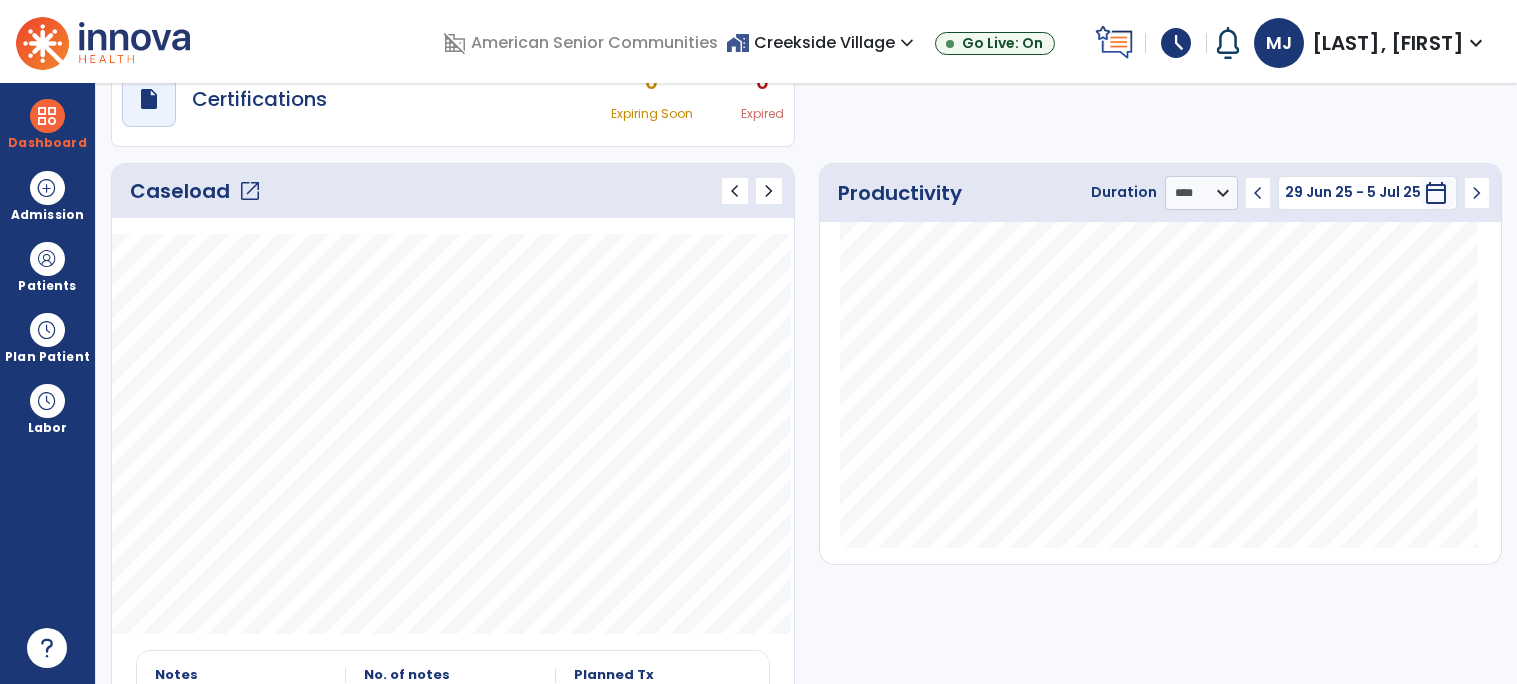 click on "chevron_left" 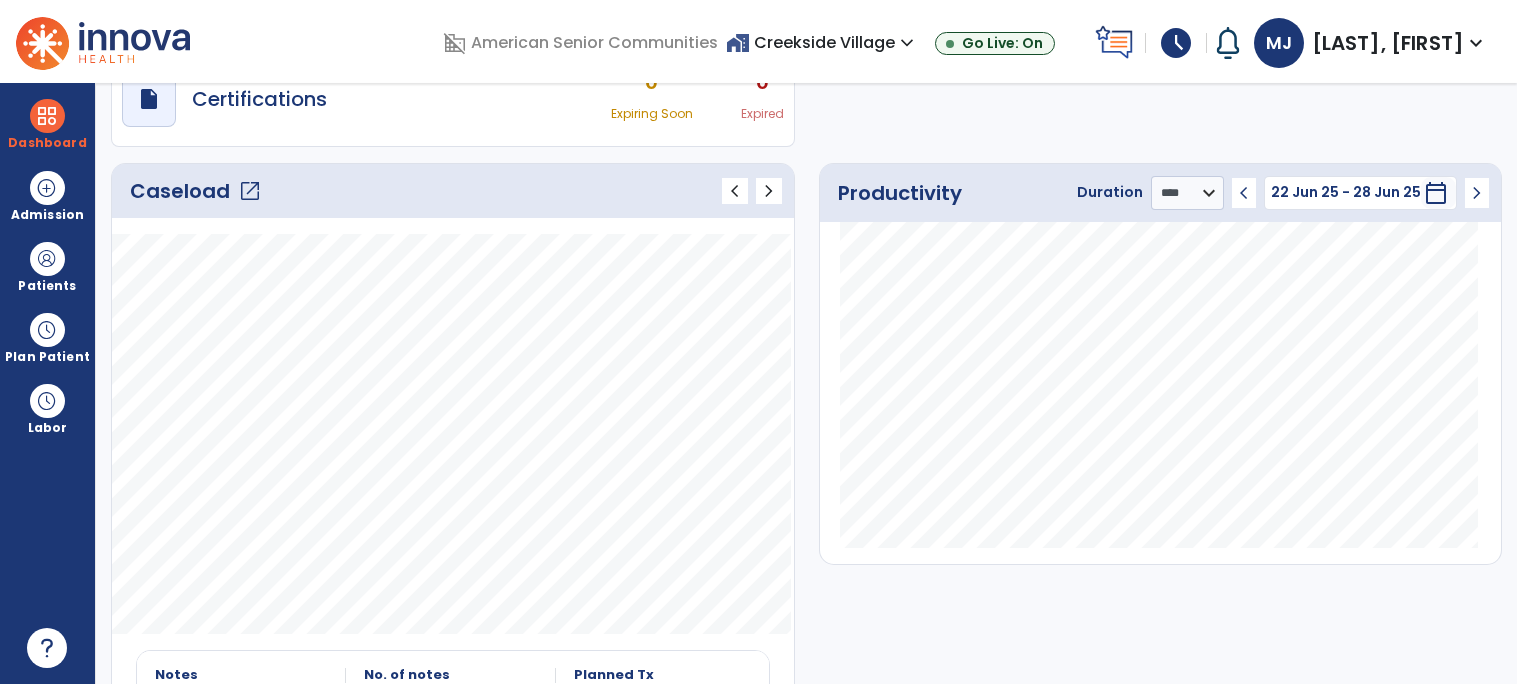 click on "chevron_left" 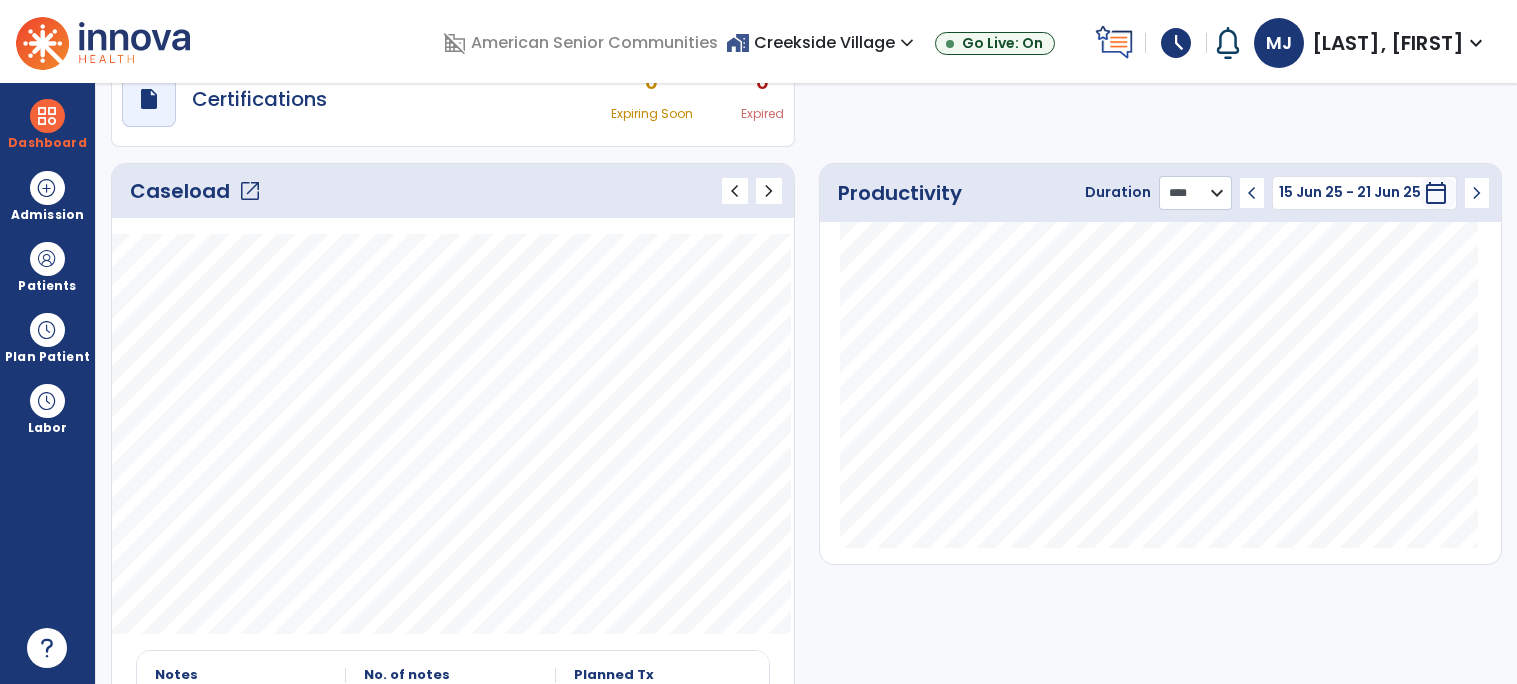 click on "******** **** ***" 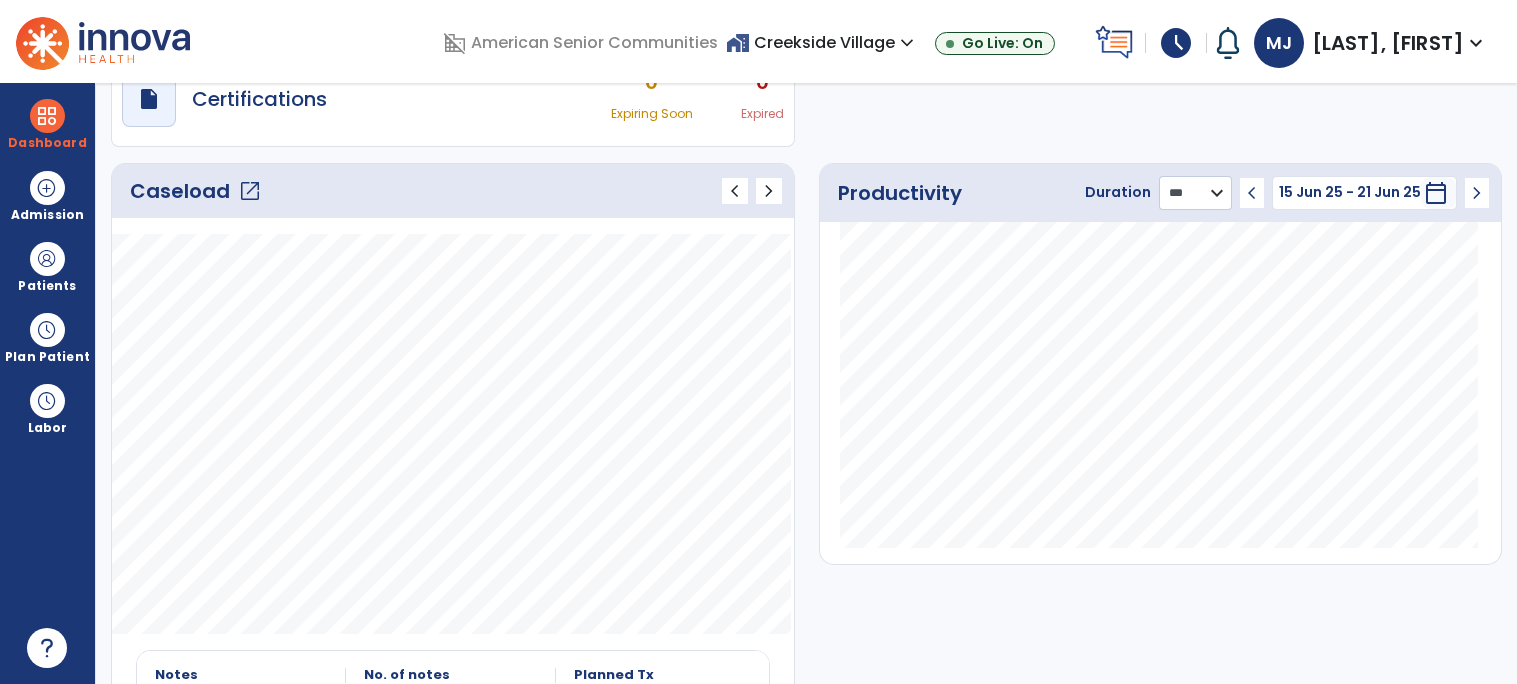 click on "******** **** ***" 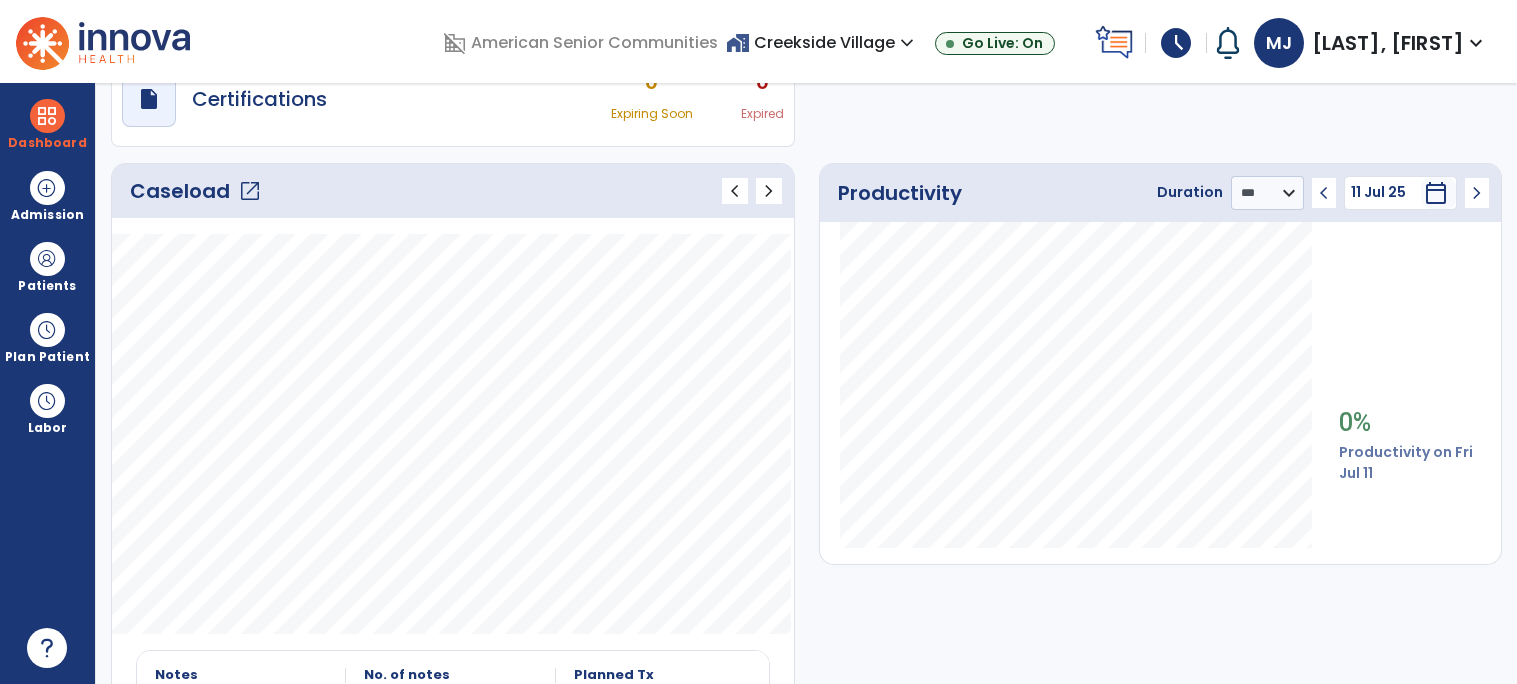 click on "calendar_today" at bounding box center [1436, 193] 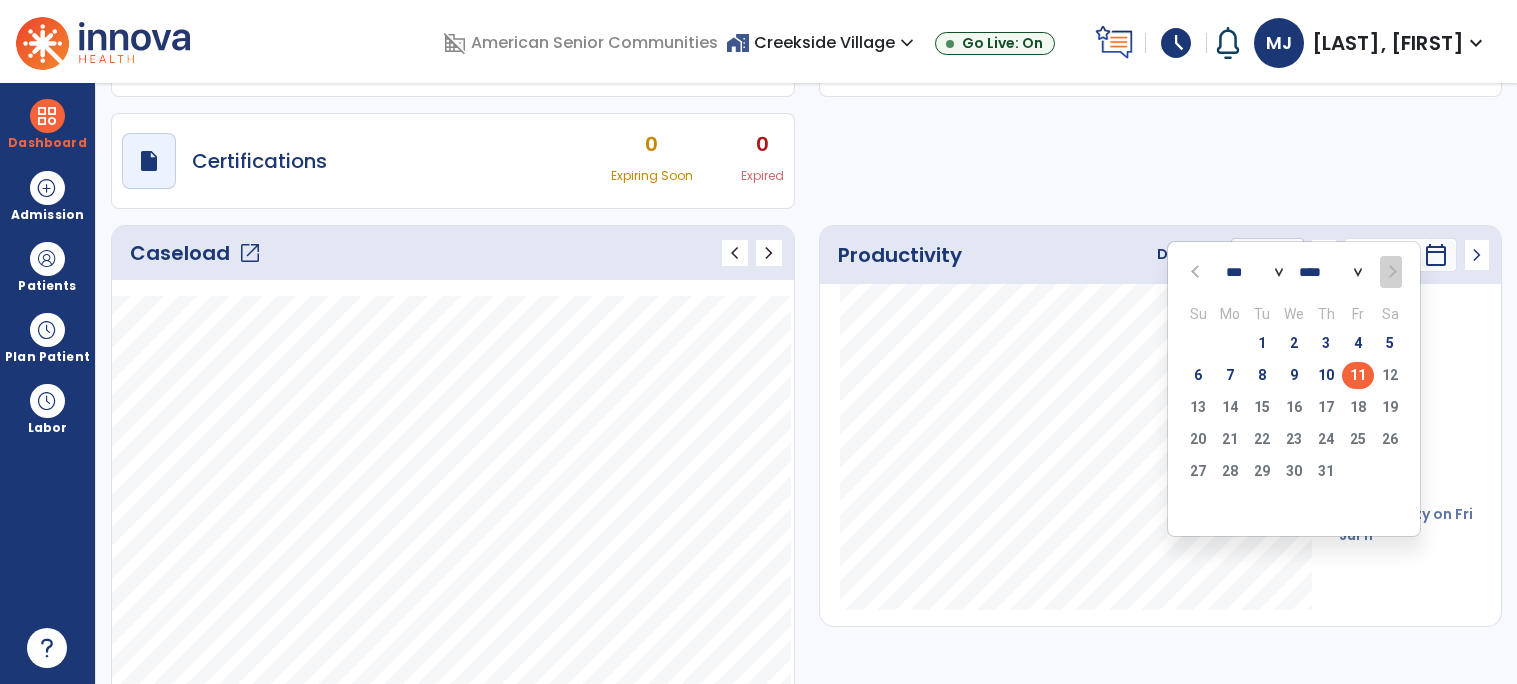 scroll, scrollTop: 144, scrollLeft: 0, axis: vertical 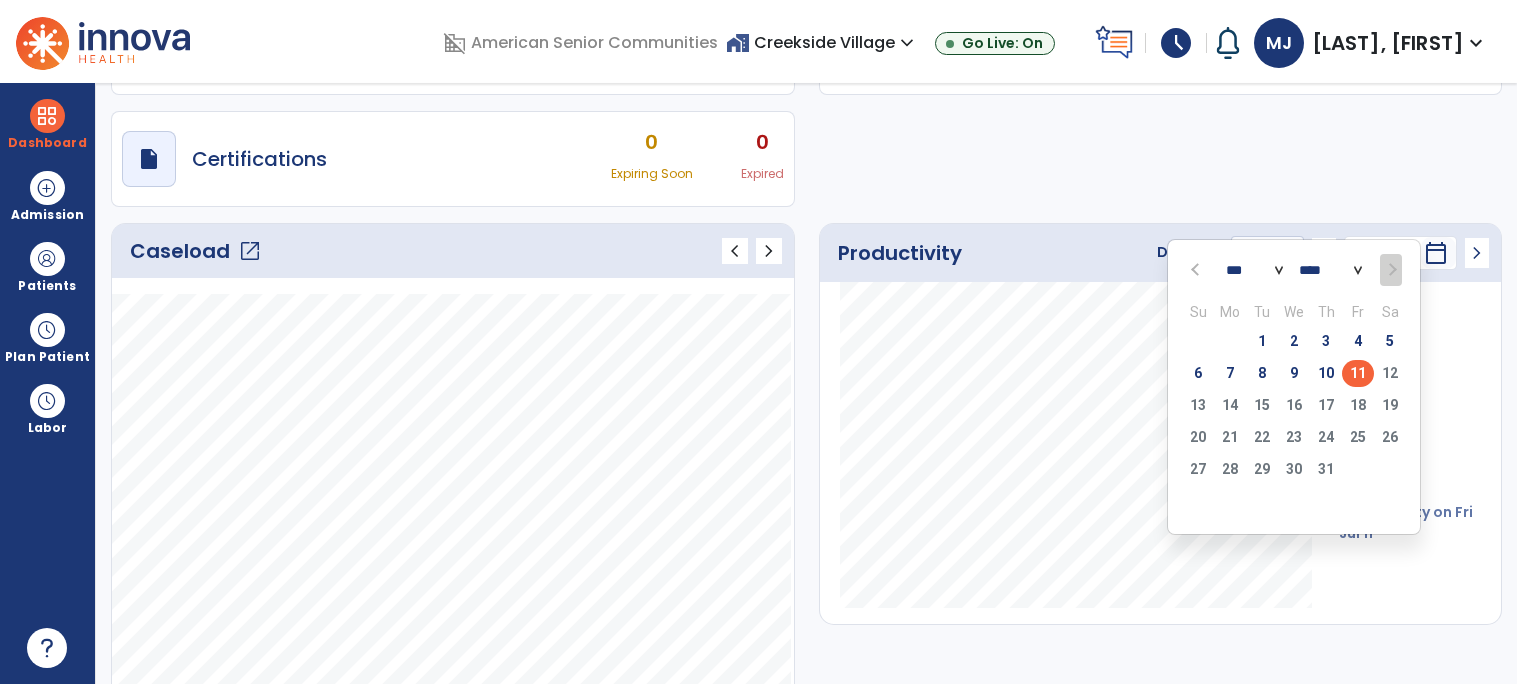 click at bounding box center (1197, 270) 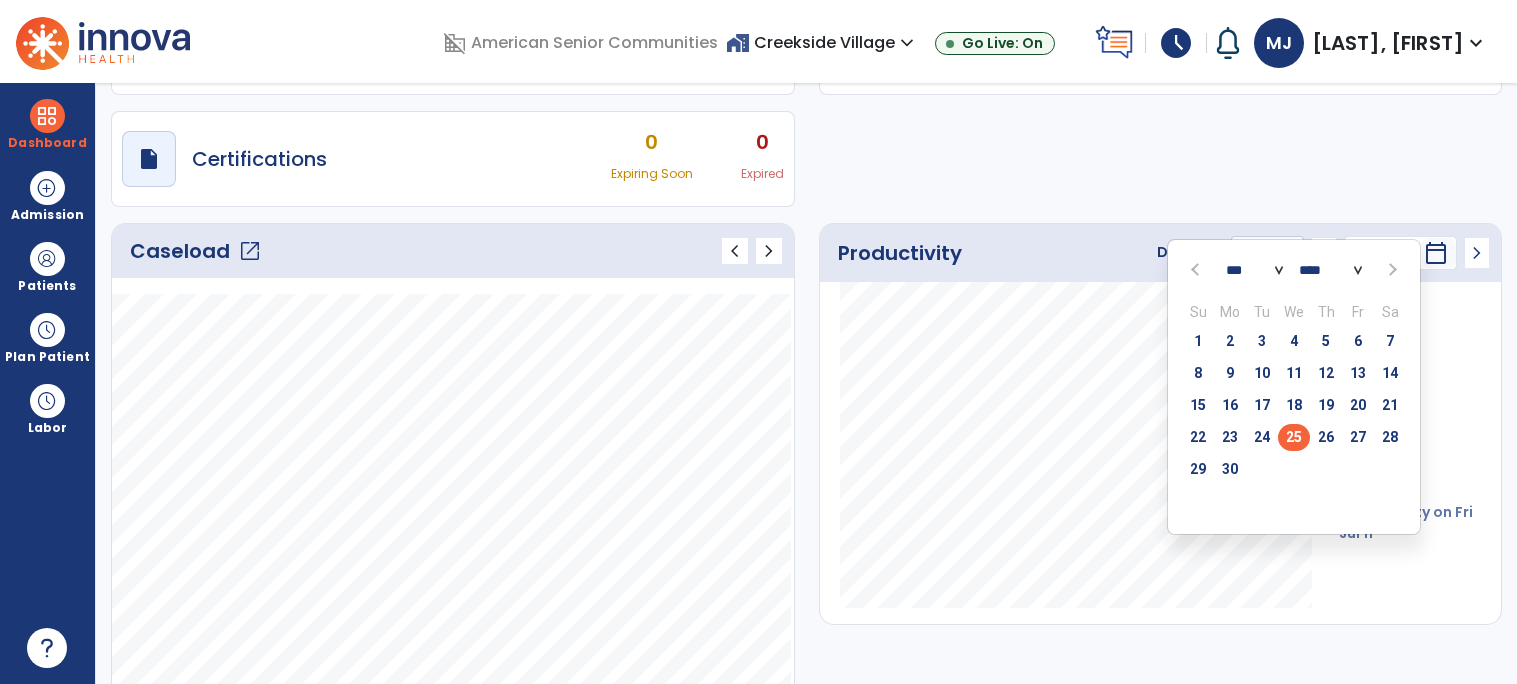 click on "25" at bounding box center [1294, 437] 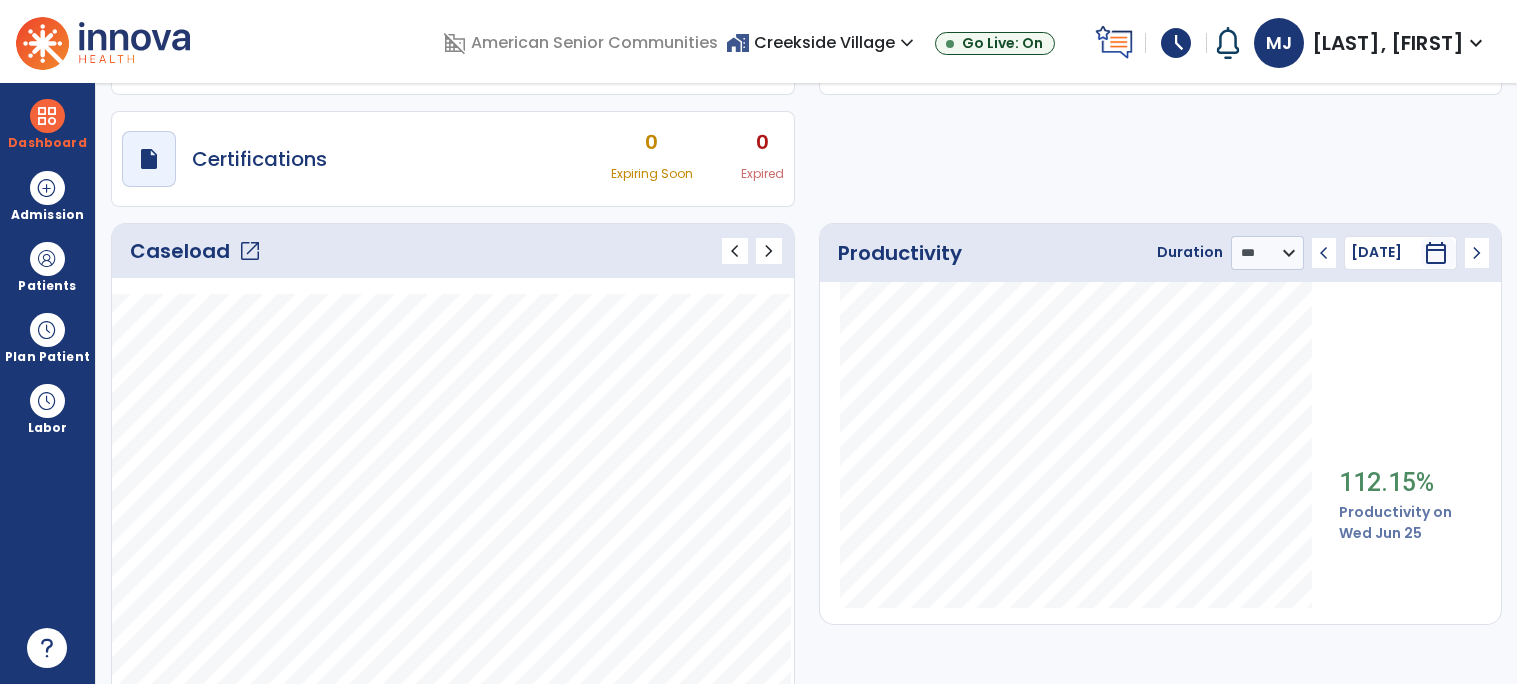 click on "chevron_left" 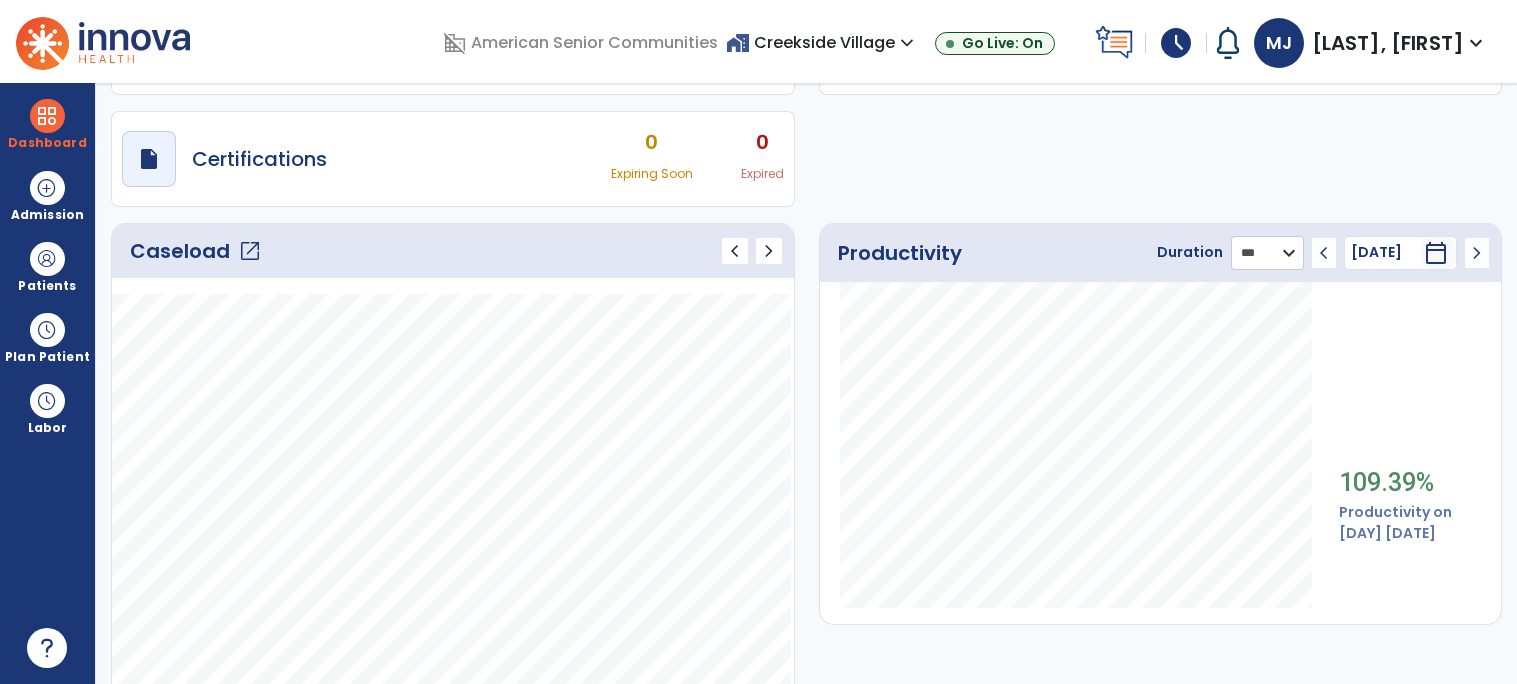 click on "******** **** ***" 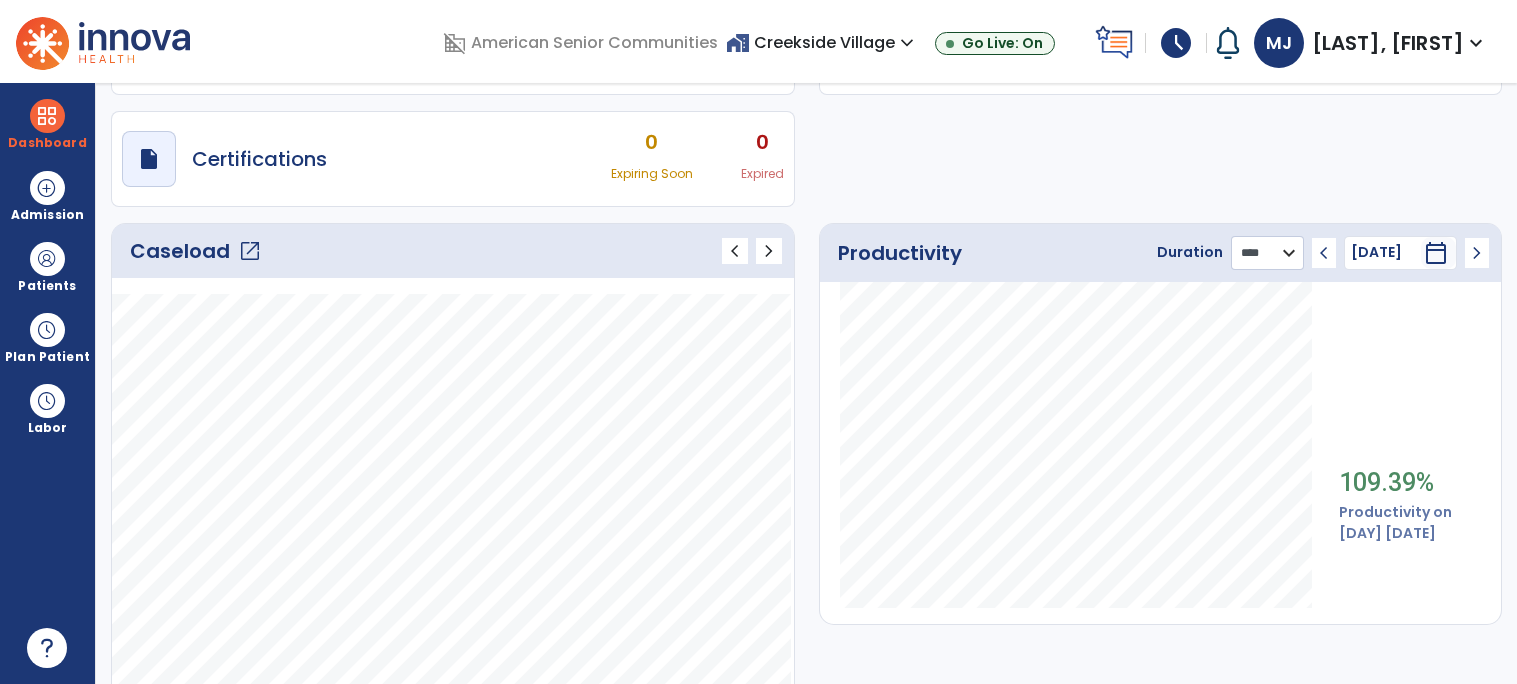 click on "******** **** ***" 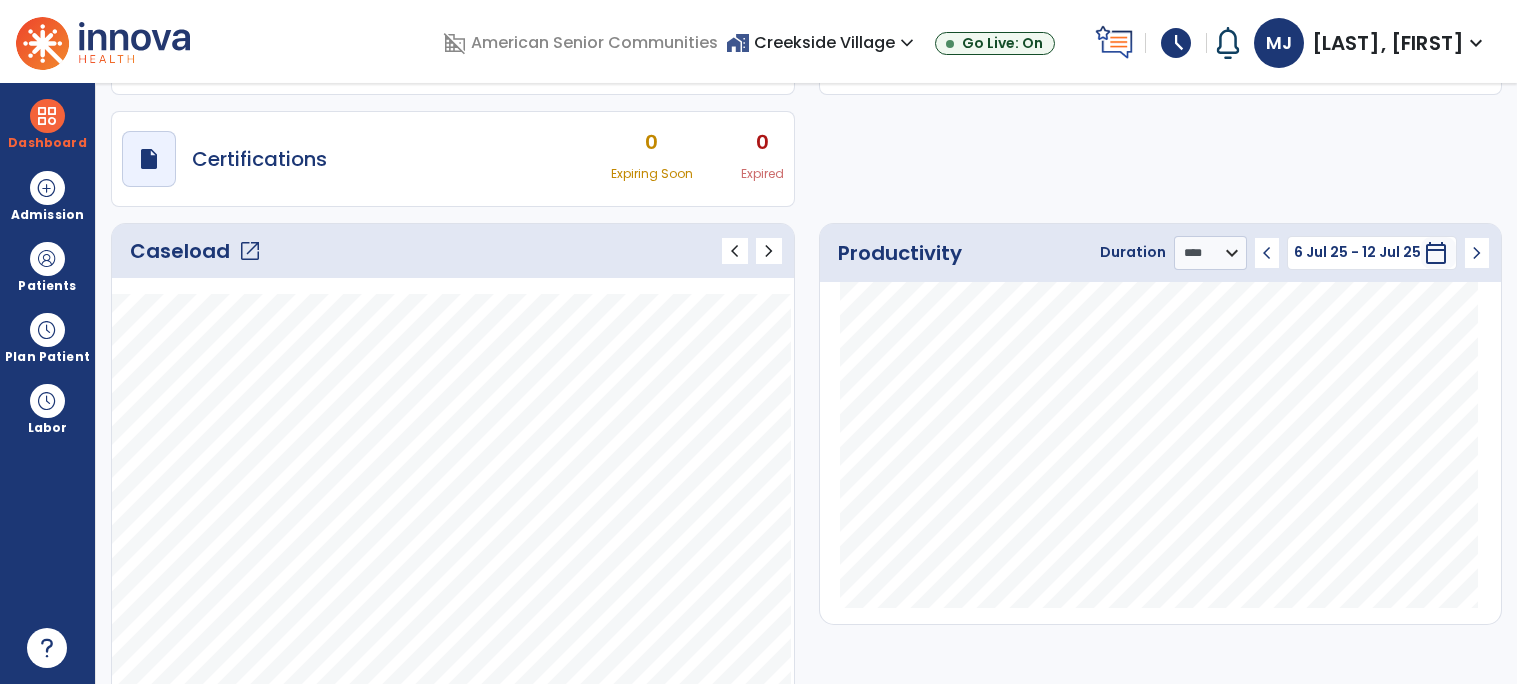 click on "chevron_left" 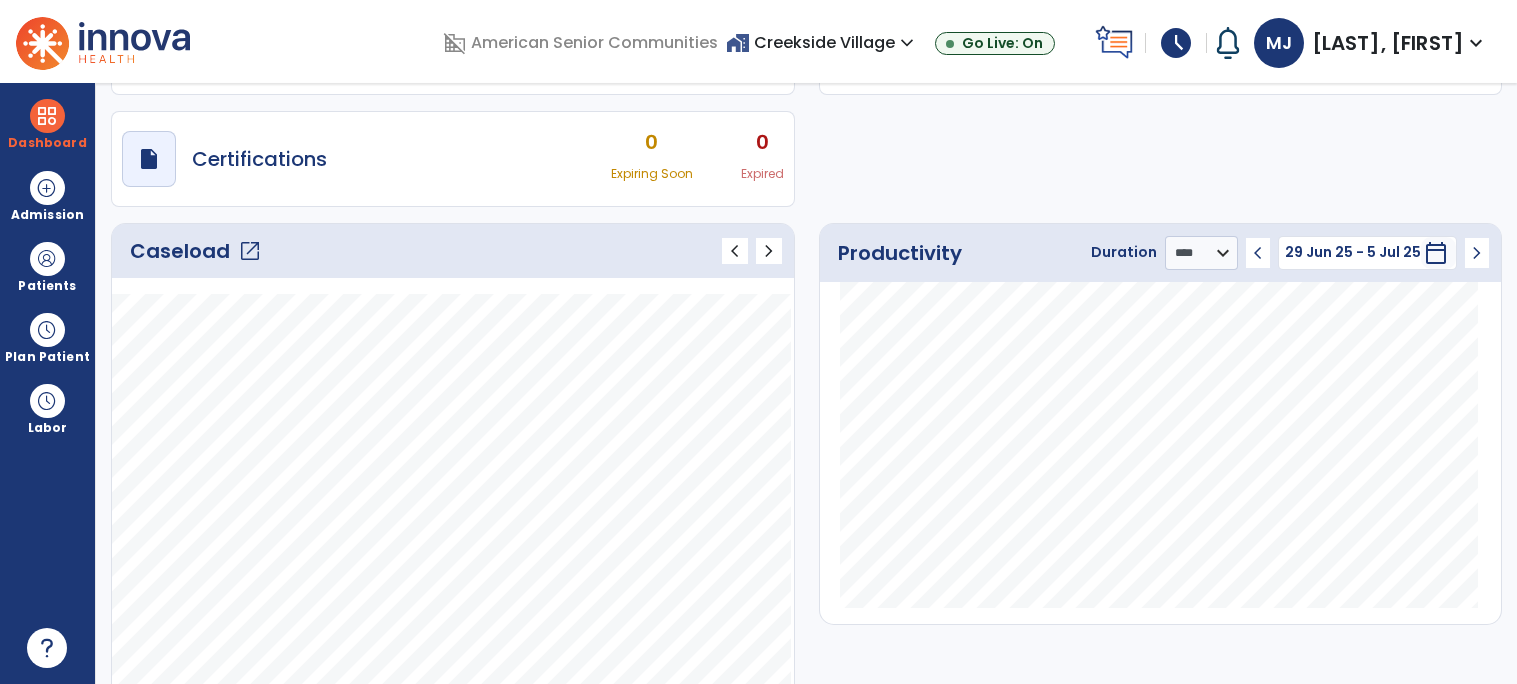 click on "calendar_today" at bounding box center [1436, 253] 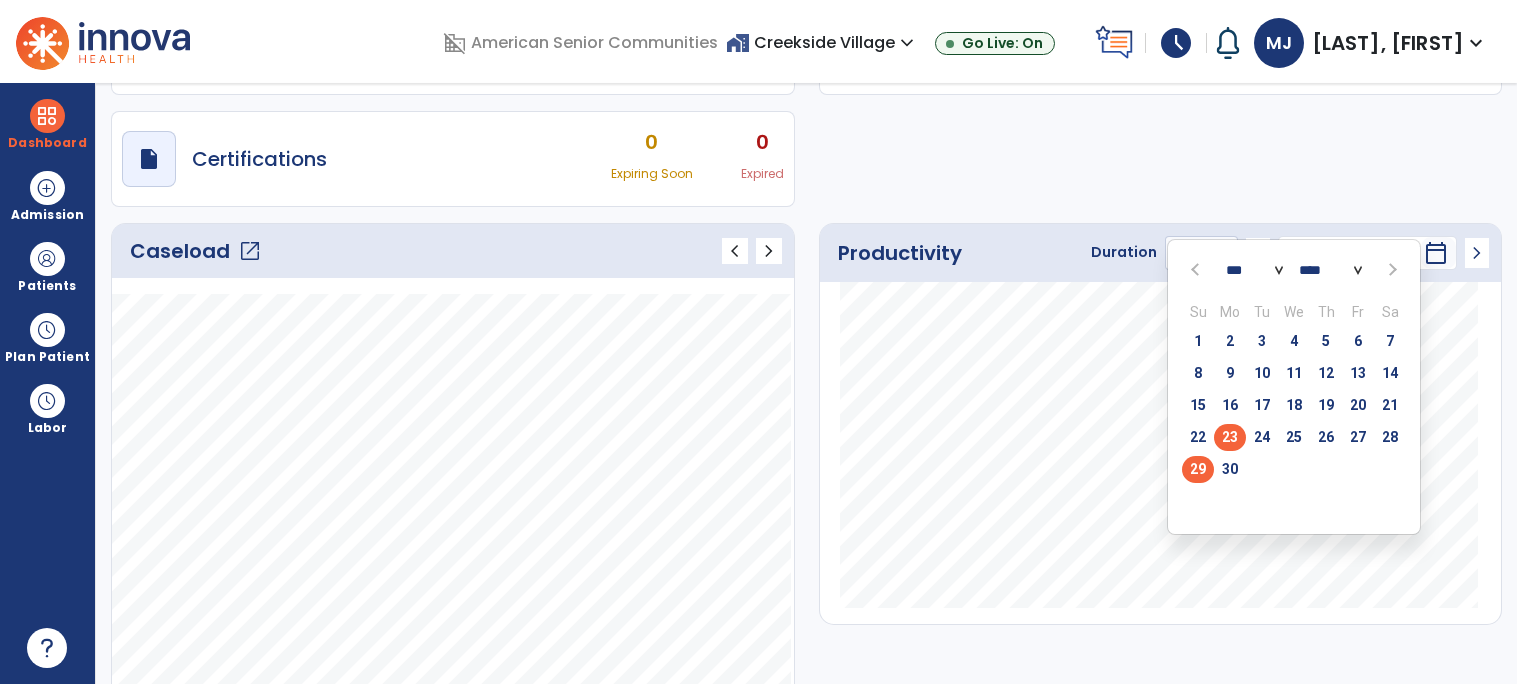 click on "23" at bounding box center [1230, 437] 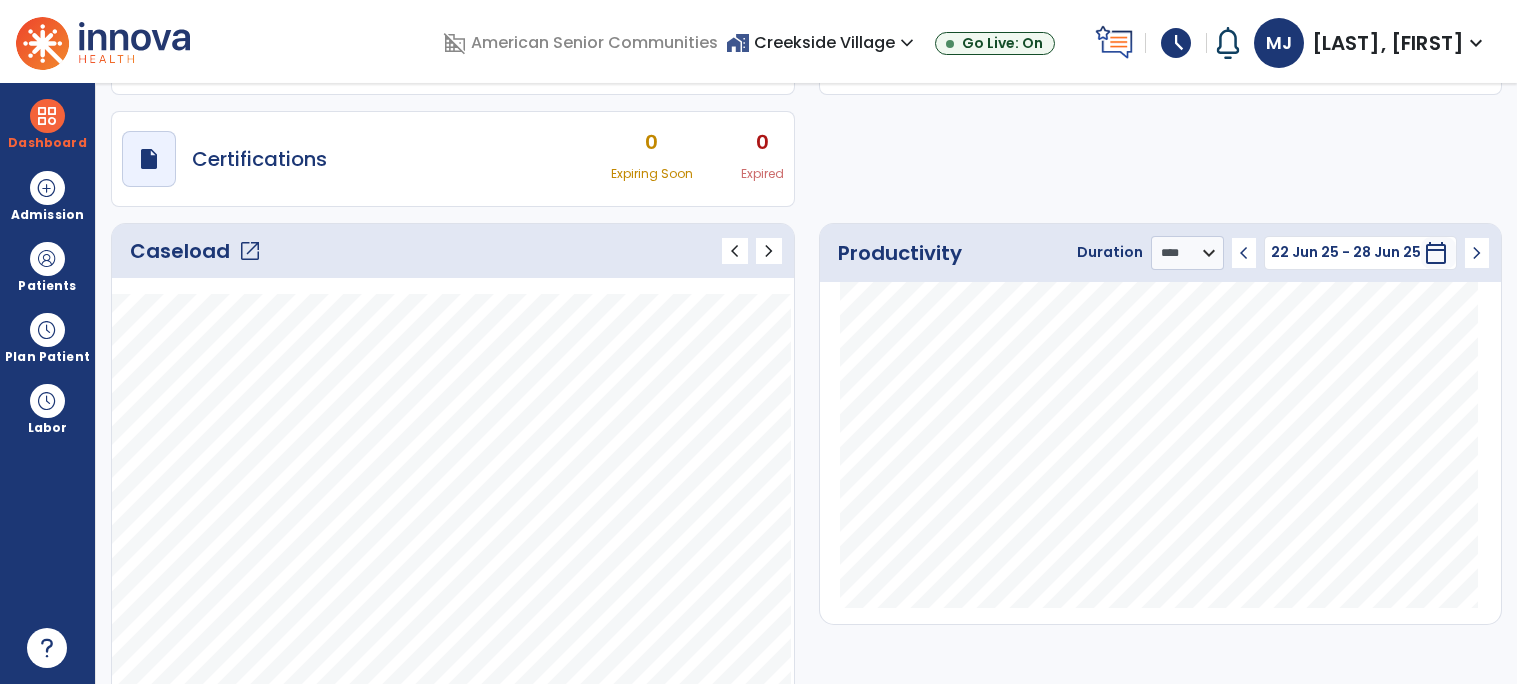click on "chevron_left" 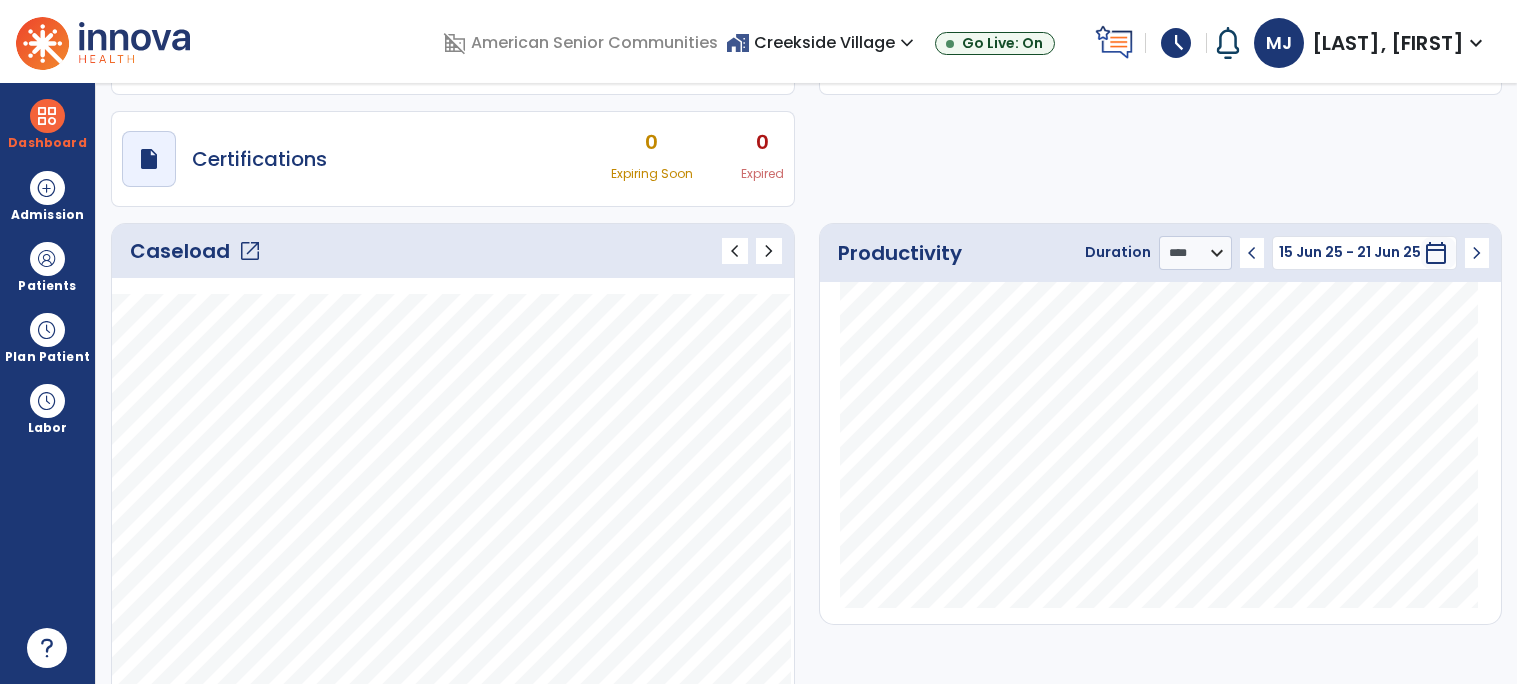 click on "chevron_left" 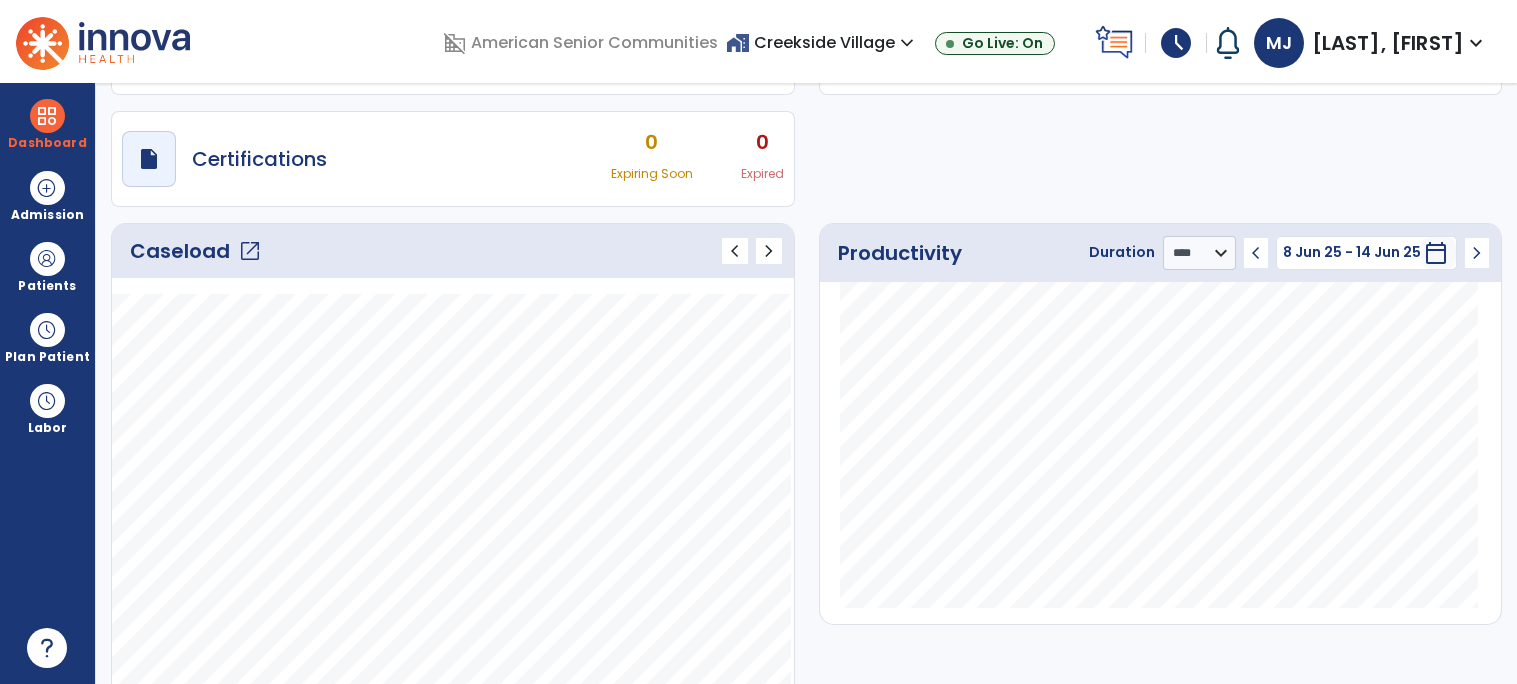 click on "chevron_left" 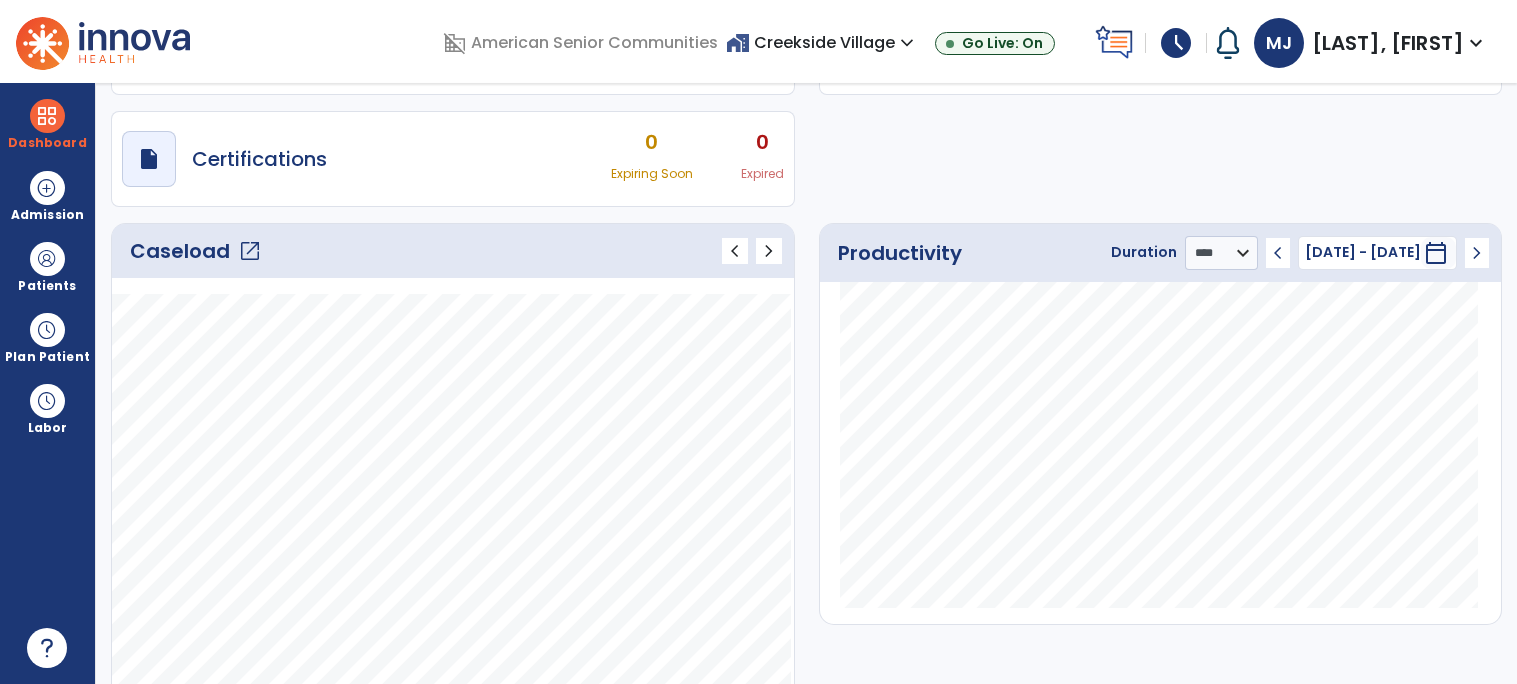 click on "chevron_left" 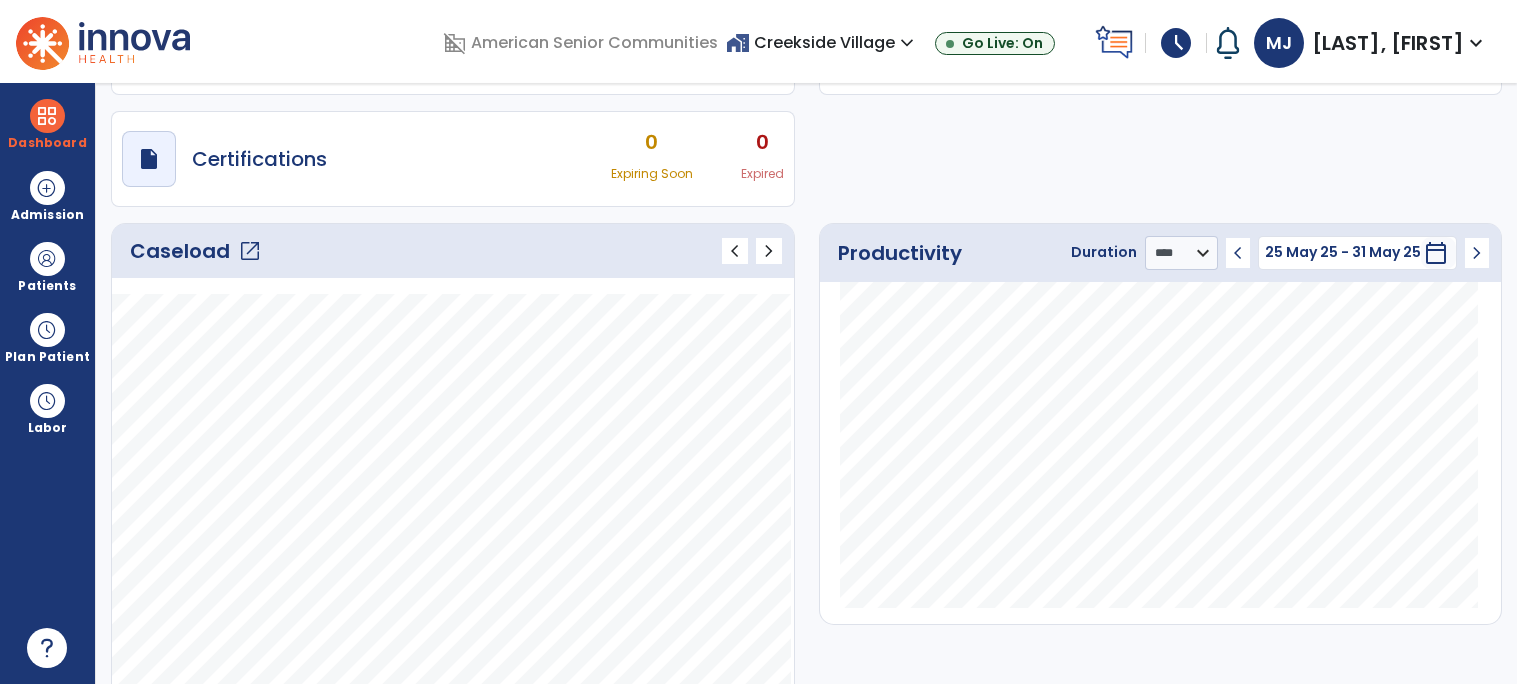 click on "chevron_left" 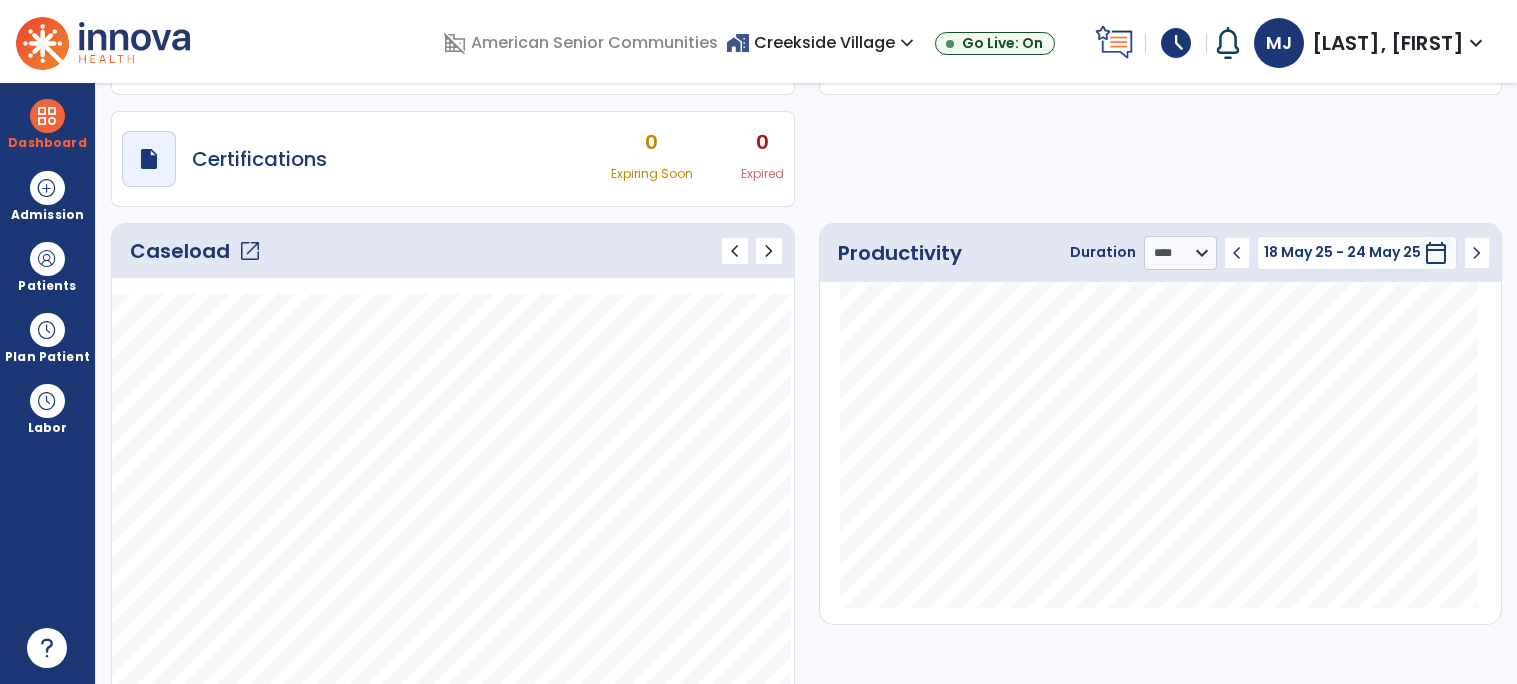 click on "chevron_left" 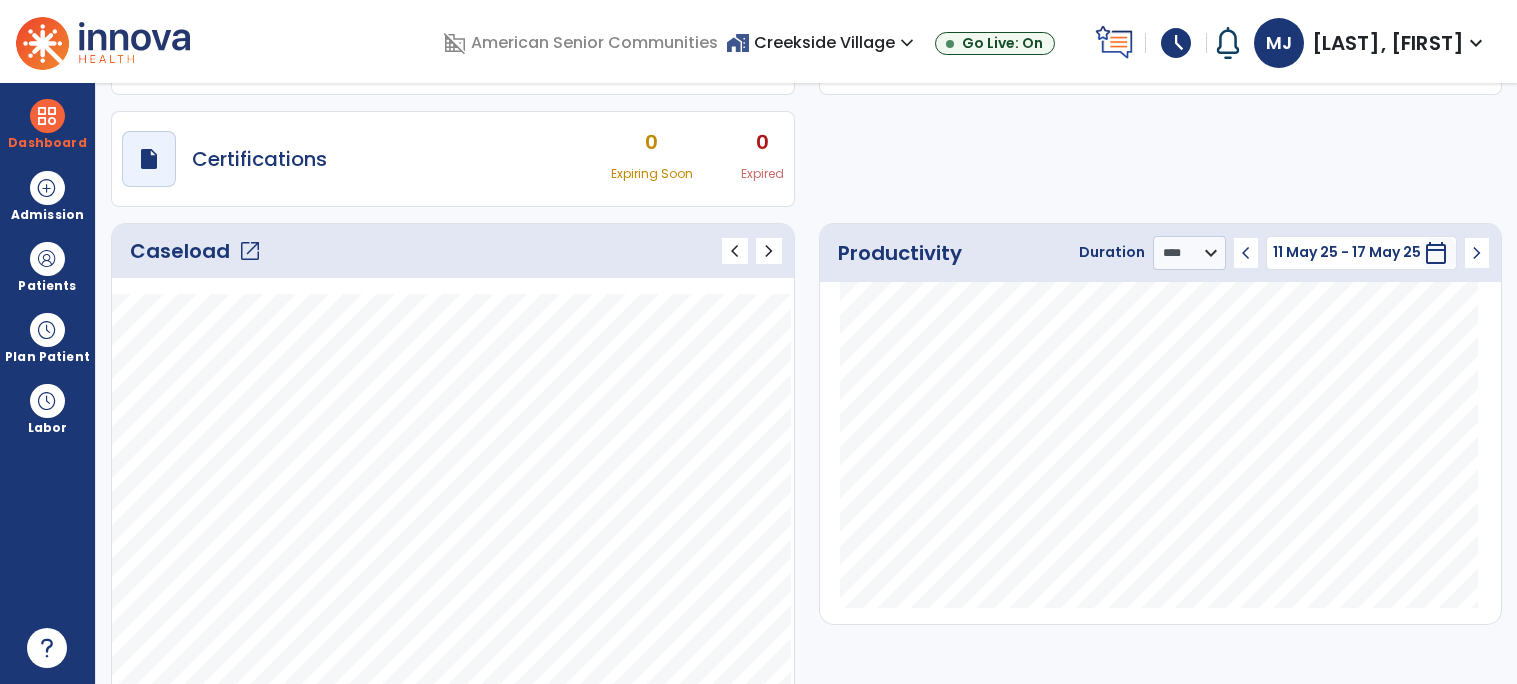 click on "chevron_left" 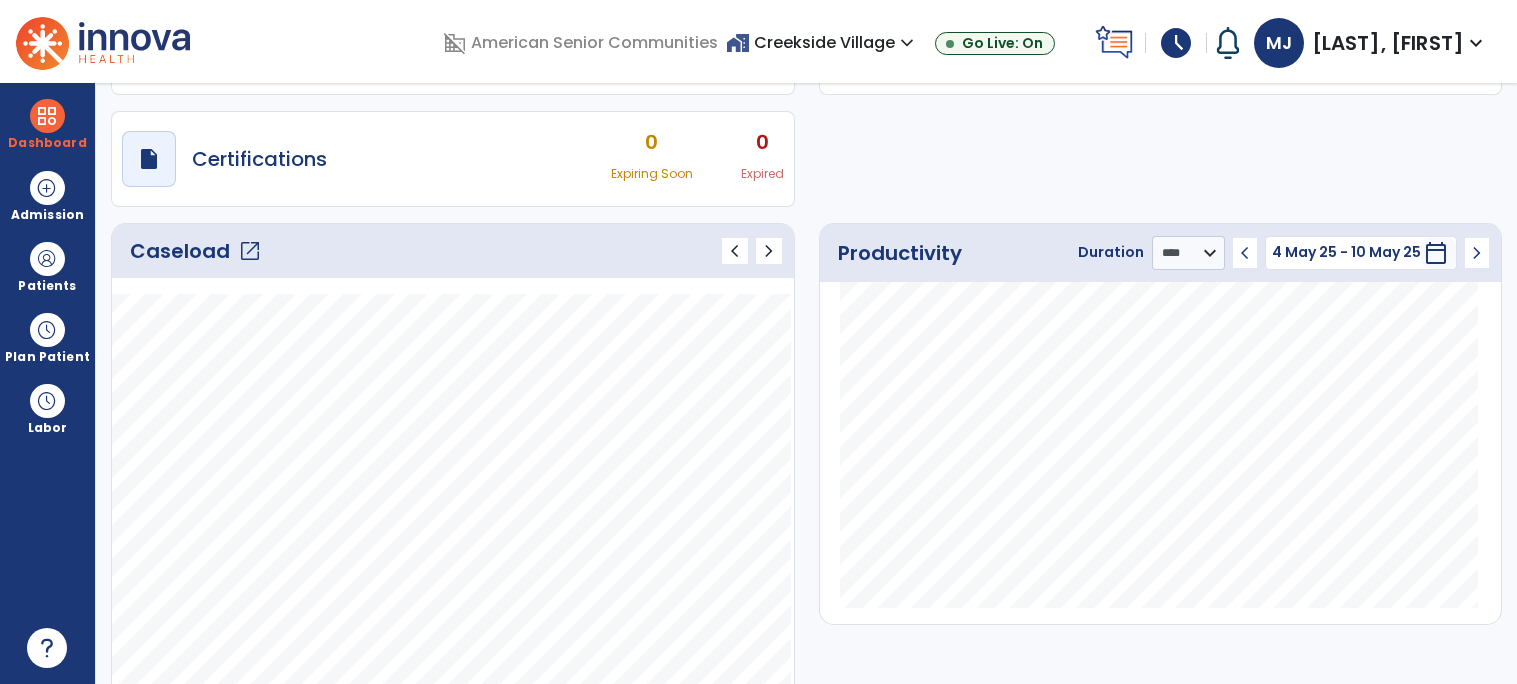 click on "chevron_left" 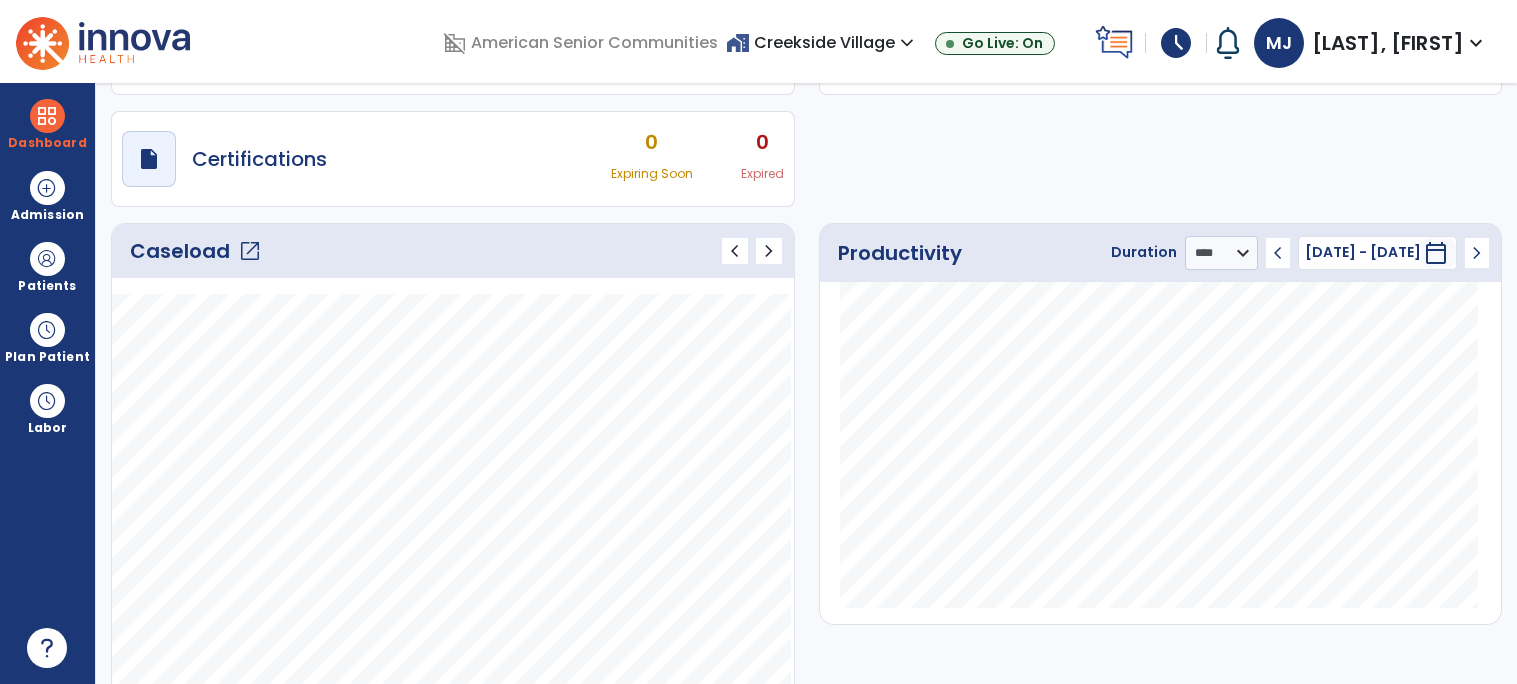 click on "chevron_left" 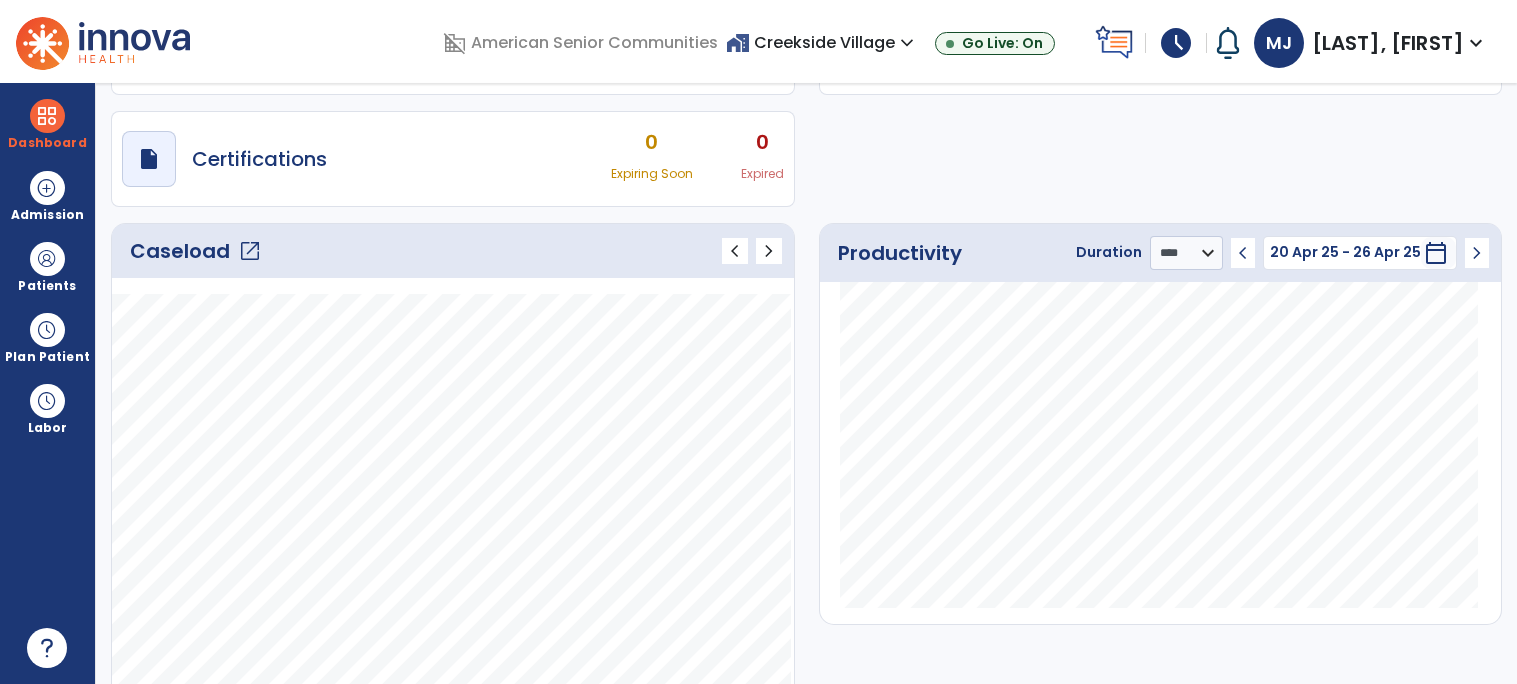 click on "chevron_left" 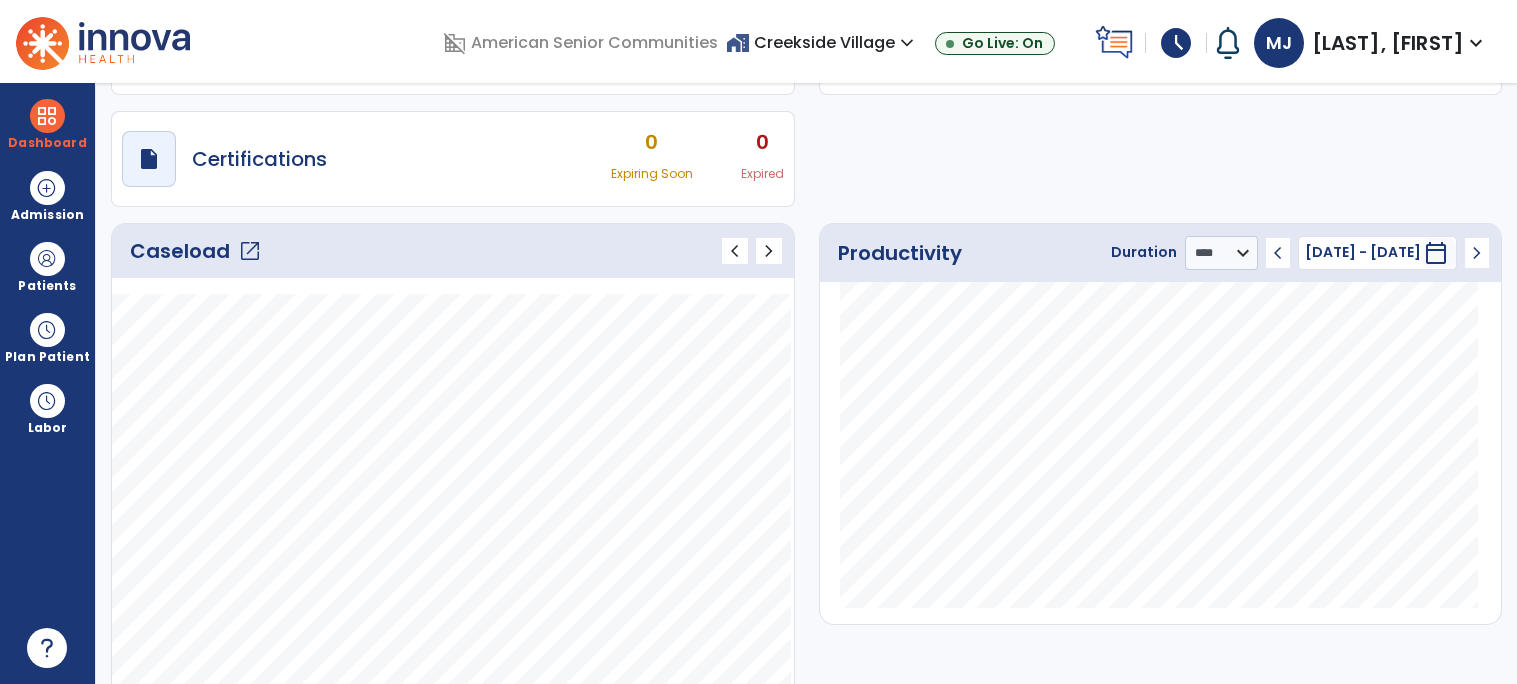 click on "chevron_left" 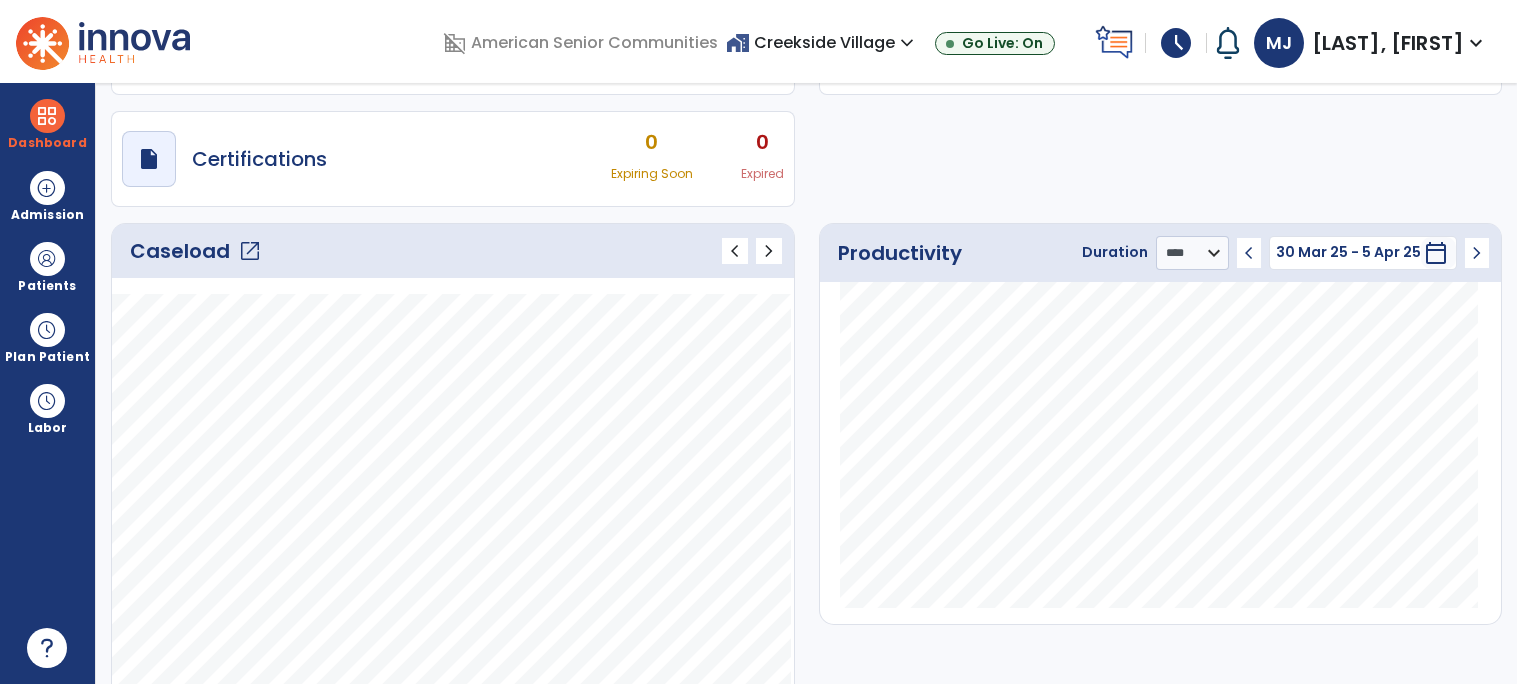 click on "chevron_left" 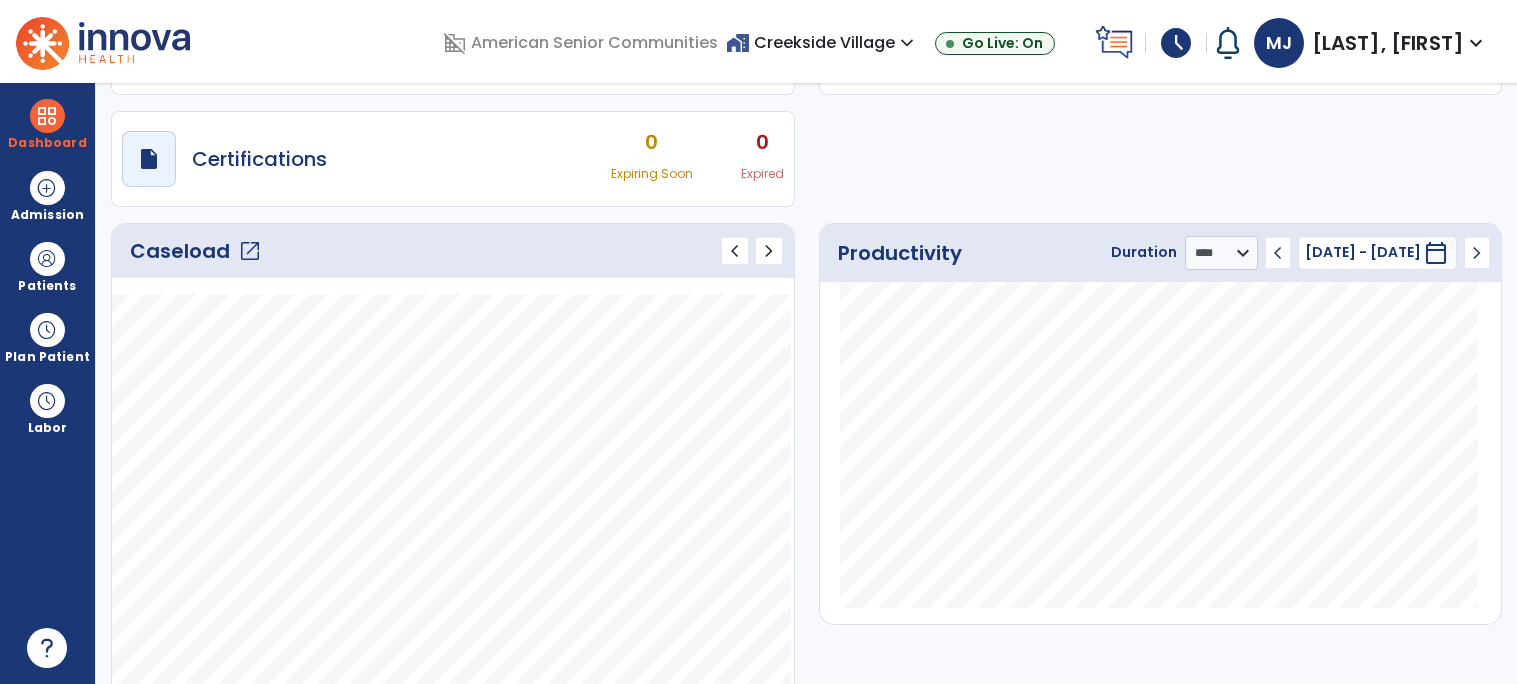 click on "chevron_left" 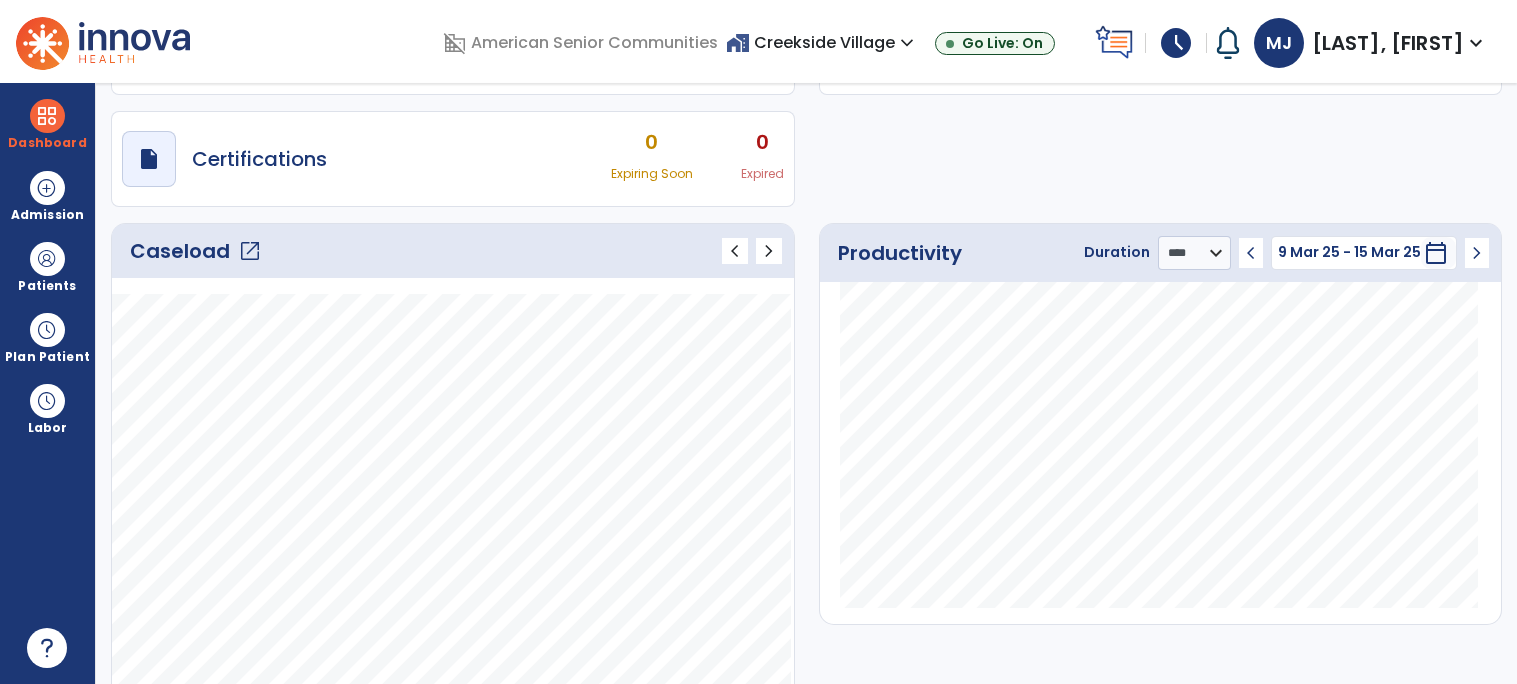 click on "chevron_left" 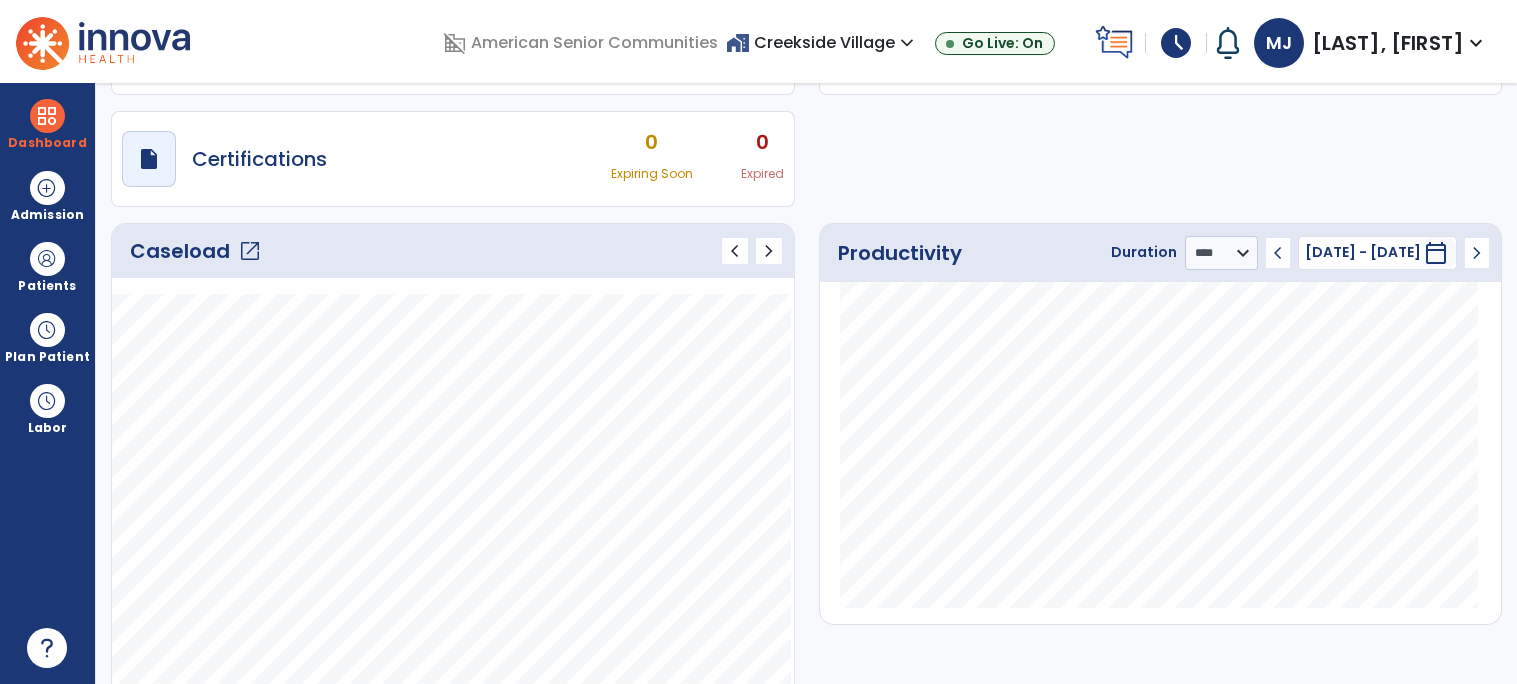 click on "chevron_left" 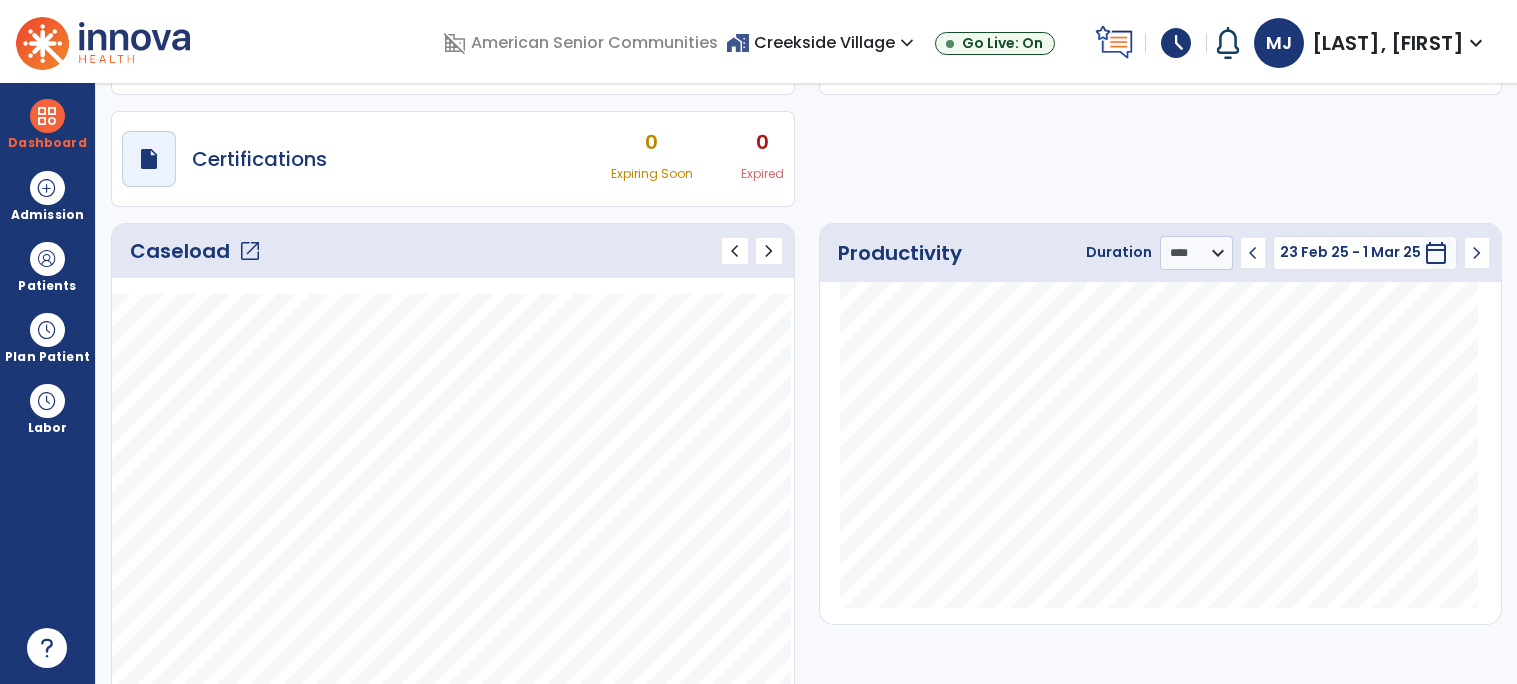 click on "chevron_left" 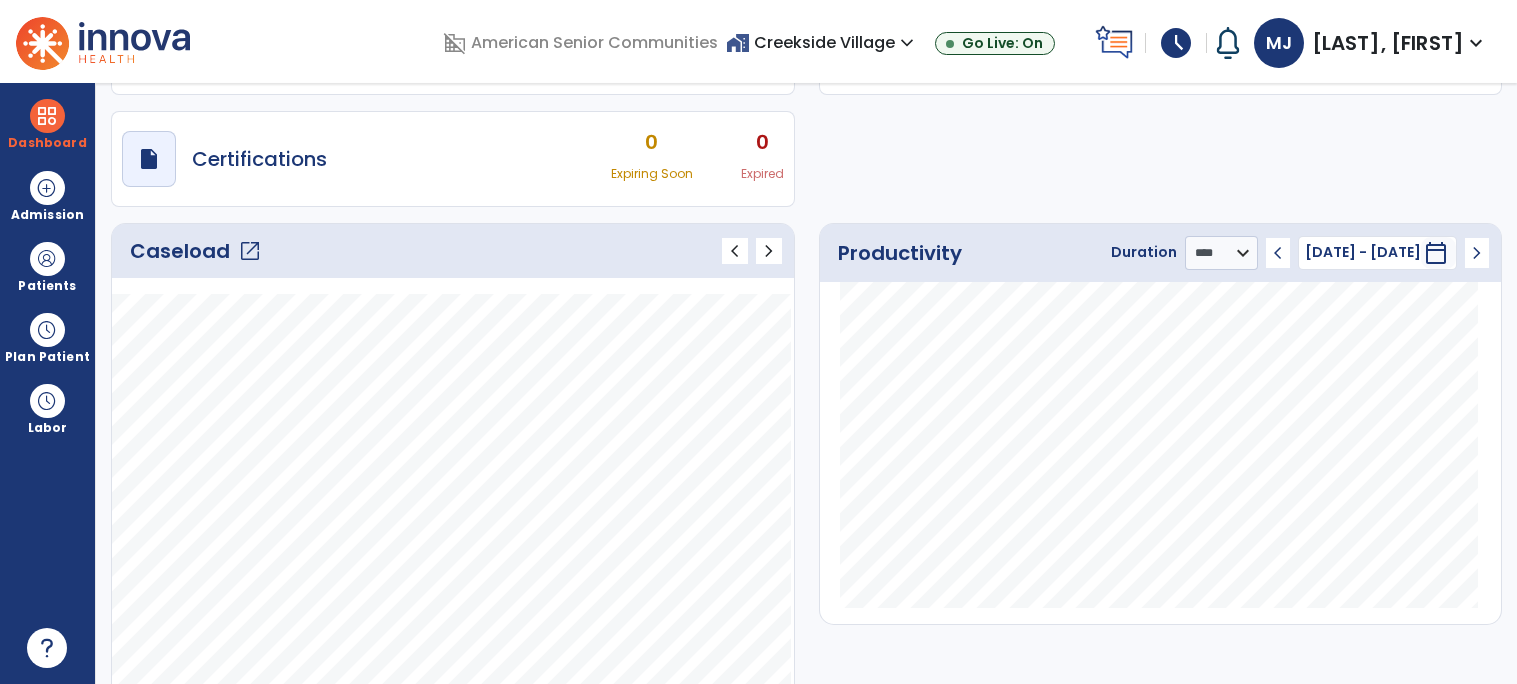 click on "chevron_left" 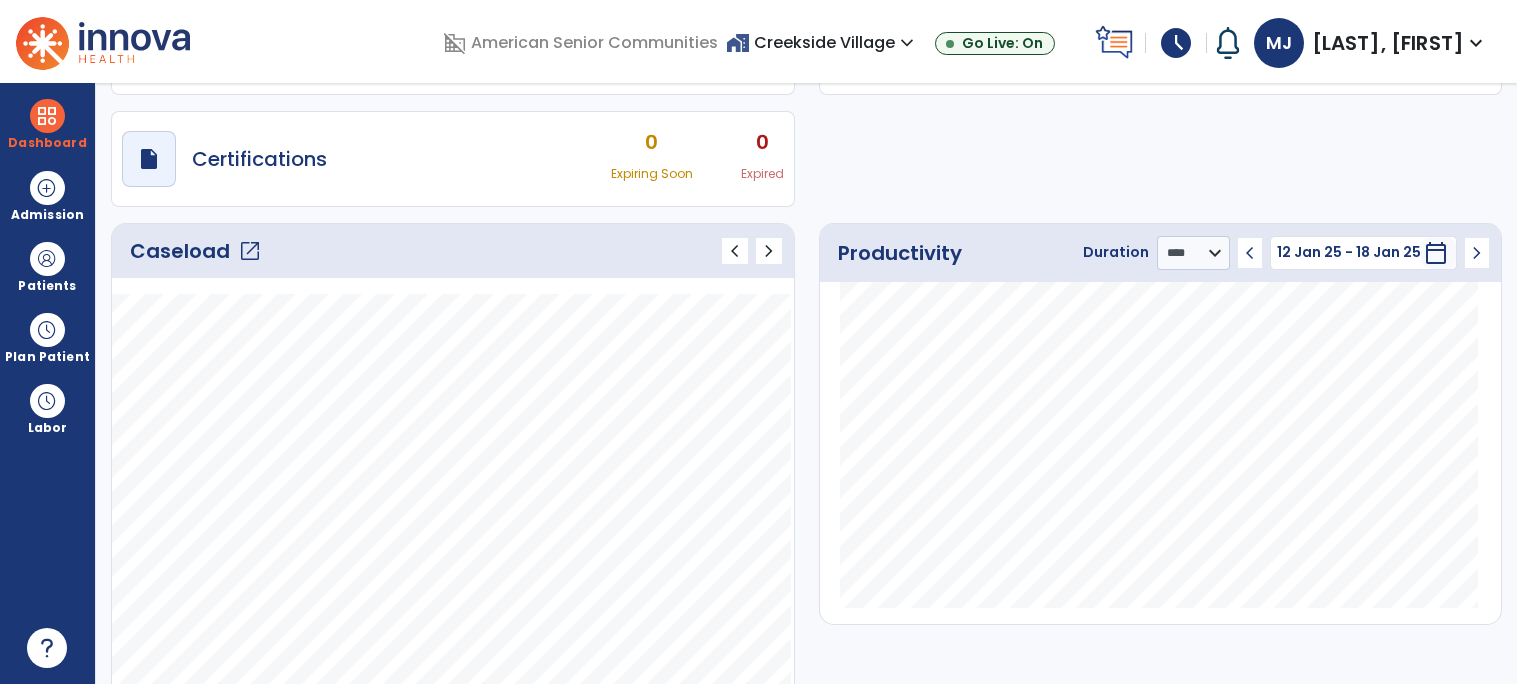 click on "chevron_left" 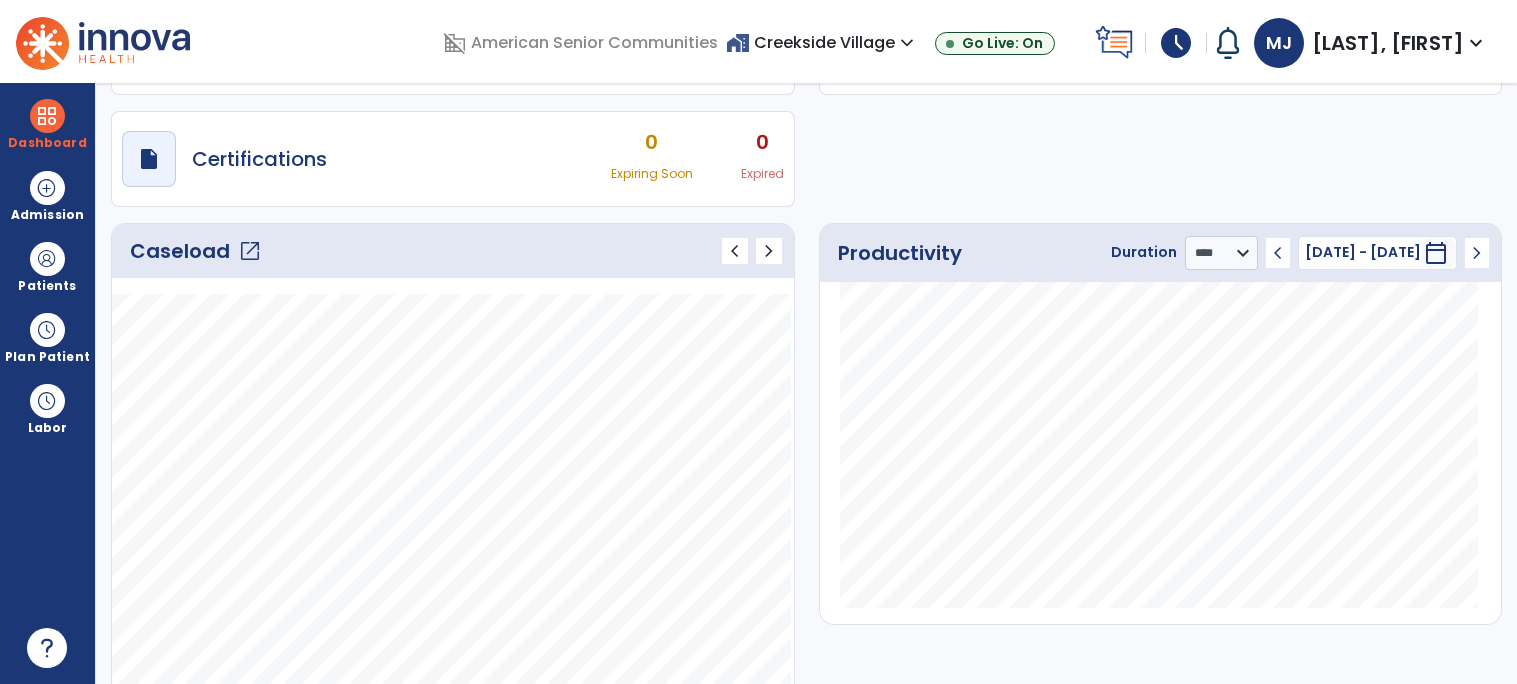 click on "chevron_left" 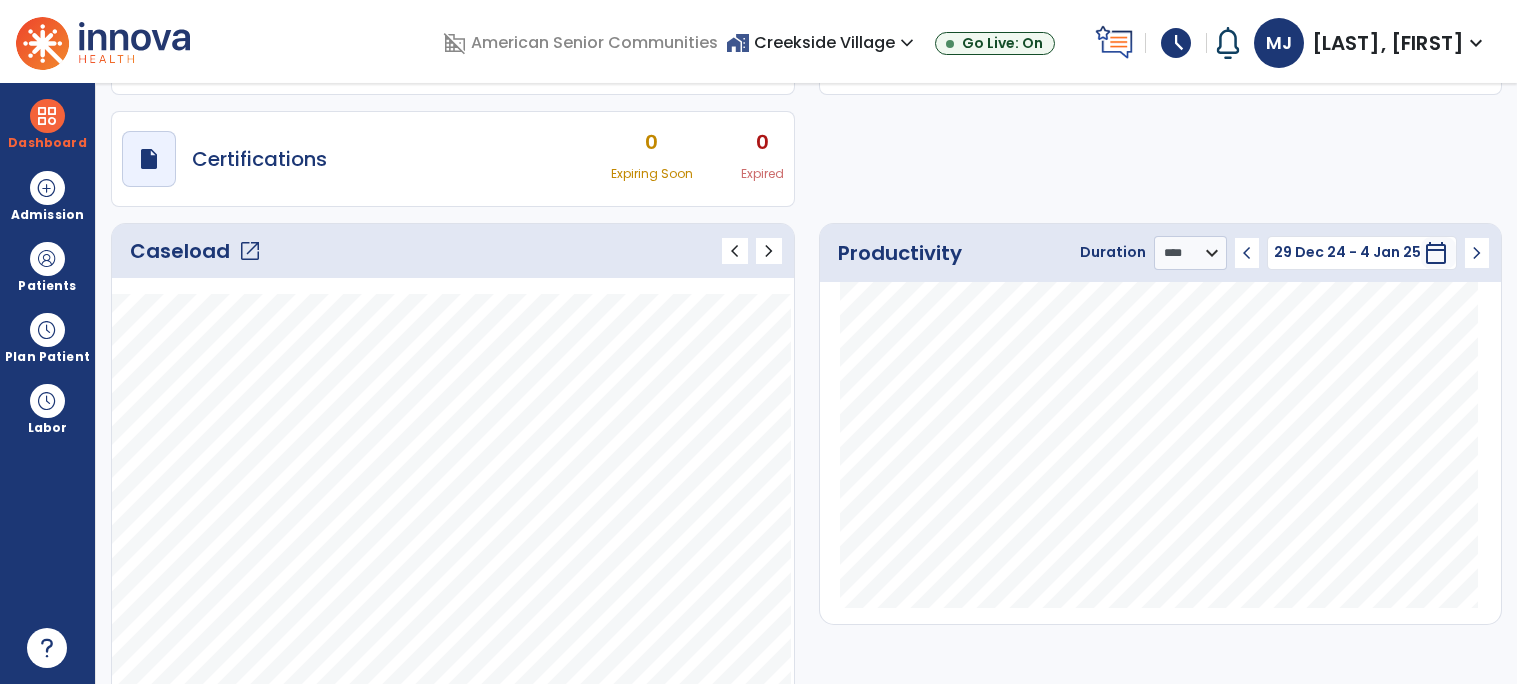 click on "open_in_new" 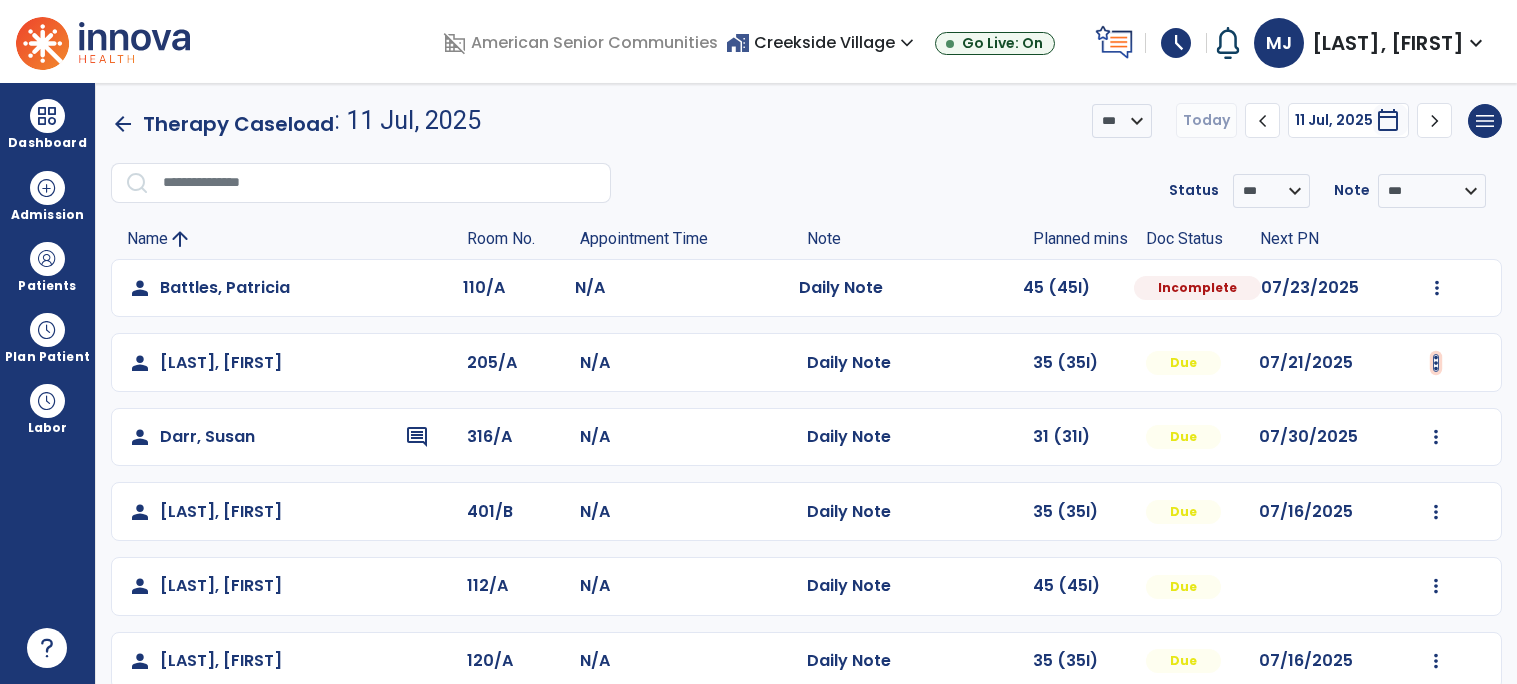 click at bounding box center [1437, 288] 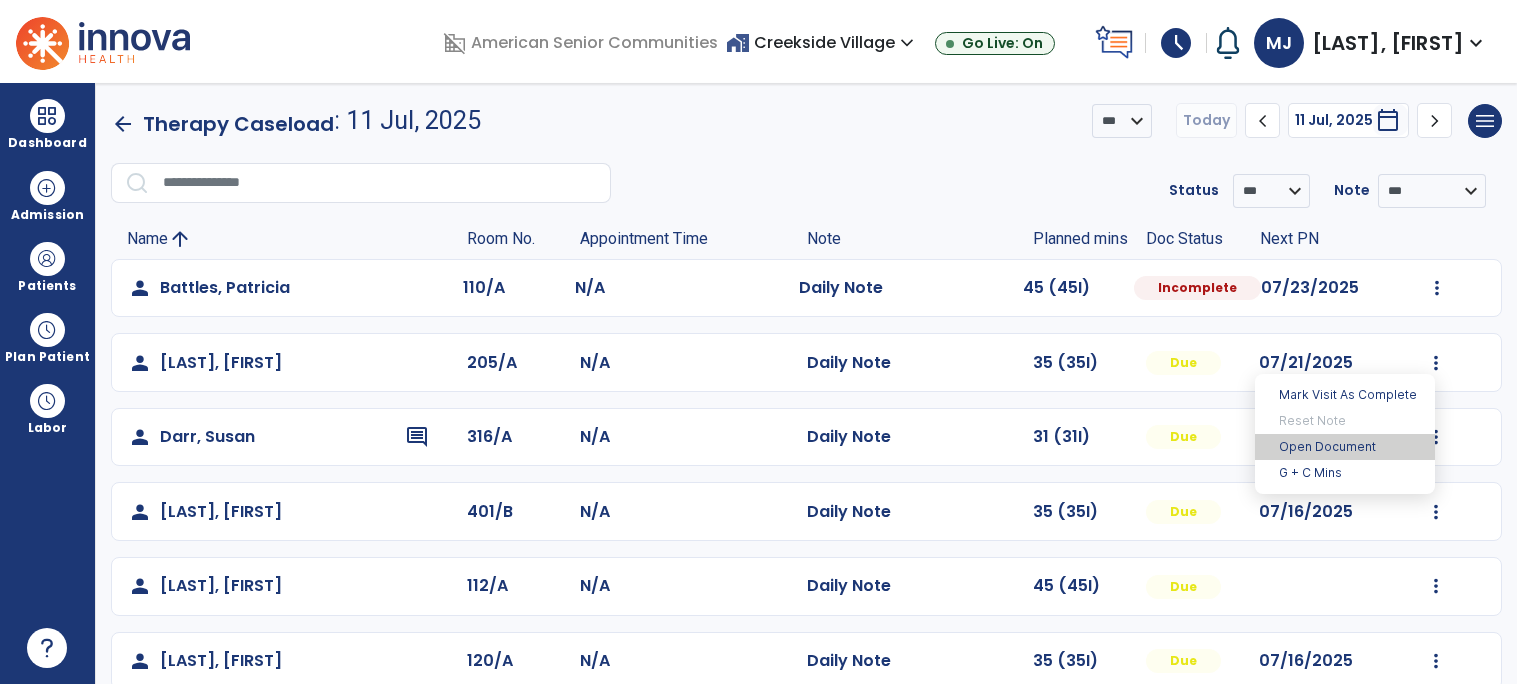 click on "Open Document" at bounding box center [1345, 447] 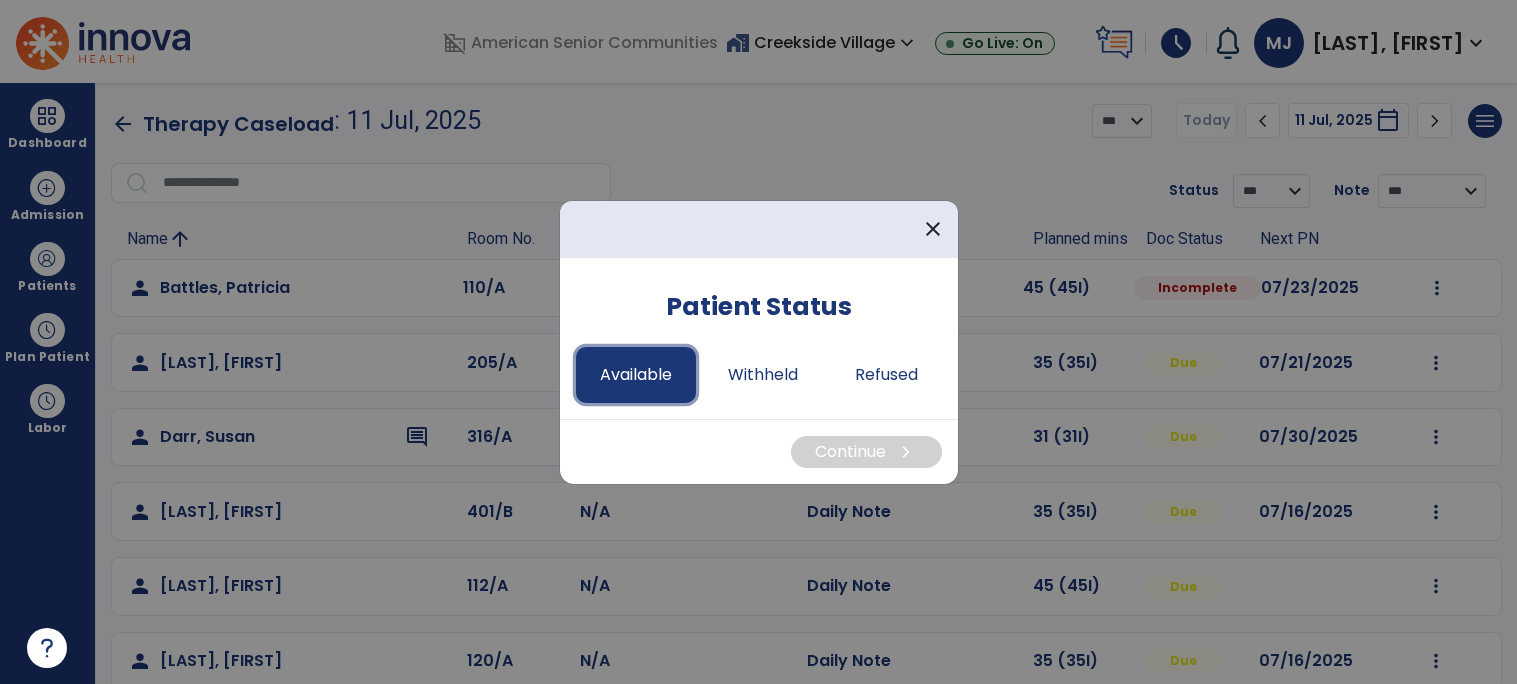 click on "Available" at bounding box center [636, 375] 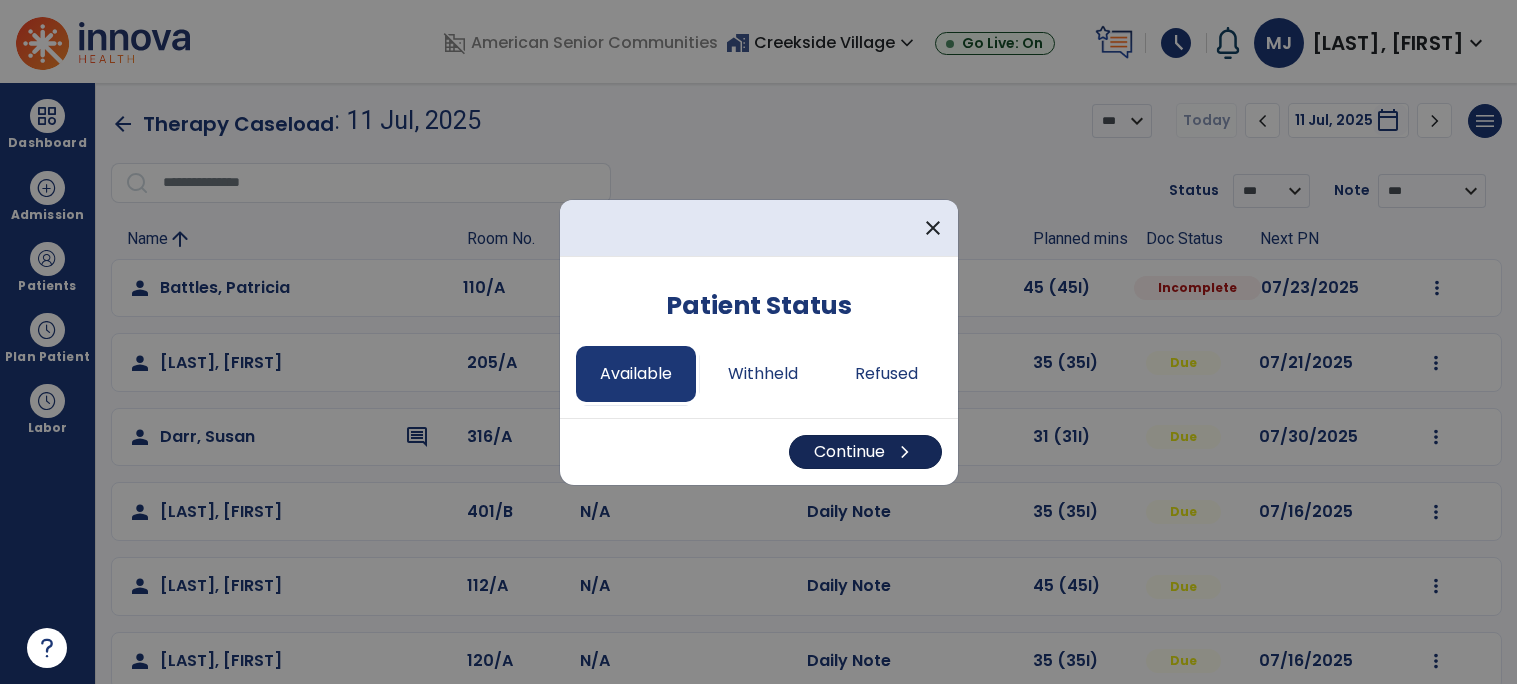 click on "chevron_right" at bounding box center (905, 452) 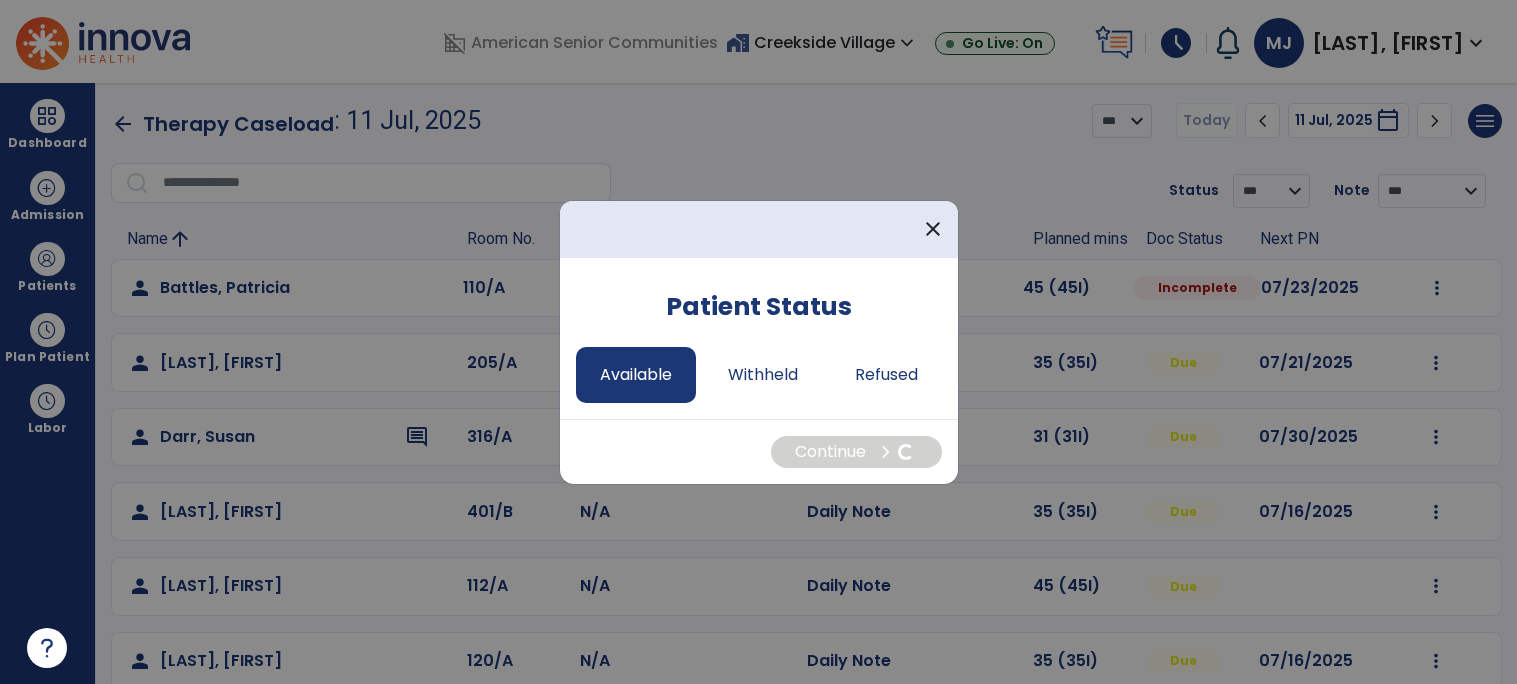 select on "*" 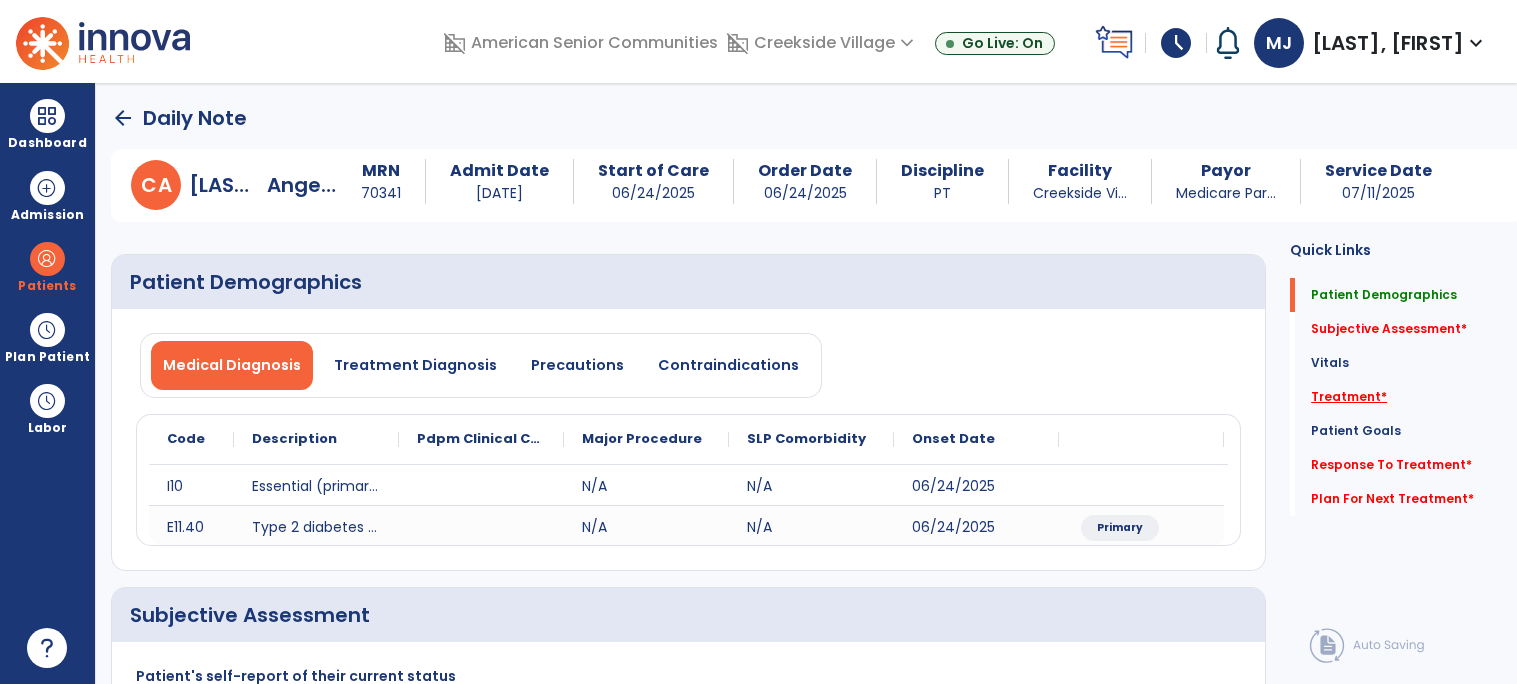 click on "Treatment   *" 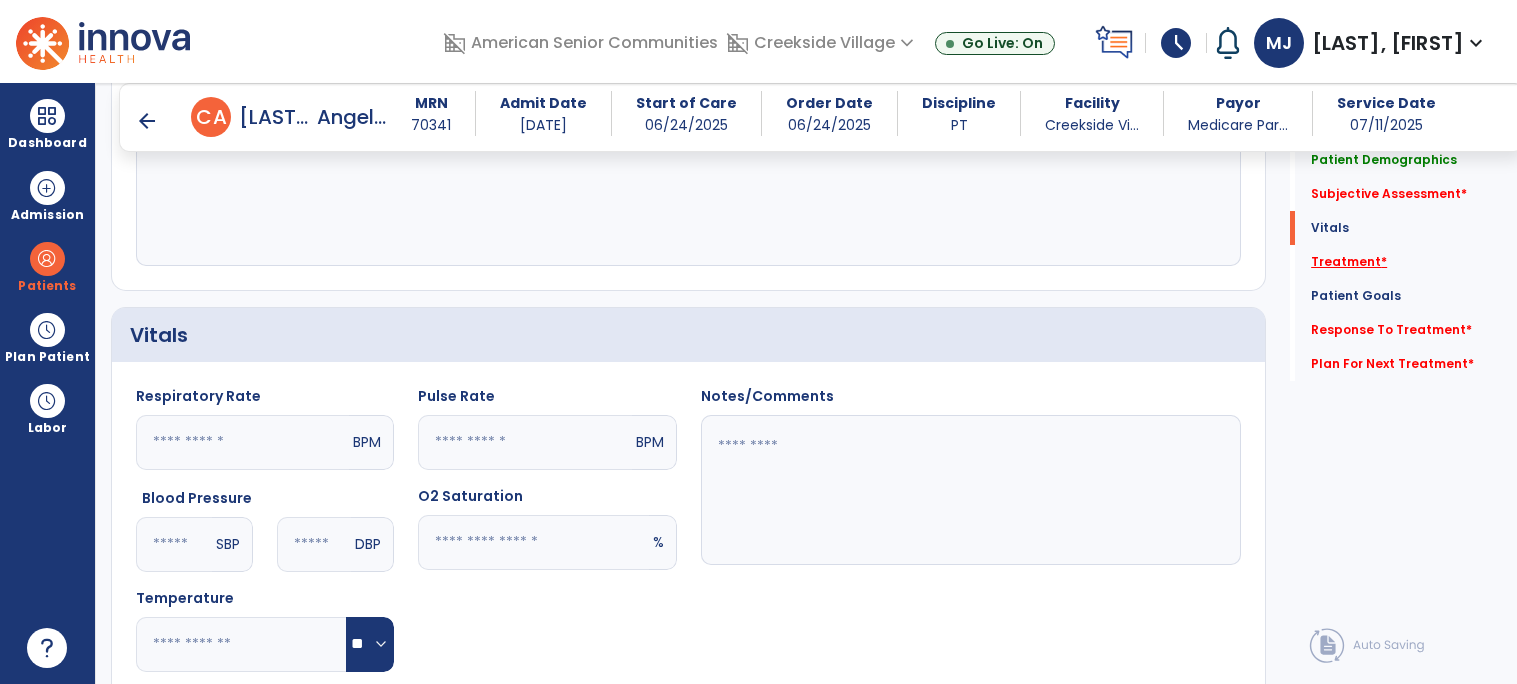 scroll, scrollTop: 1053, scrollLeft: 0, axis: vertical 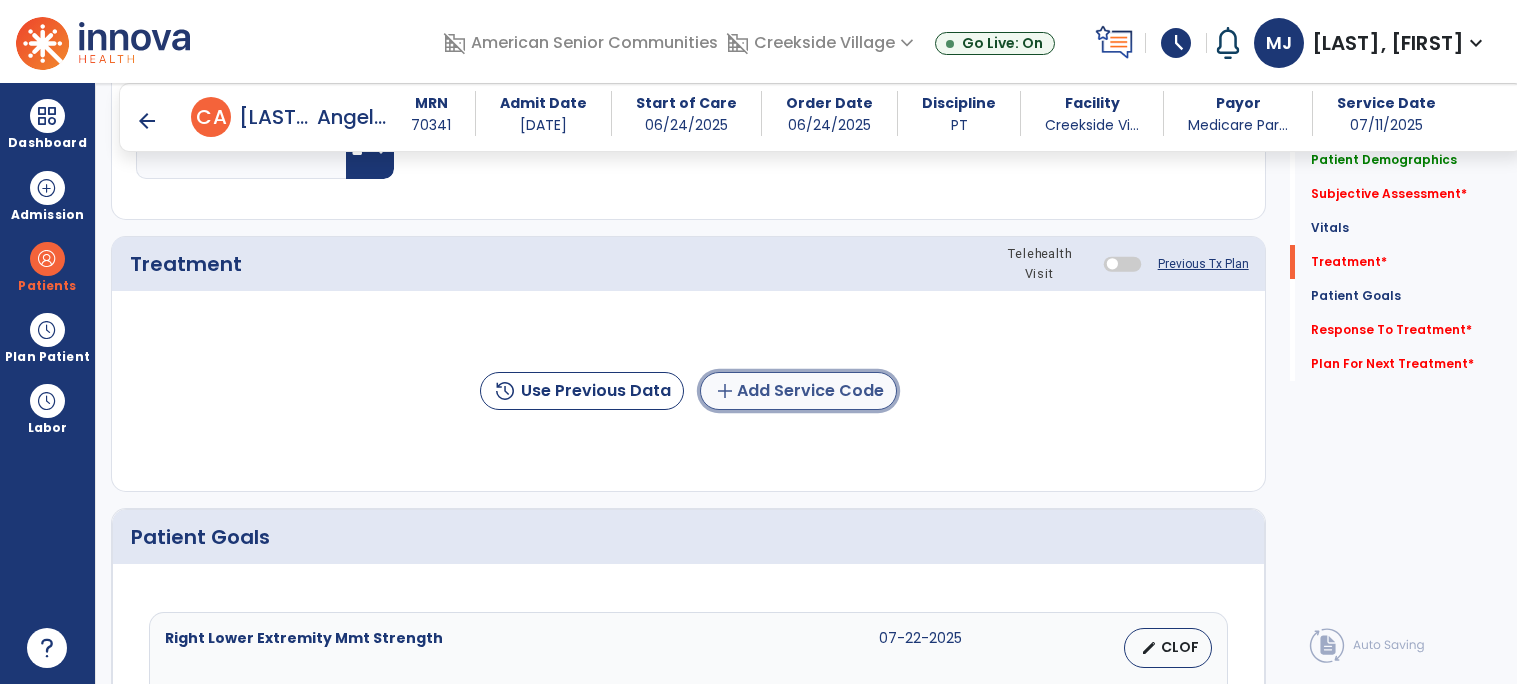 click on "add  Add Service Code" 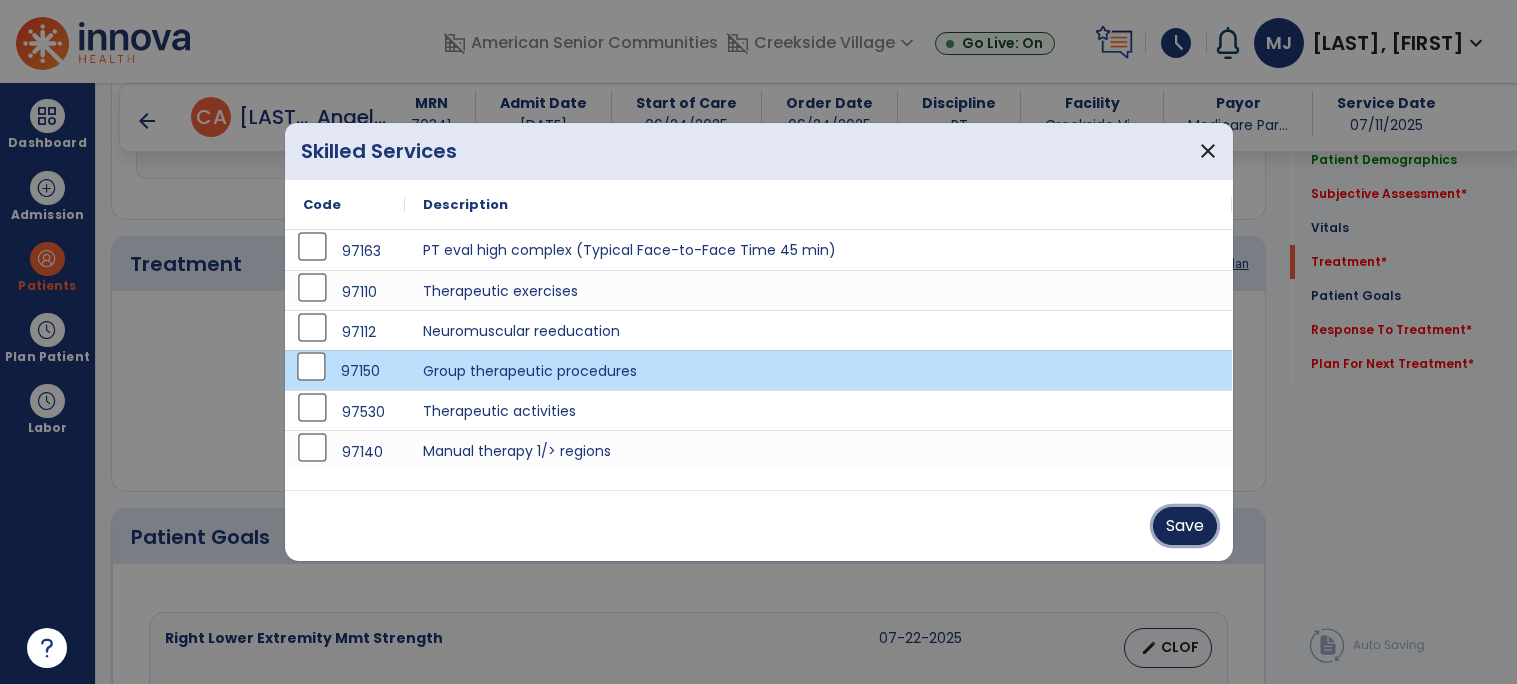 click on "Save" at bounding box center (1185, 526) 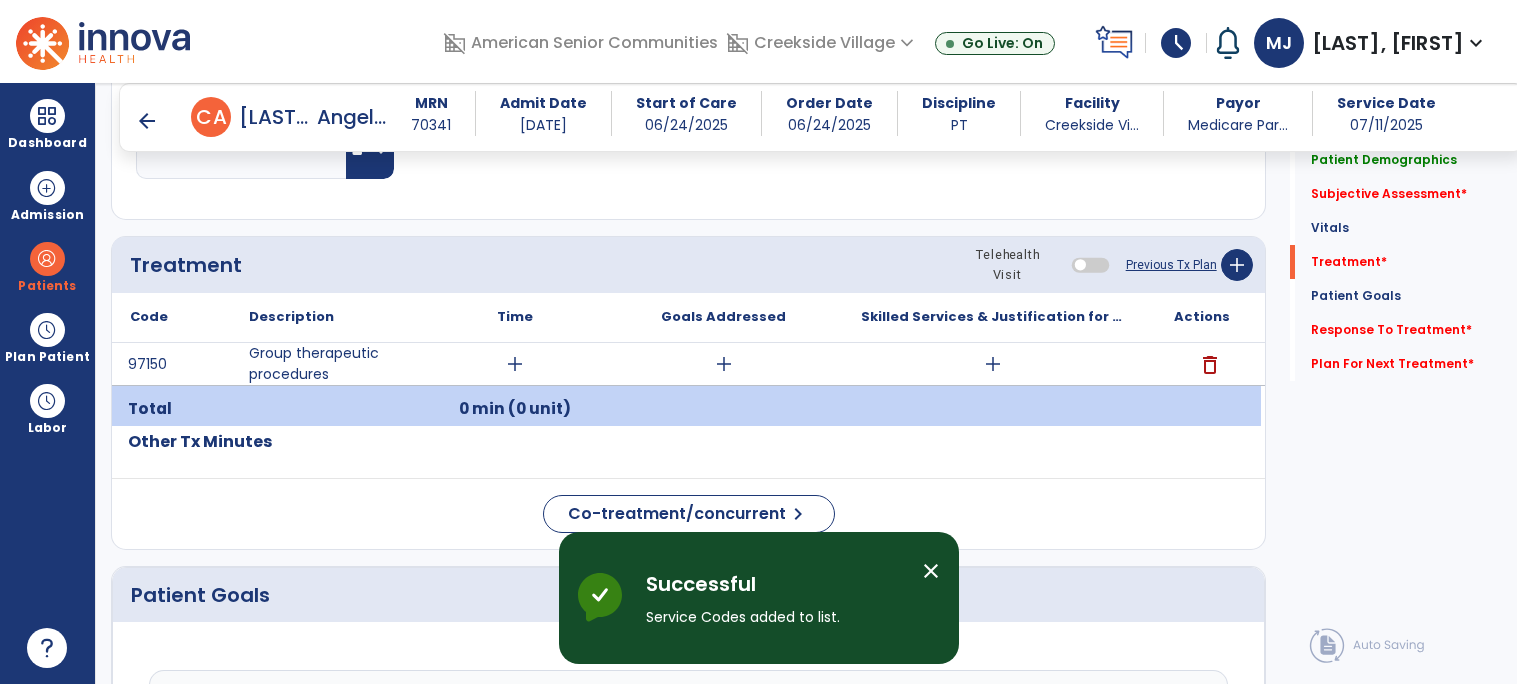 click on "add" at bounding box center (515, 364) 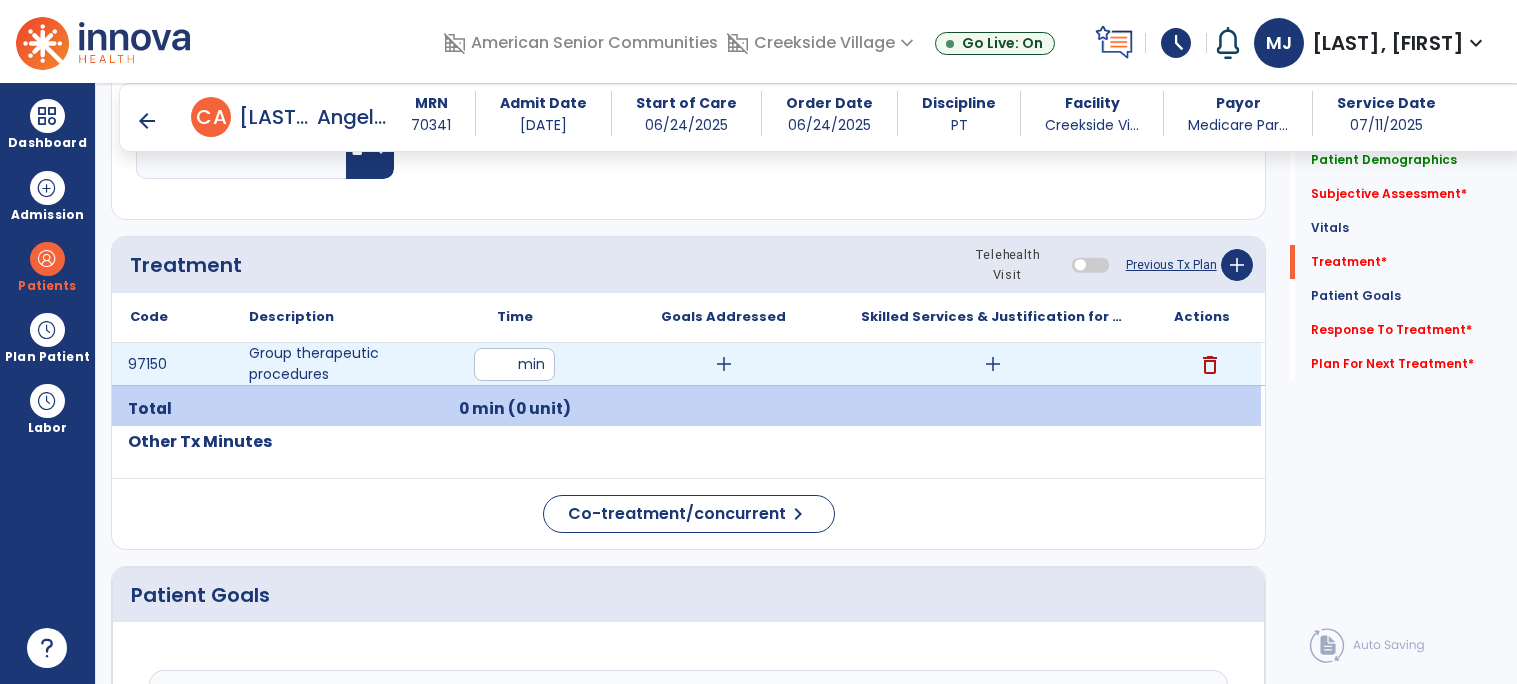 type on "**" 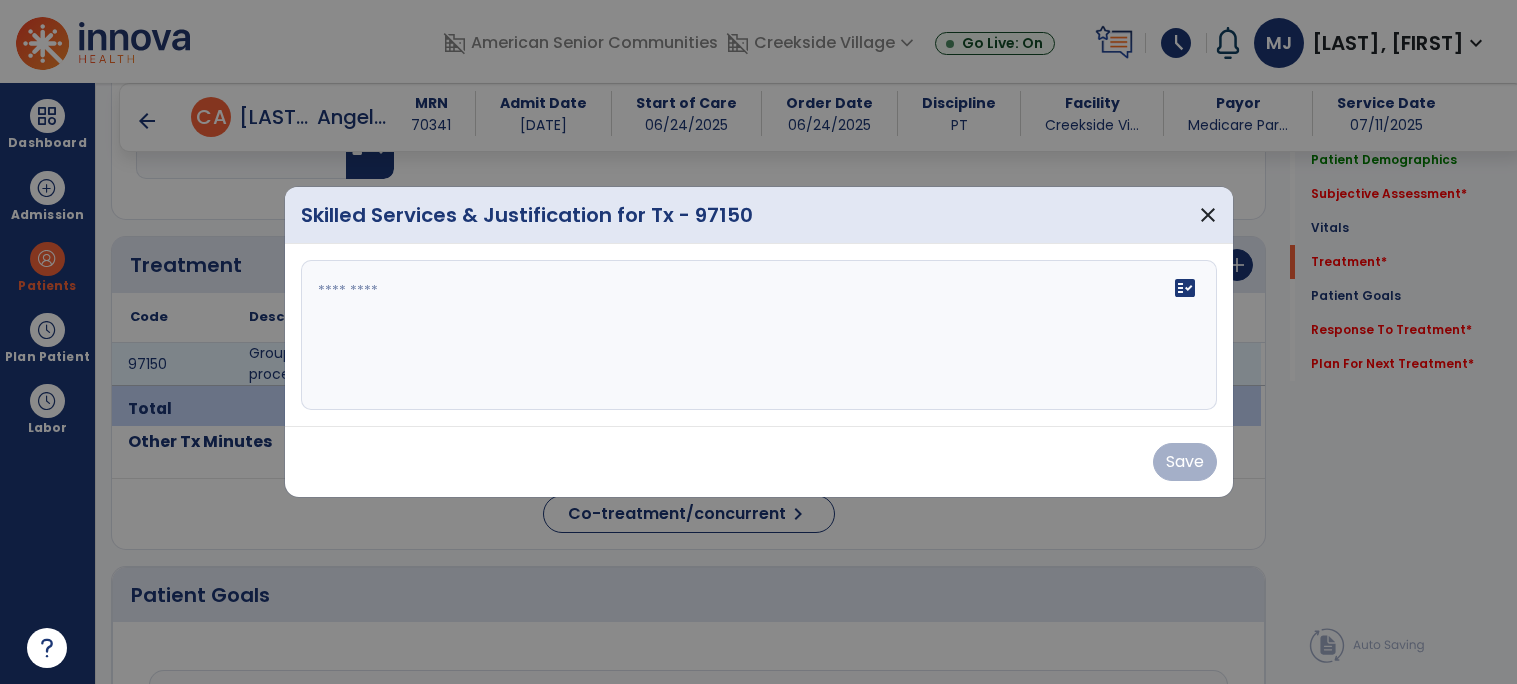 click on "fact_check" at bounding box center (759, 335) 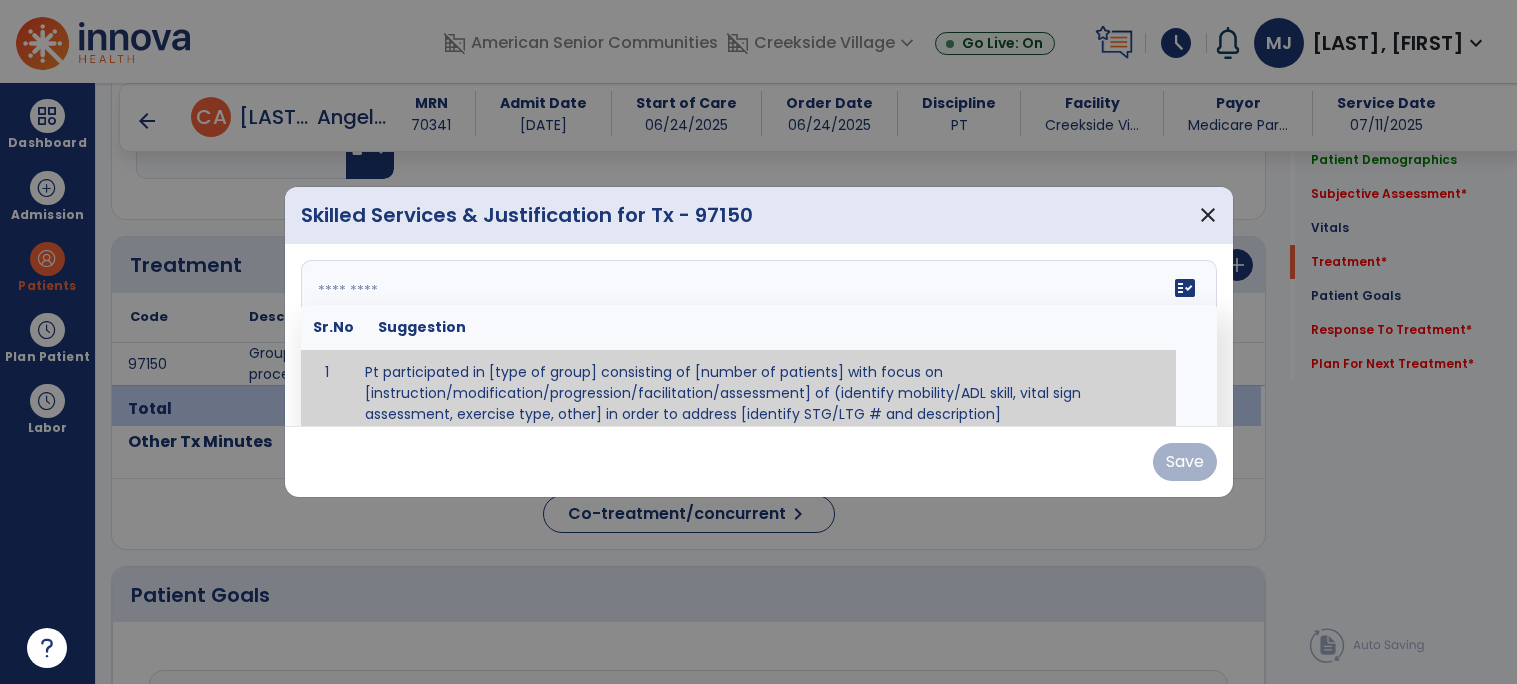scroll, scrollTop: 11, scrollLeft: 0, axis: vertical 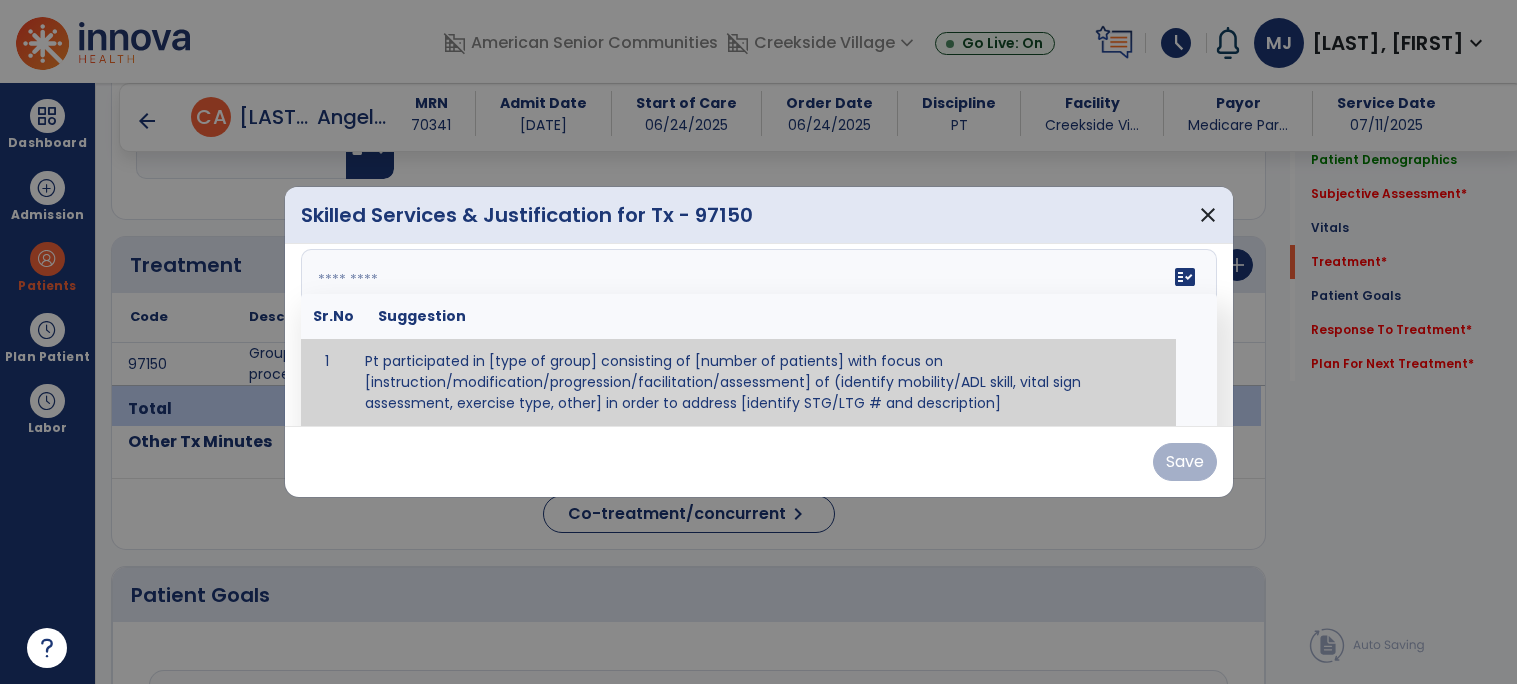 paste on "**********" 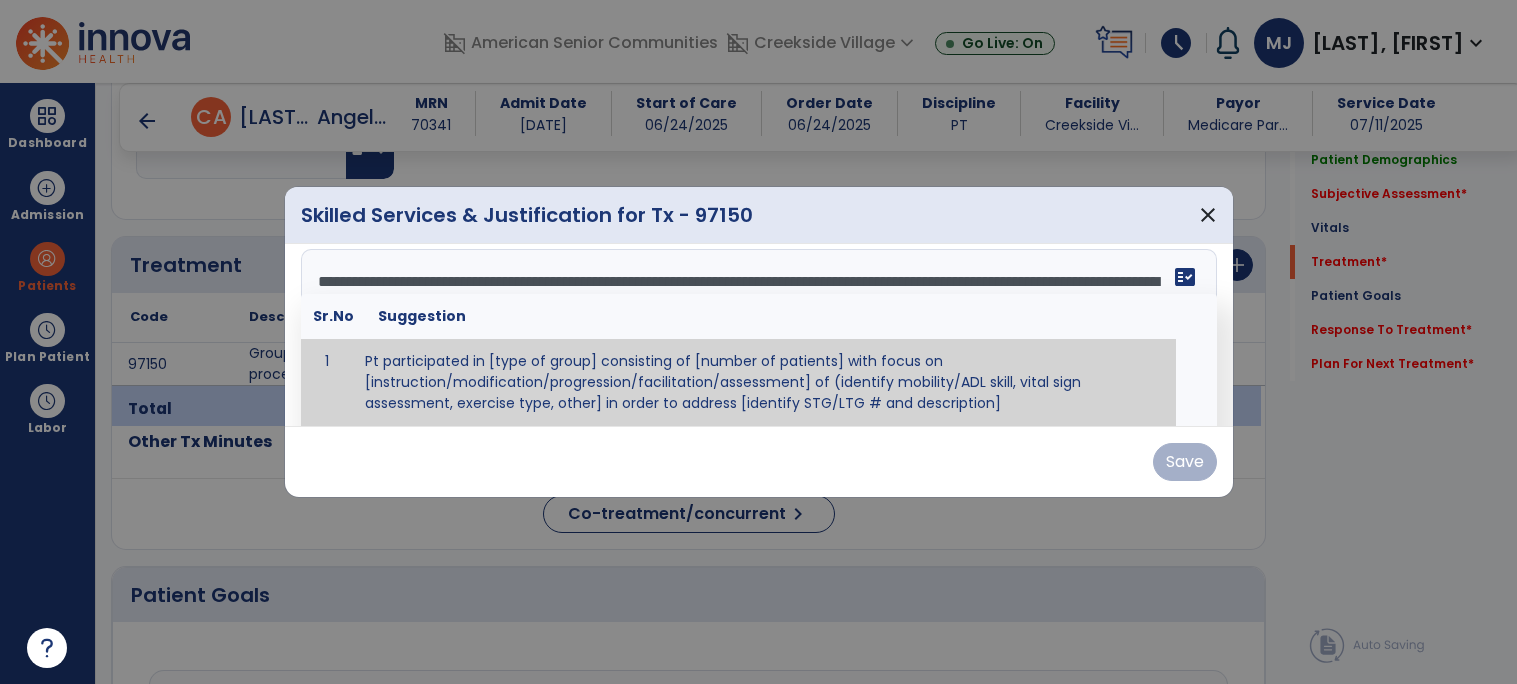scroll, scrollTop: 14, scrollLeft: 0, axis: vertical 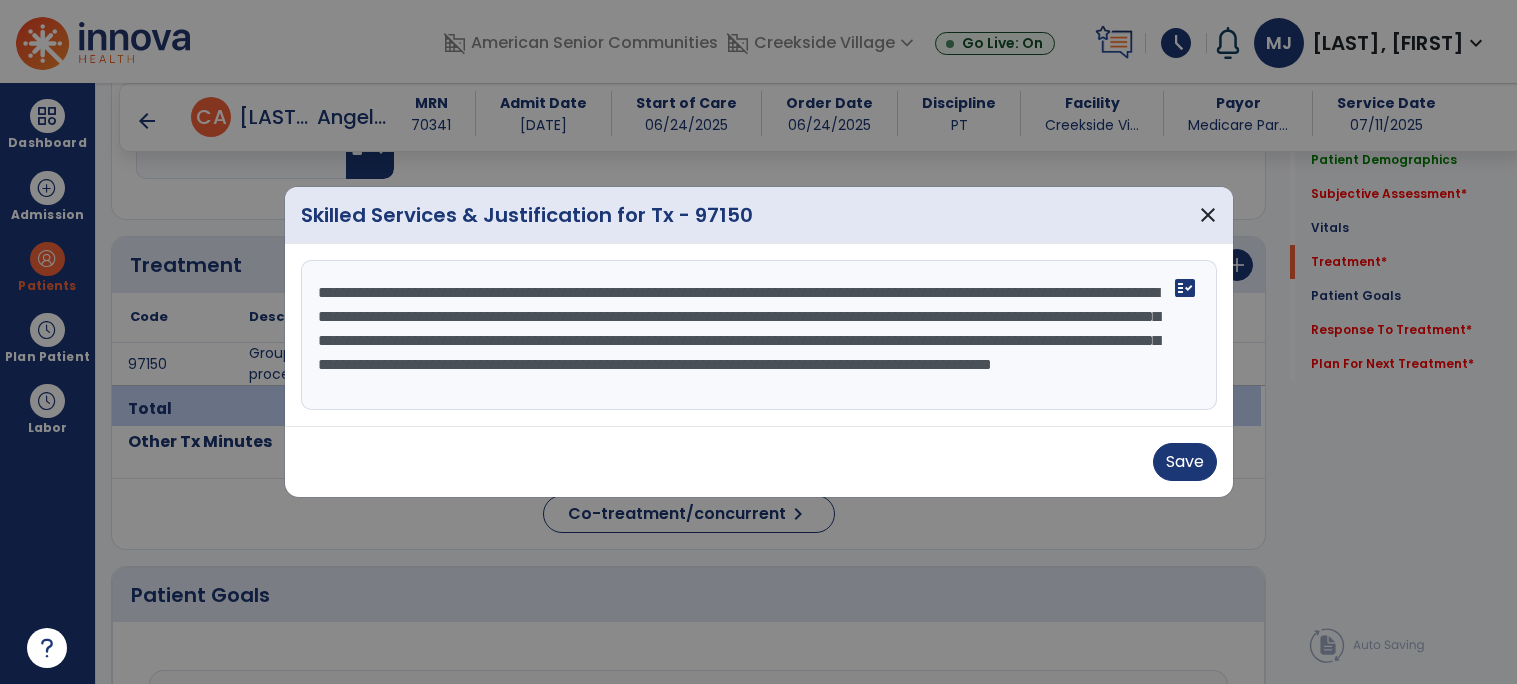 click on "**********" at bounding box center [759, 335] 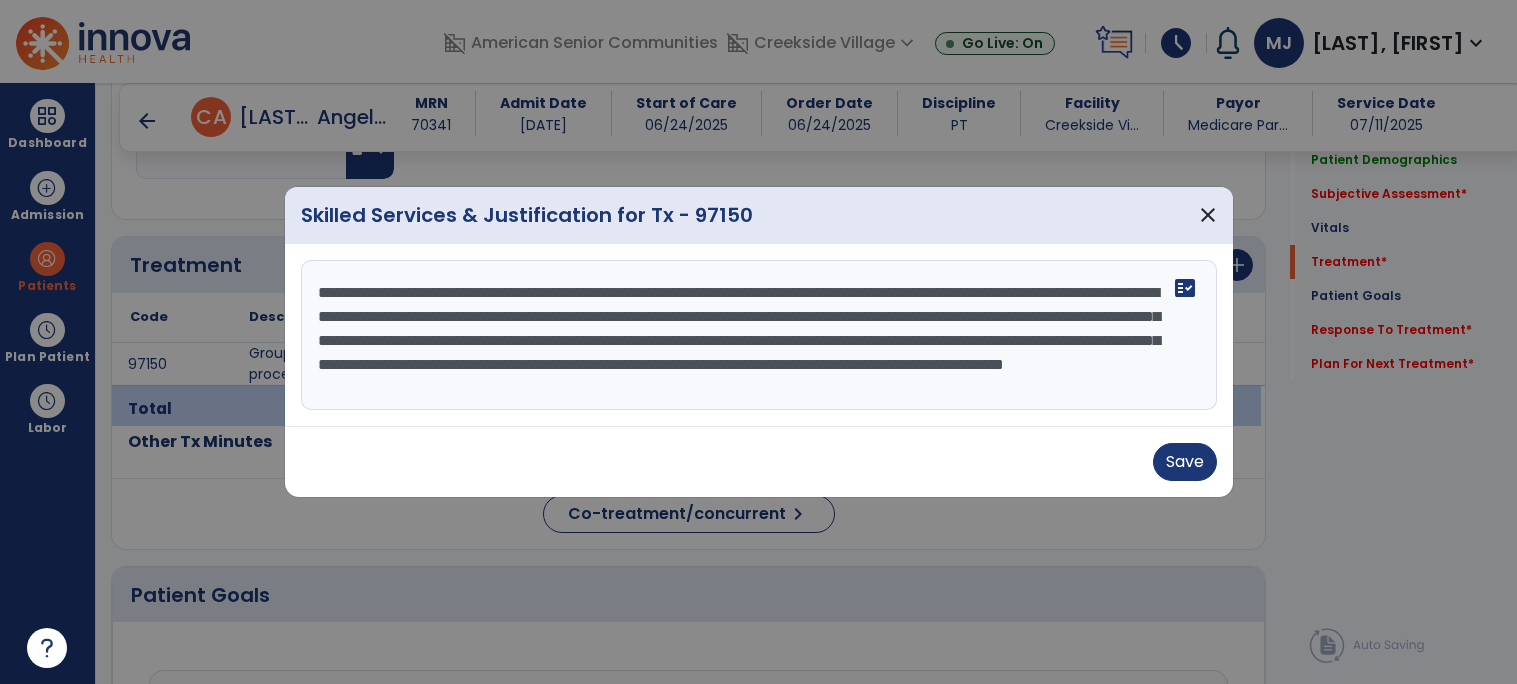 click on "**********" at bounding box center [759, 335] 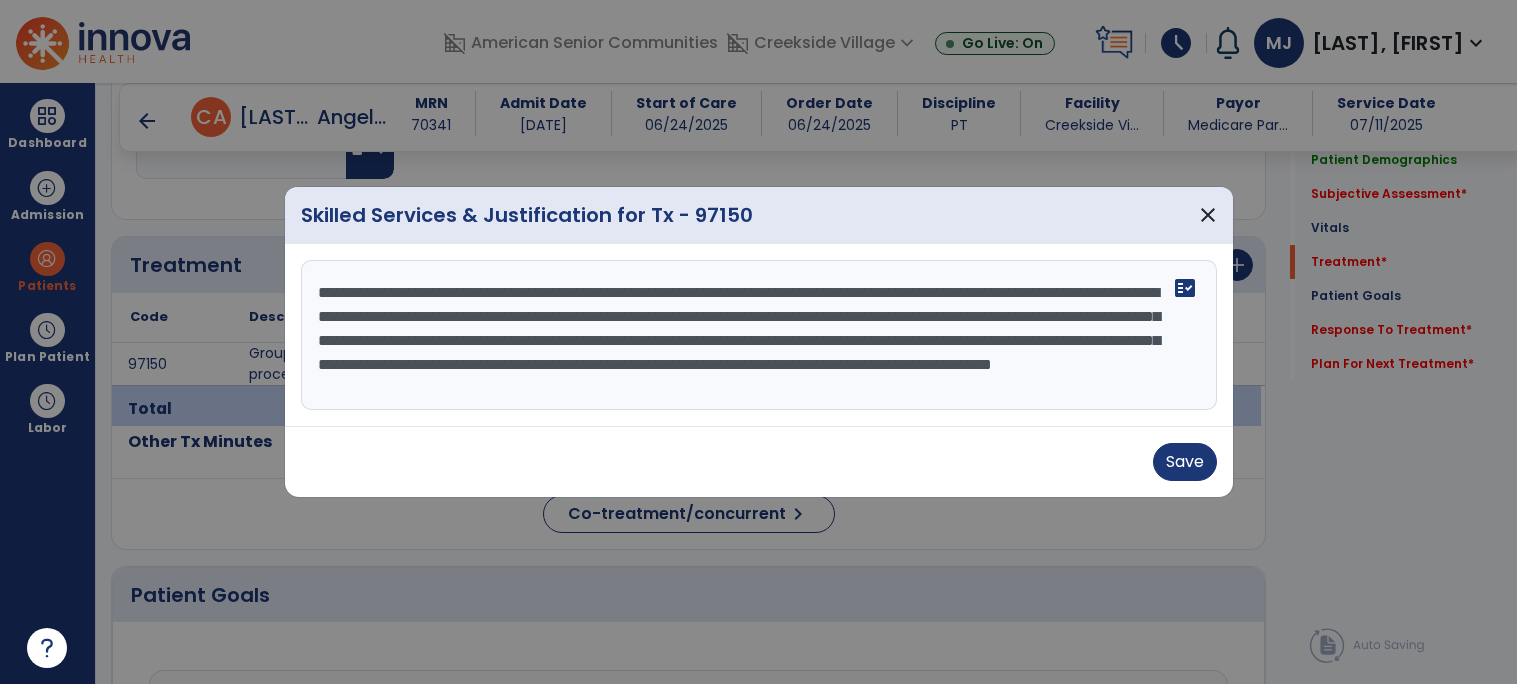 click on "**********" at bounding box center [759, 335] 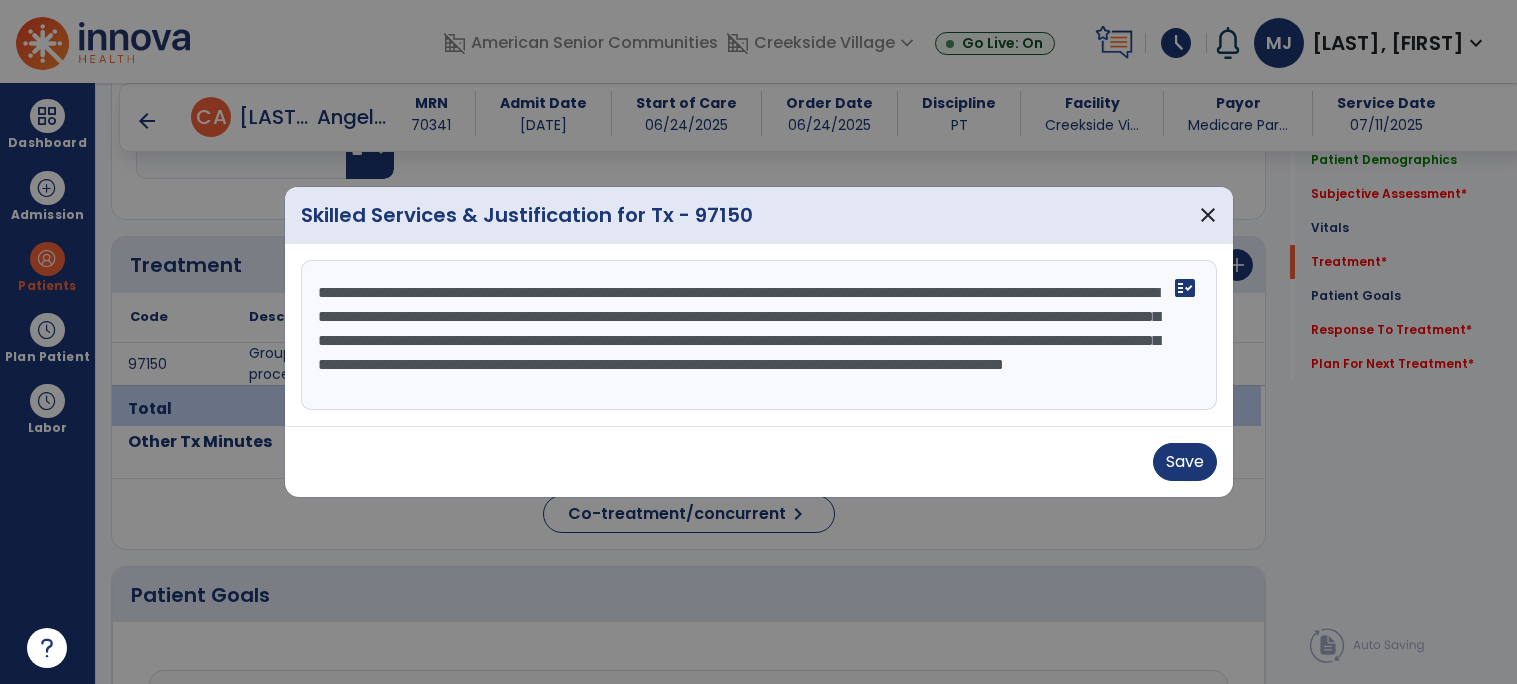 scroll, scrollTop: 14, scrollLeft: 0, axis: vertical 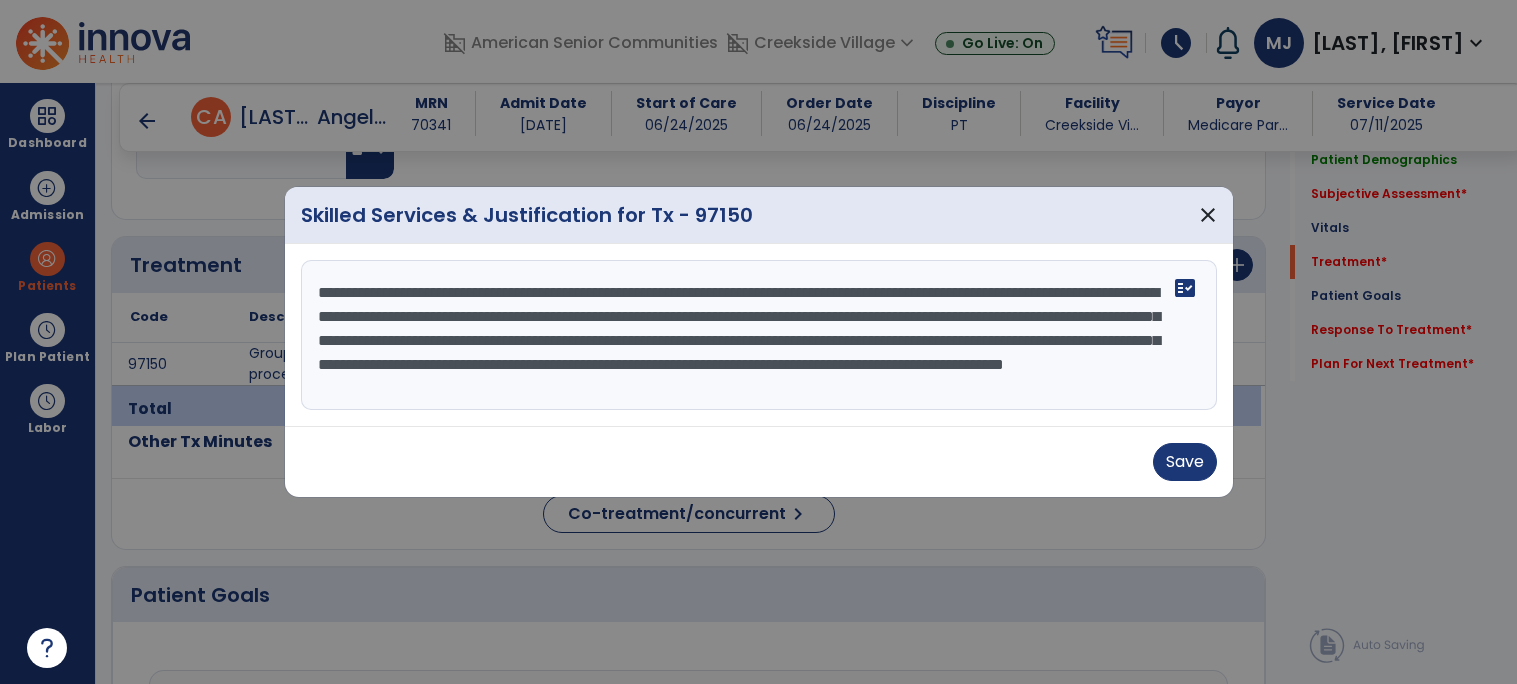 click on "**********" at bounding box center [759, 335] 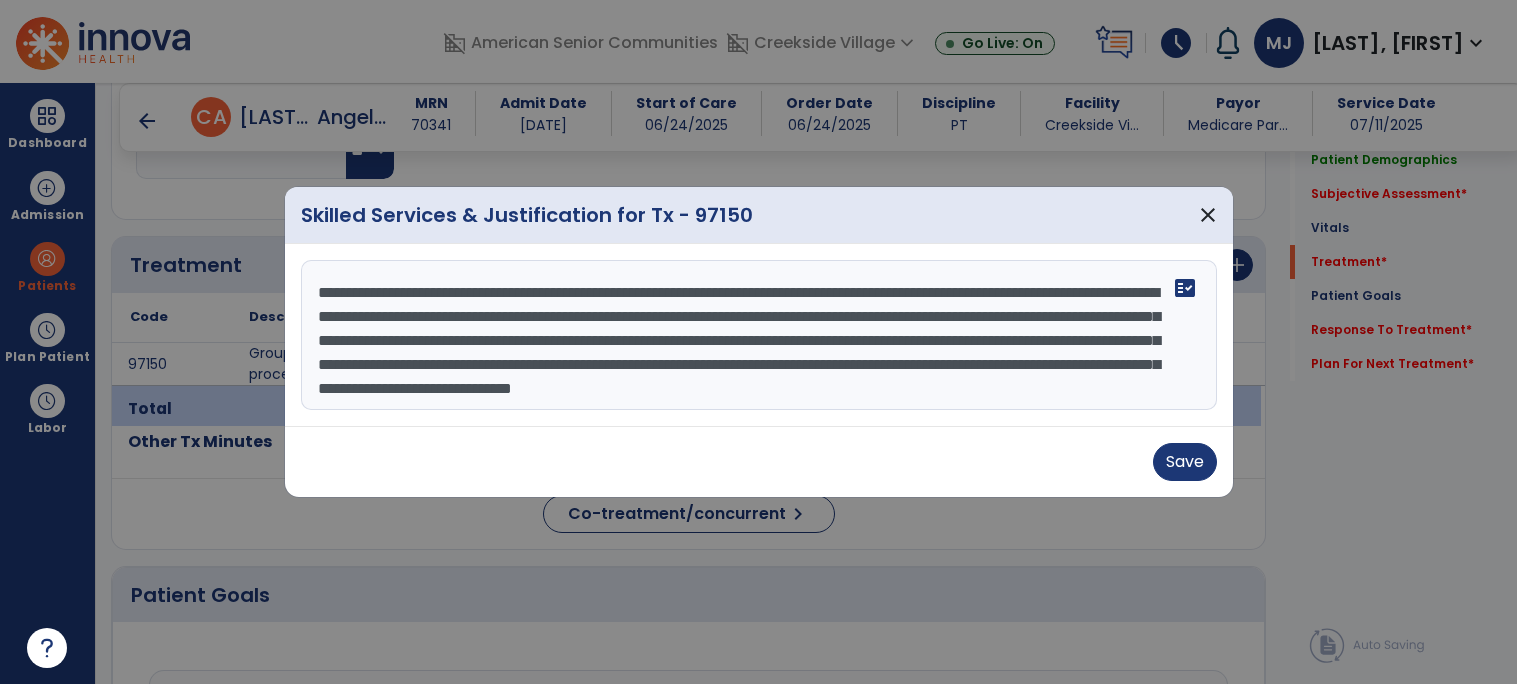 scroll, scrollTop: 14, scrollLeft: 0, axis: vertical 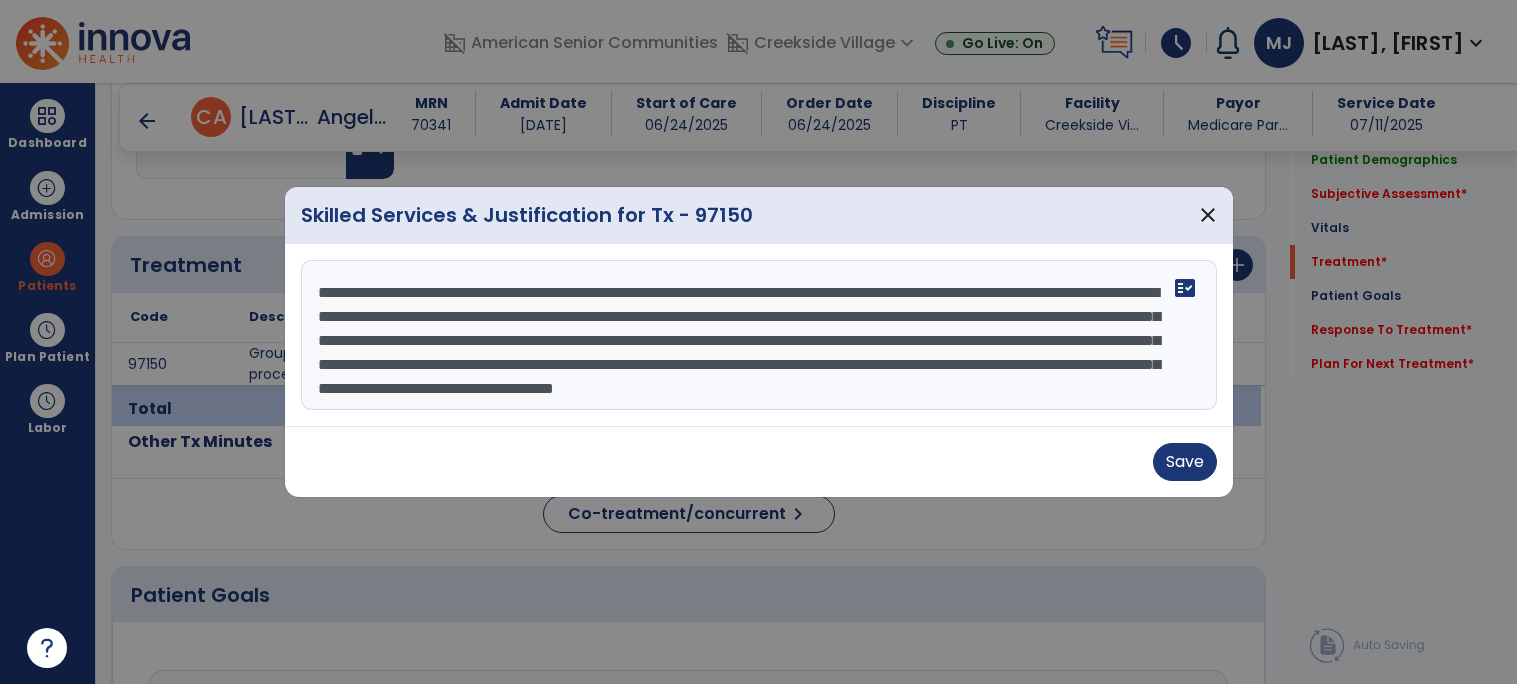 click on "**********" at bounding box center (759, 335) 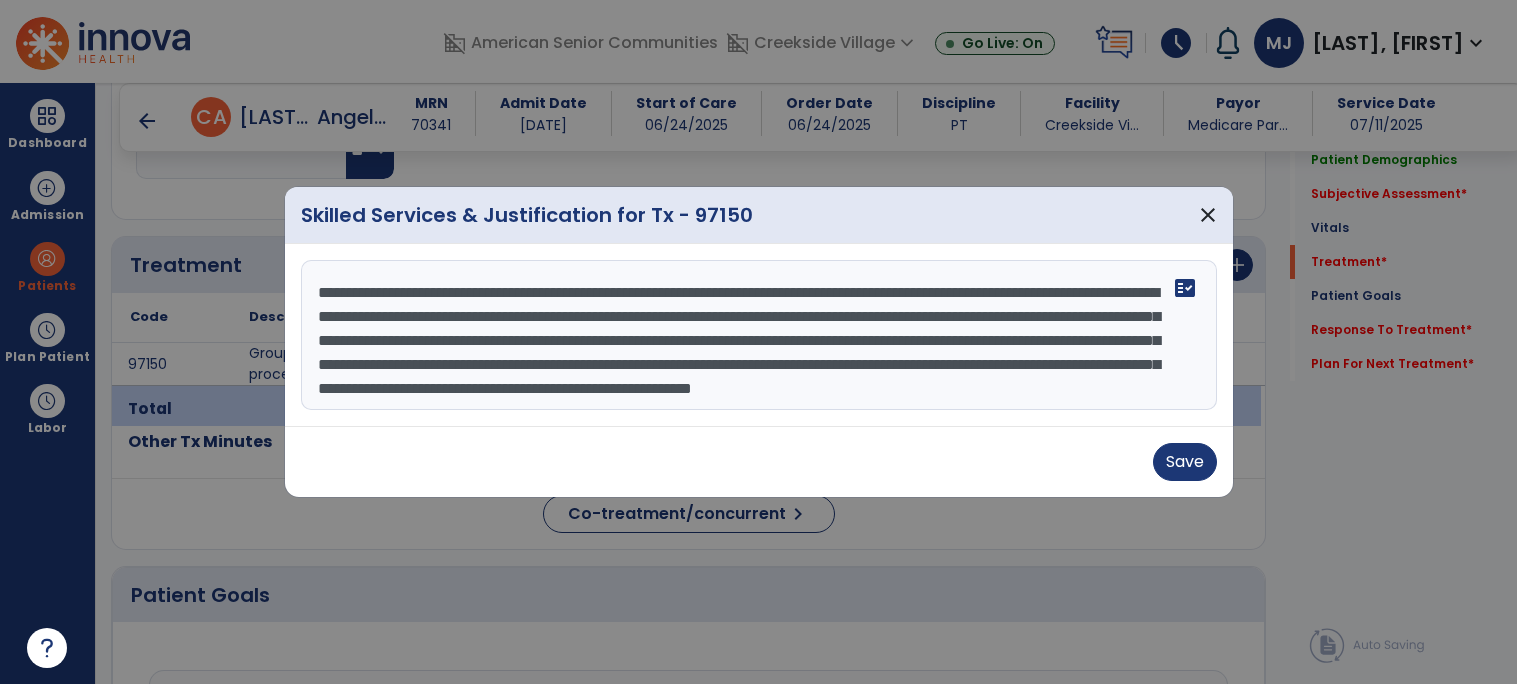scroll, scrollTop: 38, scrollLeft: 0, axis: vertical 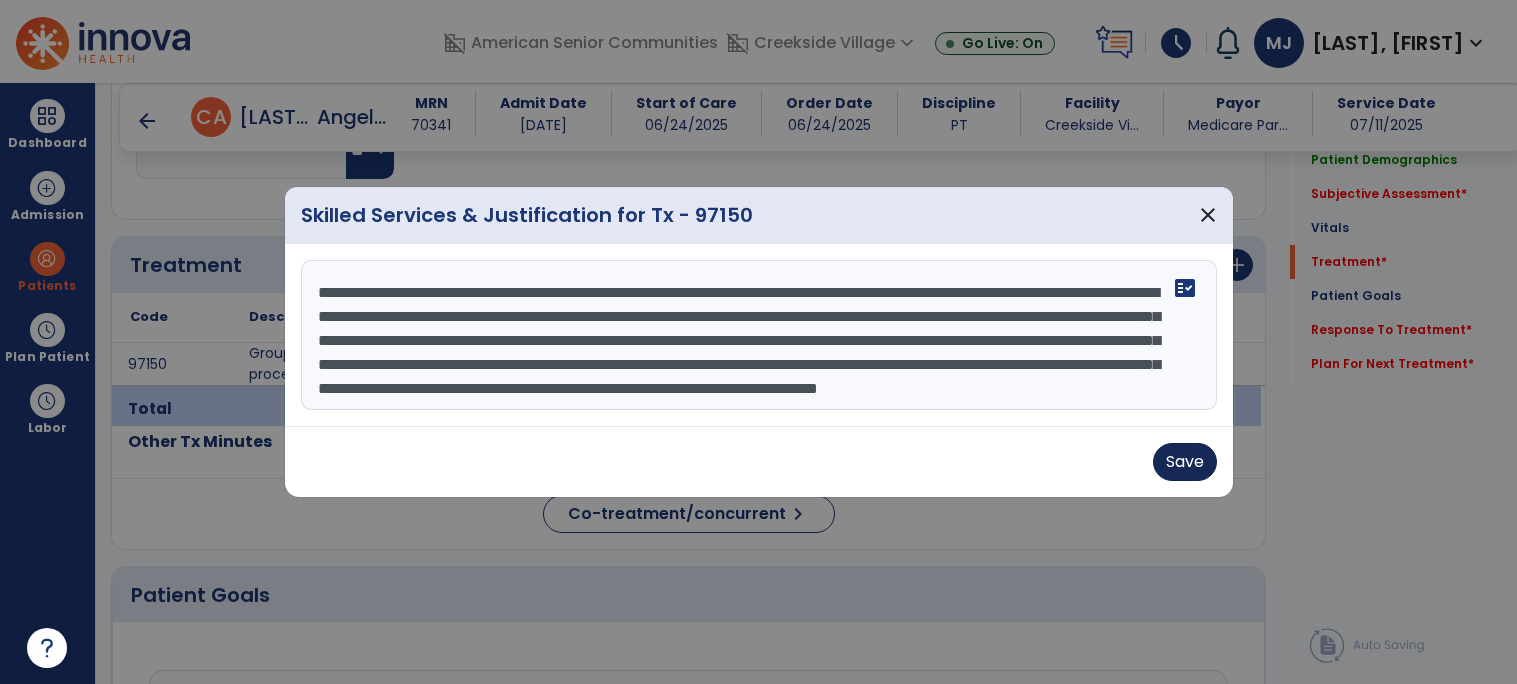 type on "**********" 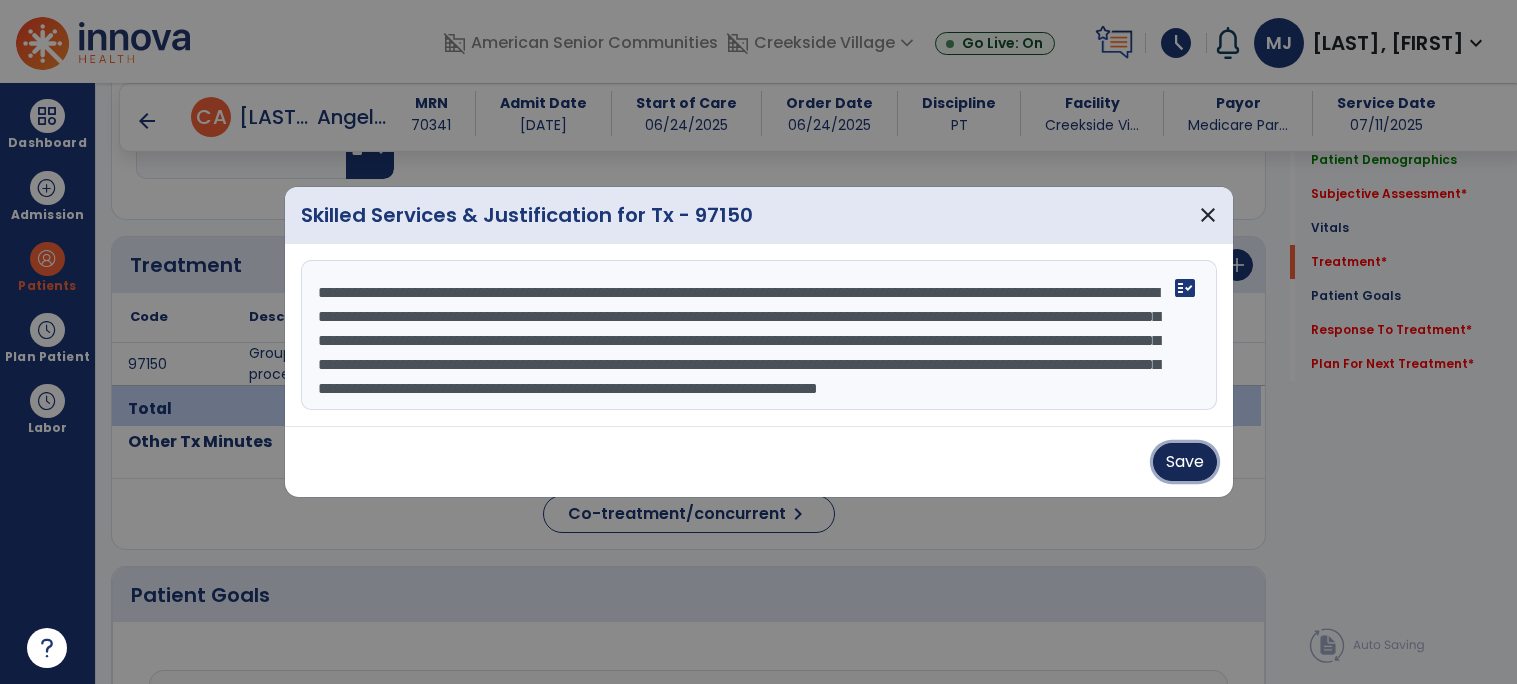 click on "Save" at bounding box center [1185, 462] 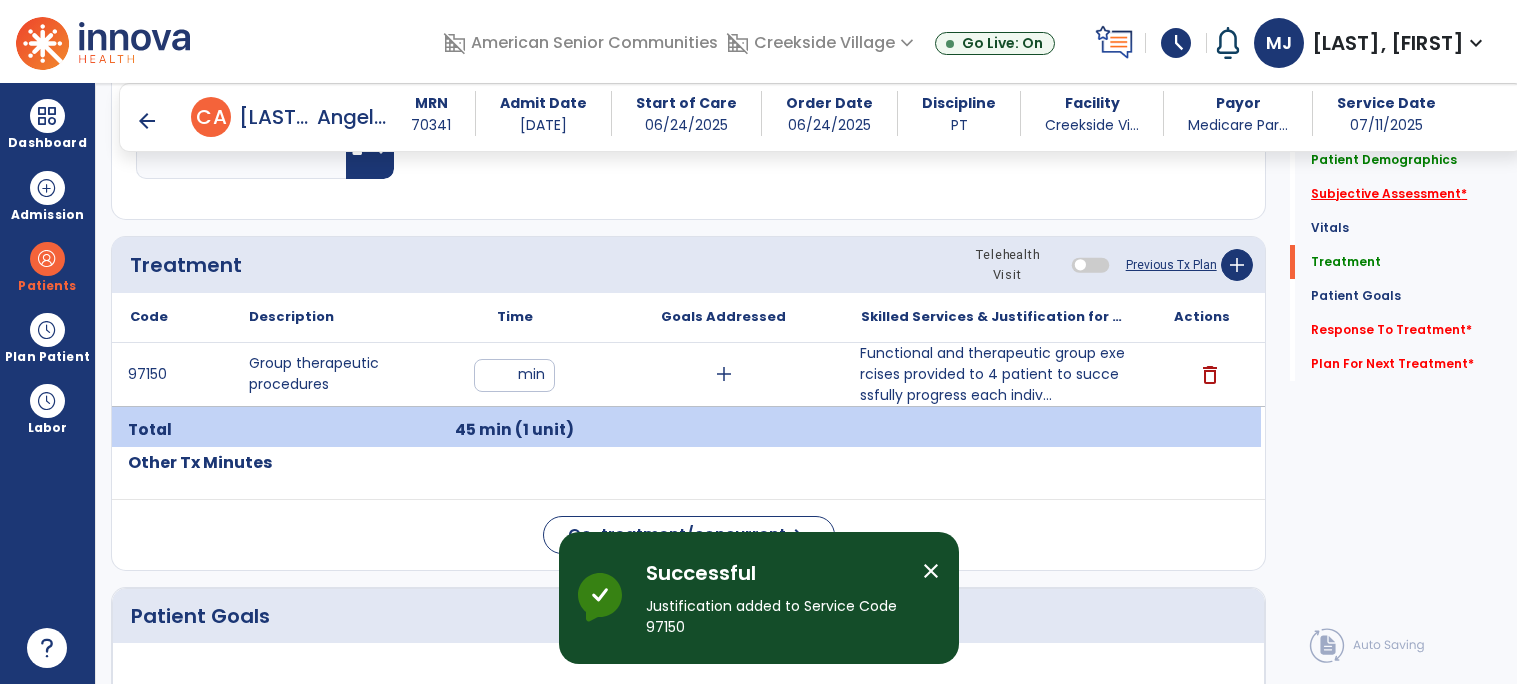 click on "Subjective Assessment   *" 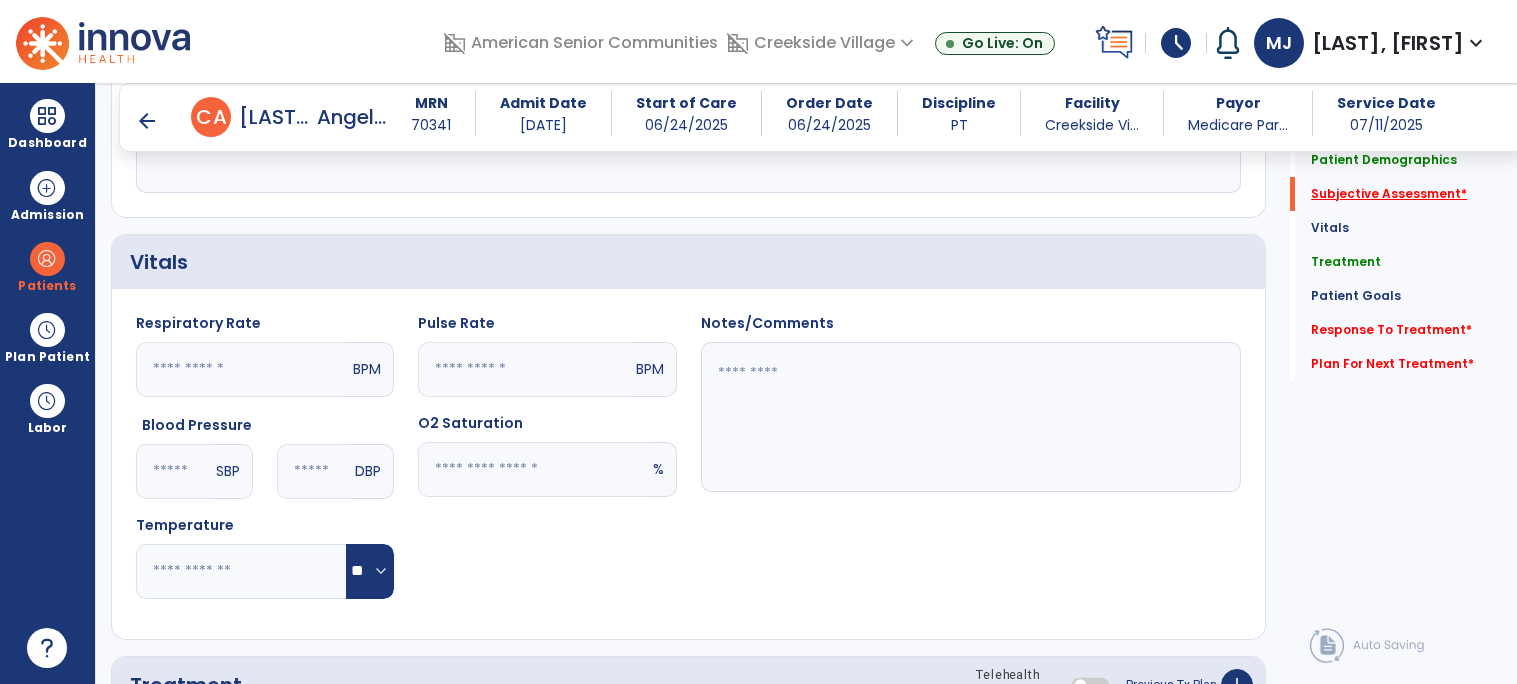 scroll, scrollTop: 326, scrollLeft: 0, axis: vertical 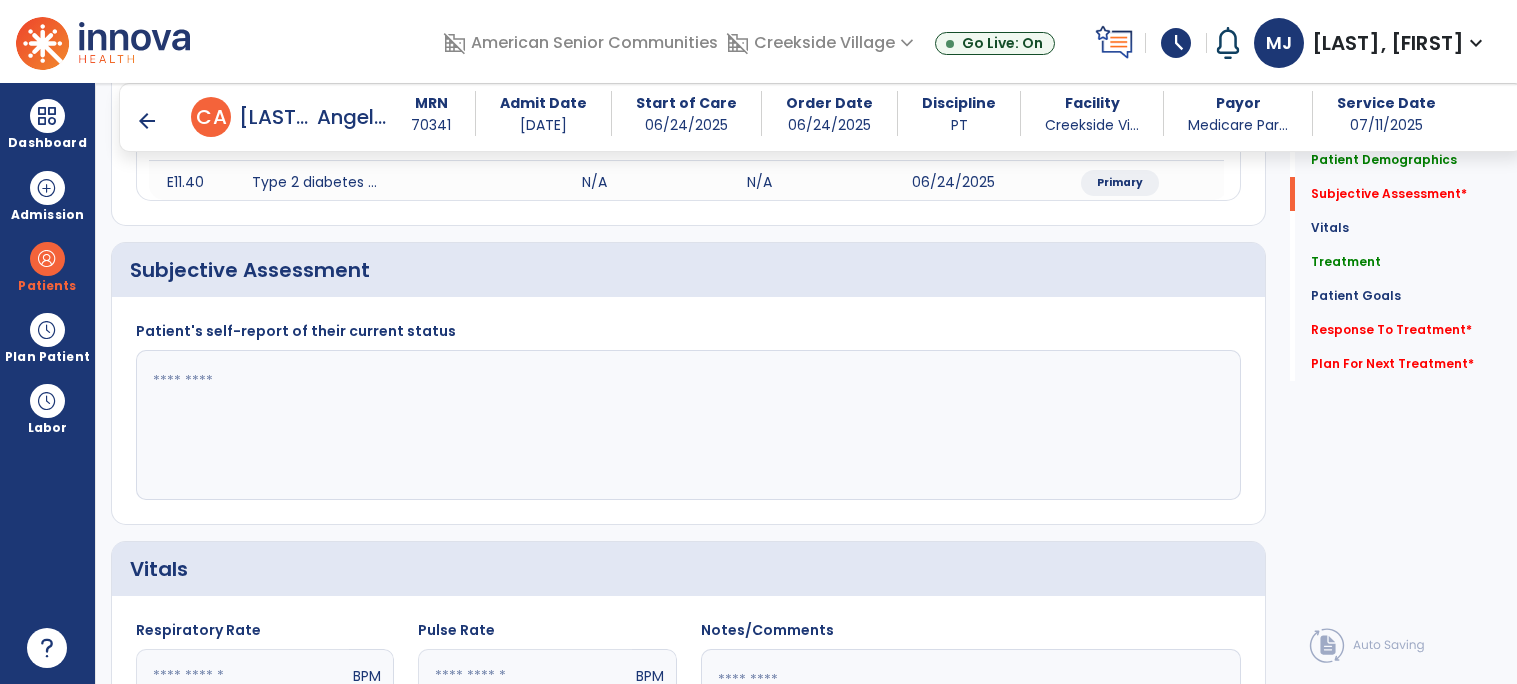 click 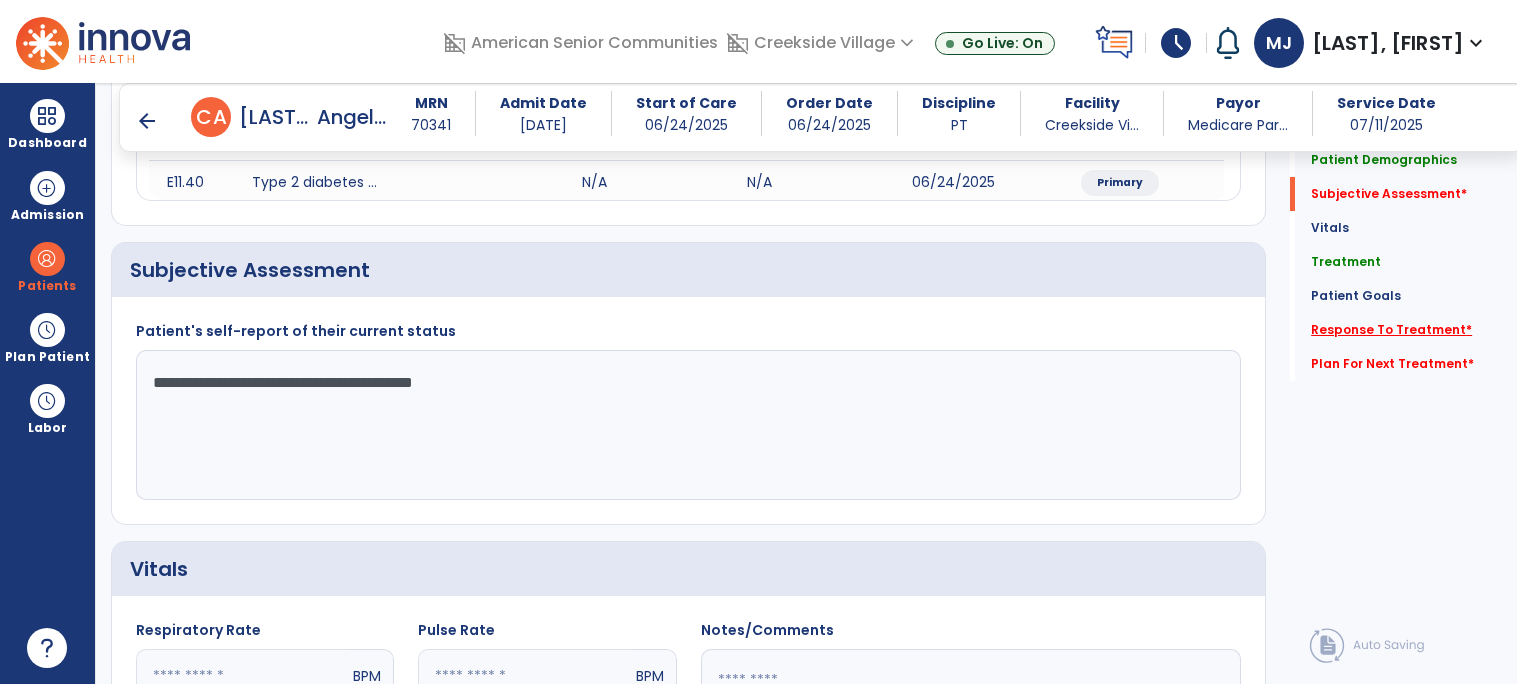 type on "**********" 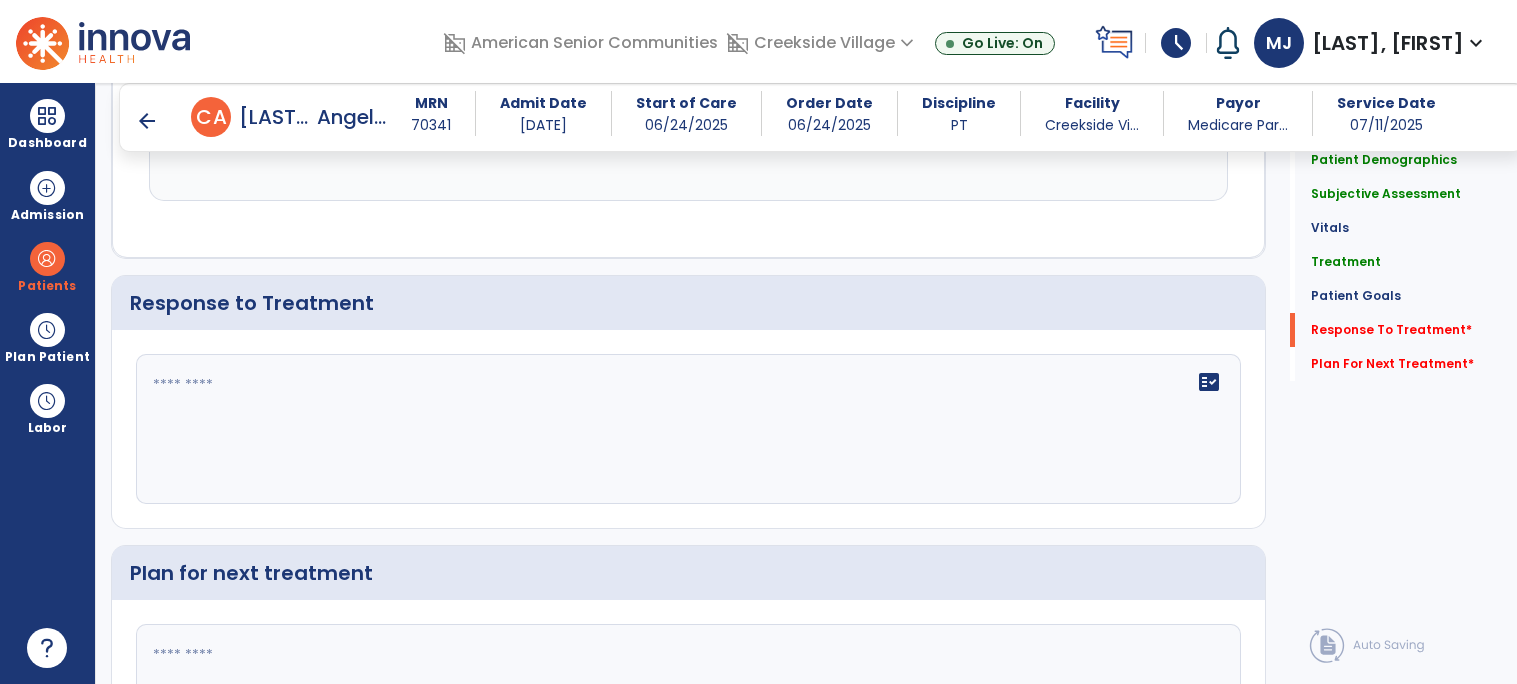 click on "fact_check" 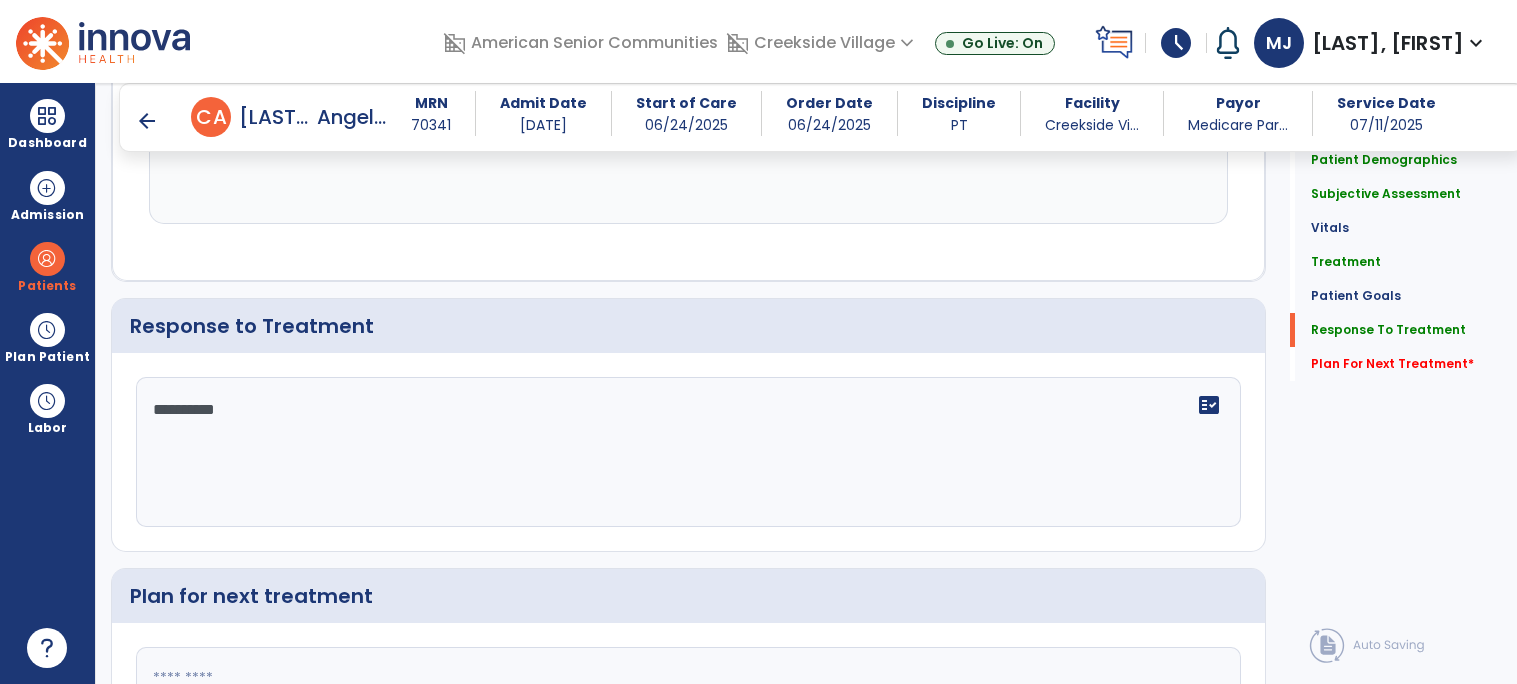 scroll, scrollTop: 2775, scrollLeft: 0, axis: vertical 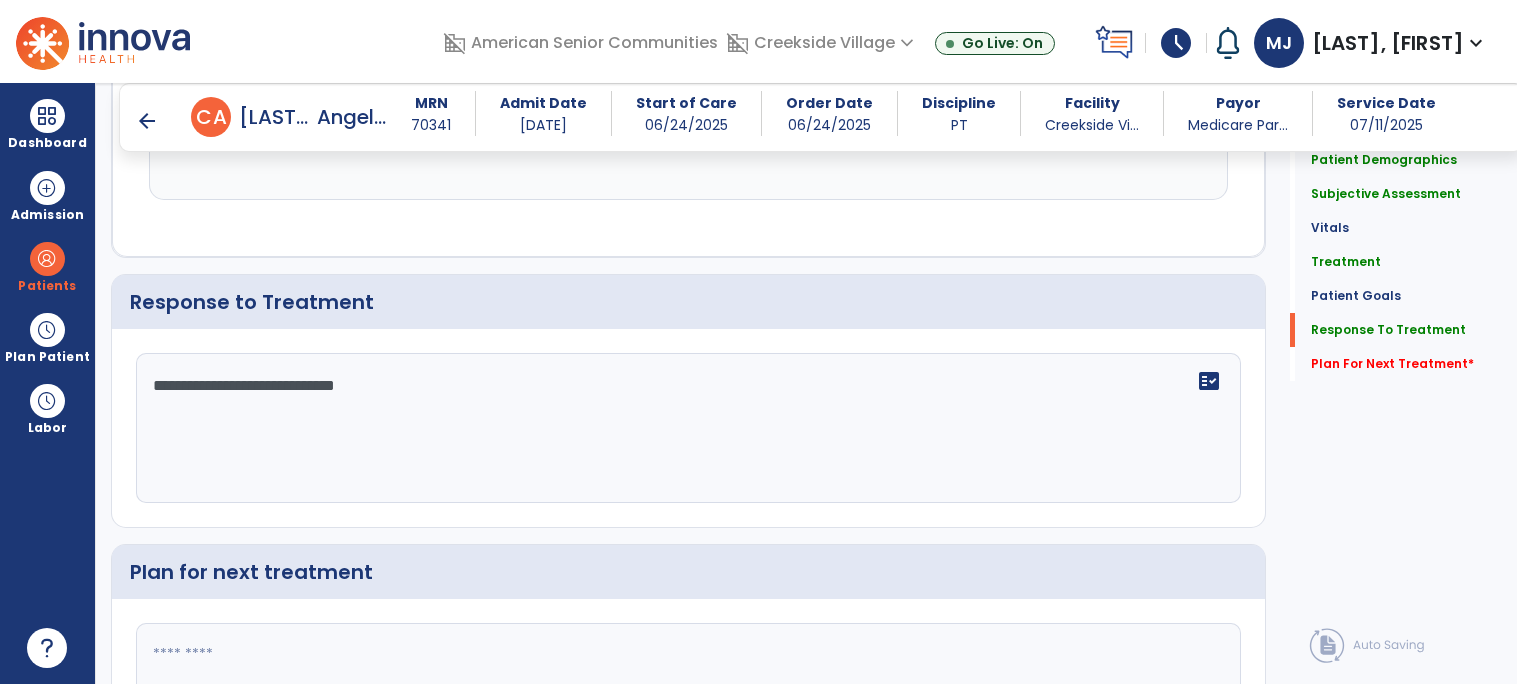 type on "**********" 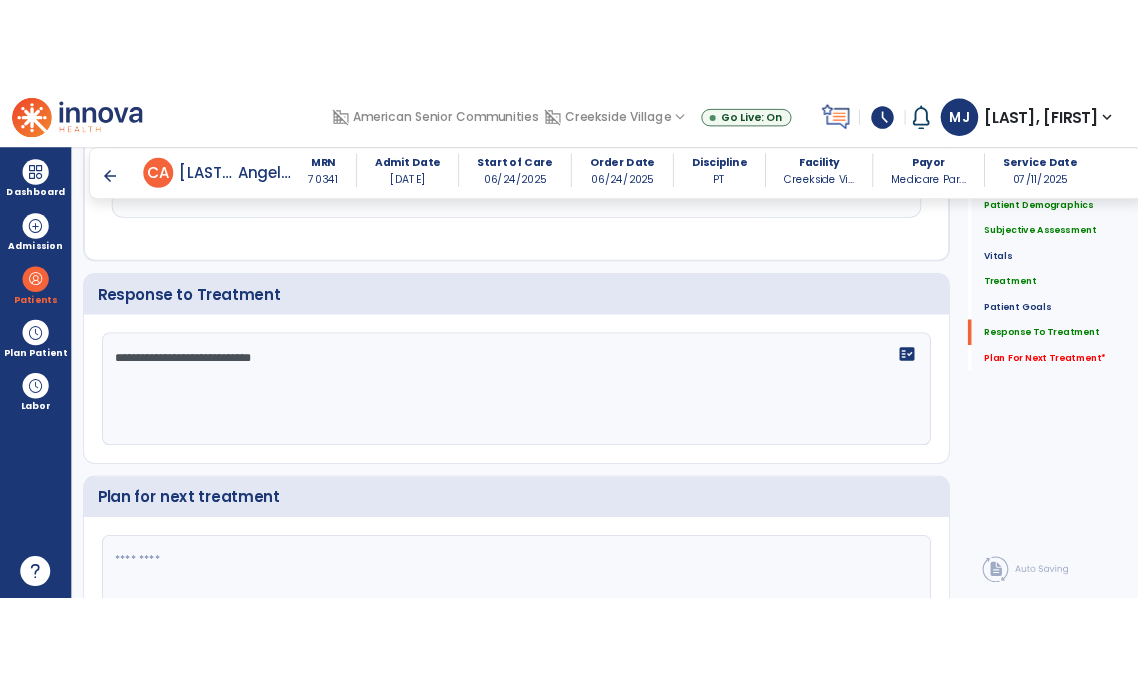 scroll, scrollTop: 2753, scrollLeft: 0, axis: vertical 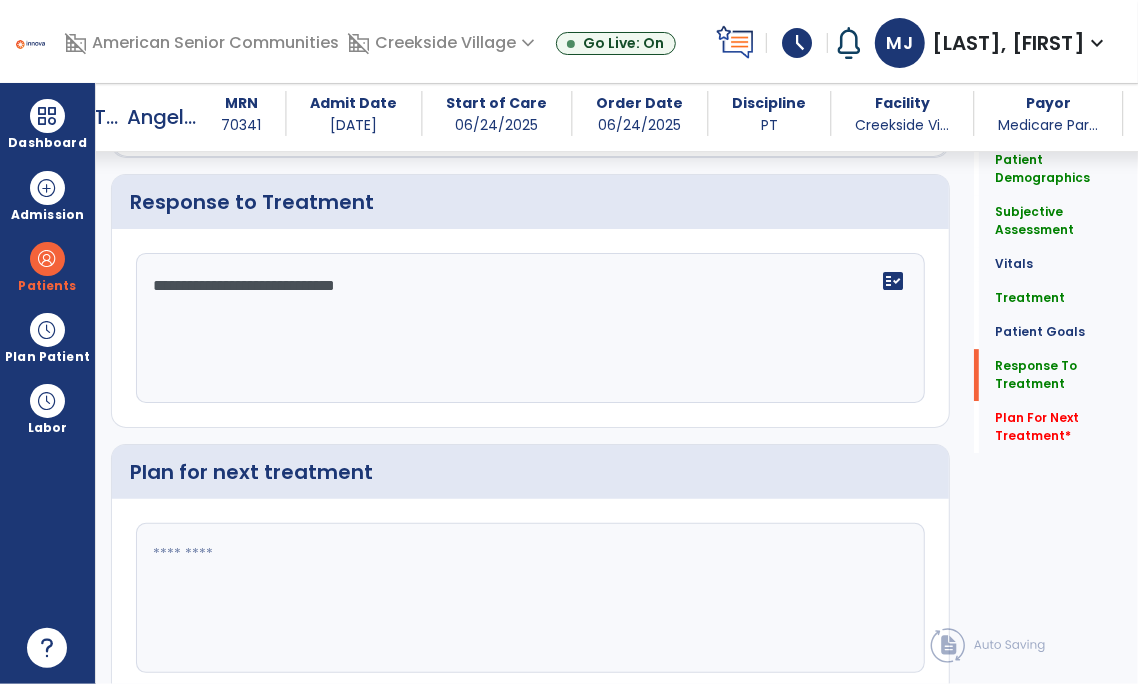 click 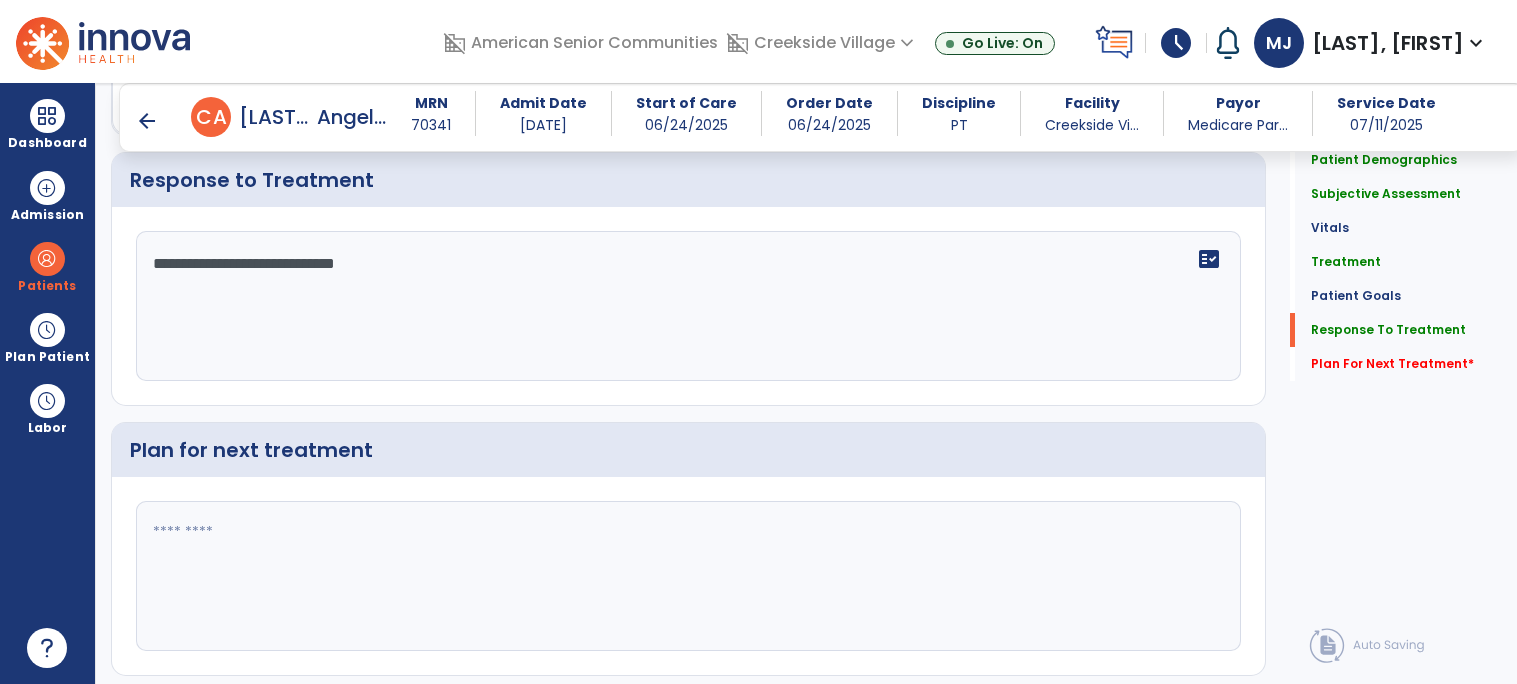 scroll, scrollTop: 2876, scrollLeft: 0, axis: vertical 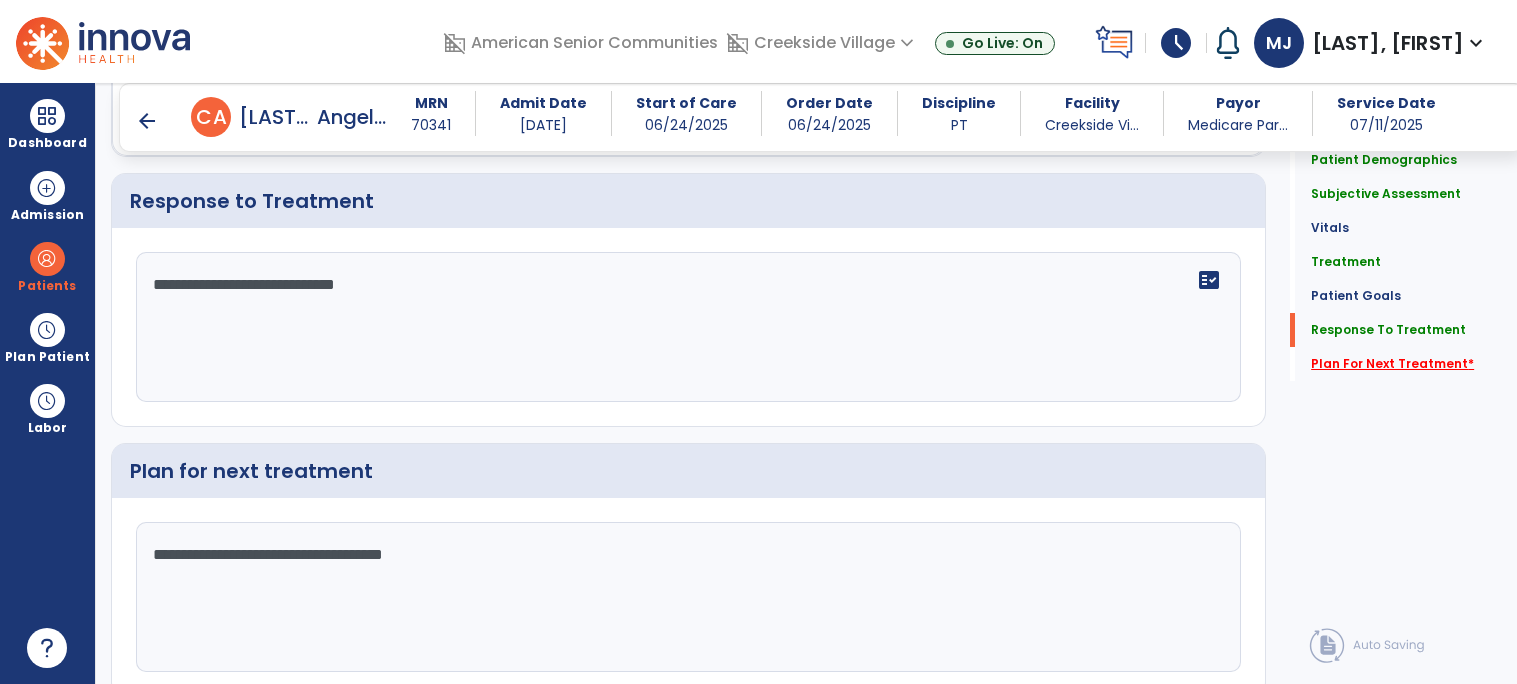 type on "**********" 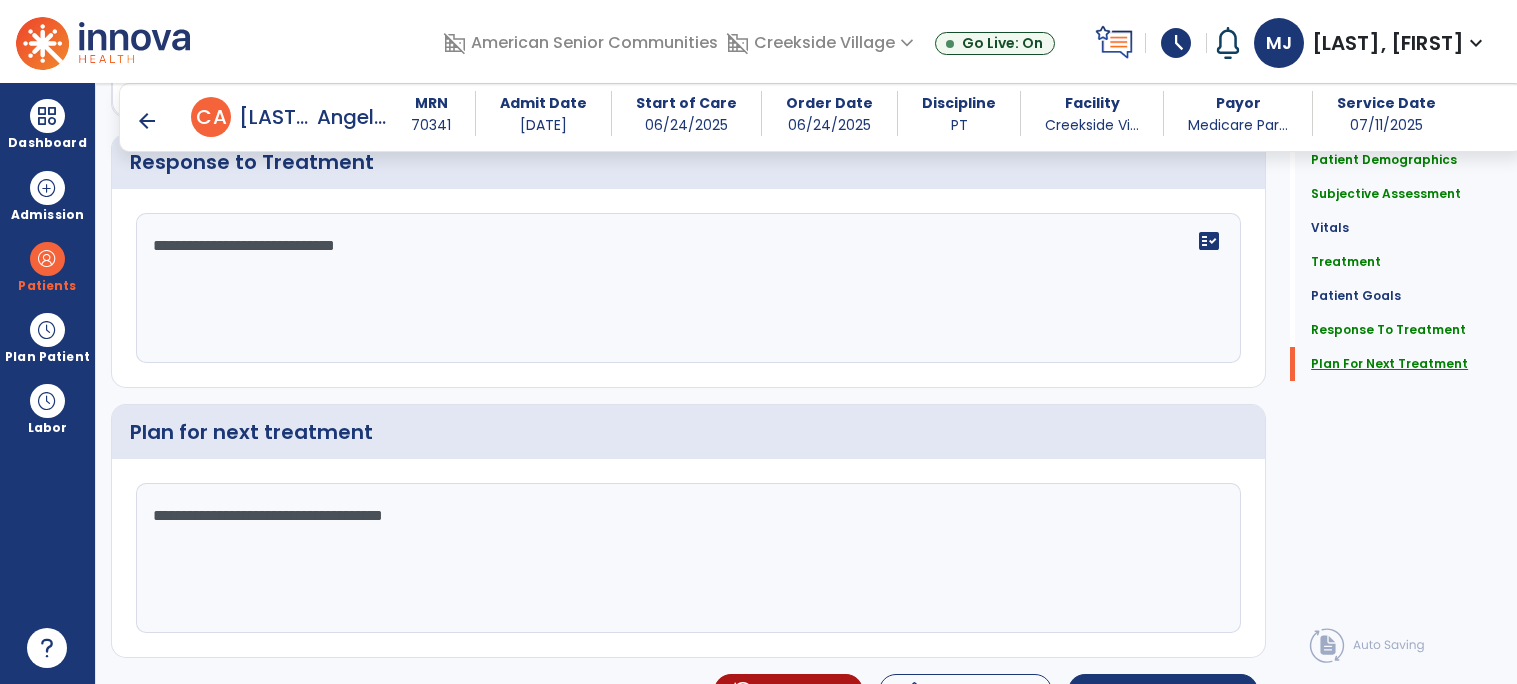 scroll, scrollTop: 2938, scrollLeft: 0, axis: vertical 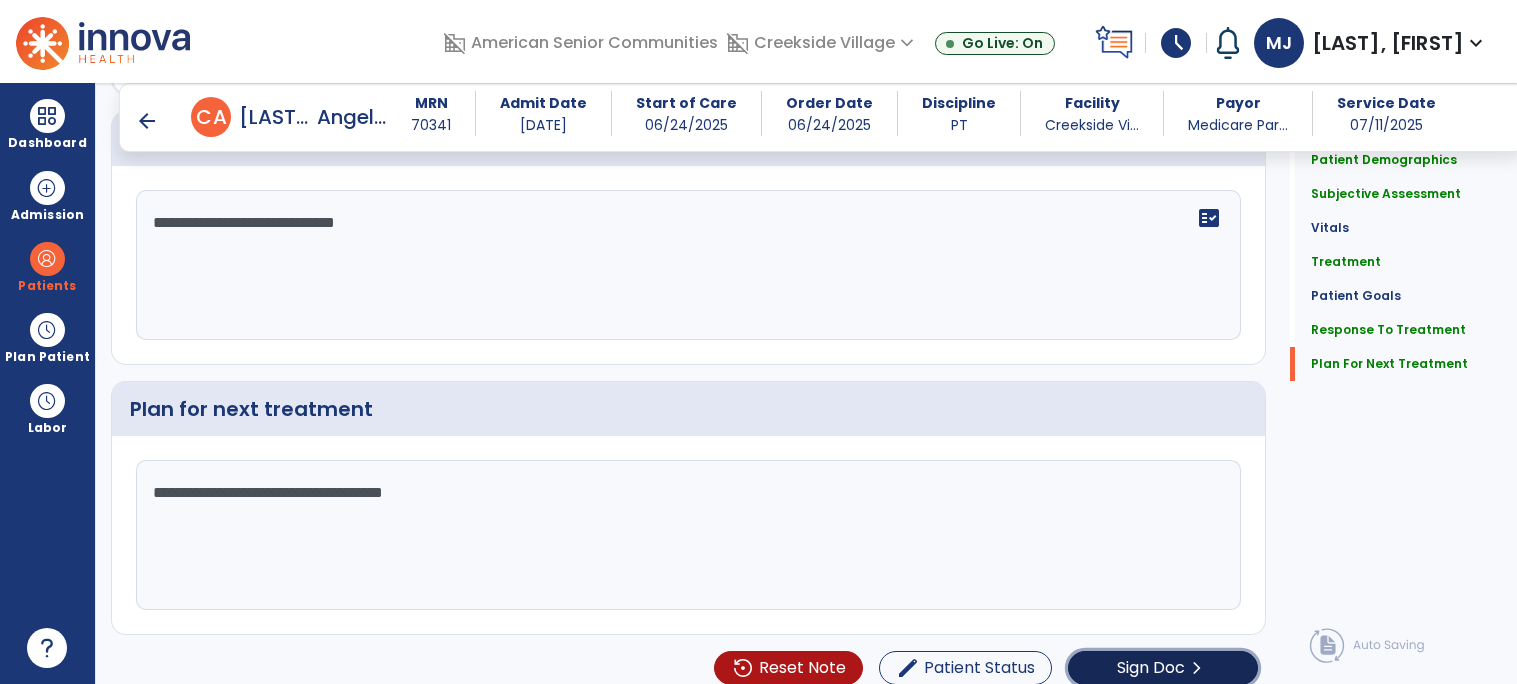 click on "chevron_right" 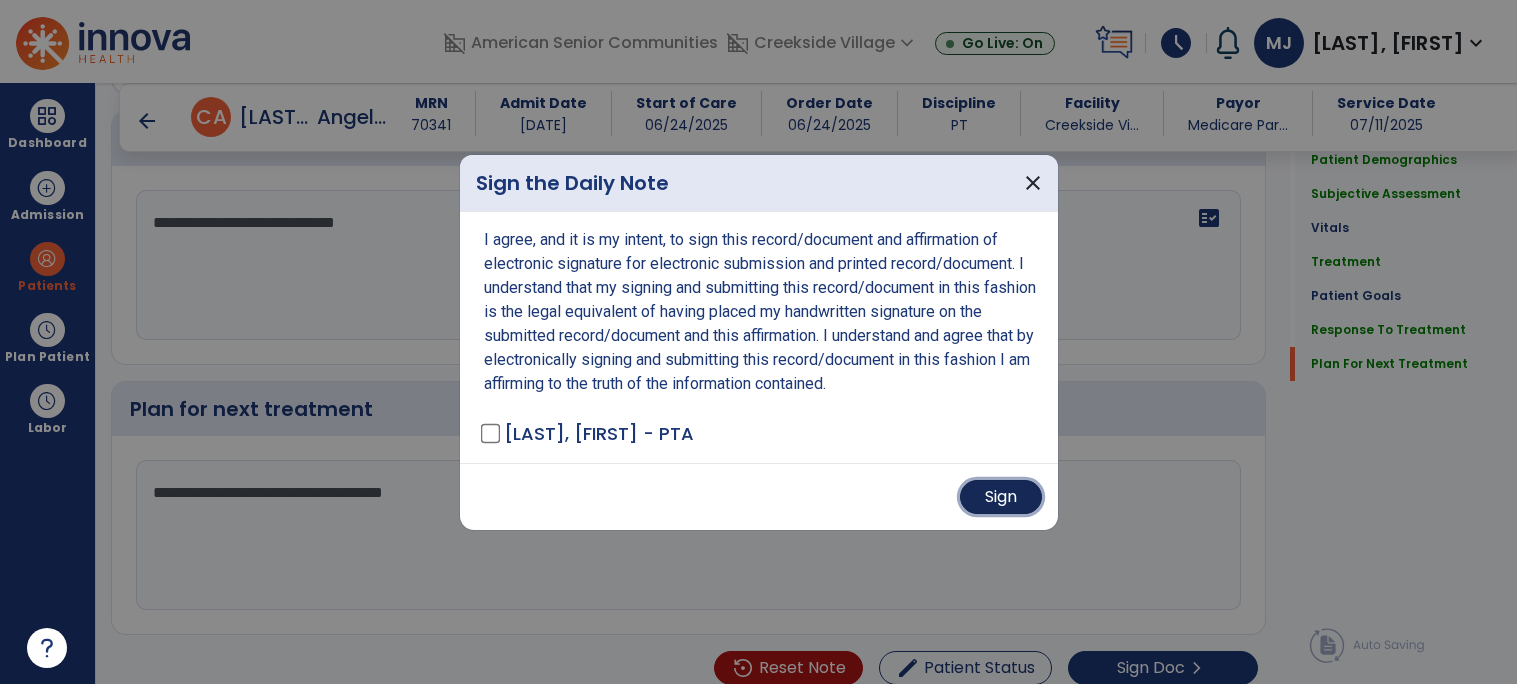 click on "Sign" at bounding box center (1001, 497) 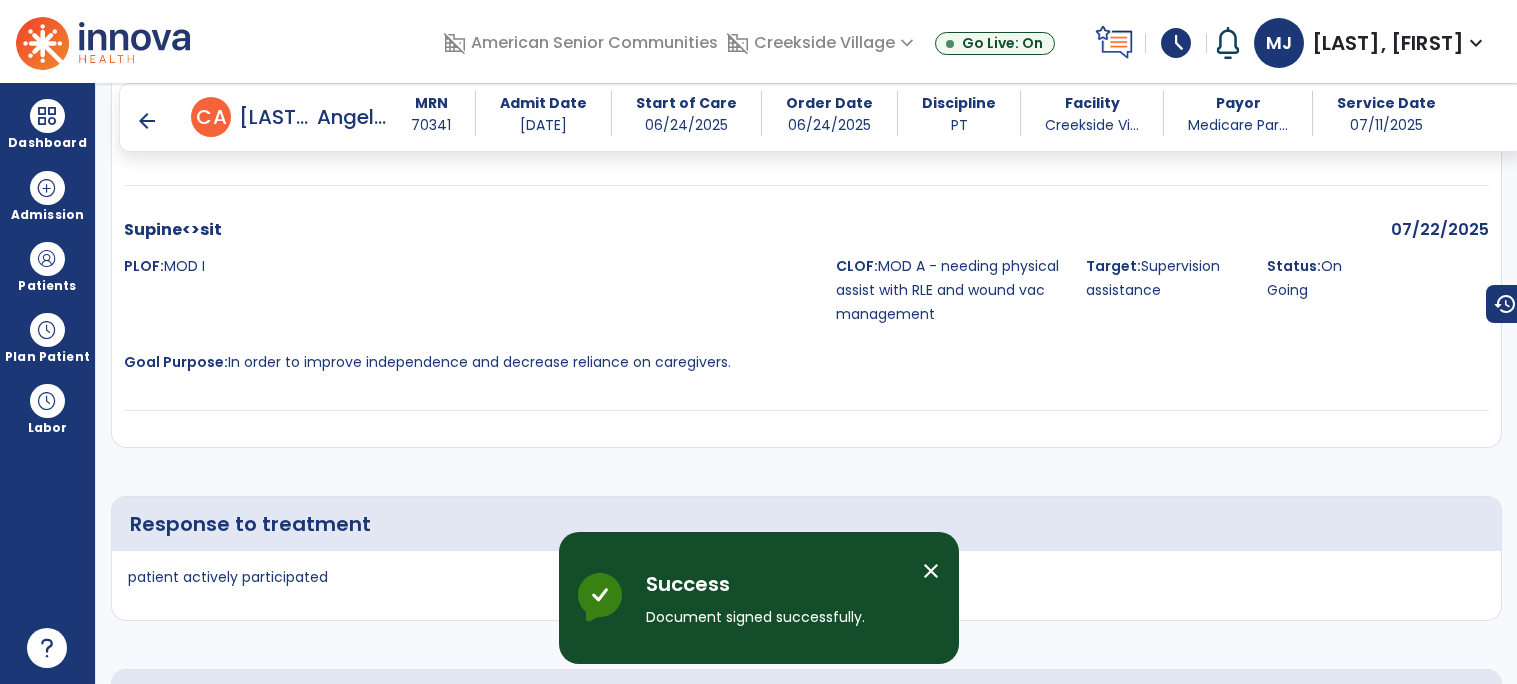 click on "close" at bounding box center (931, 571) 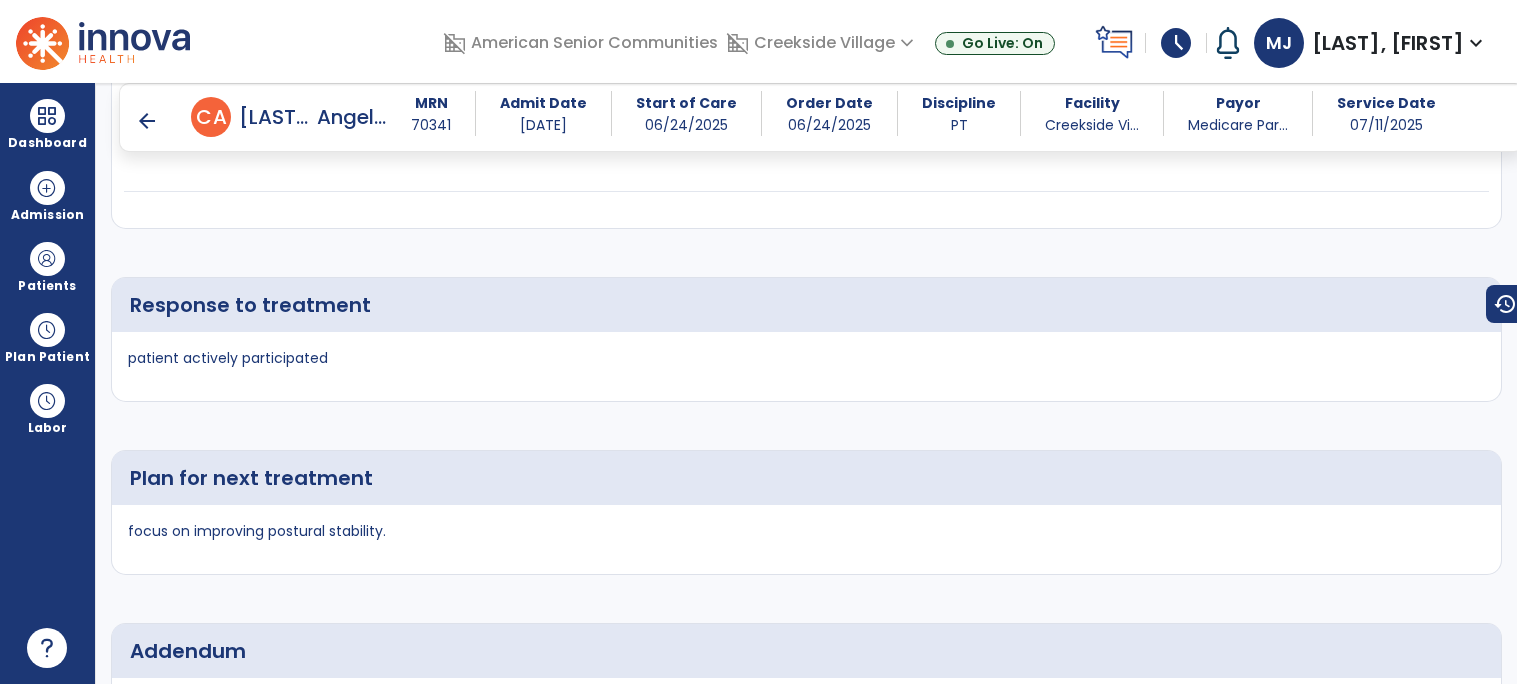 scroll, scrollTop: 4099, scrollLeft: 0, axis: vertical 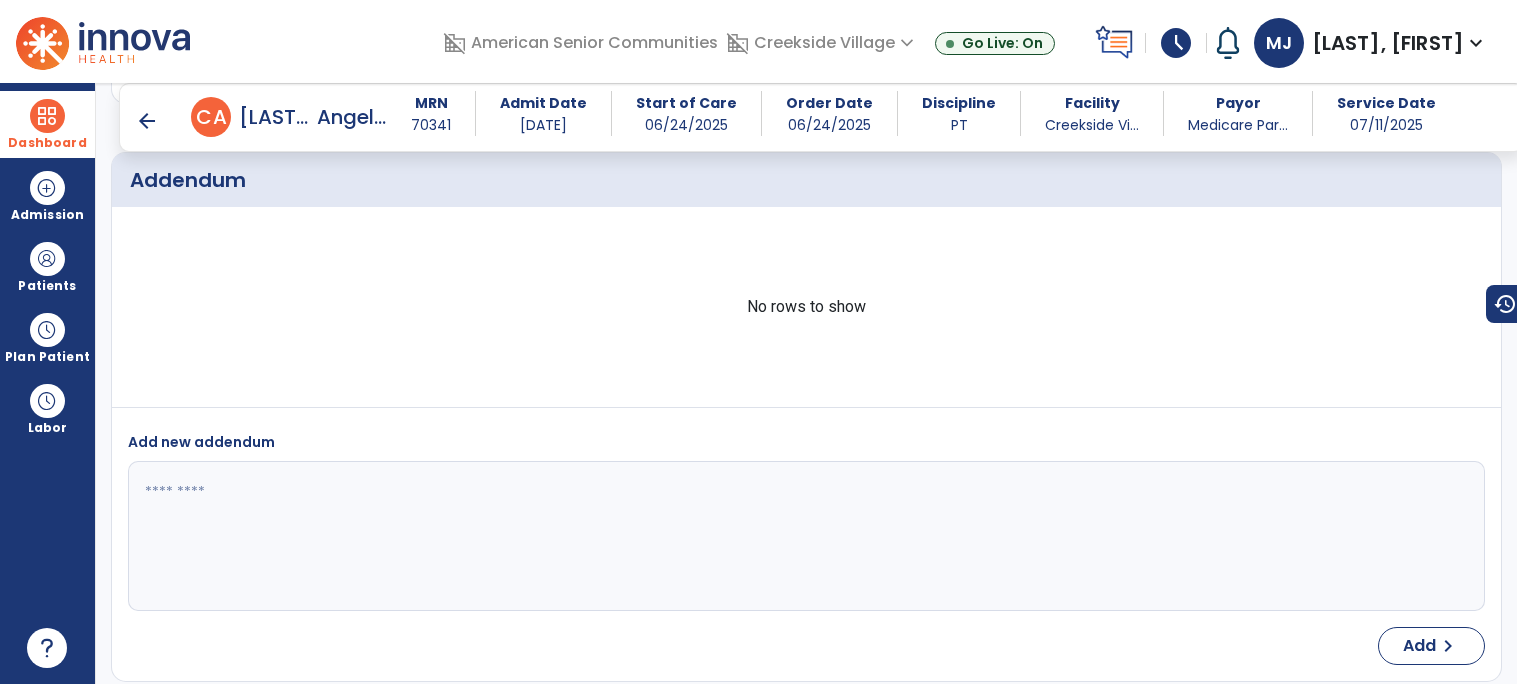 click at bounding box center (47, 116) 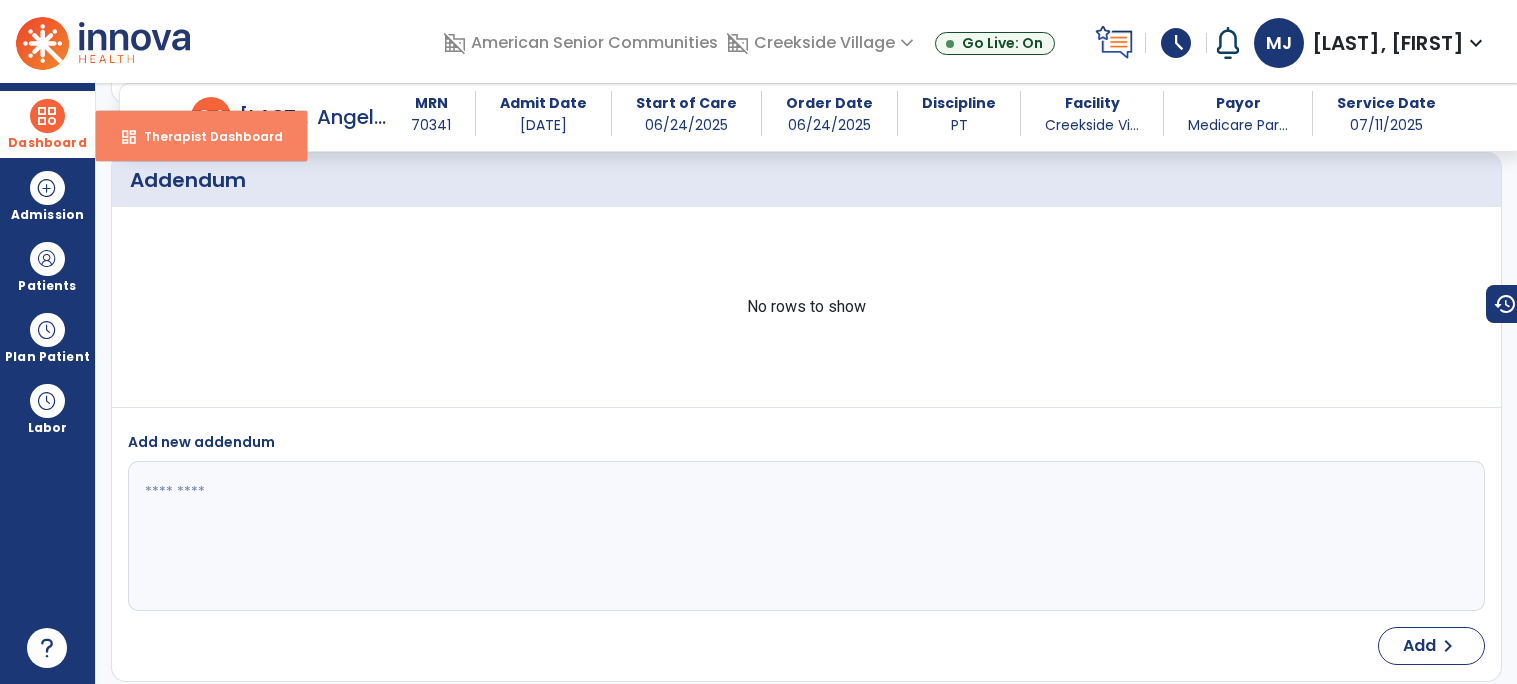 click on "Therapist Dashboard" at bounding box center [205, 136] 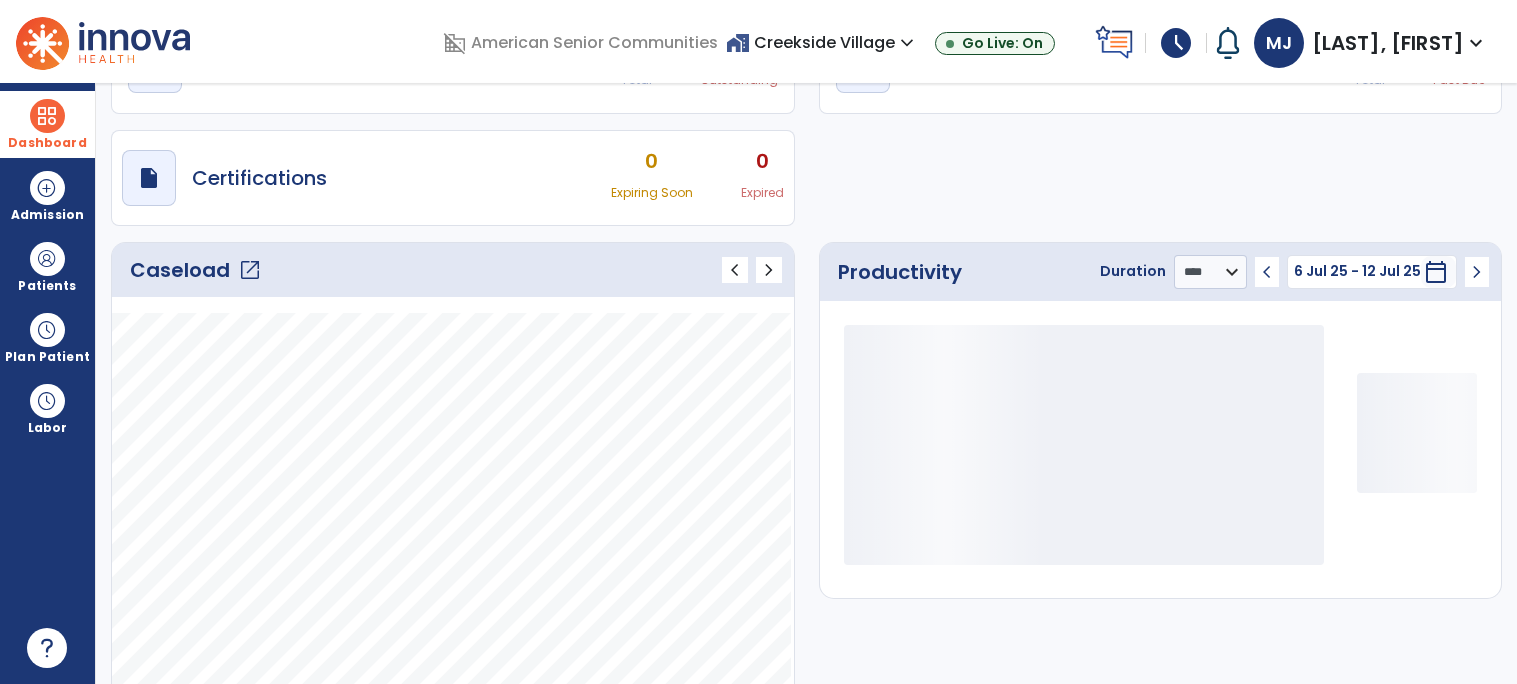 scroll, scrollTop: 125, scrollLeft: 0, axis: vertical 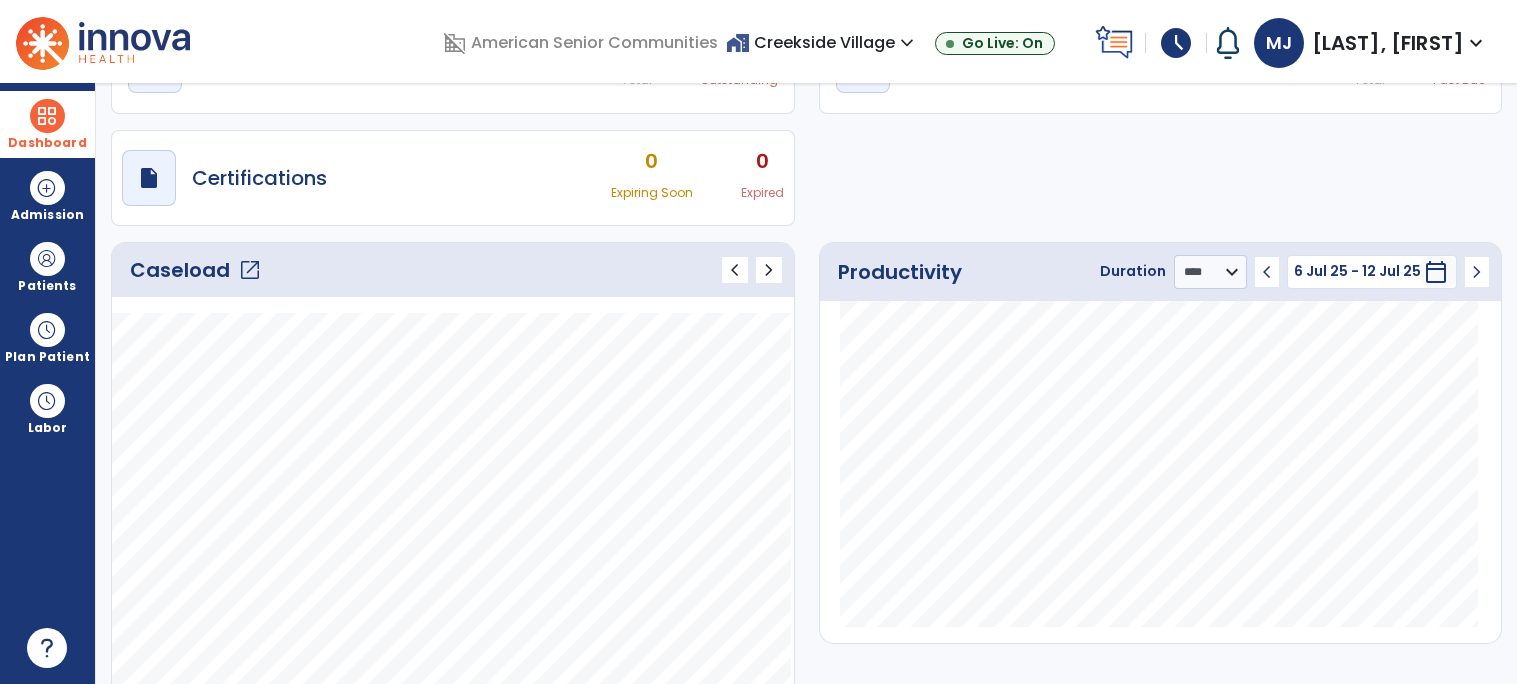 click on "open_in_new" 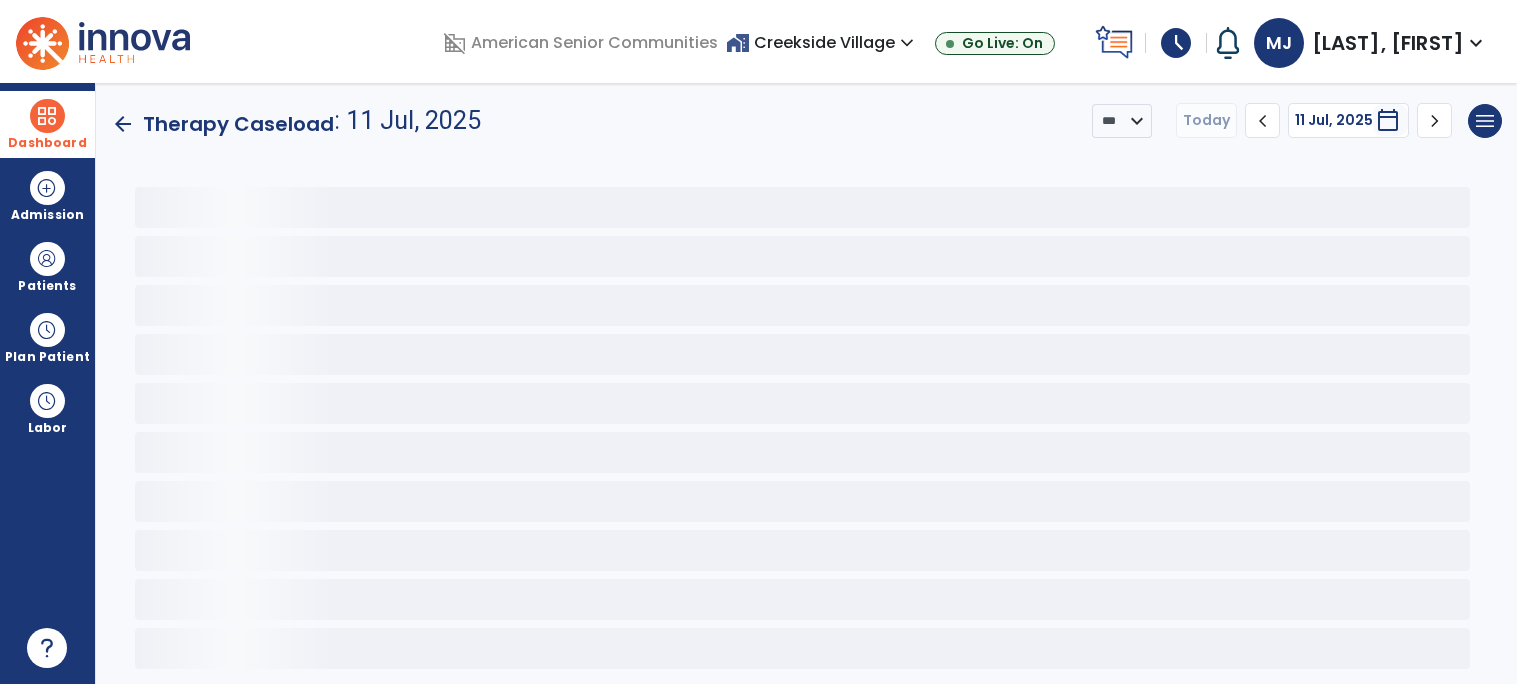 scroll, scrollTop: 0, scrollLeft: 0, axis: both 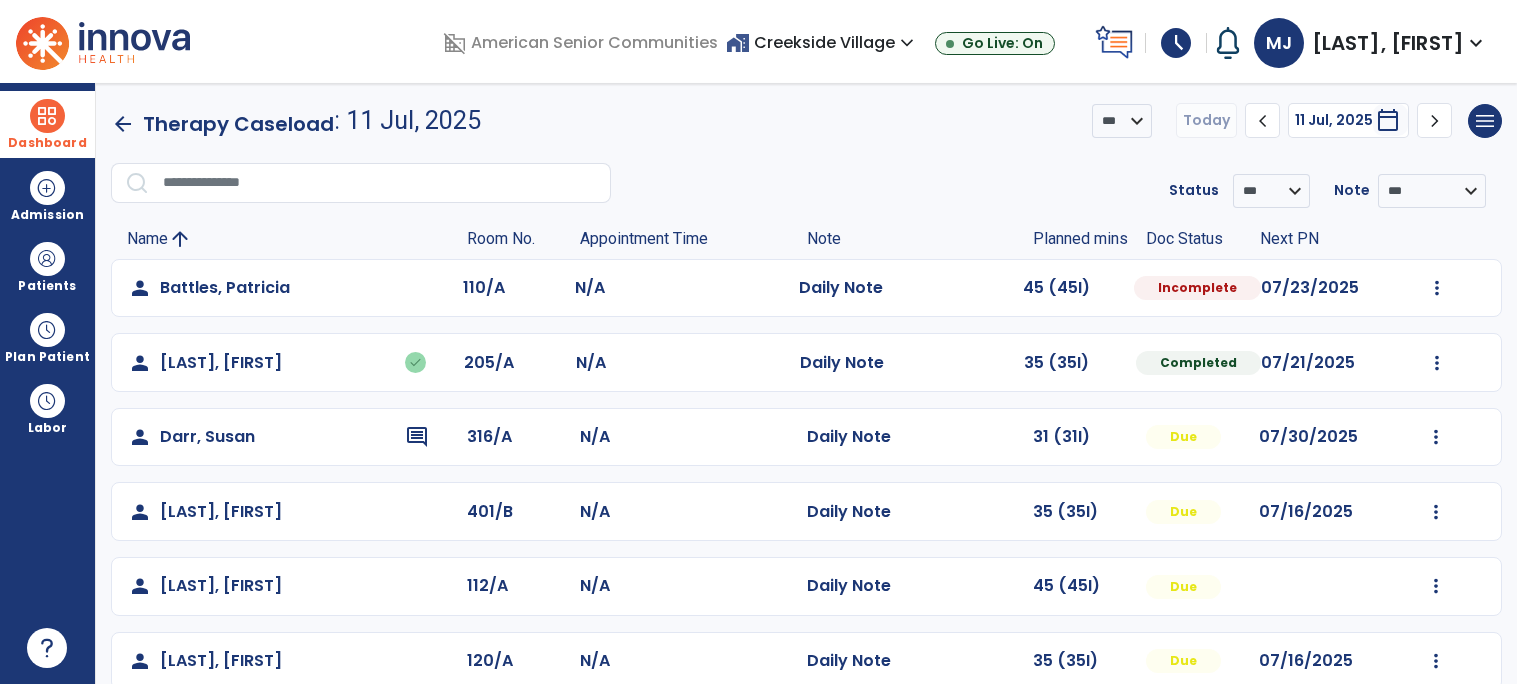 click on "comment" 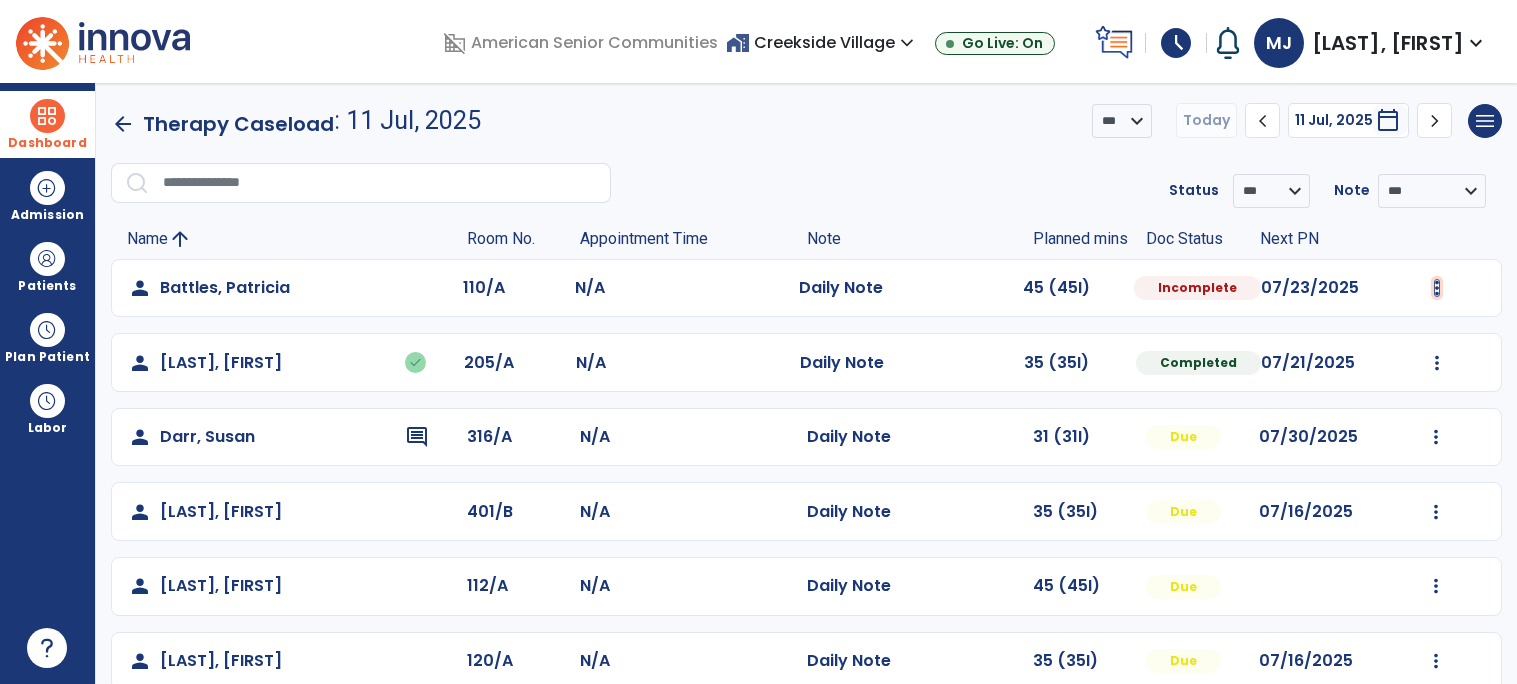 click at bounding box center [1437, 288] 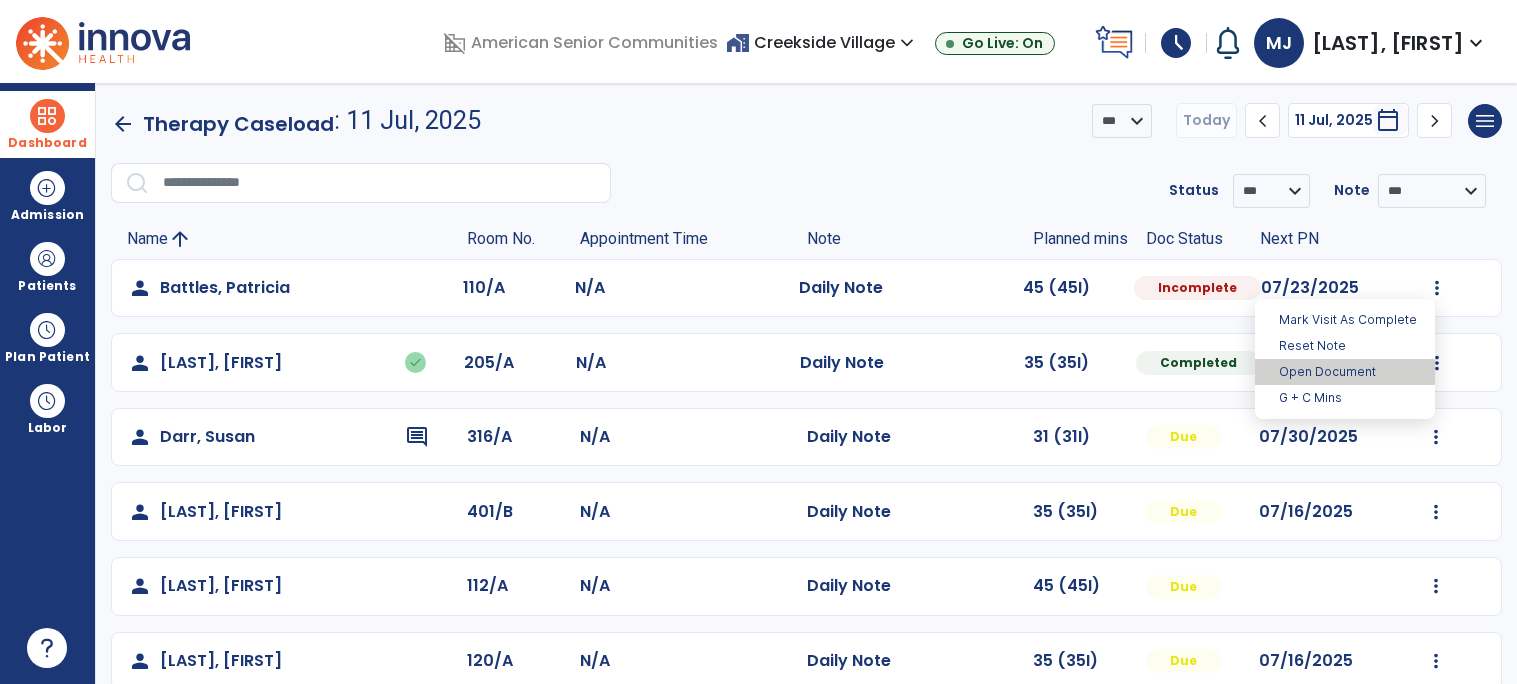 click on "Open Document" at bounding box center (1345, 372) 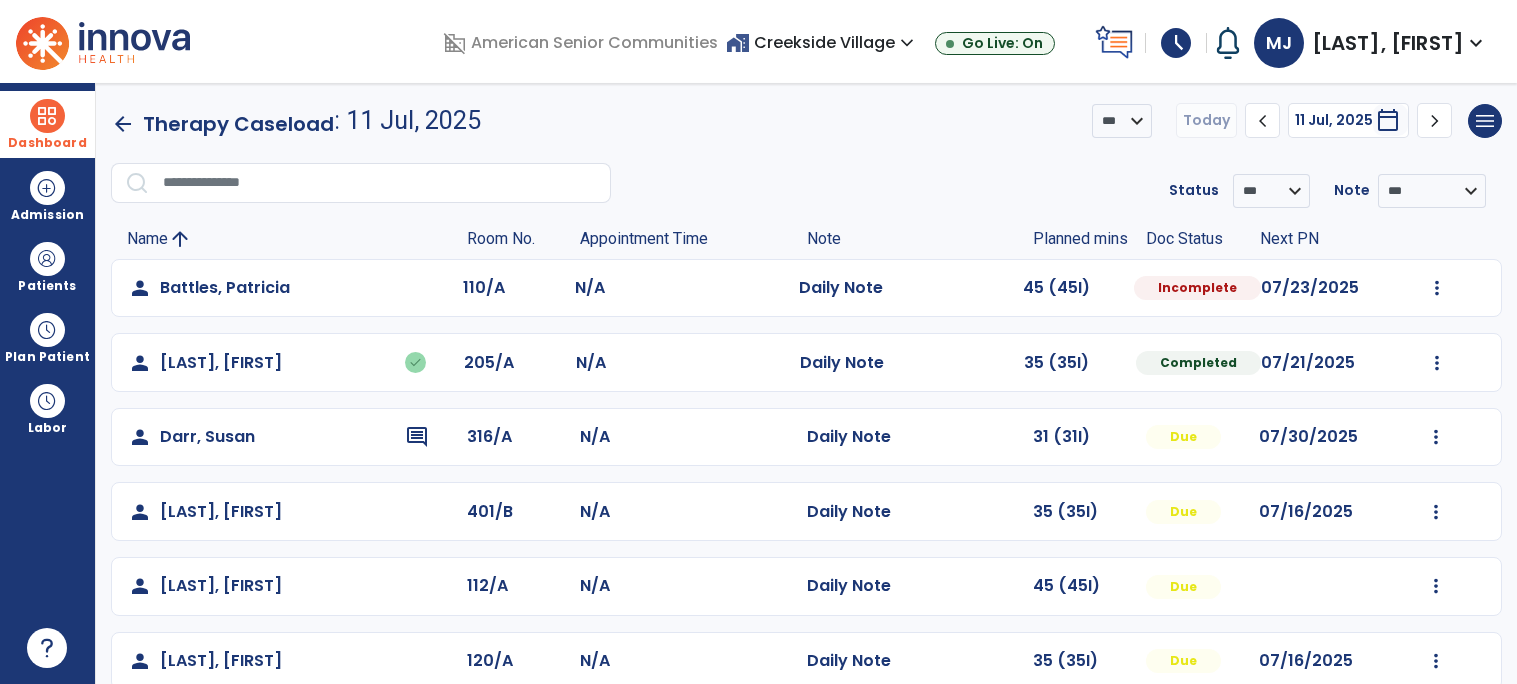 select on "*" 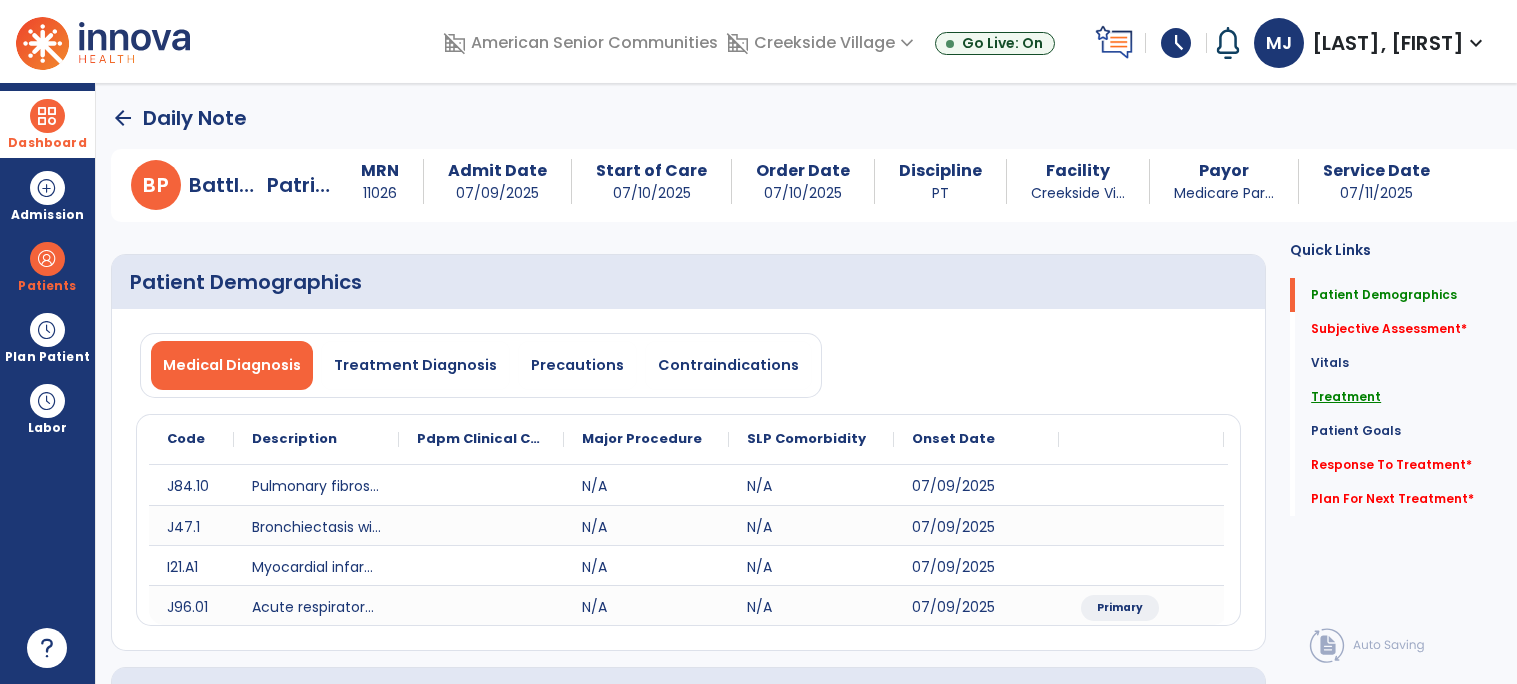 click on "Treatment" 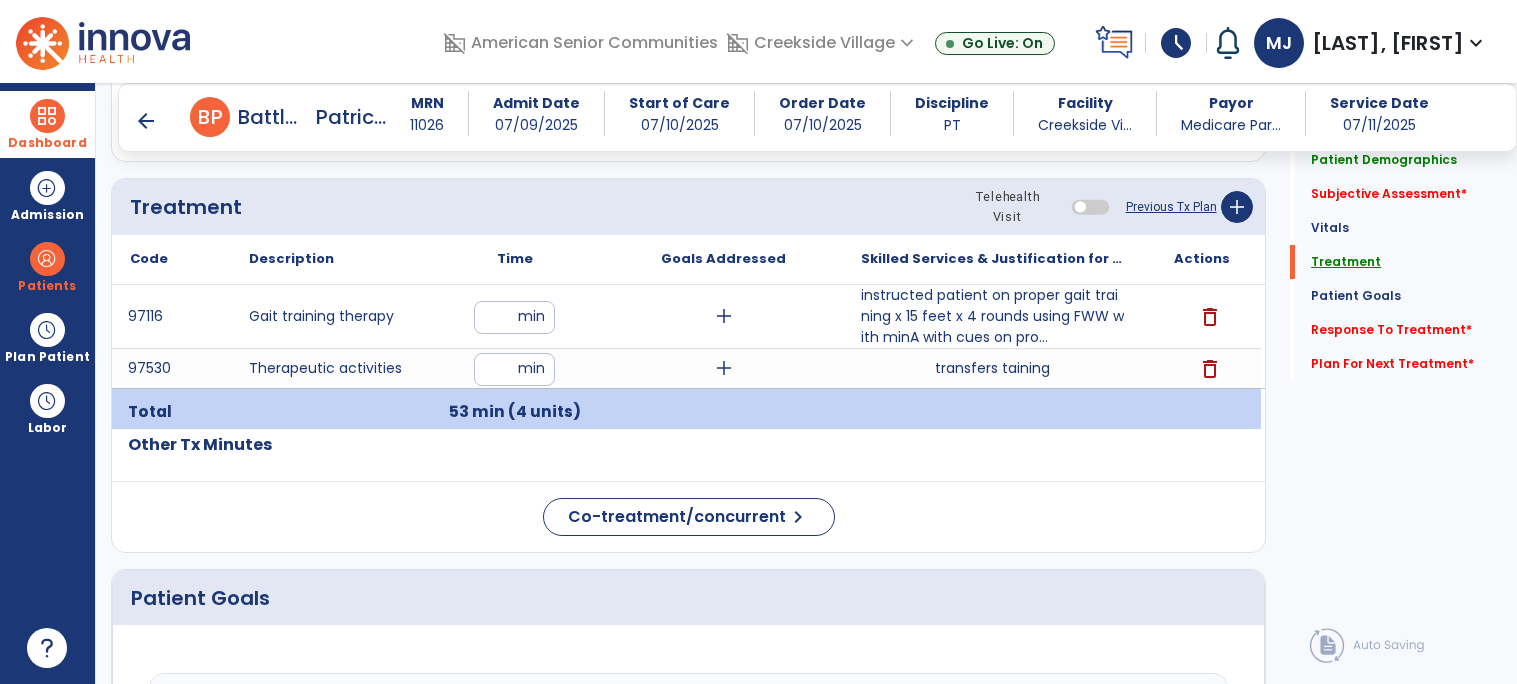 scroll, scrollTop: 1192, scrollLeft: 0, axis: vertical 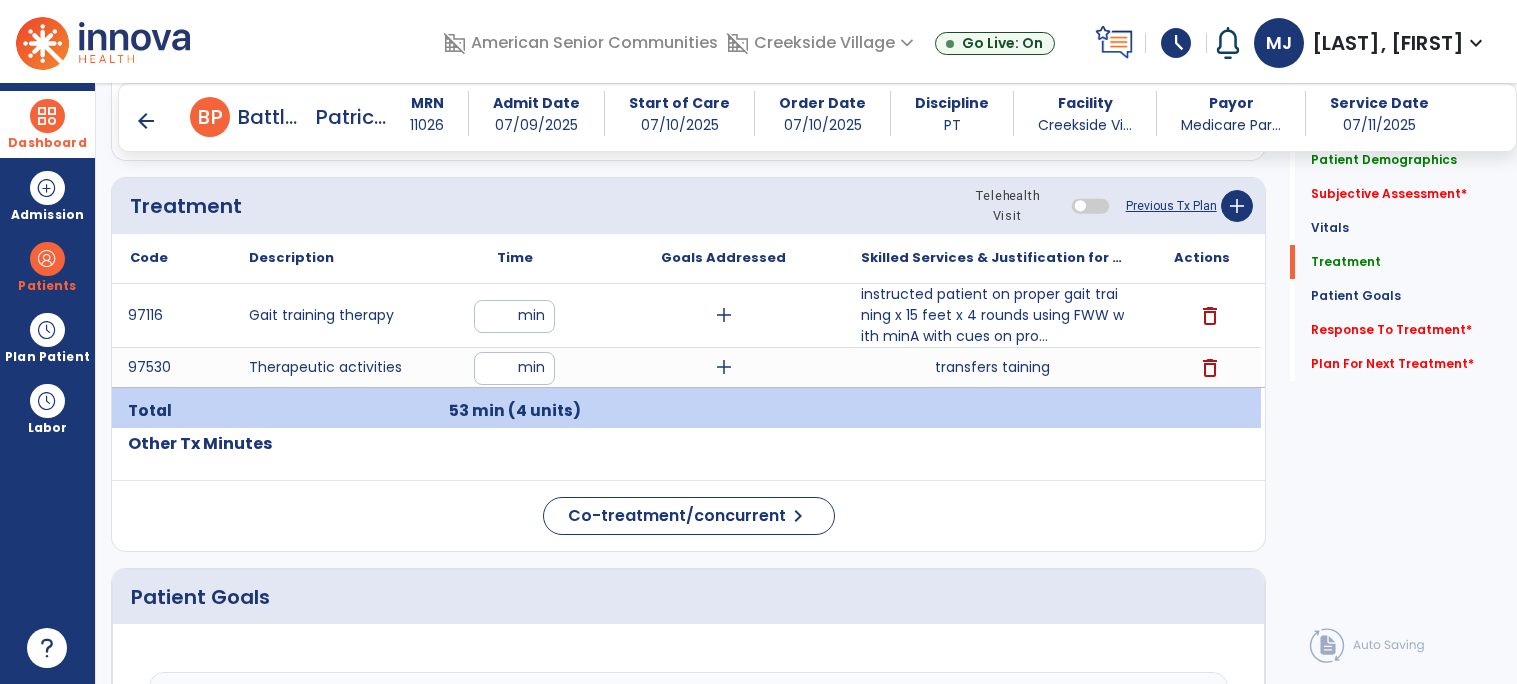 click on "transfers taining   transfers taining" at bounding box center [992, 367] 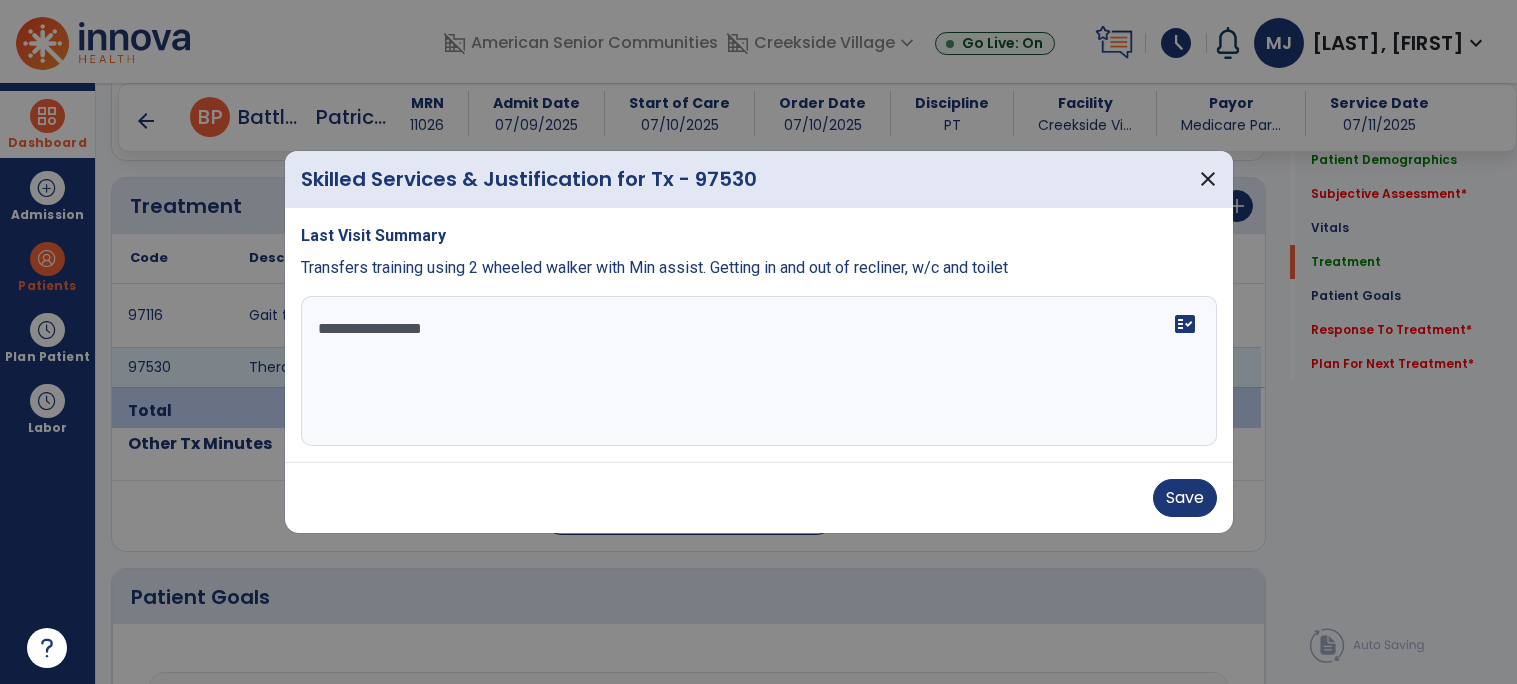 click on "**********" at bounding box center [759, 371] 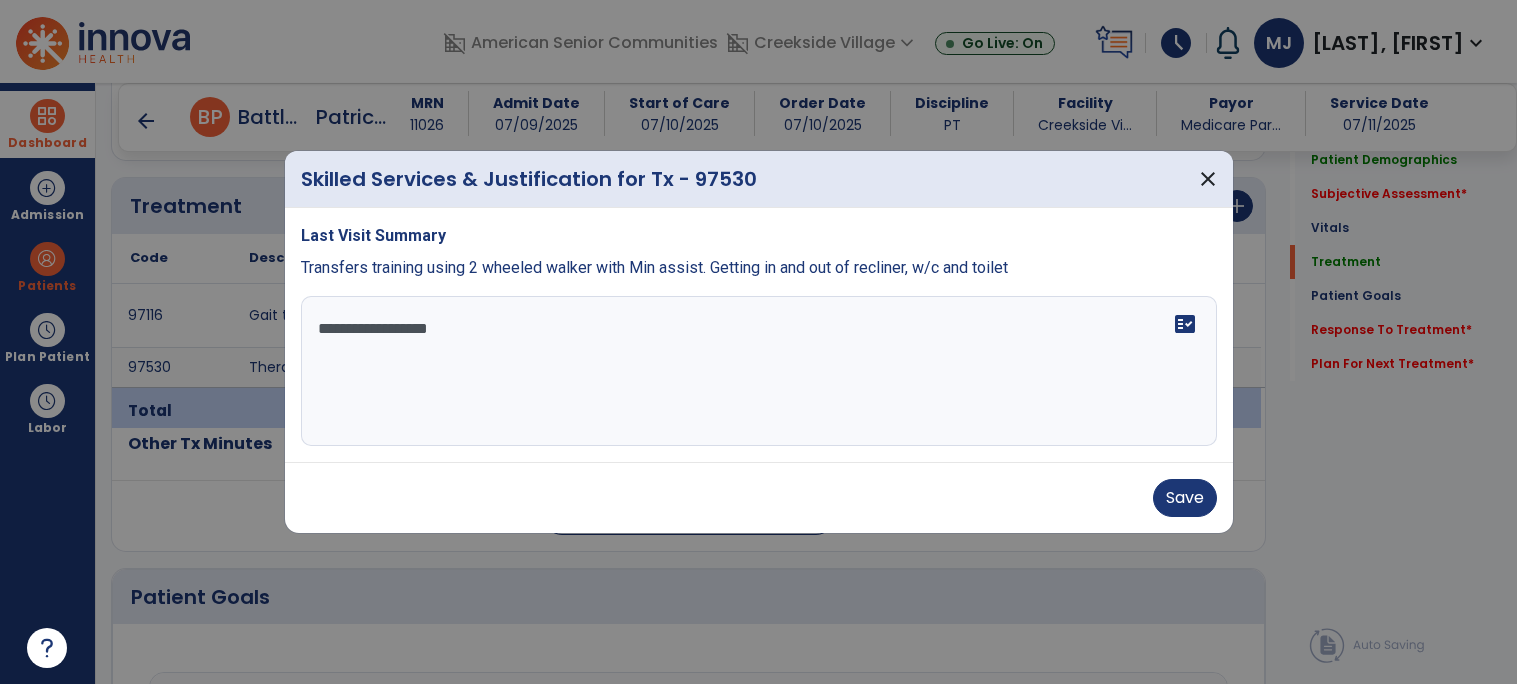 click on "**********" at bounding box center (759, 371) 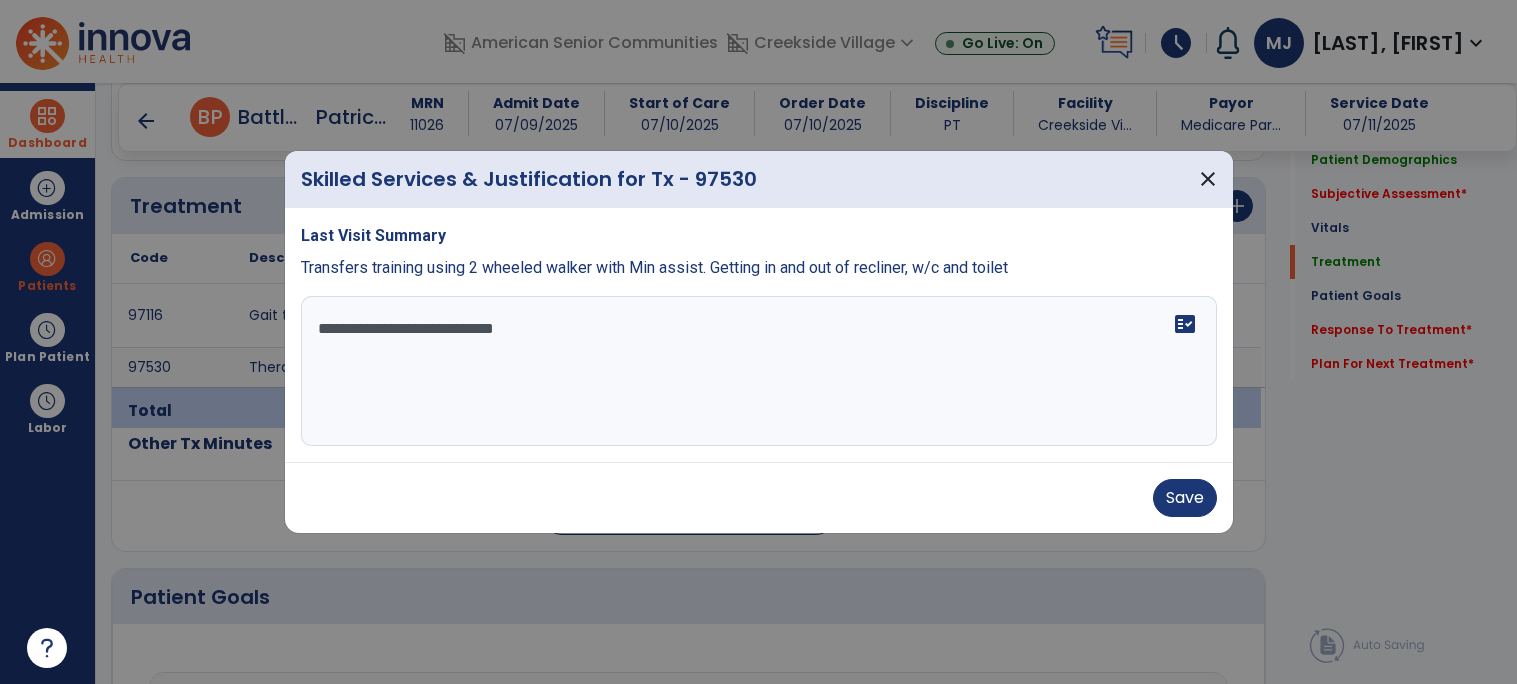 click on "**********" at bounding box center [759, 371] 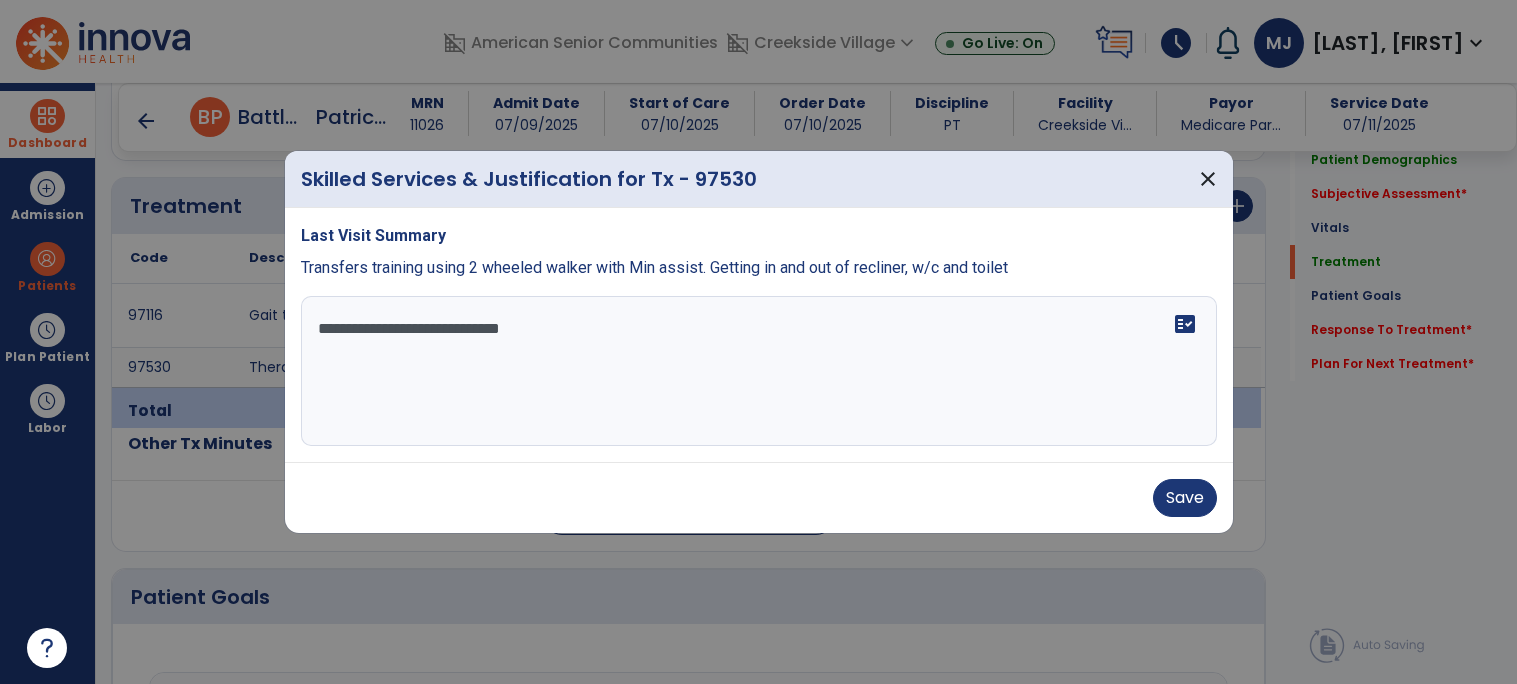 click on "**********" at bounding box center (759, 371) 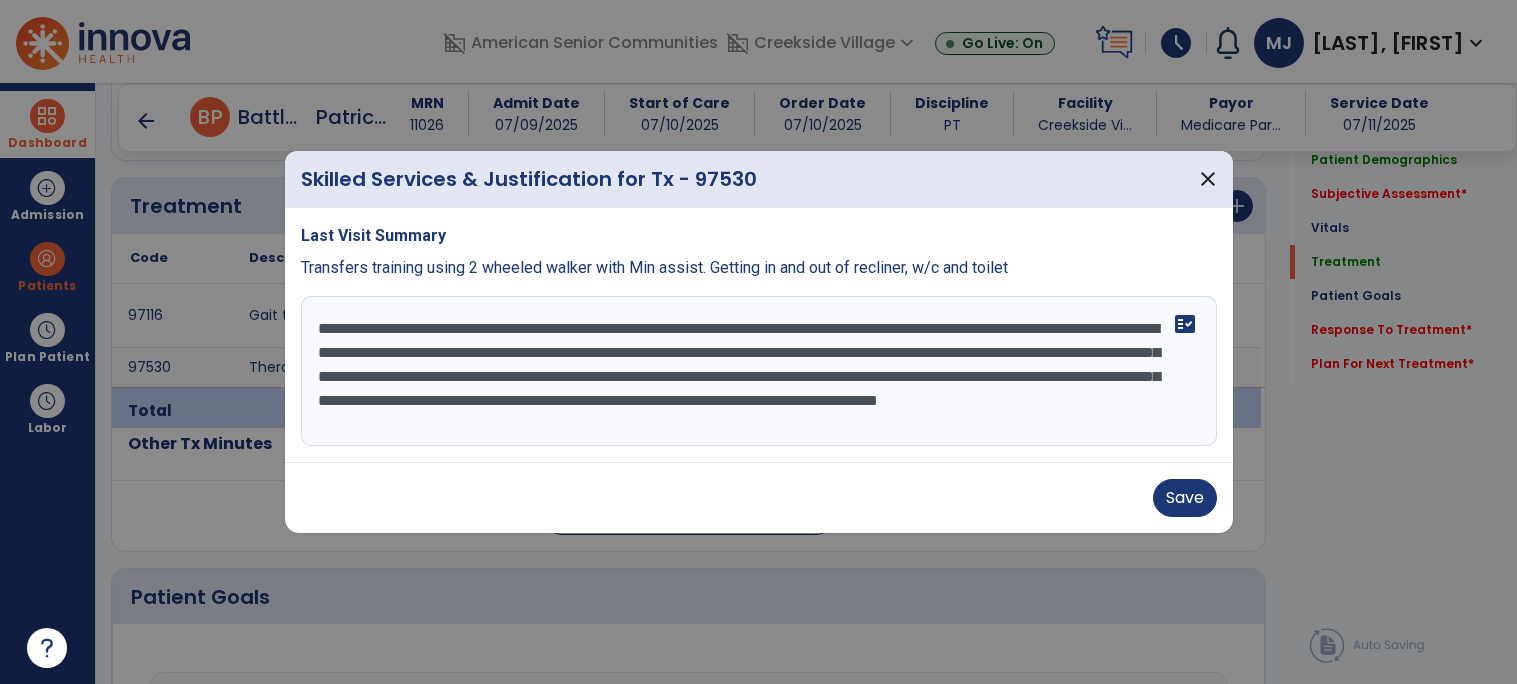 scroll, scrollTop: 14, scrollLeft: 0, axis: vertical 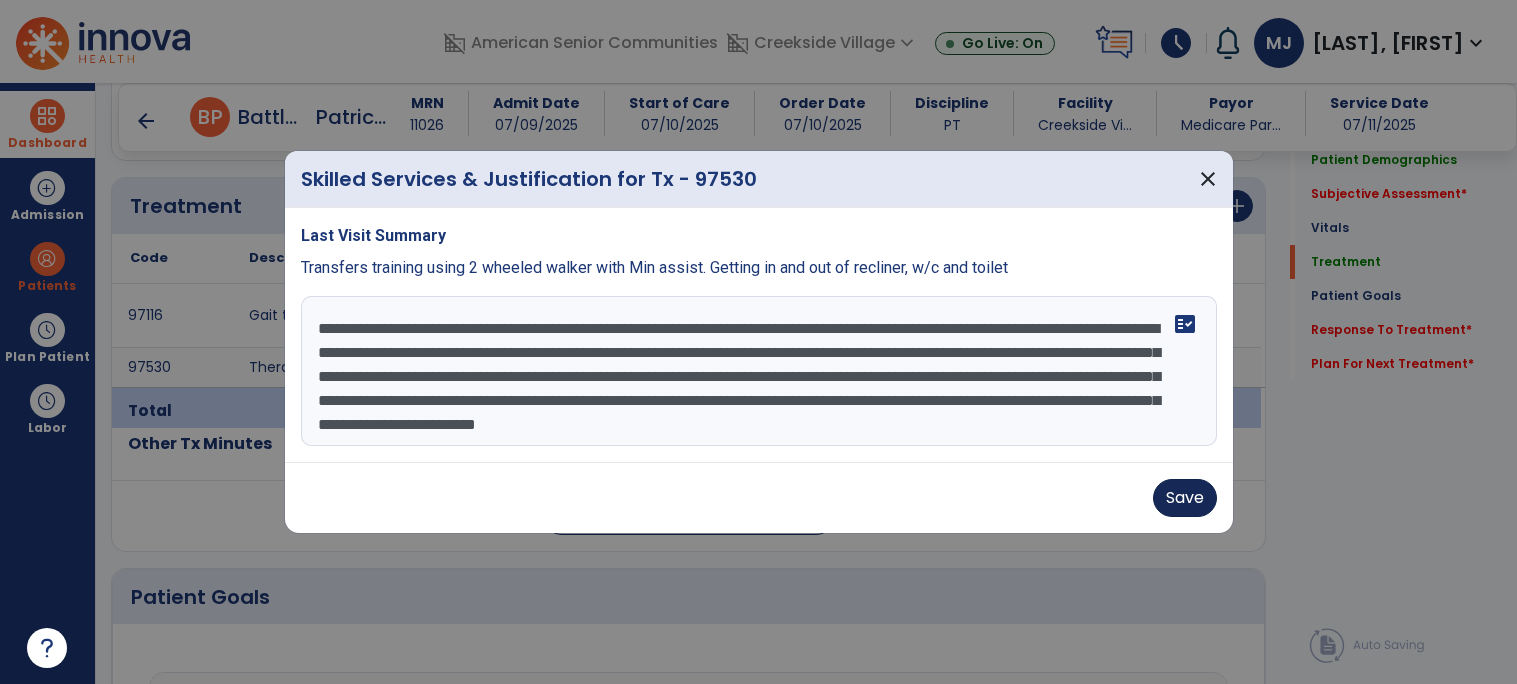 type on "**********" 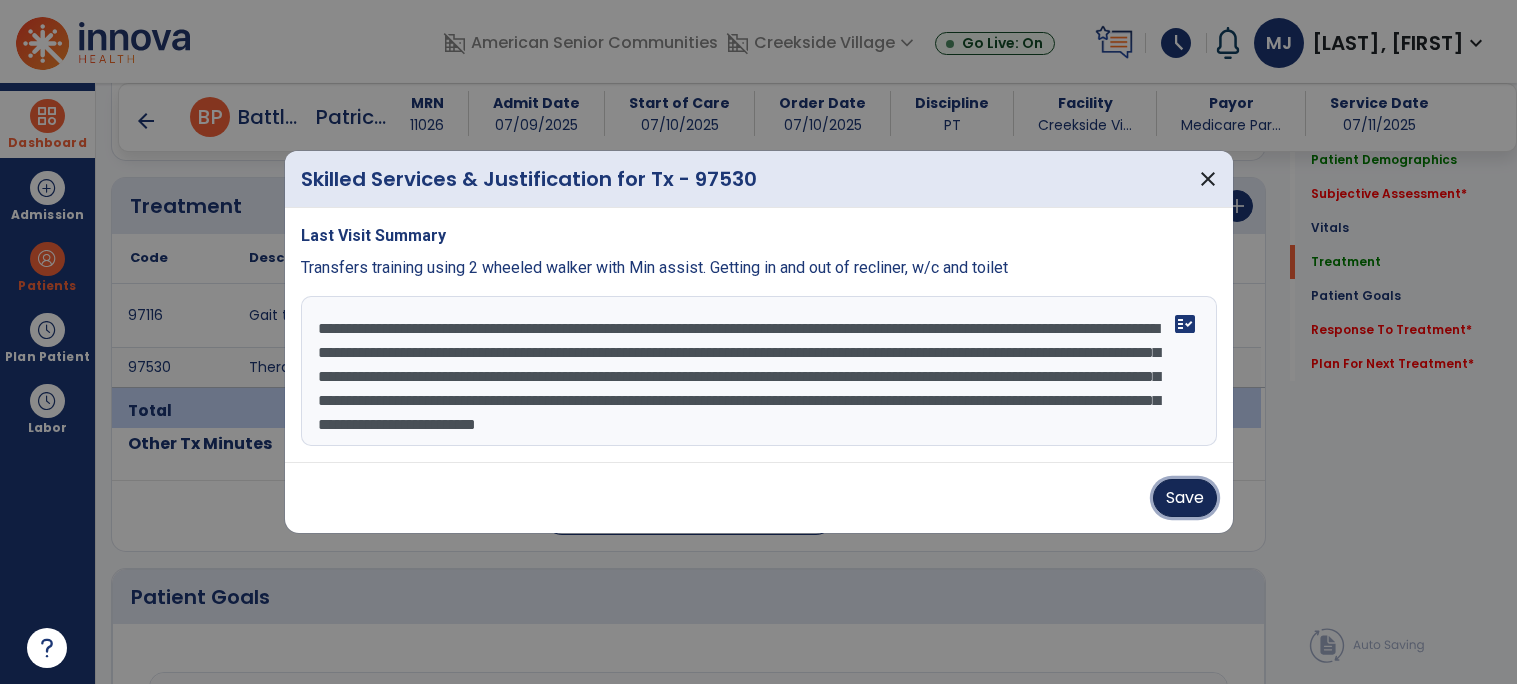 click on "Save" at bounding box center (1185, 498) 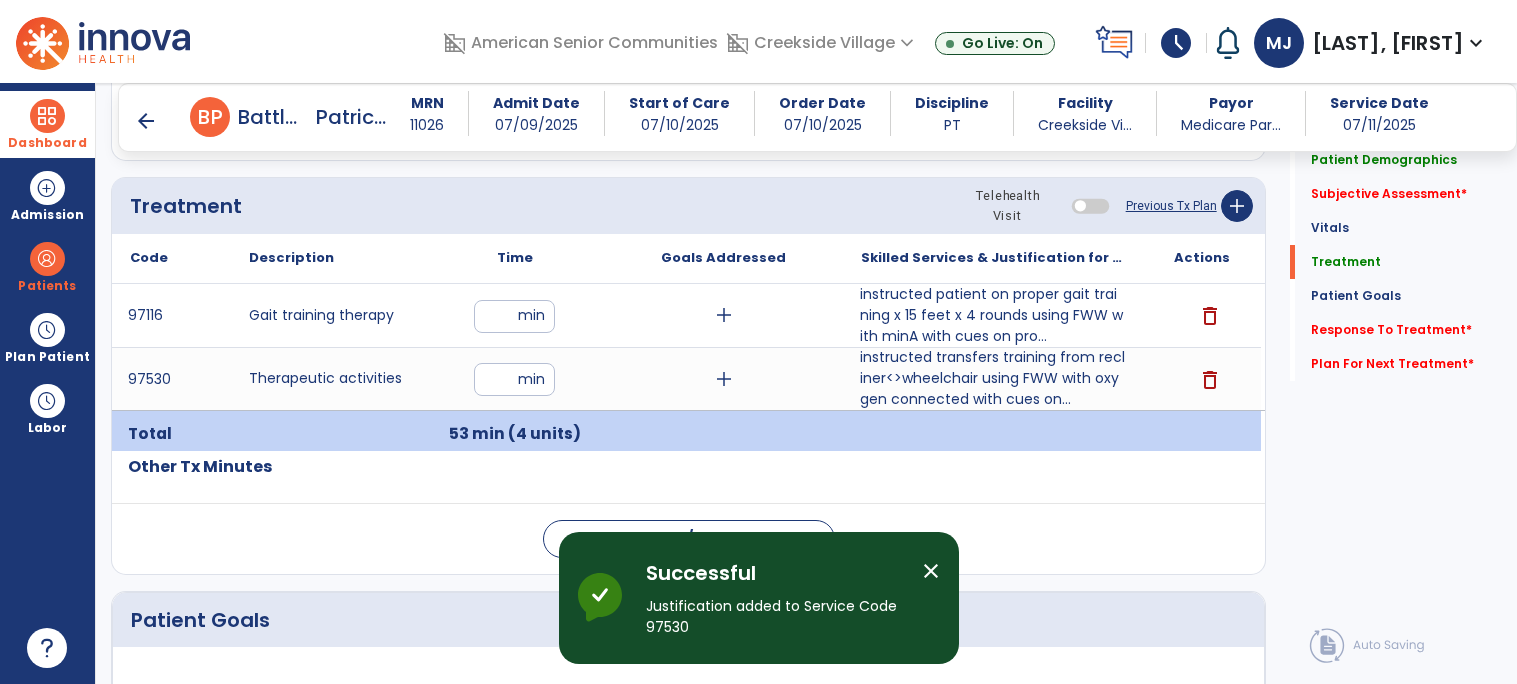 click on "instructed patient on proper gait training x 15 feet x 4 rounds using FWW with minA with cues on pro..." at bounding box center [992, 315] 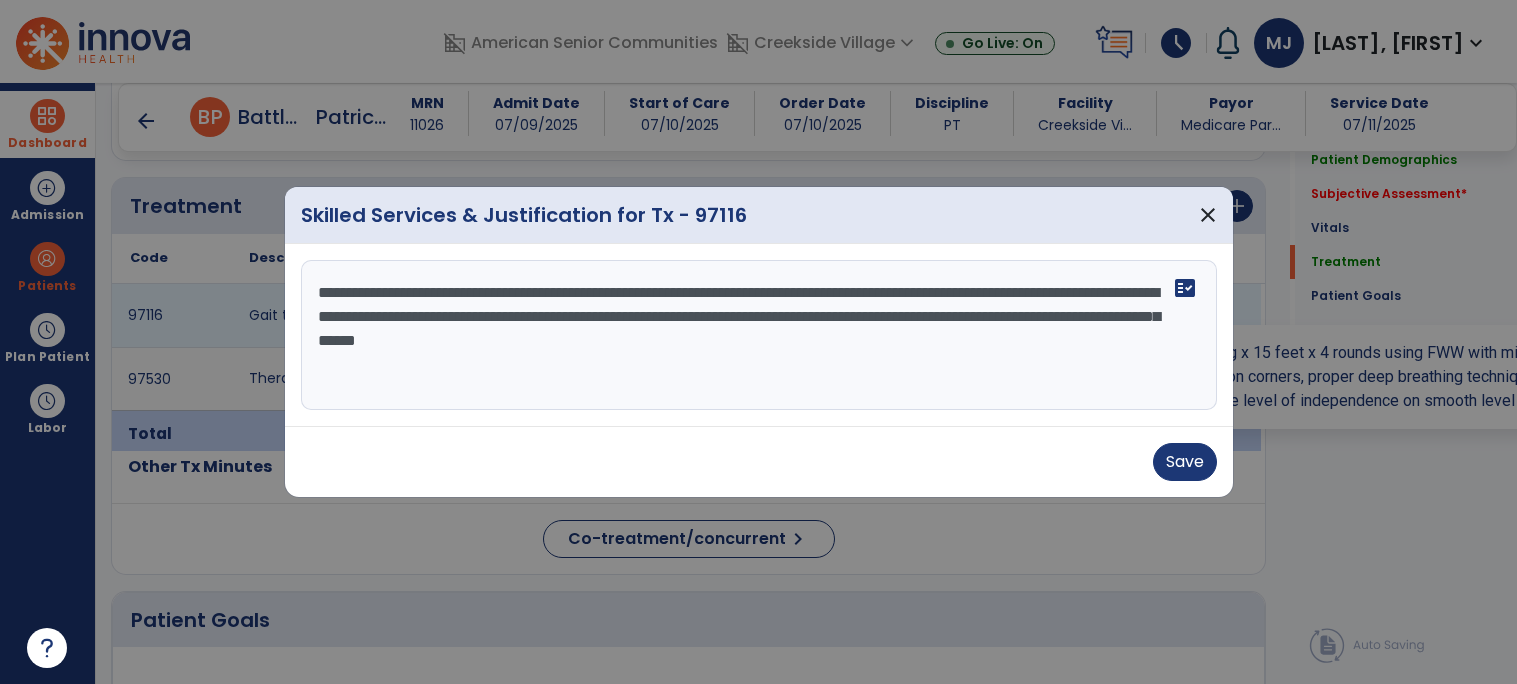 click at bounding box center (758, 342) 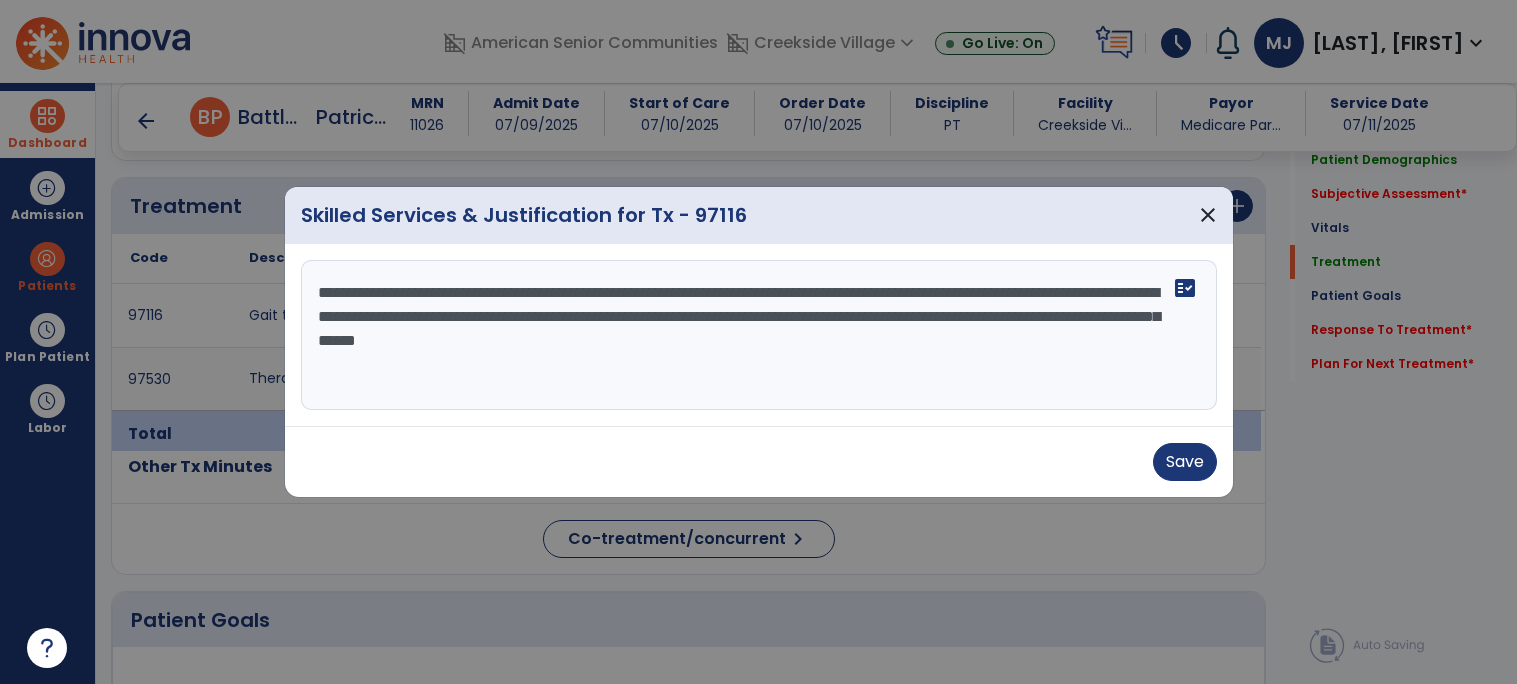 click at bounding box center [758, 342] 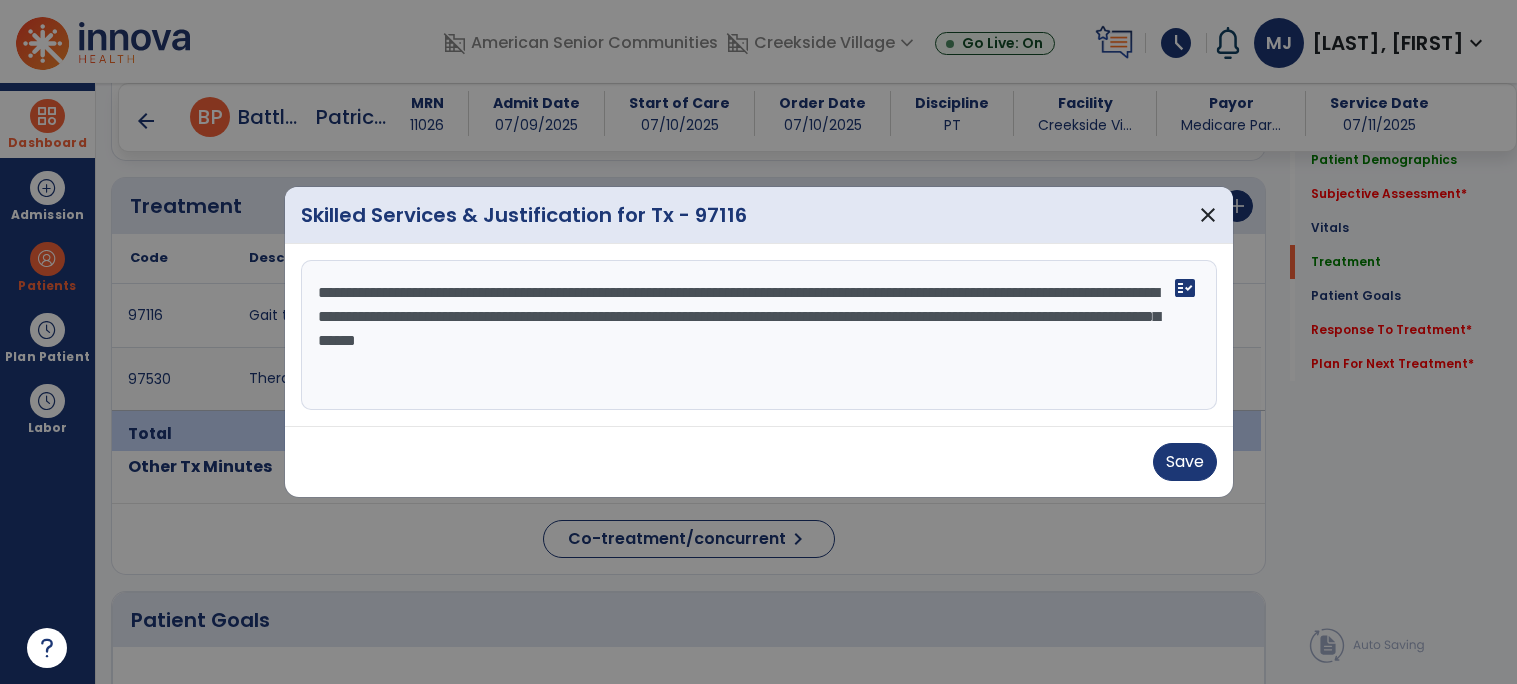 click at bounding box center [758, 342] 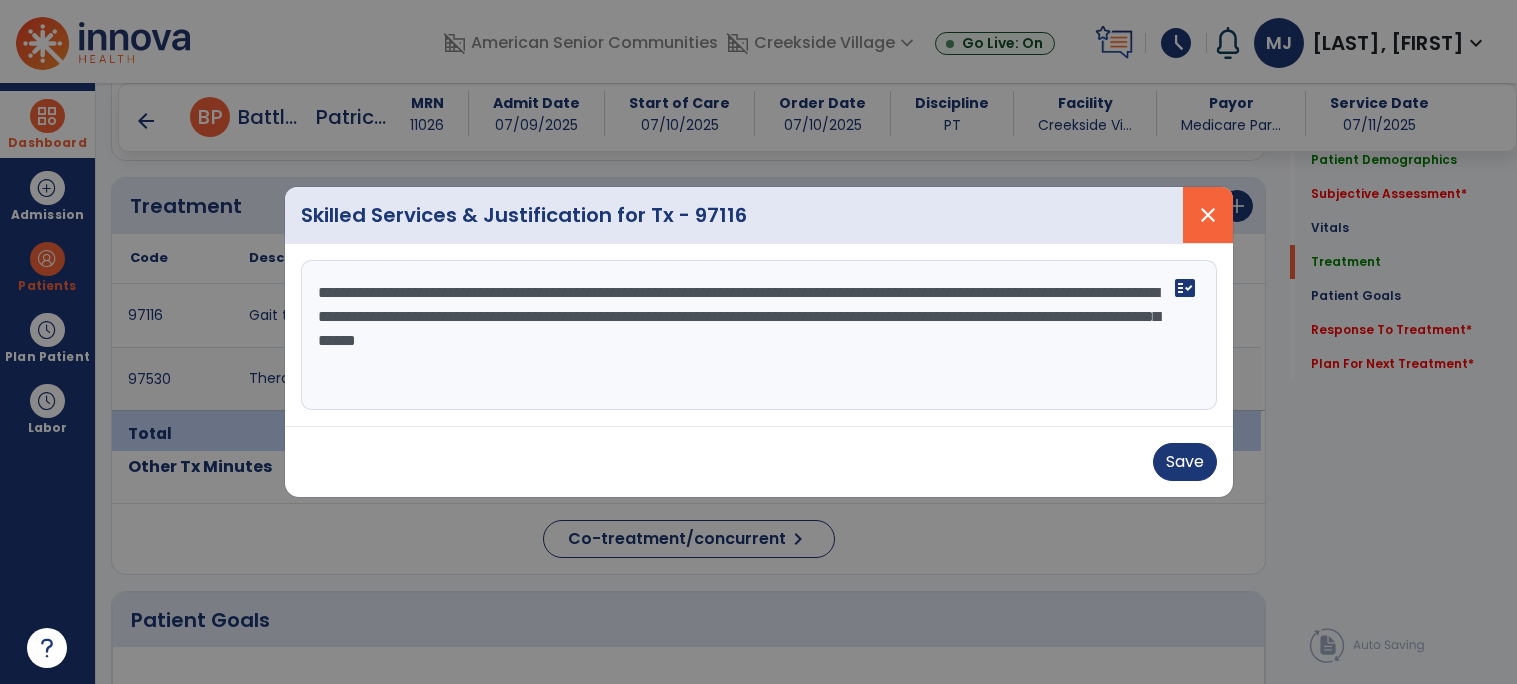 click on "close" at bounding box center [1208, 215] 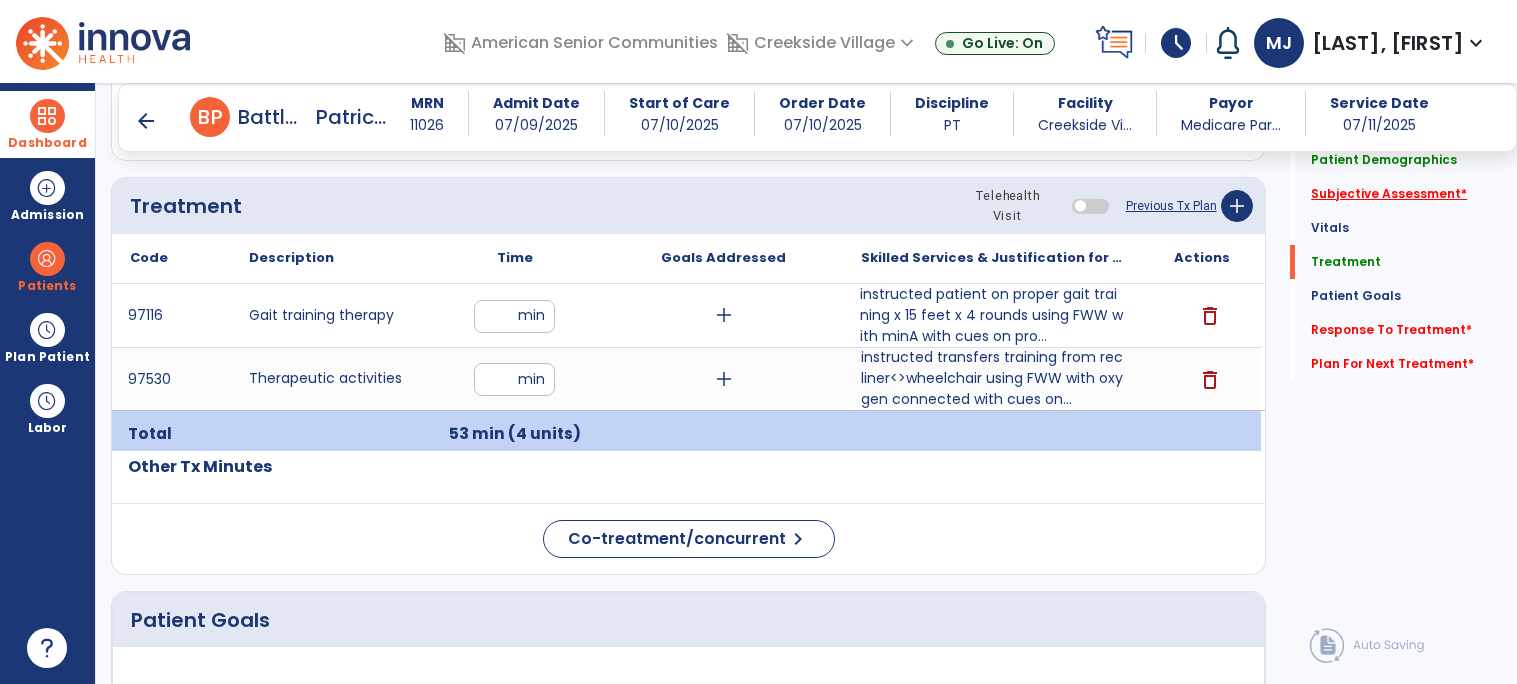 click on "Subjective Assessment   *" 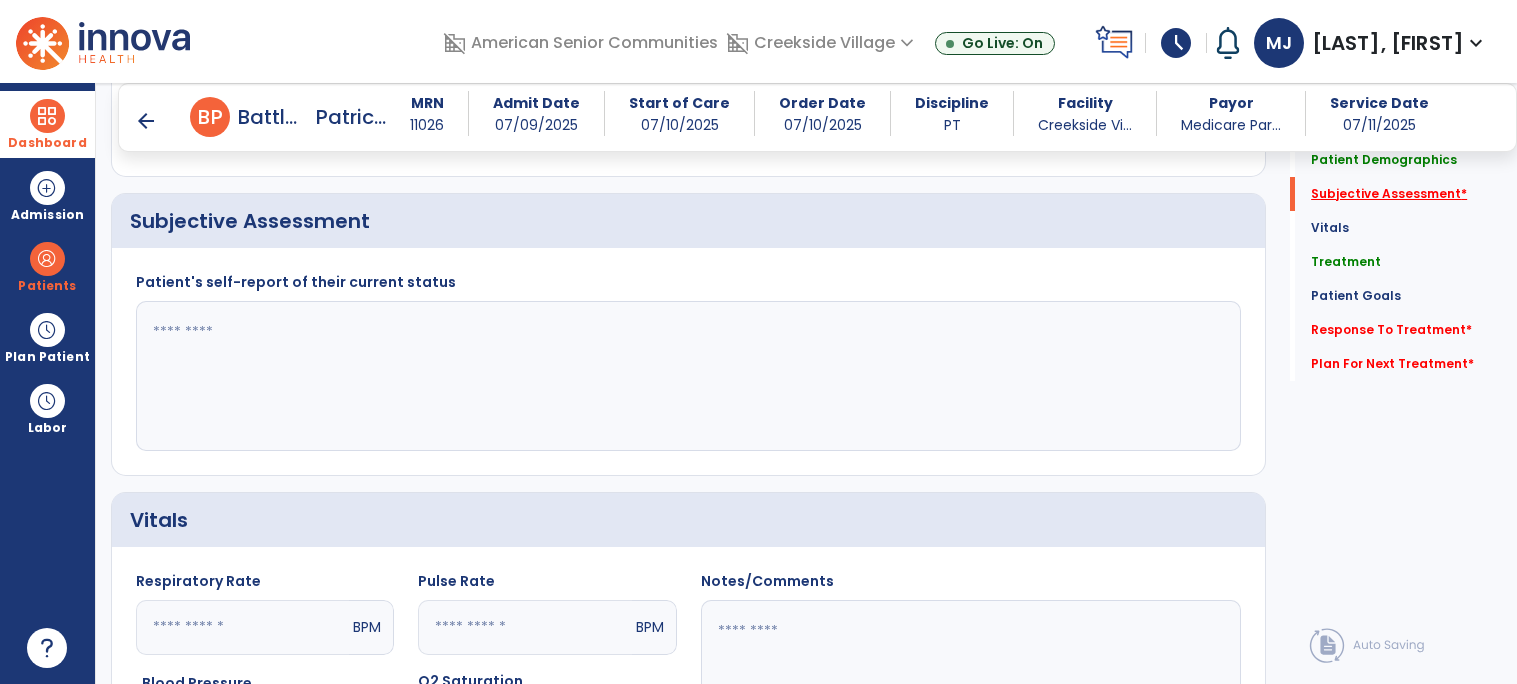 scroll, scrollTop: 406, scrollLeft: 0, axis: vertical 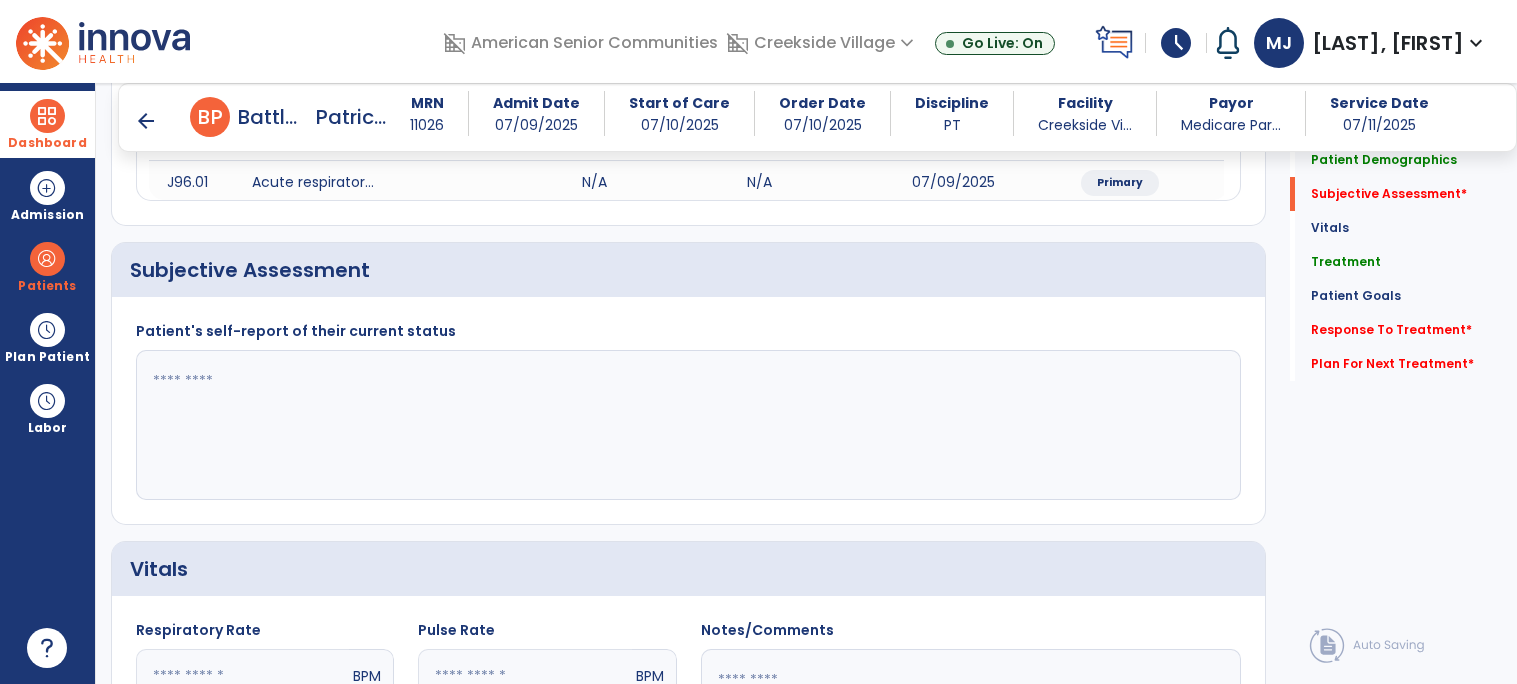 click 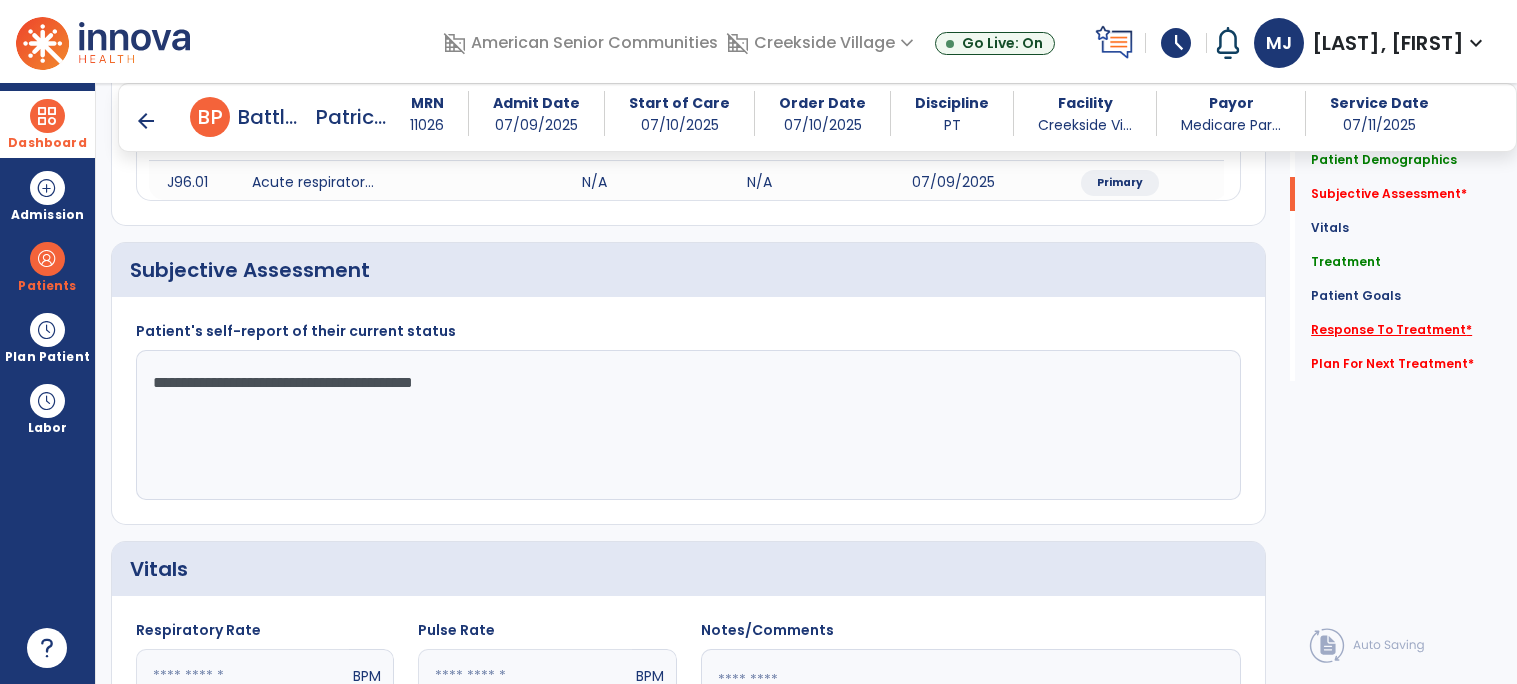 type on "**********" 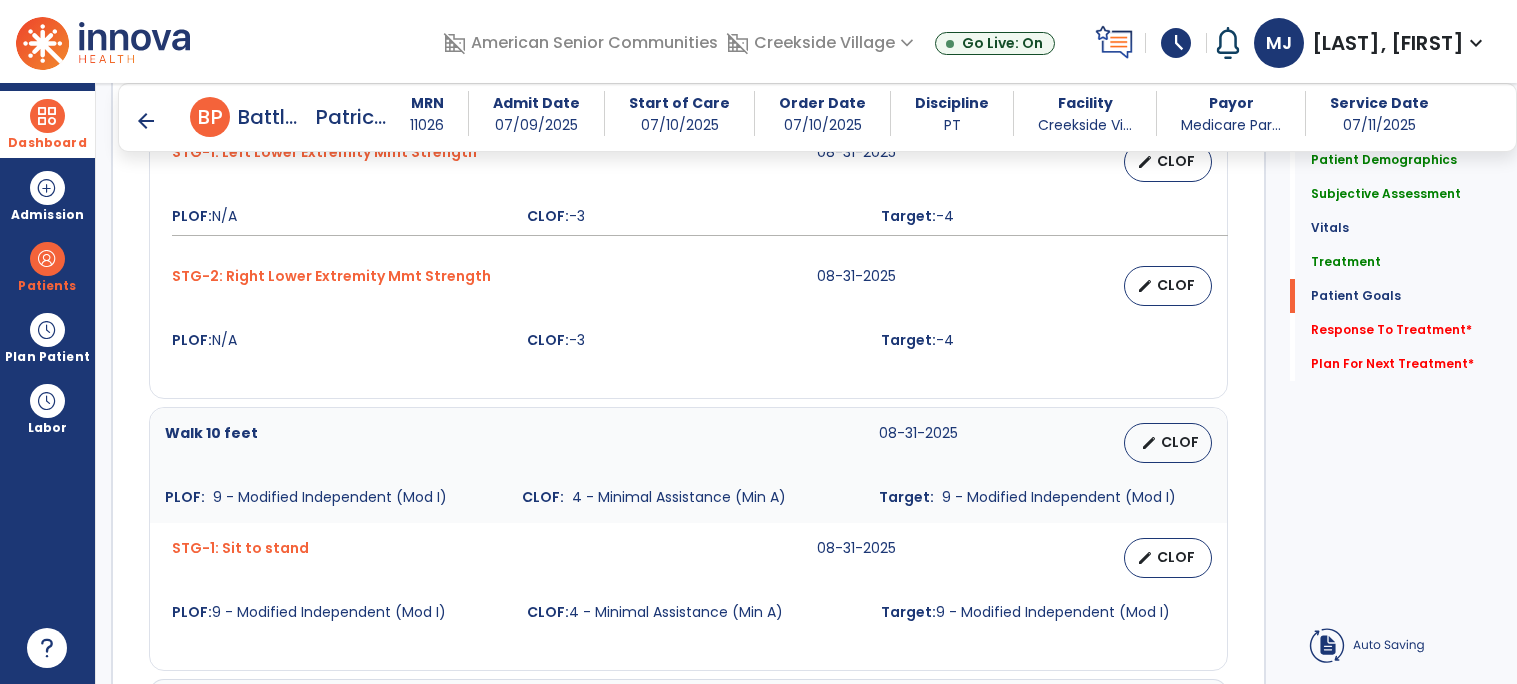 click on "fact_check" 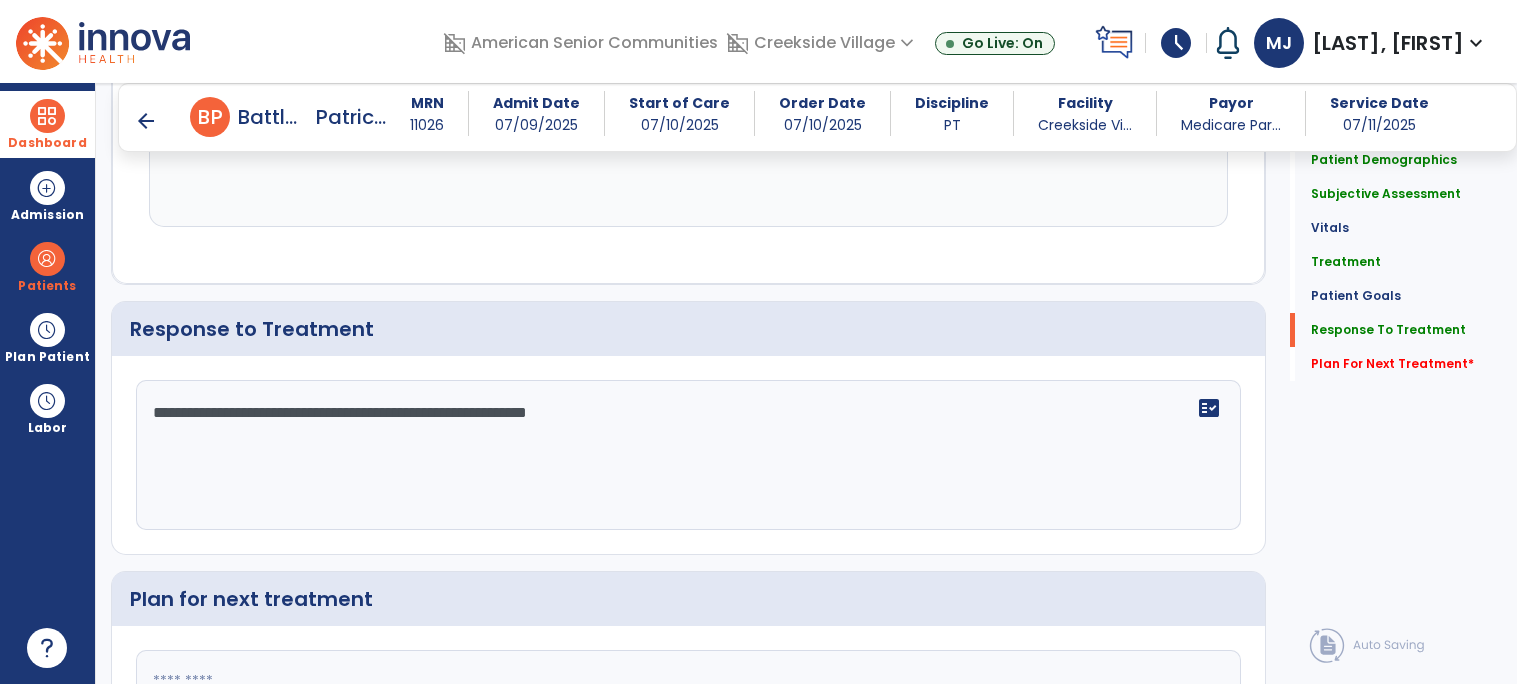 scroll, scrollTop: 2568, scrollLeft: 0, axis: vertical 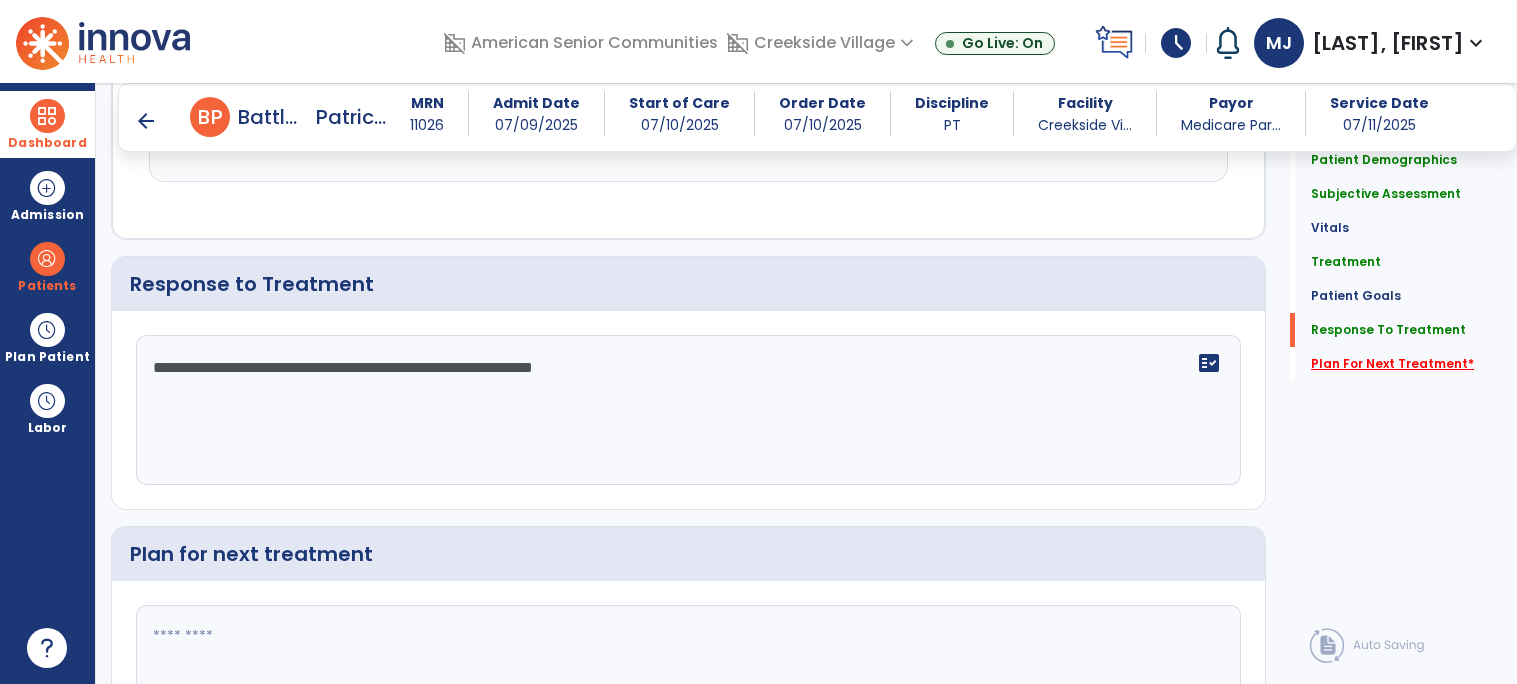 type on "**********" 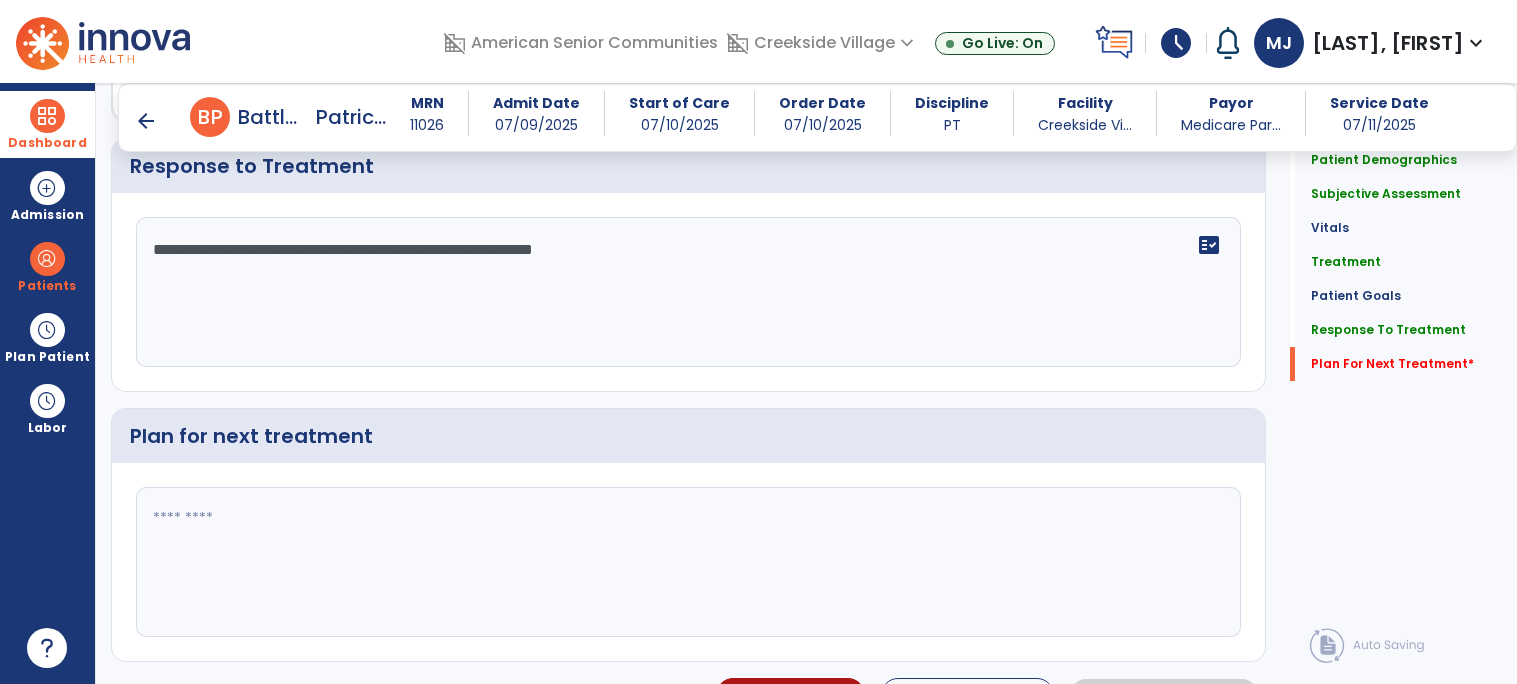 click 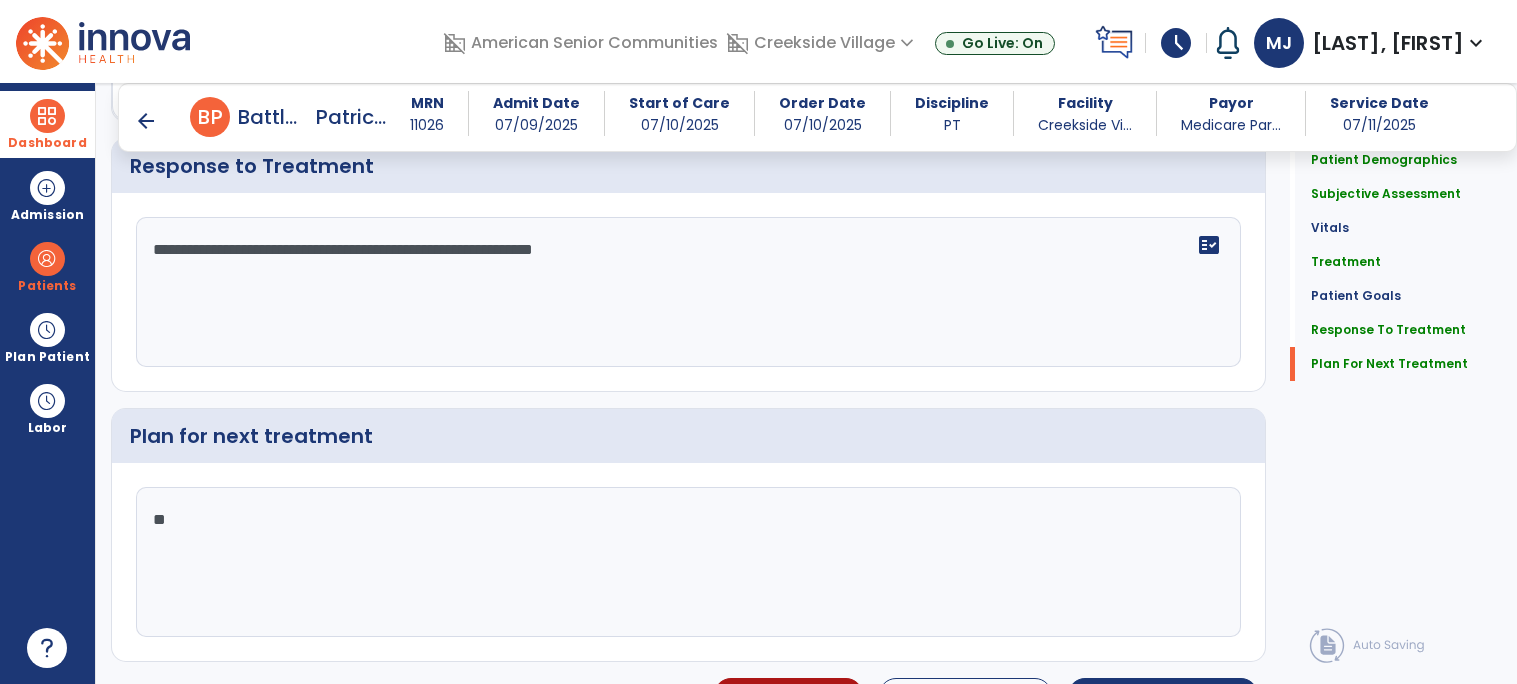 type on "*" 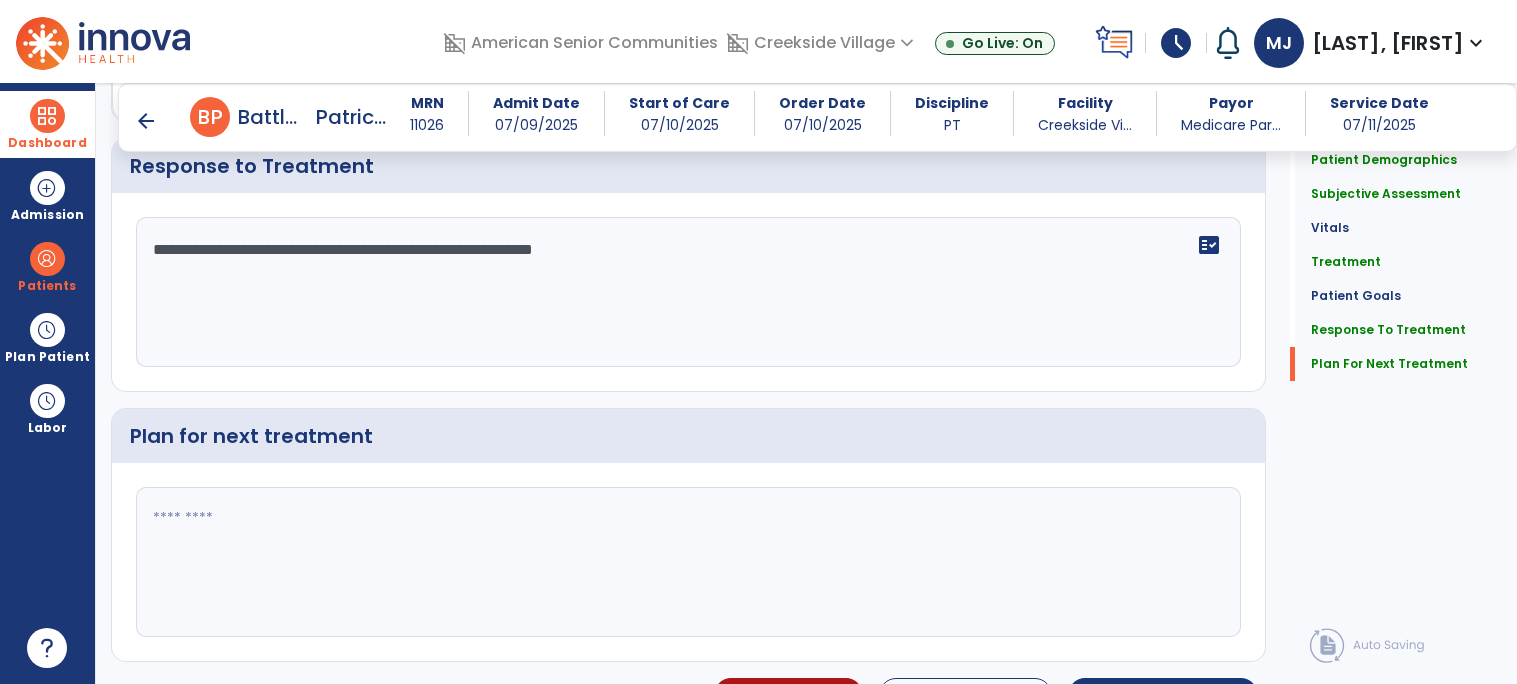 scroll, scrollTop: 2733, scrollLeft: 0, axis: vertical 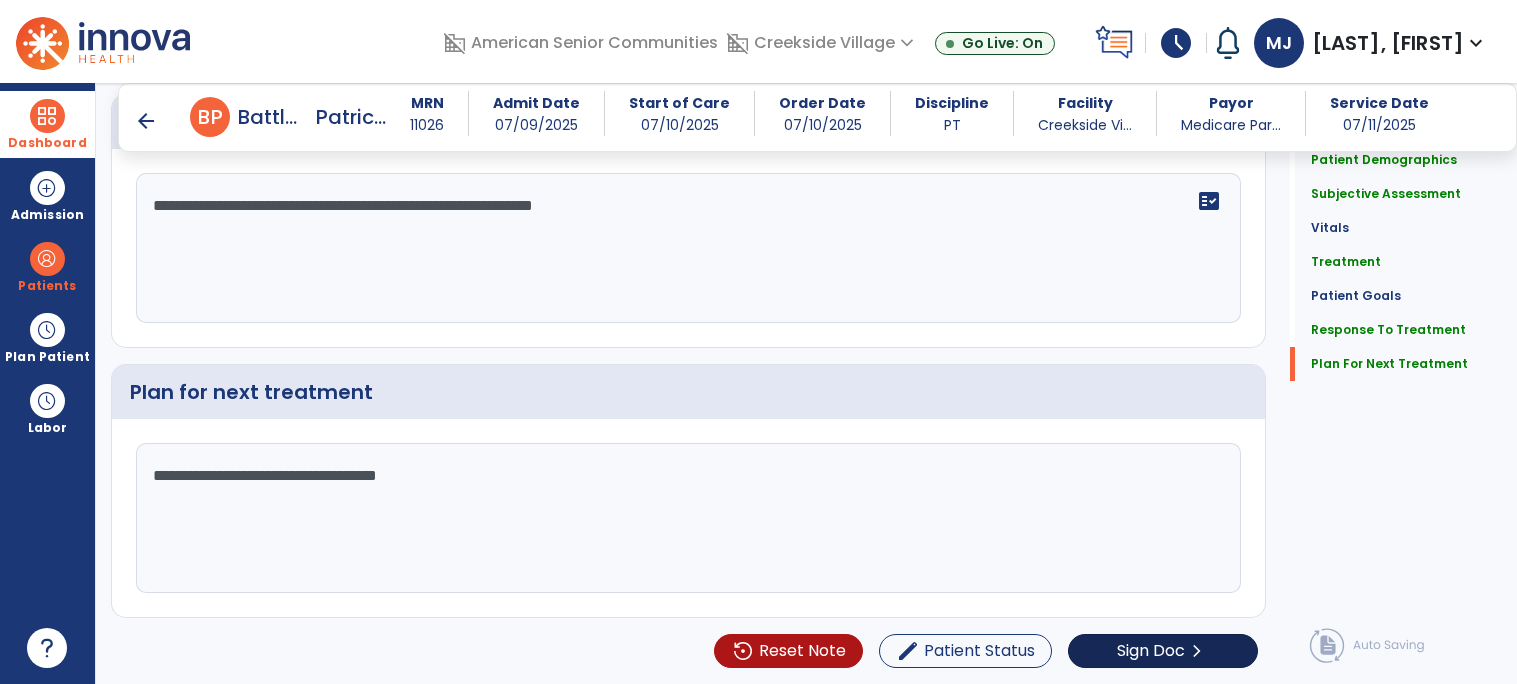 type on "**********" 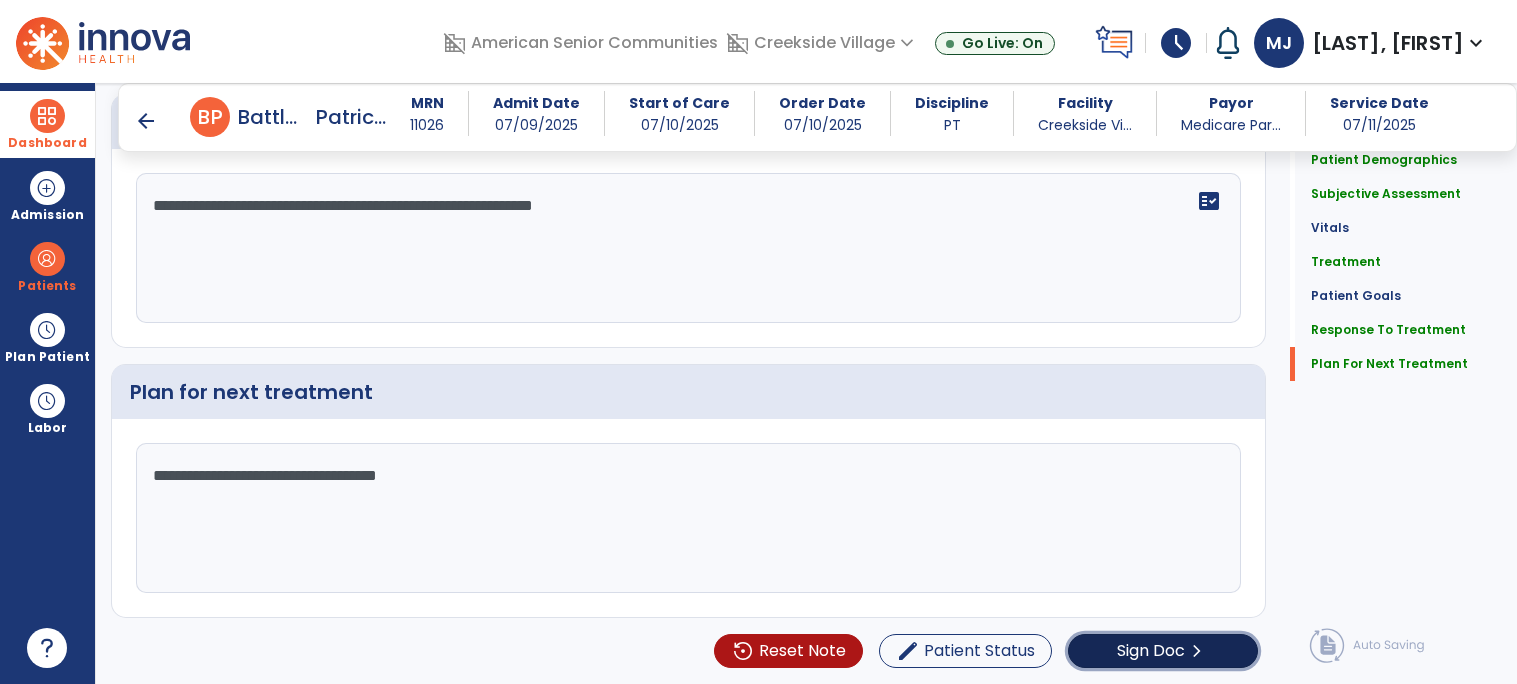 click on "Sign Doc" 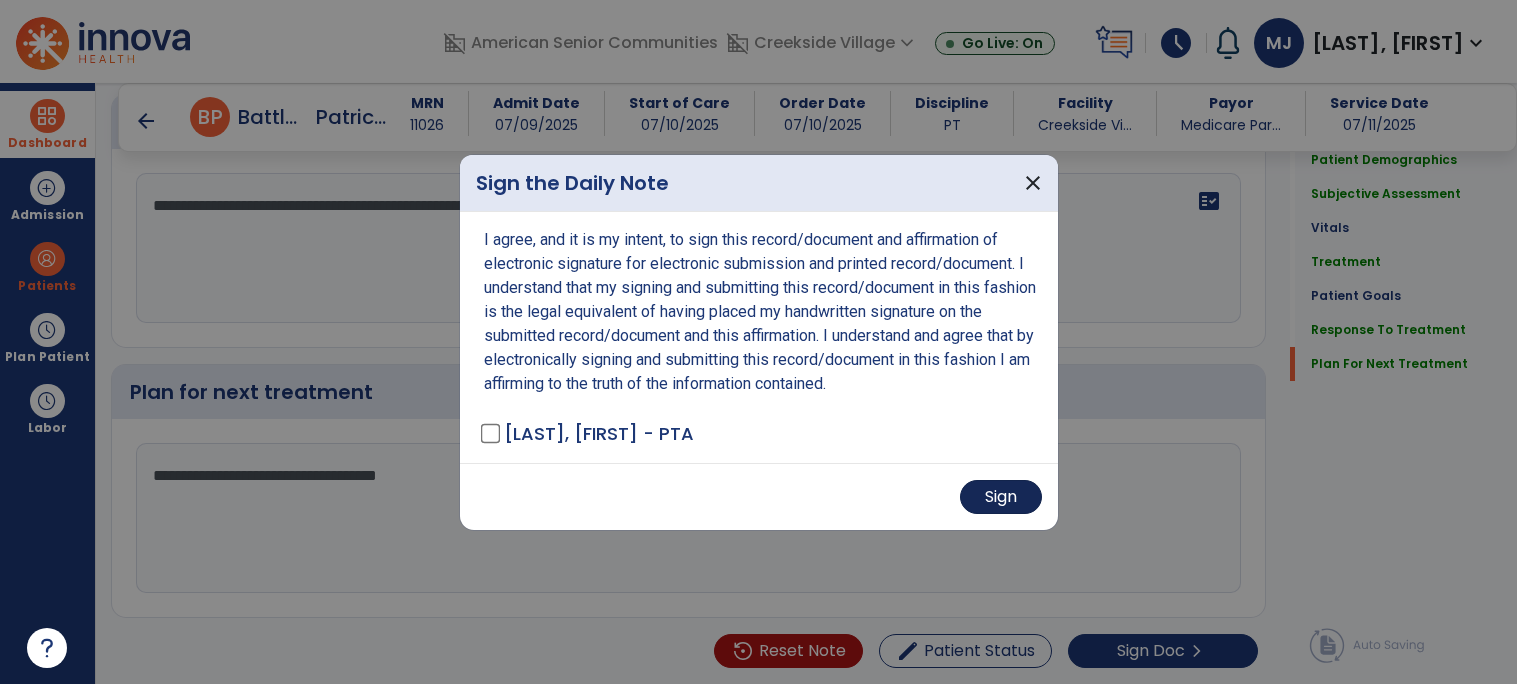 click on "Sign" at bounding box center (1001, 497) 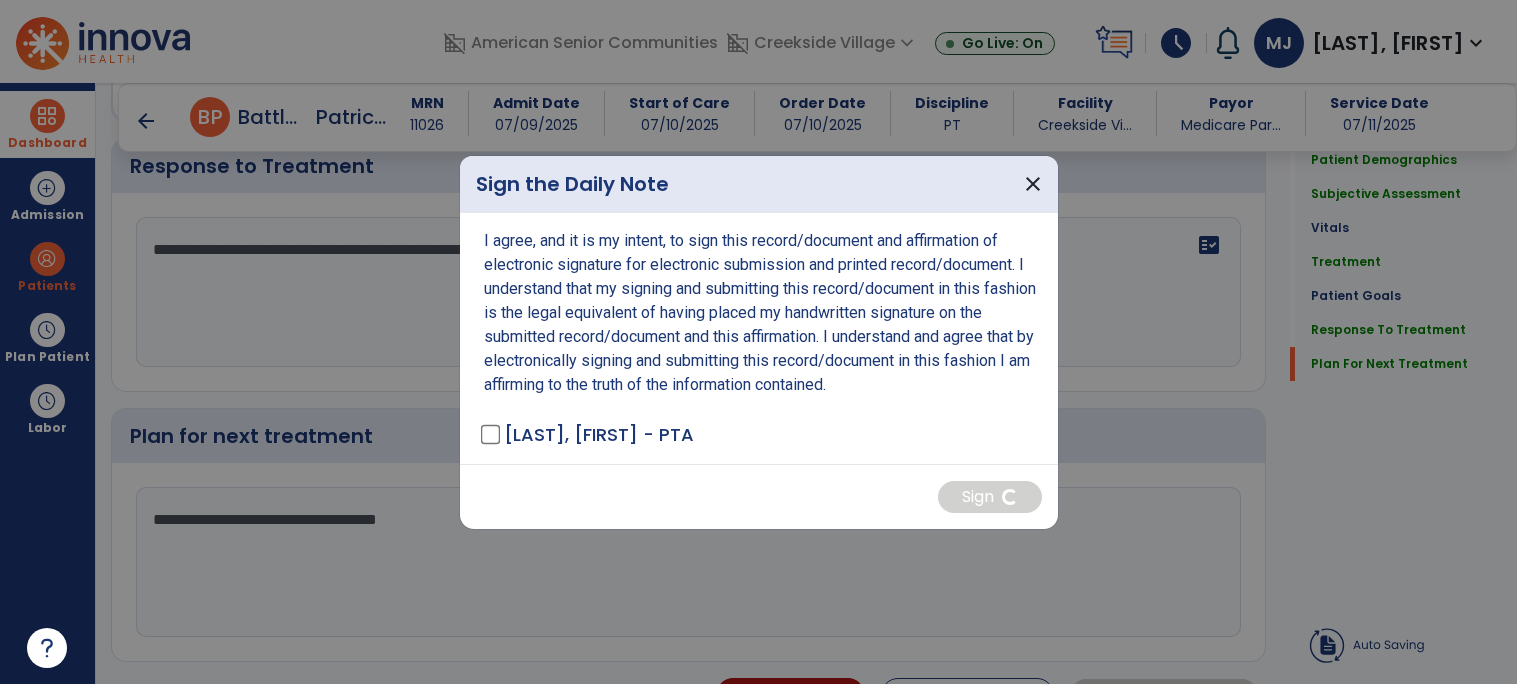 scroll, scrollTop: 2733, scrollLeft: 0, axis: vertical 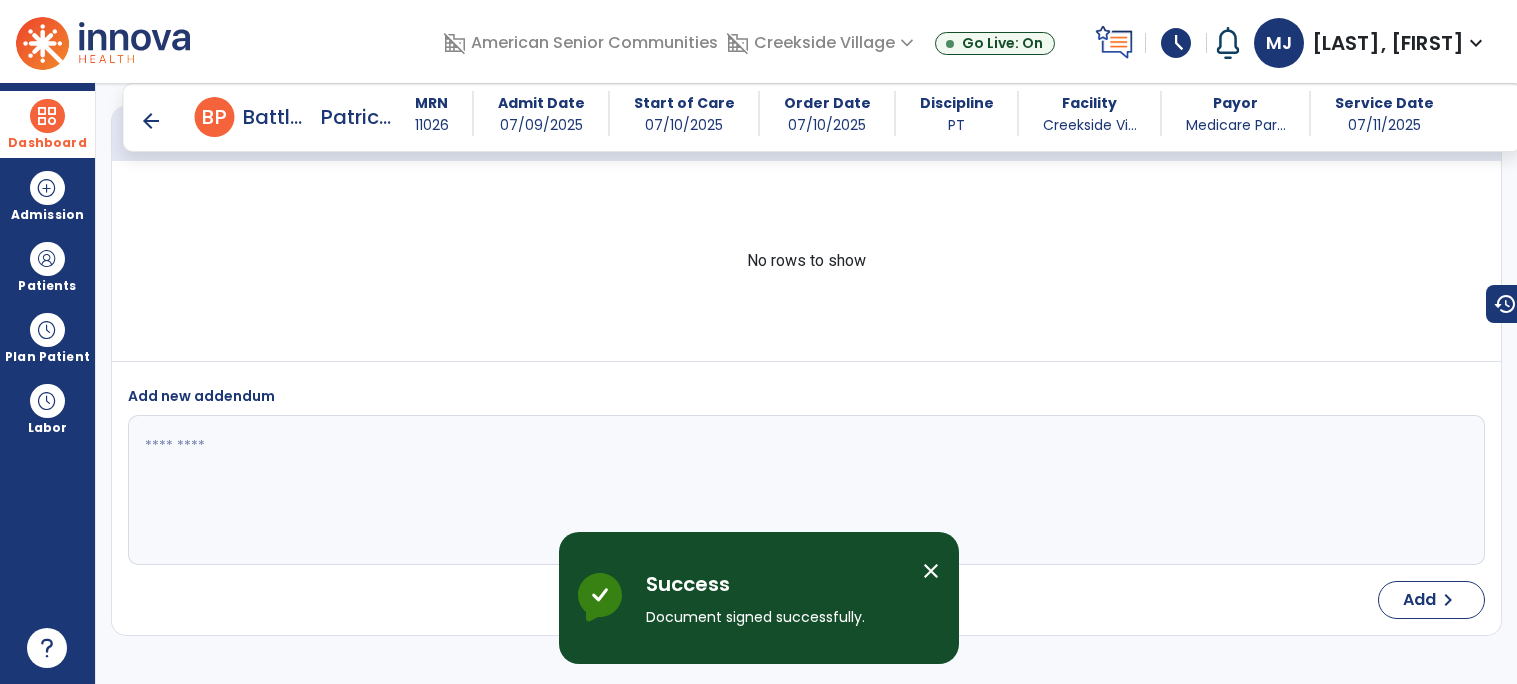 click on "close" at bounding box center (931, 571) 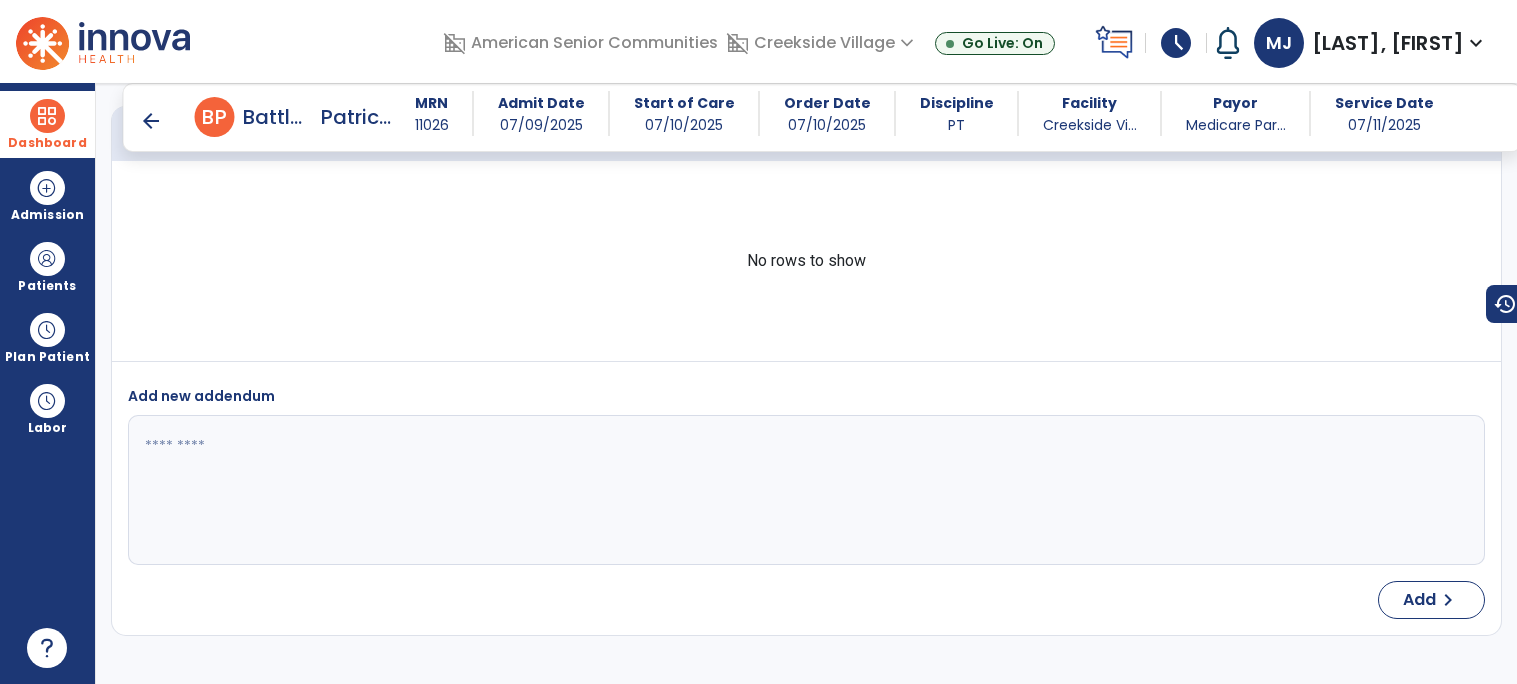 click on "Dashboard" at bounding box center [47, 124] 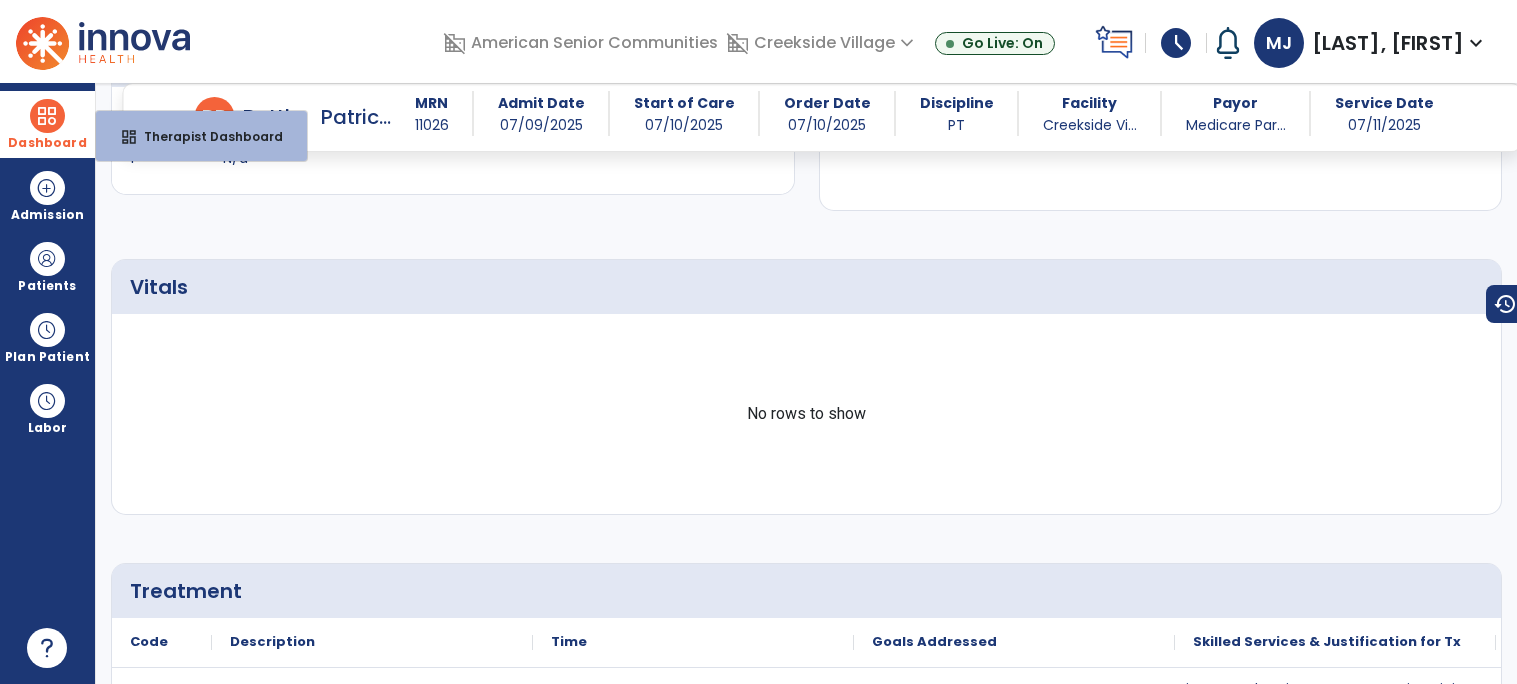 scroll, scrollTop: 905, scrollLeft: 0, axis: vertical 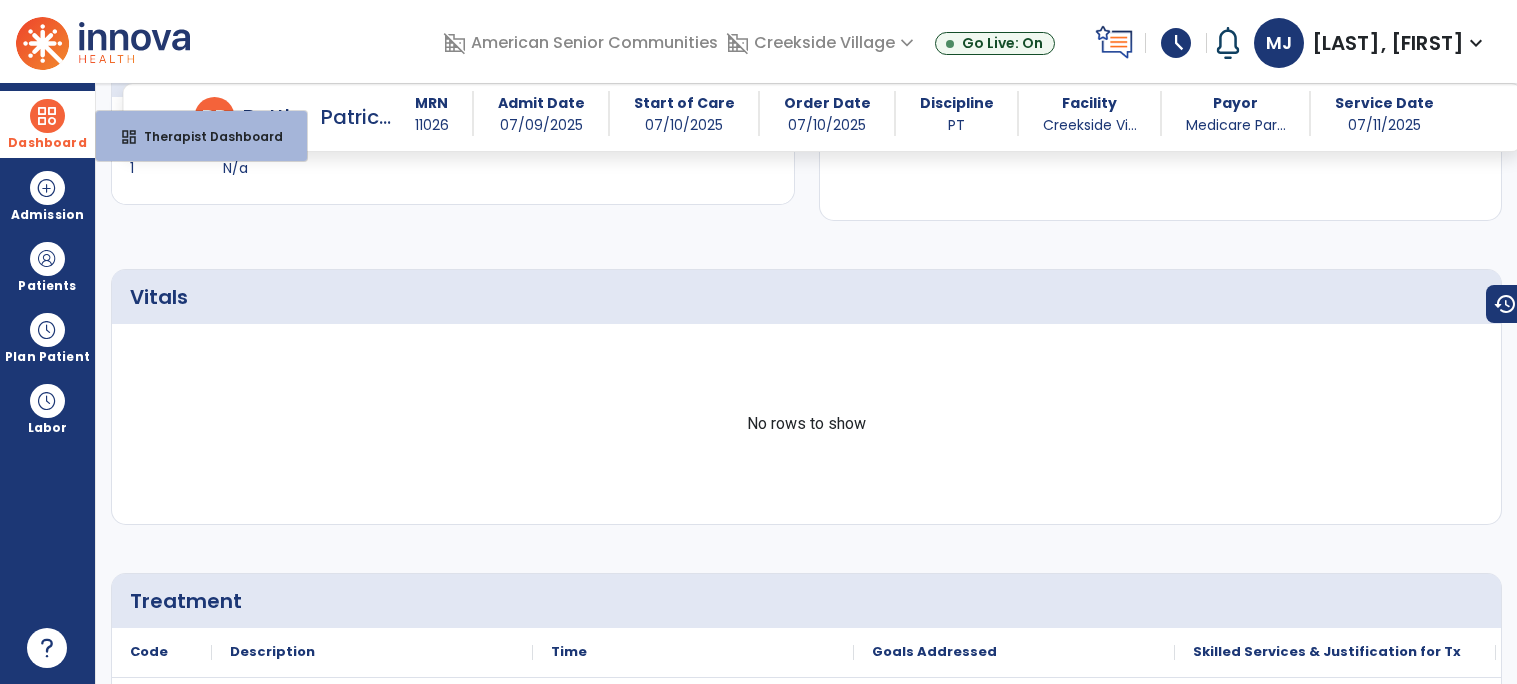 click on "Dashboard" at bounding box center [47, 124] 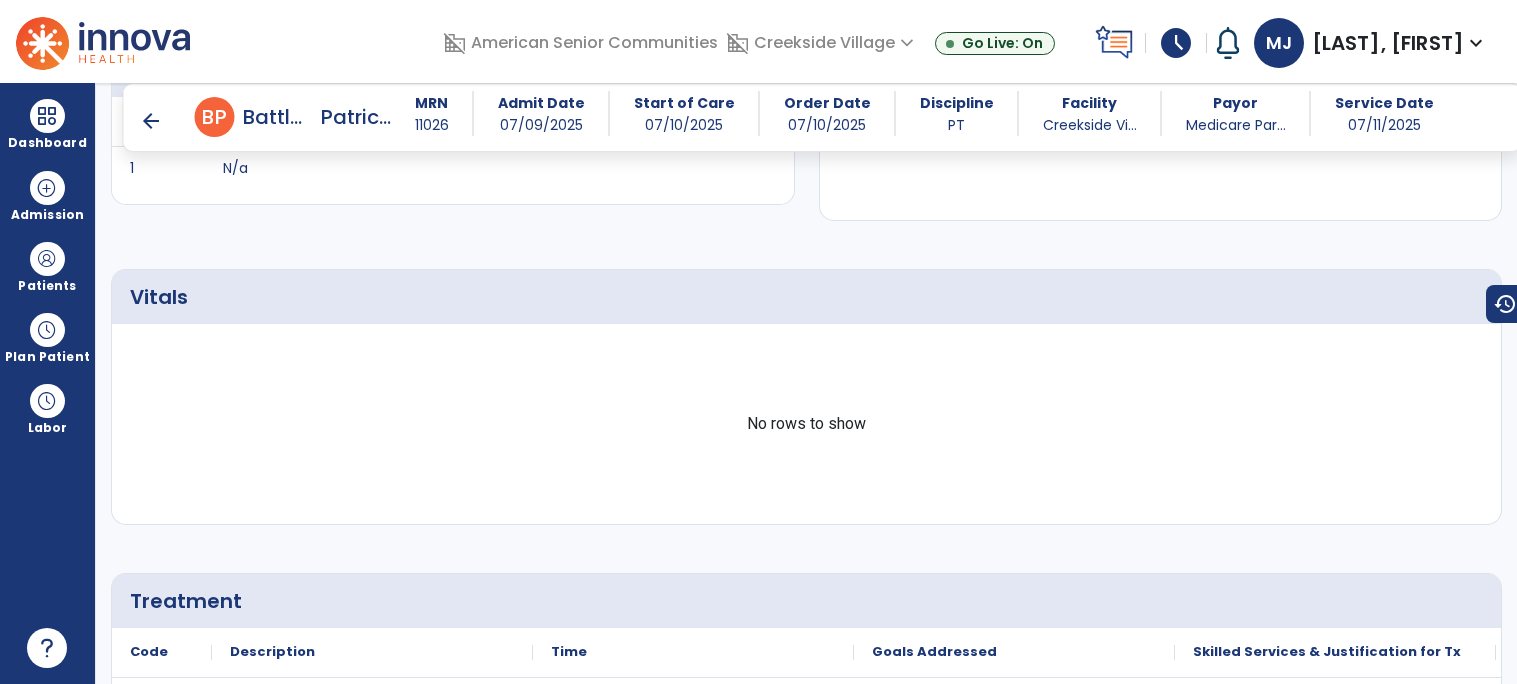 click on "arrow_back" at bounding box center (151, 121) 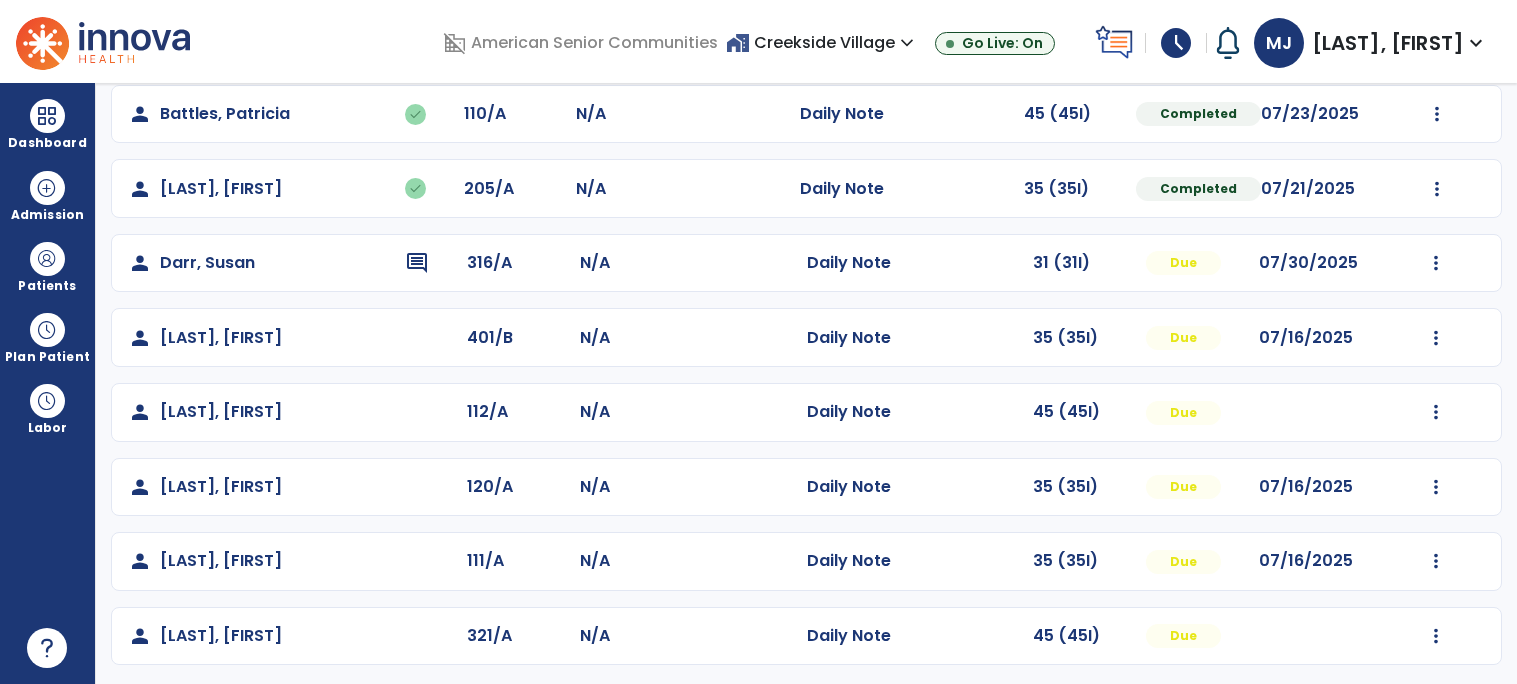 scroll, scrollTop: 177, scrollLeft: 0, axis: vertical 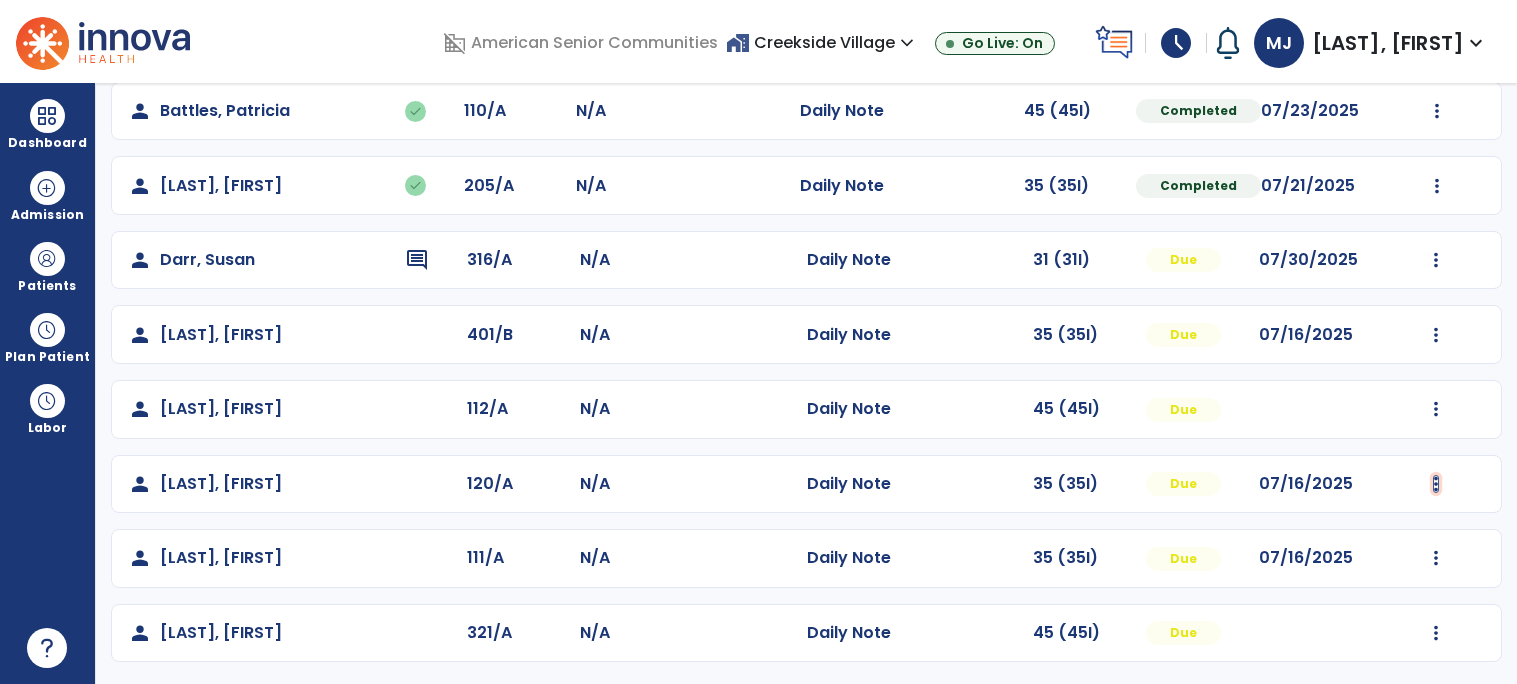 click at bounding box center (1437, 111) 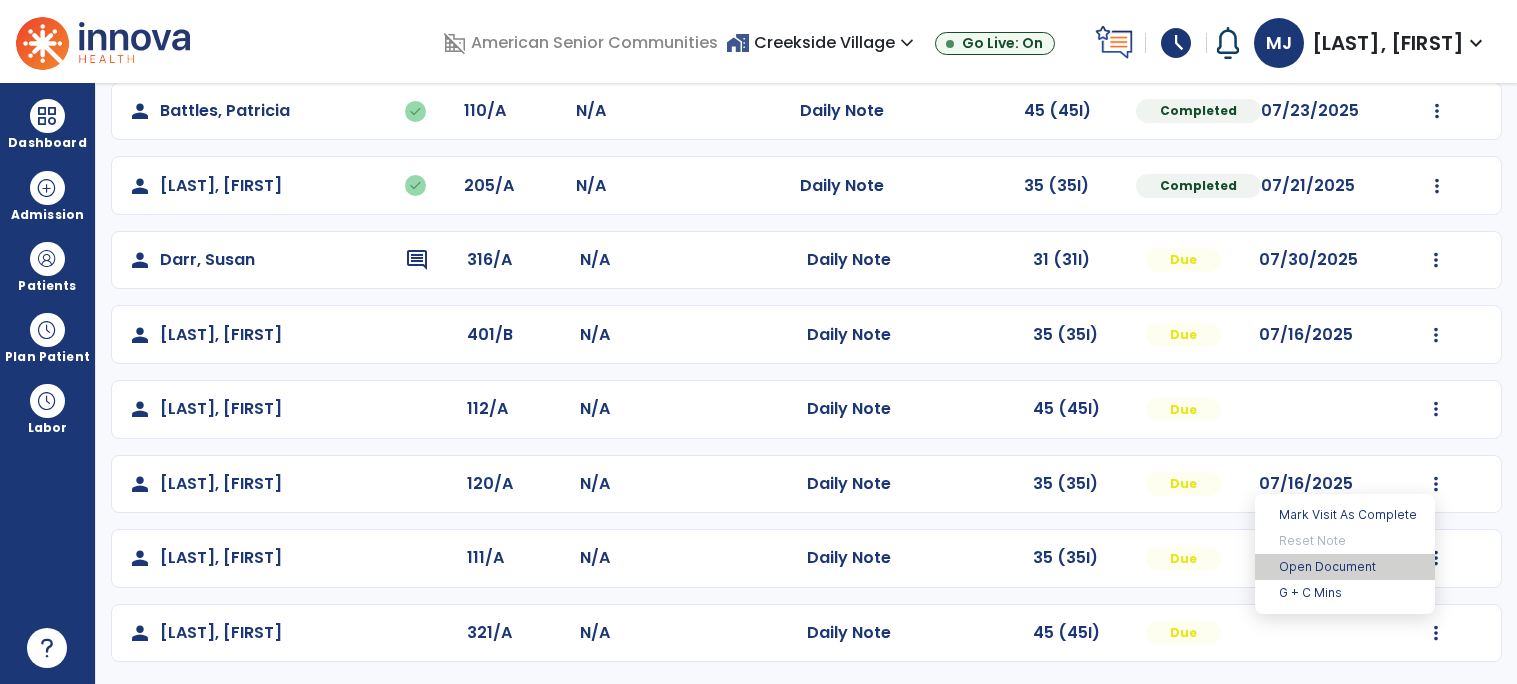 click on "Open Document" at bounding box center [1345, 567] 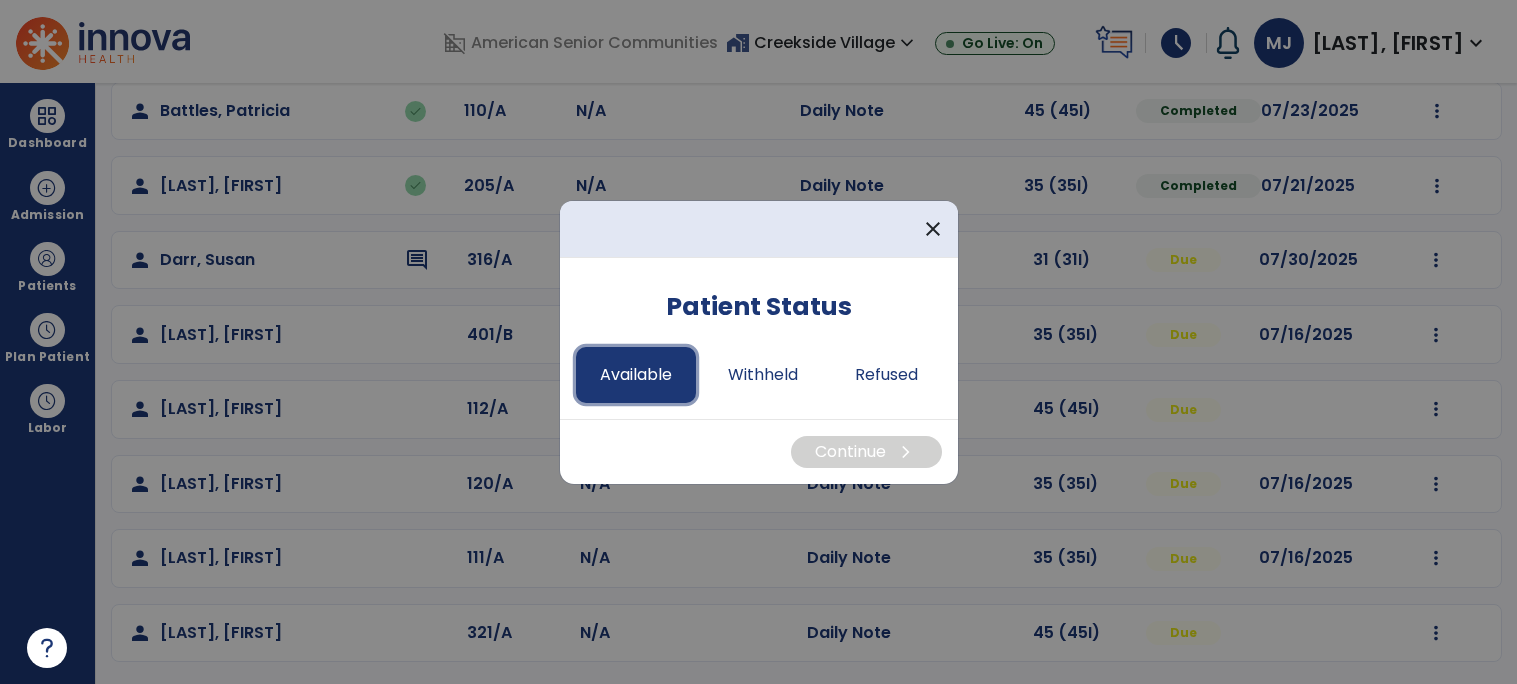 click on "Available" at bounding box center [636, 375] 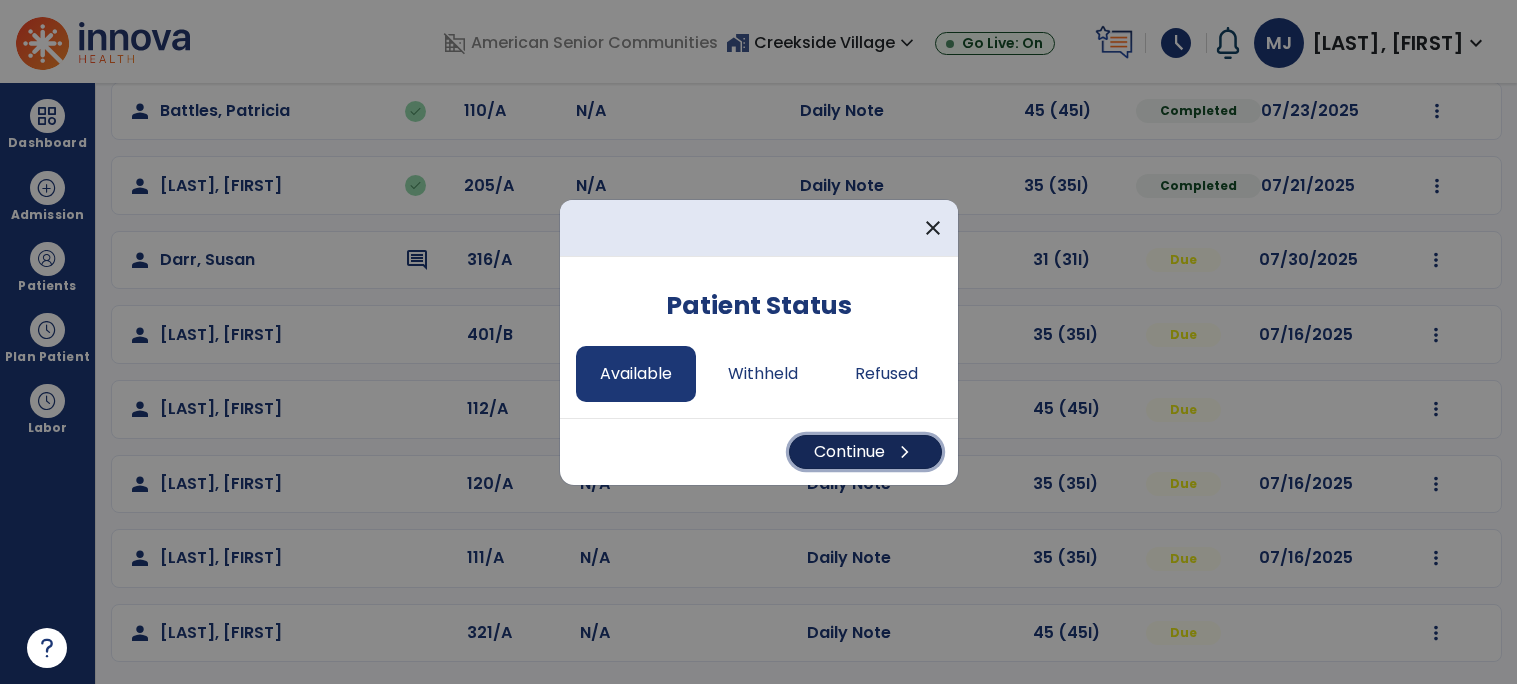 click on "Continue   chevron_right" at bounding box center [865, 452] 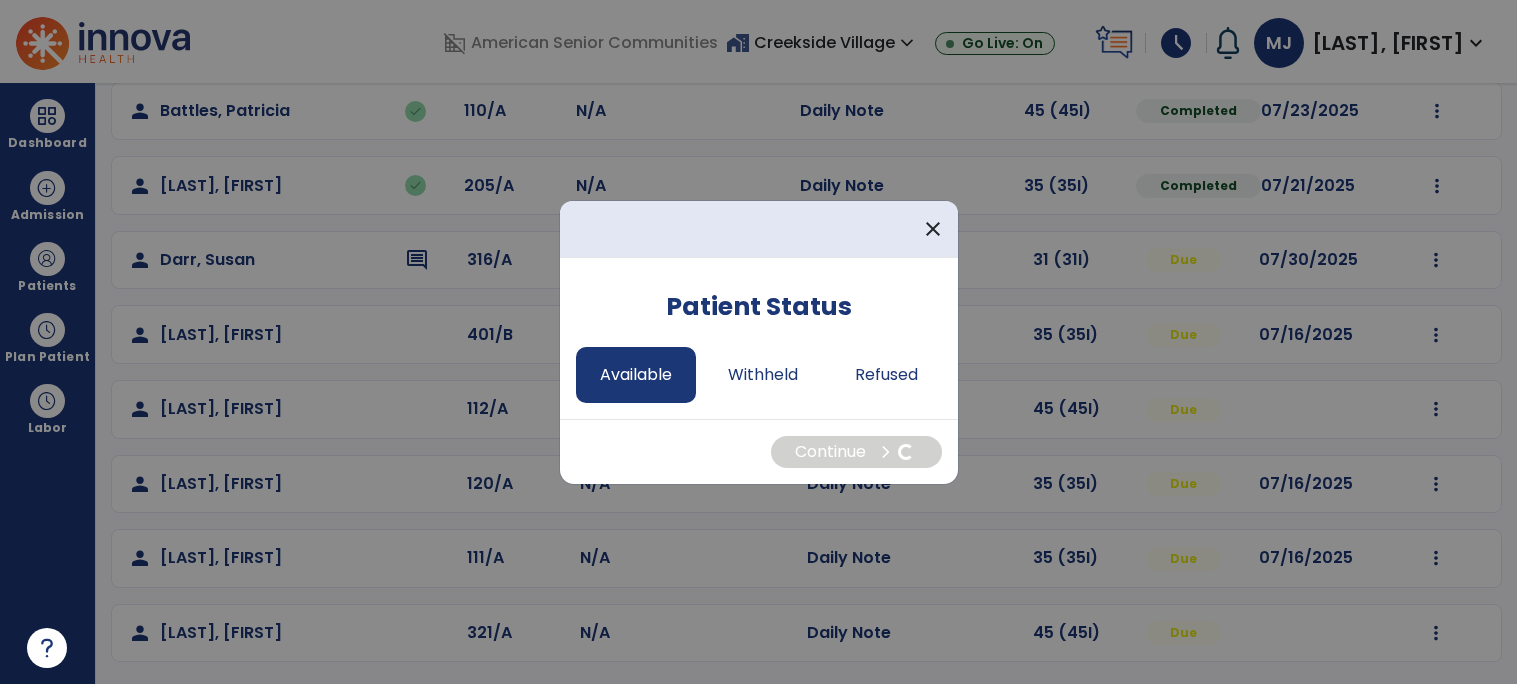 select on "*" 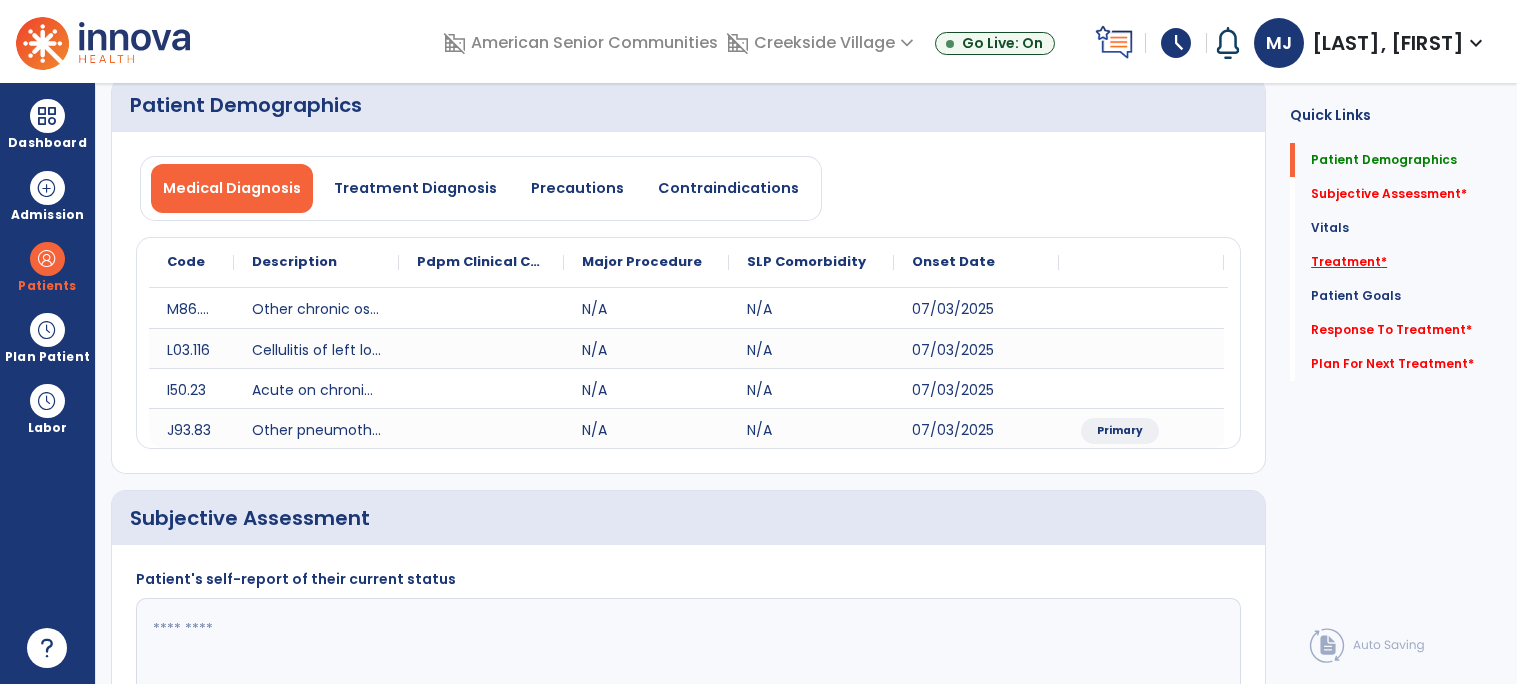 click on "Treatment   *" 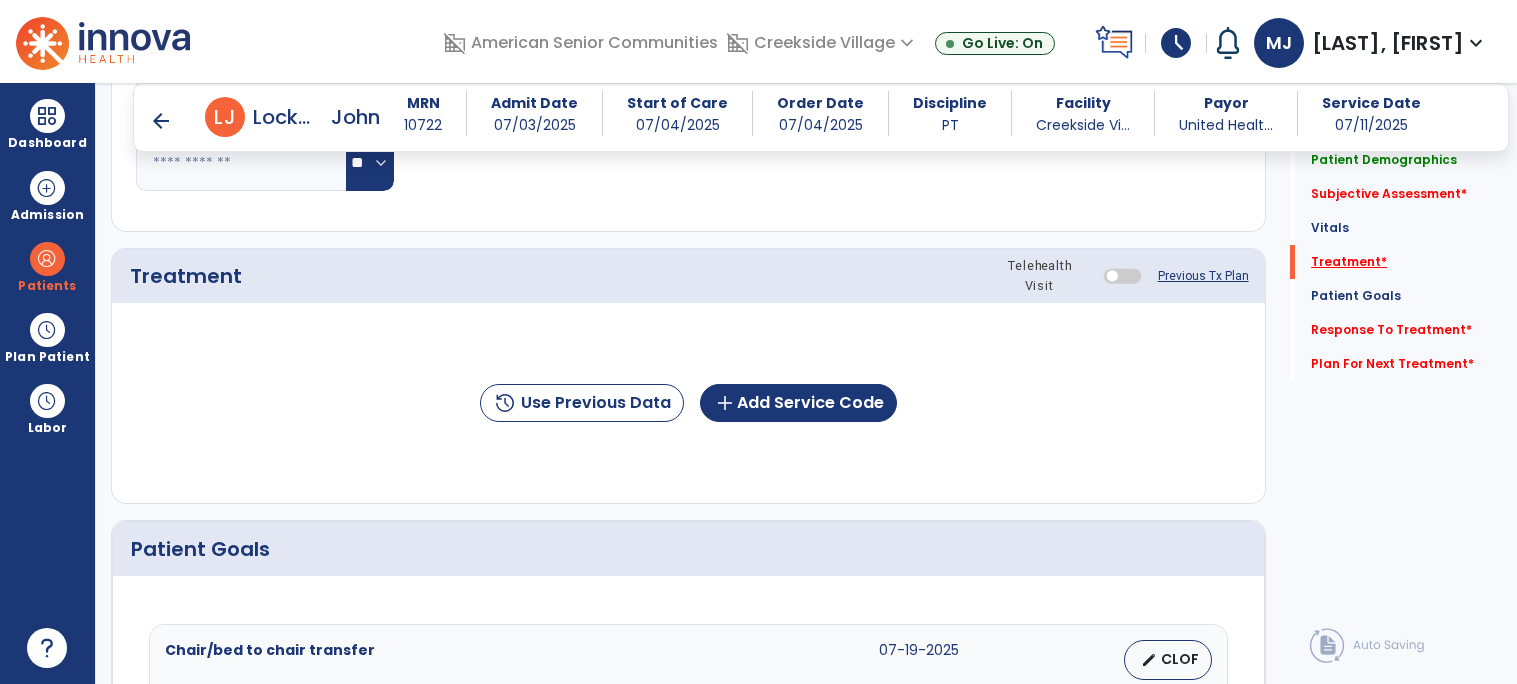 scroll, scrollTop: 1133, scrollLeft: 0, axis: vertical 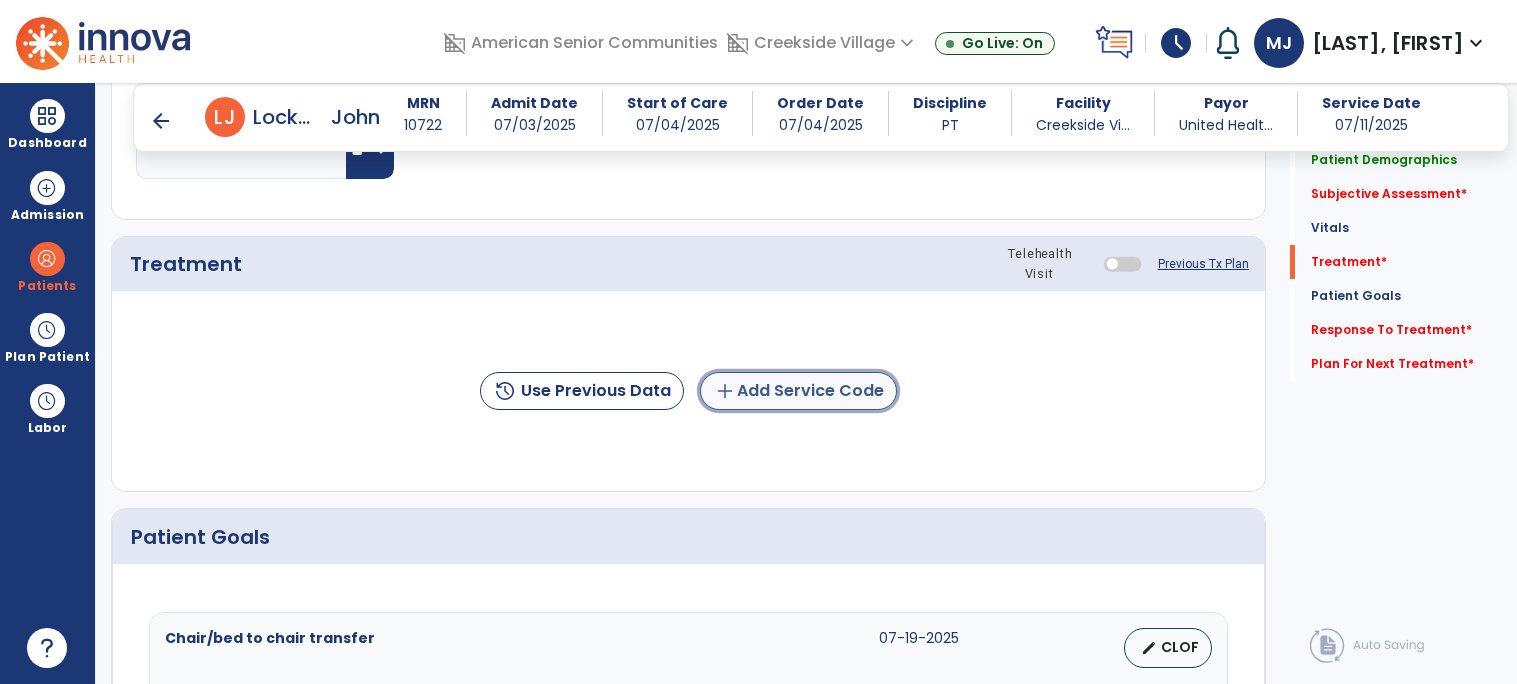 click on "add  Add Service Code" 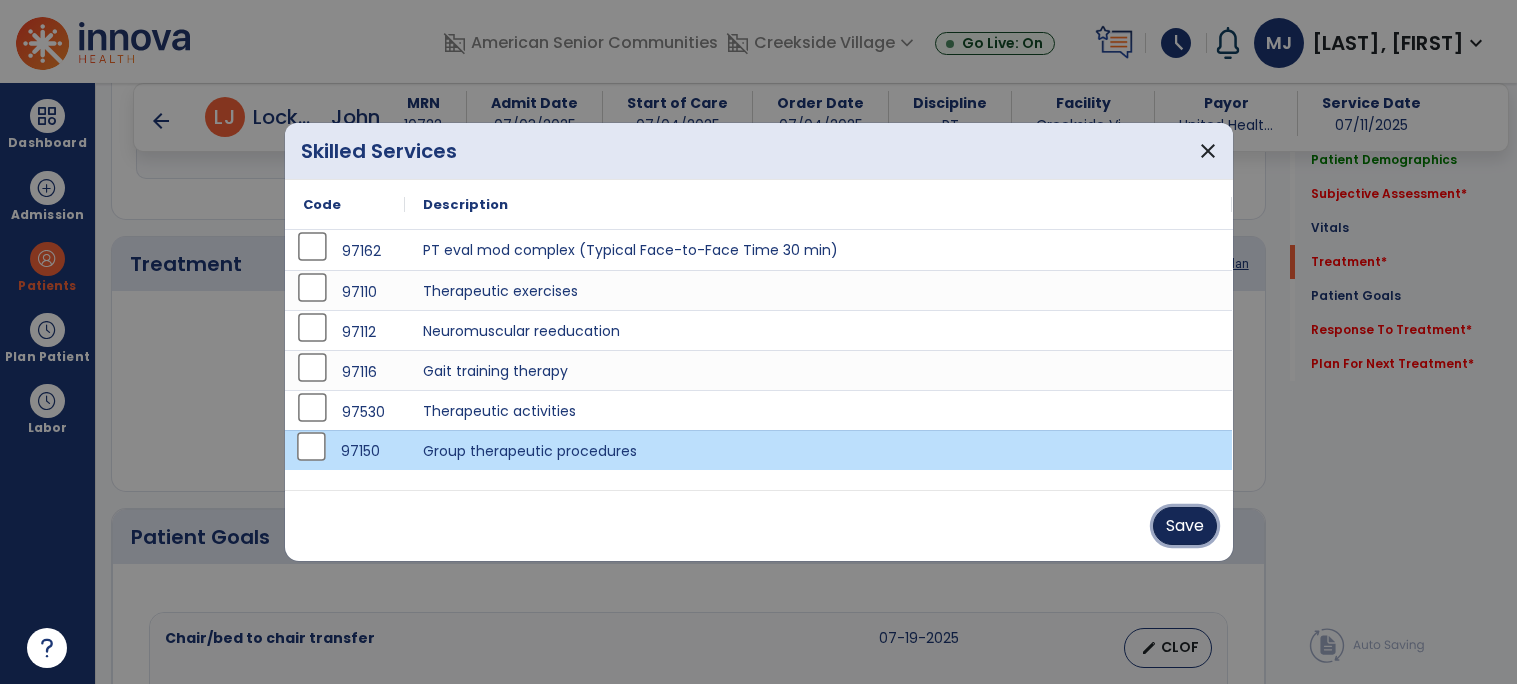 click on "Save" at bounding box center [1185, 526] 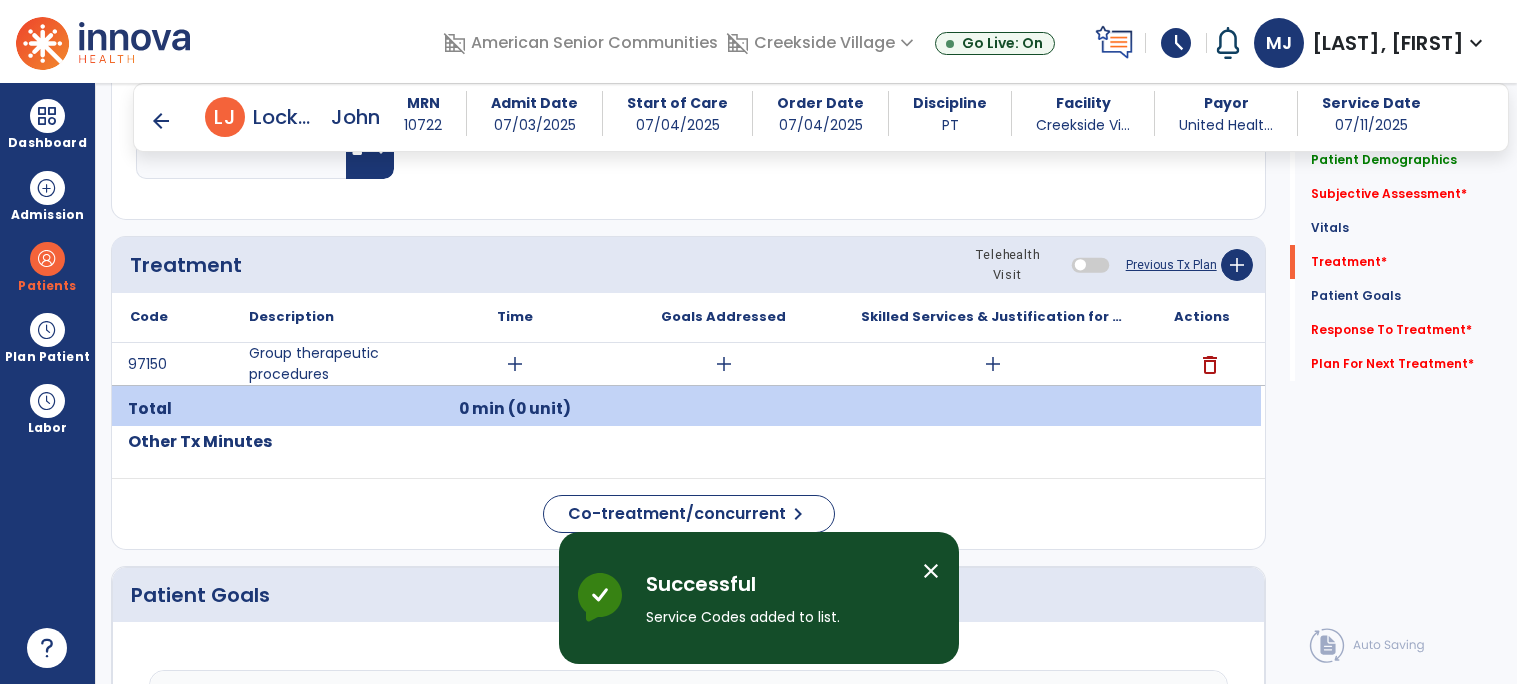 click on "0 min (0 unit)" at bounding box center (515, 409) 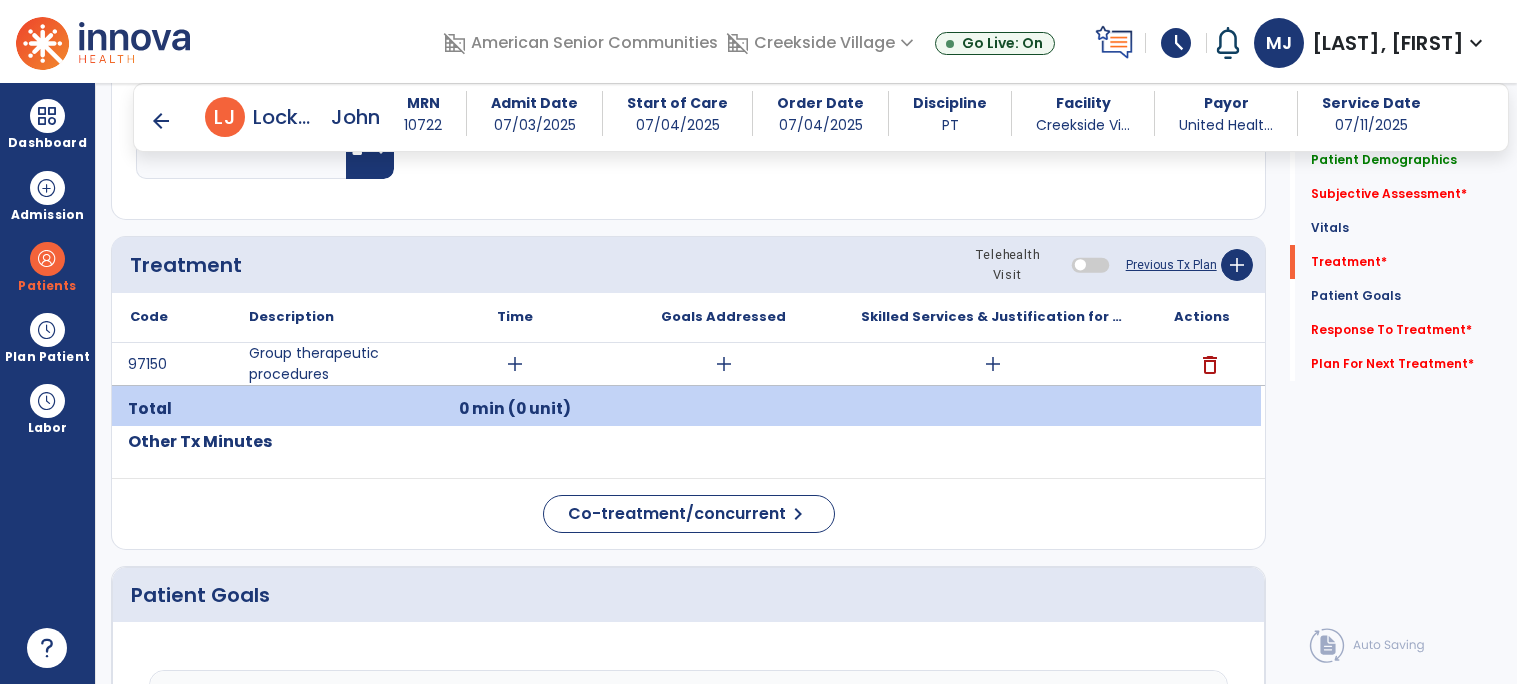 click on "add" at bounding box center (515, 364) 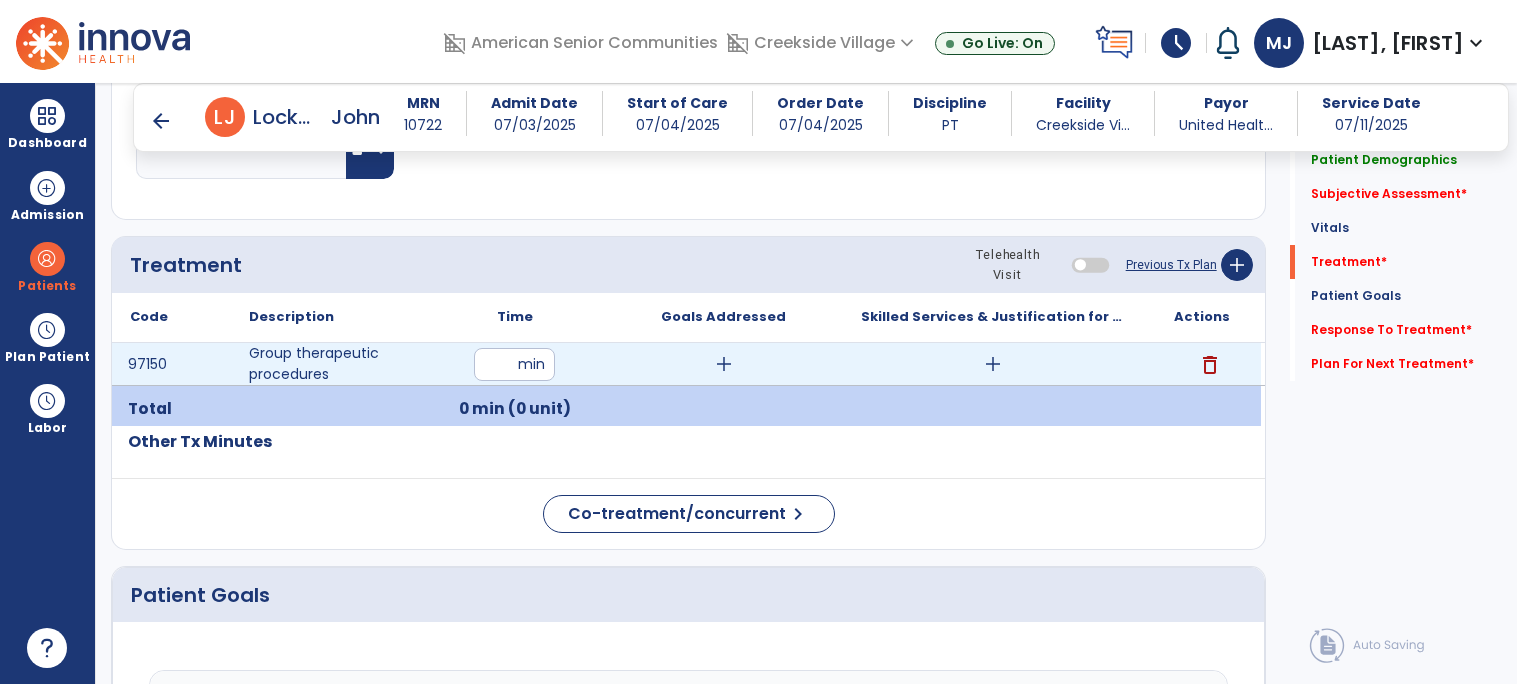 type on "**" 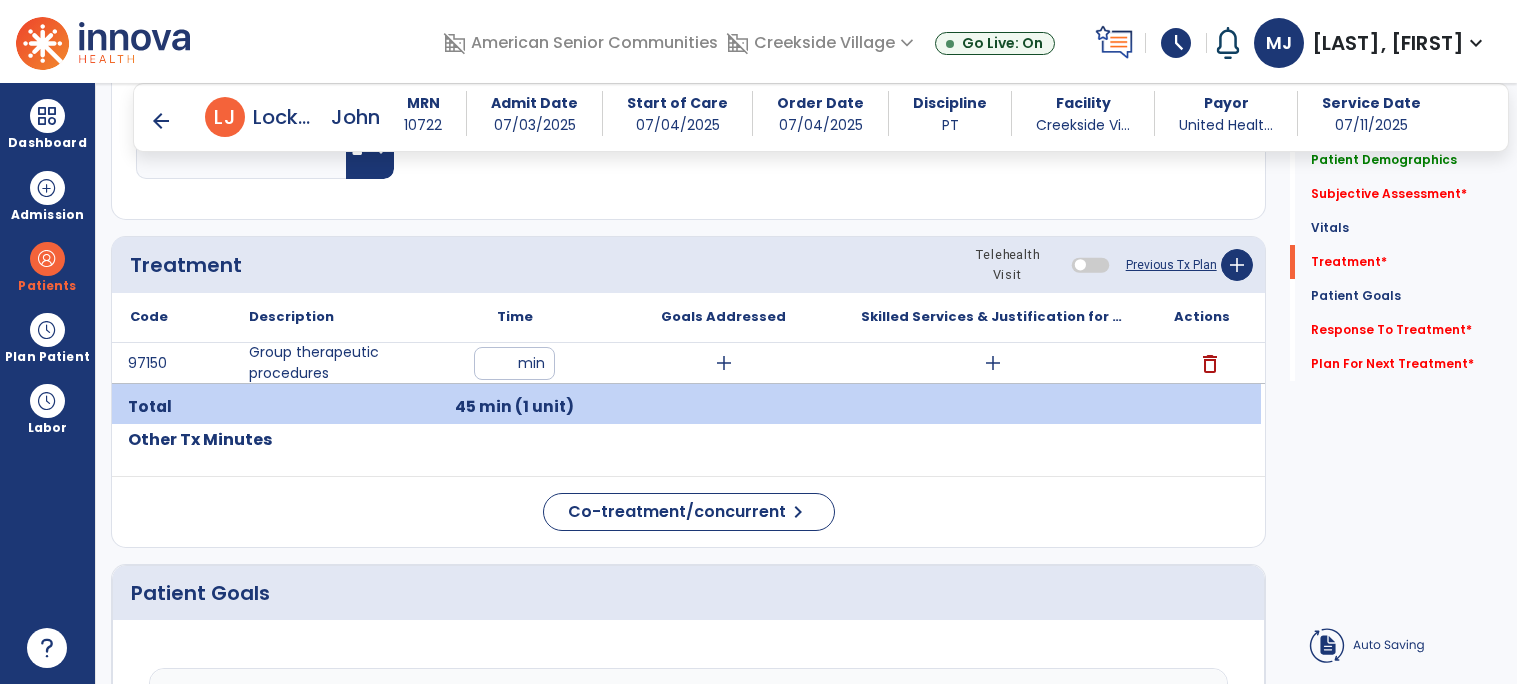 click on "add" at bounding box center (993, 363) 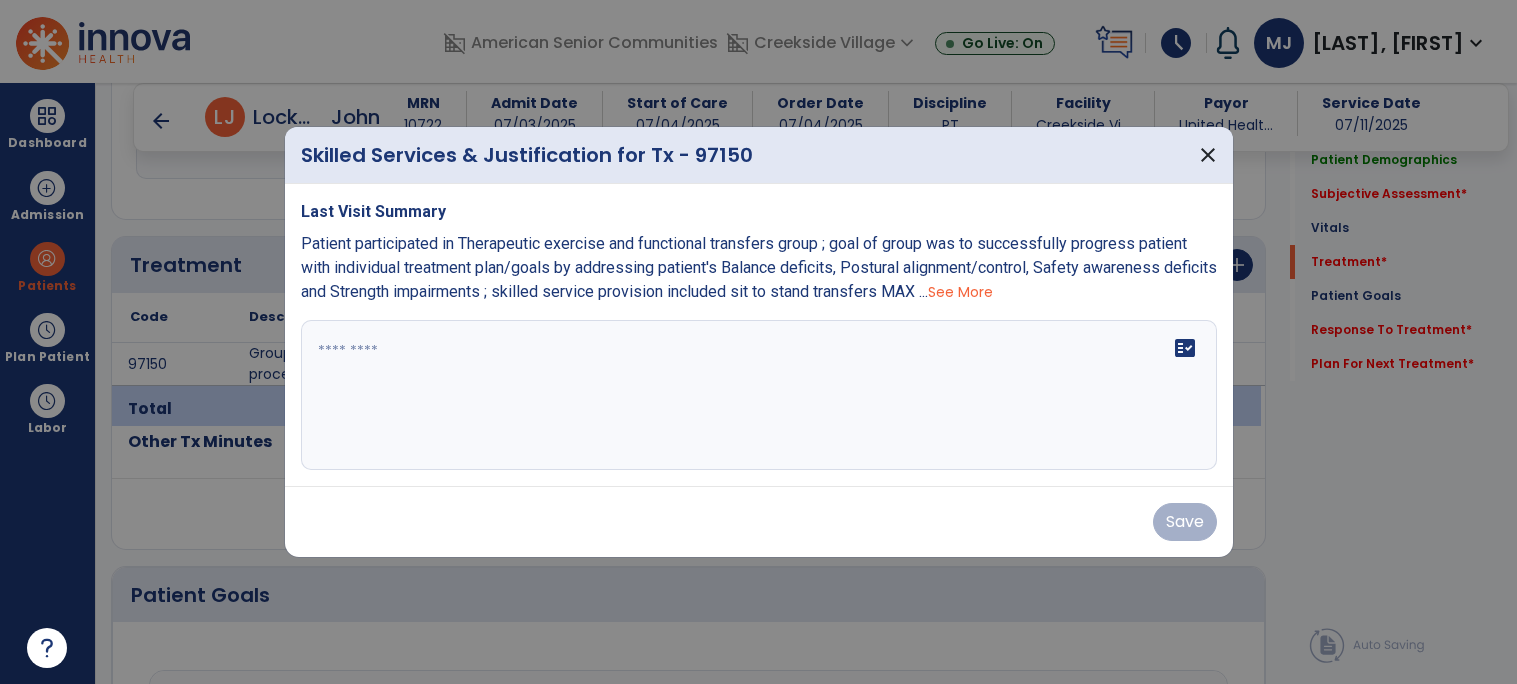 click on "fact_check" at bounding box center (759, 395) 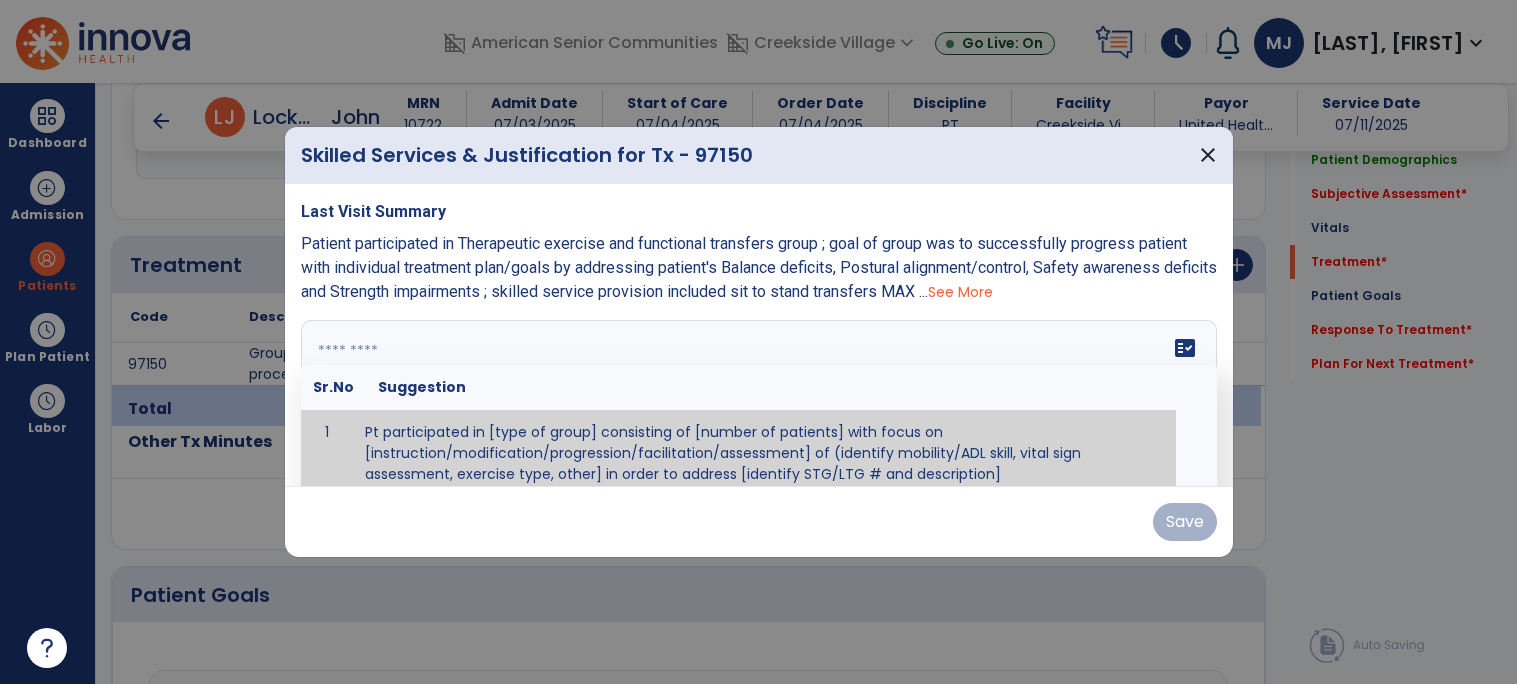 scroll, scrollTop: 11, scrollLeft: 0, axis: vertical 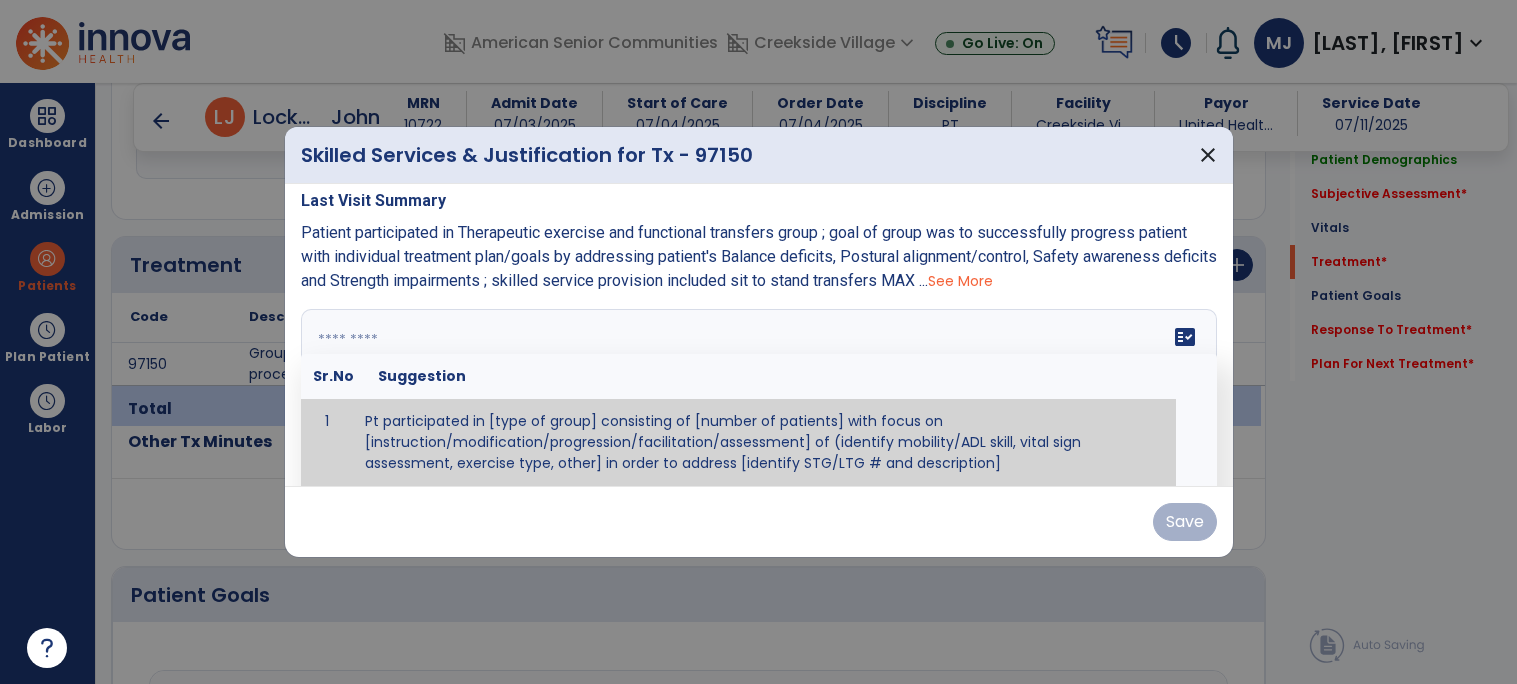 paste on "**********" 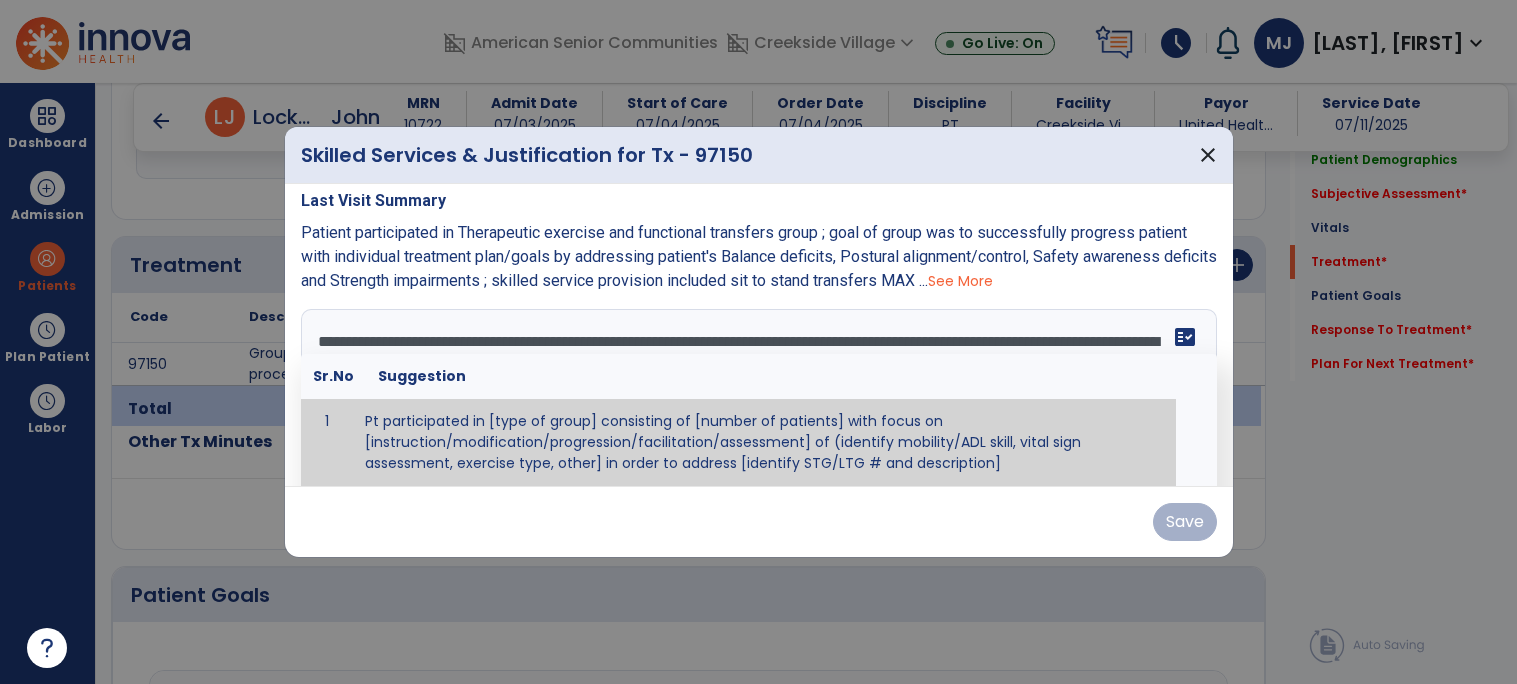 scroll, scrollTop: 14, scrollLeft: 0, axis: vertical 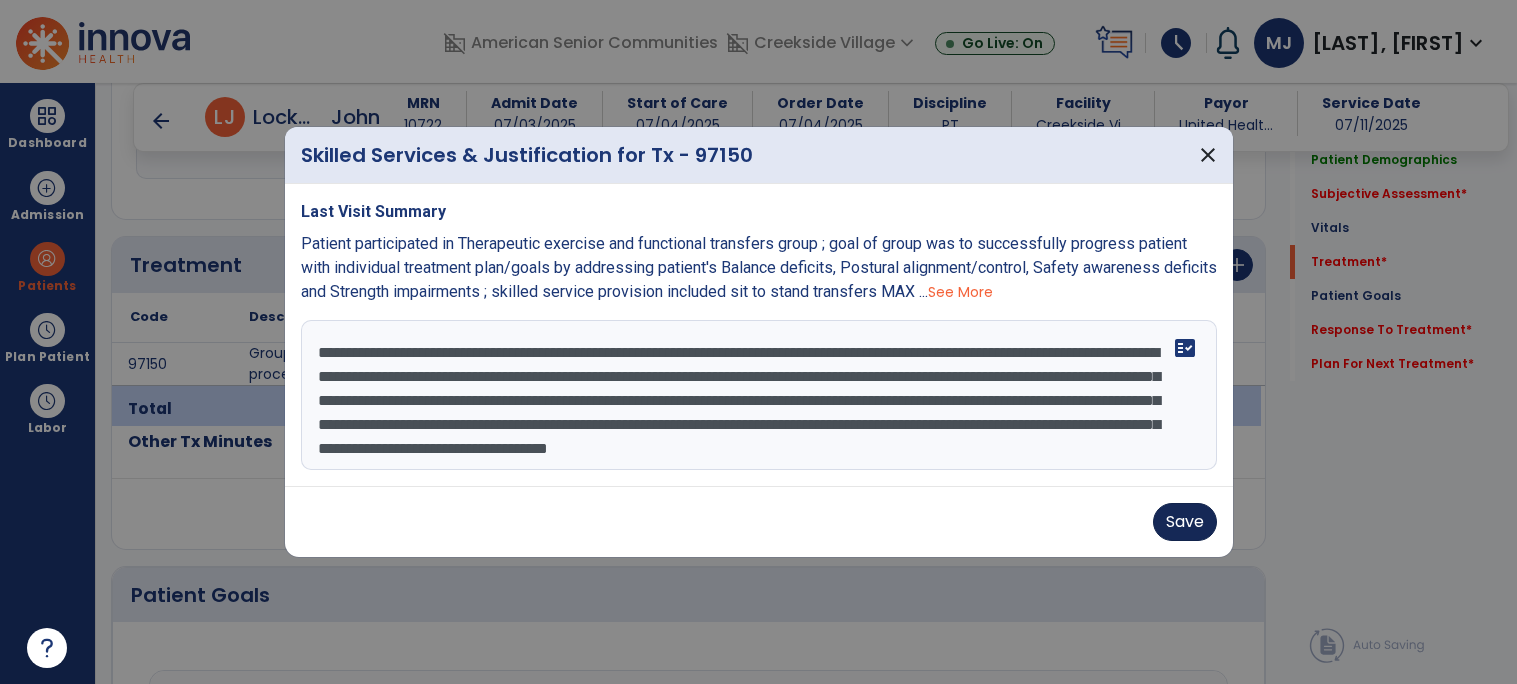 type on "**********" 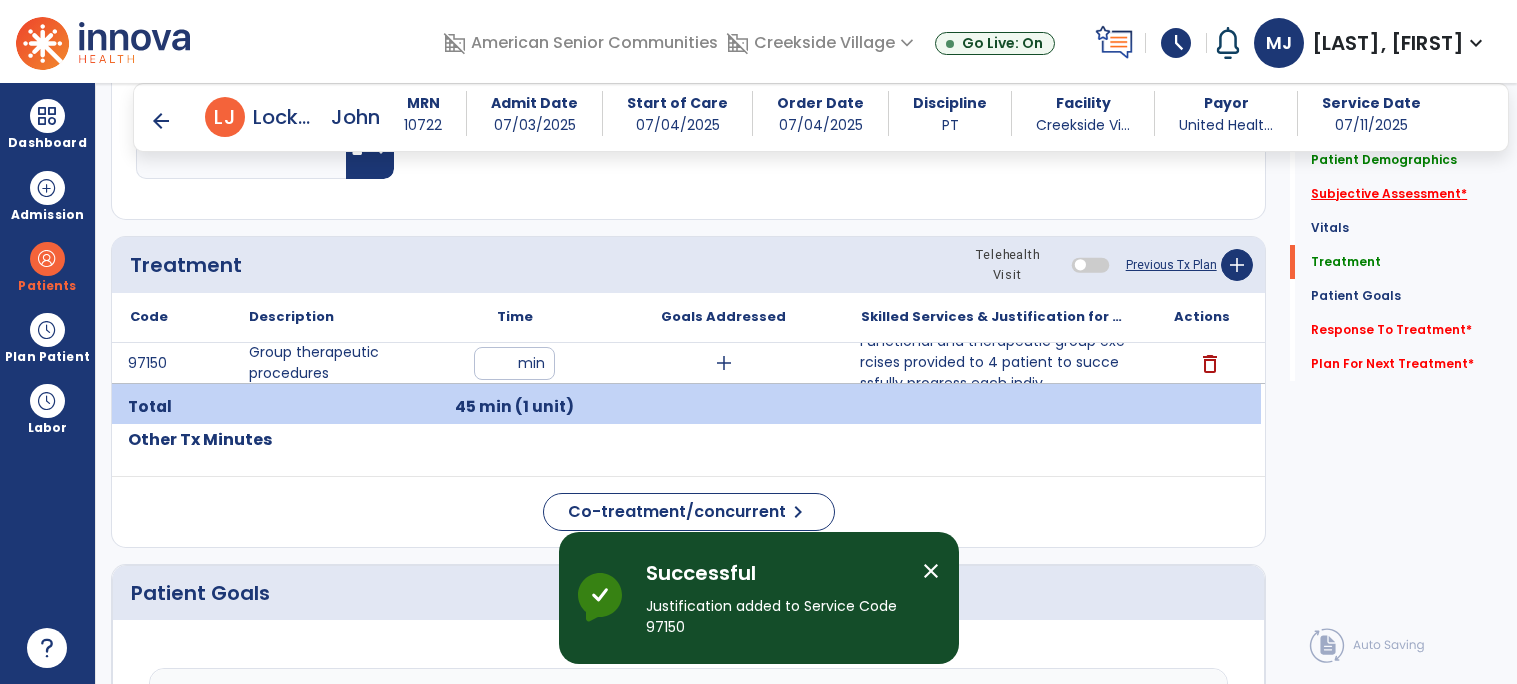 click on "Subjective Assessment   *" 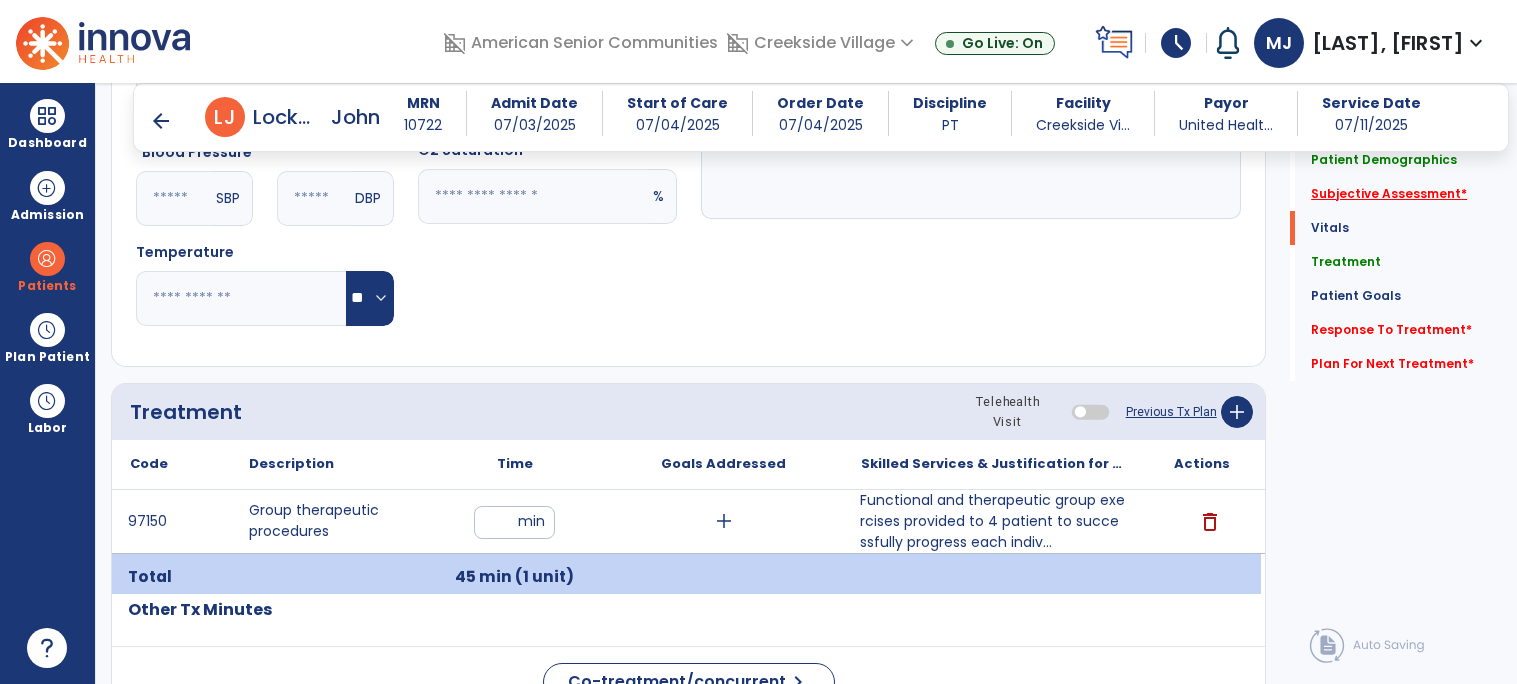 scroll, scrollTop: 406, scrollLeft: 0, axis: vertical 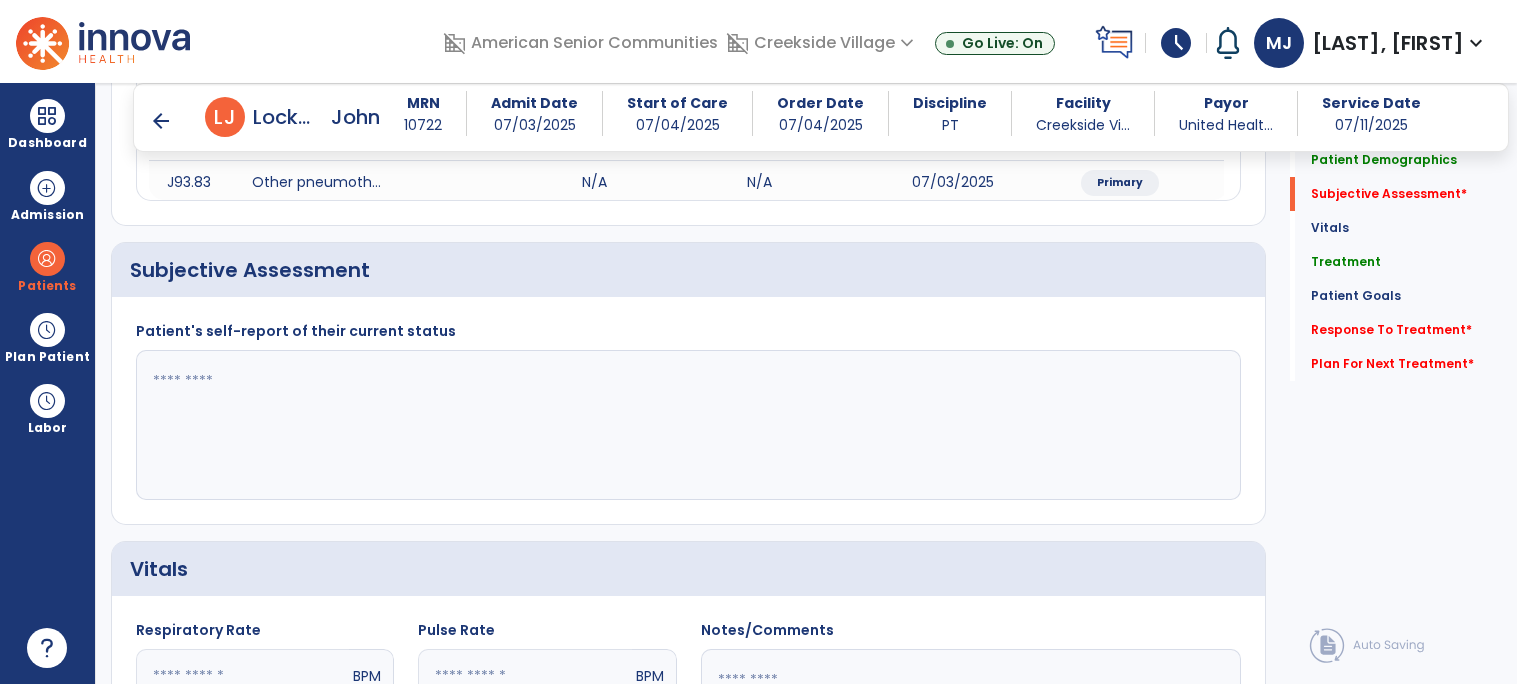 click 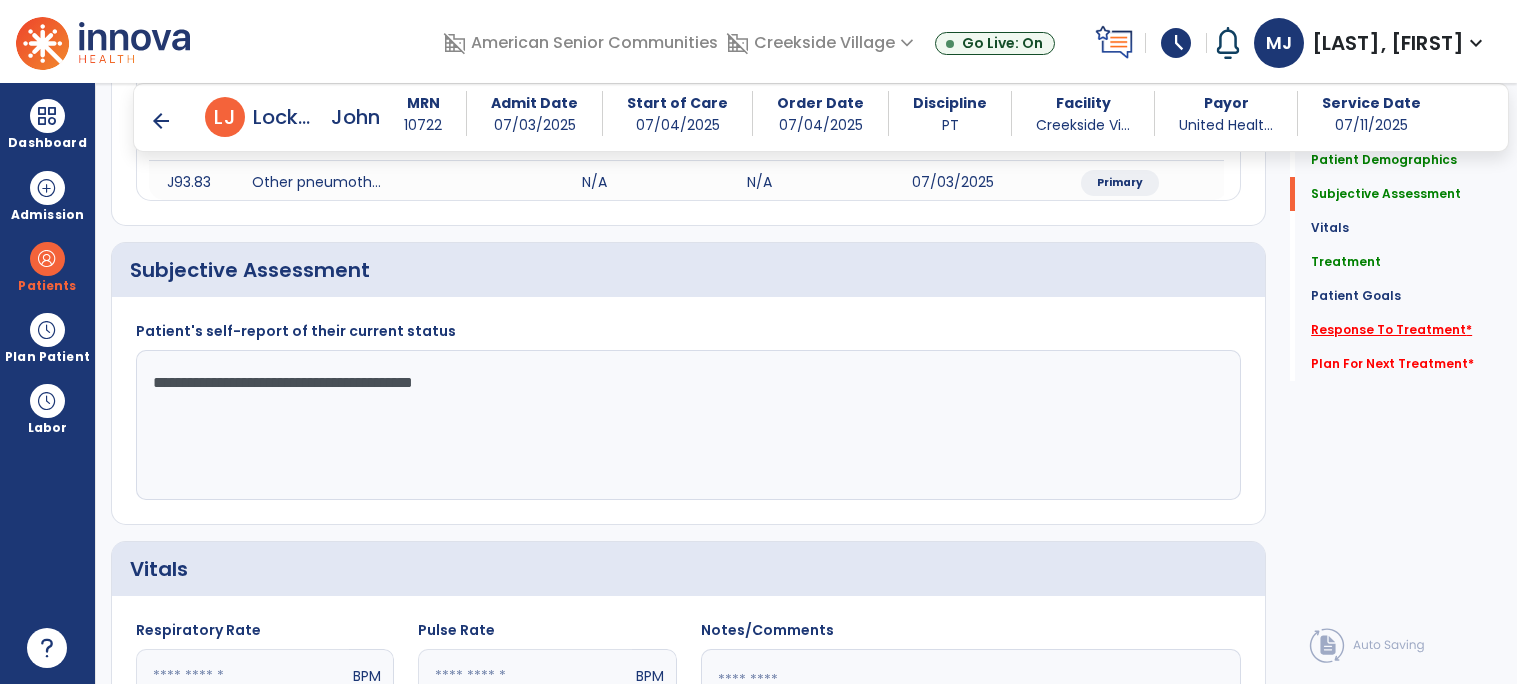 type on "**********" 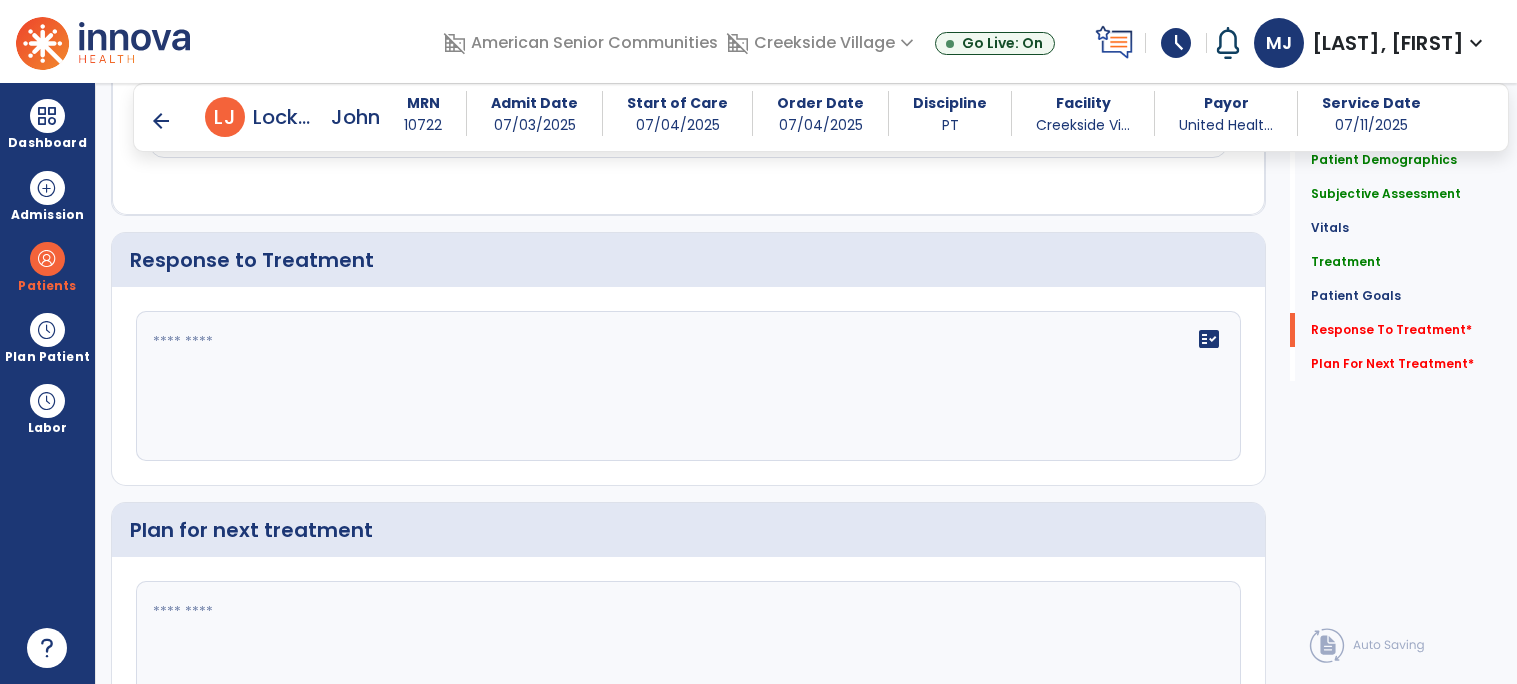 click on "fact_check" 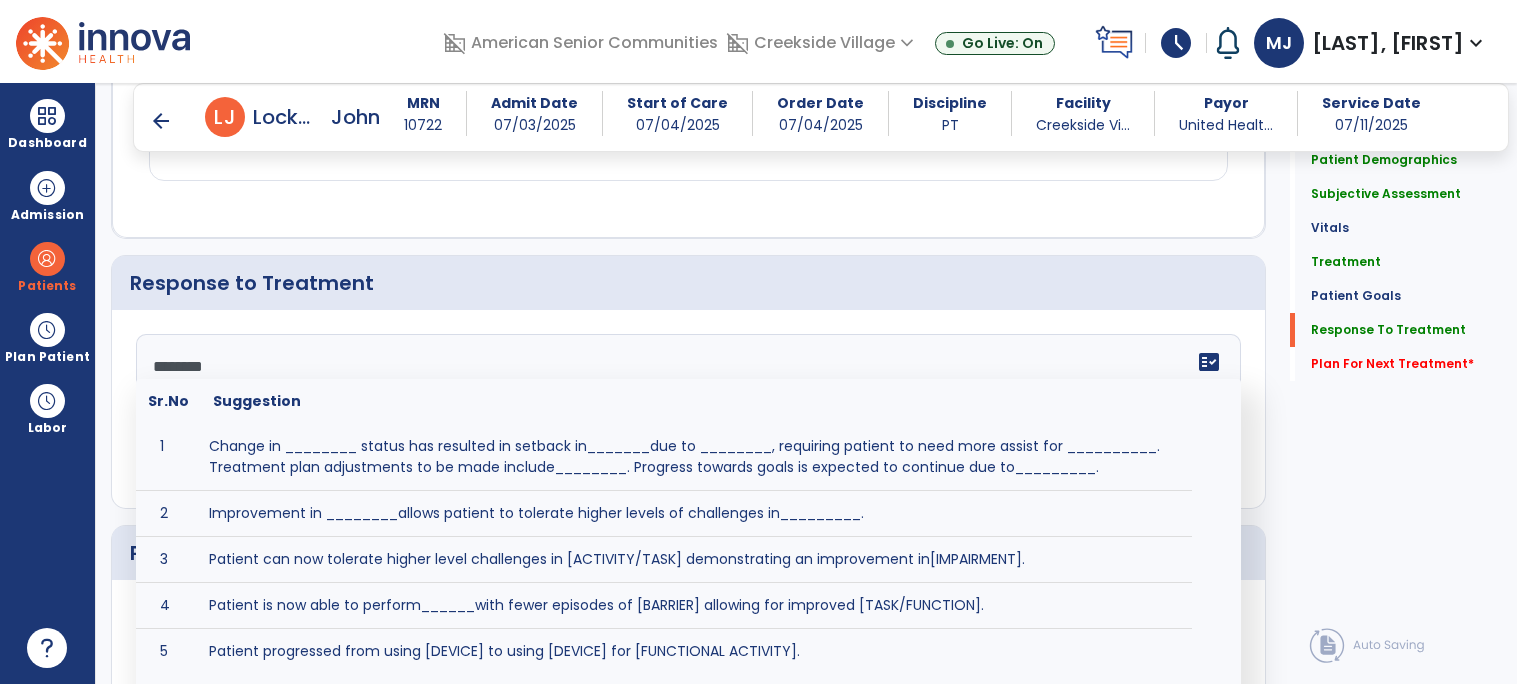 scroll, scrollTop: 2493, scrollLeft: 0, axis: vertical 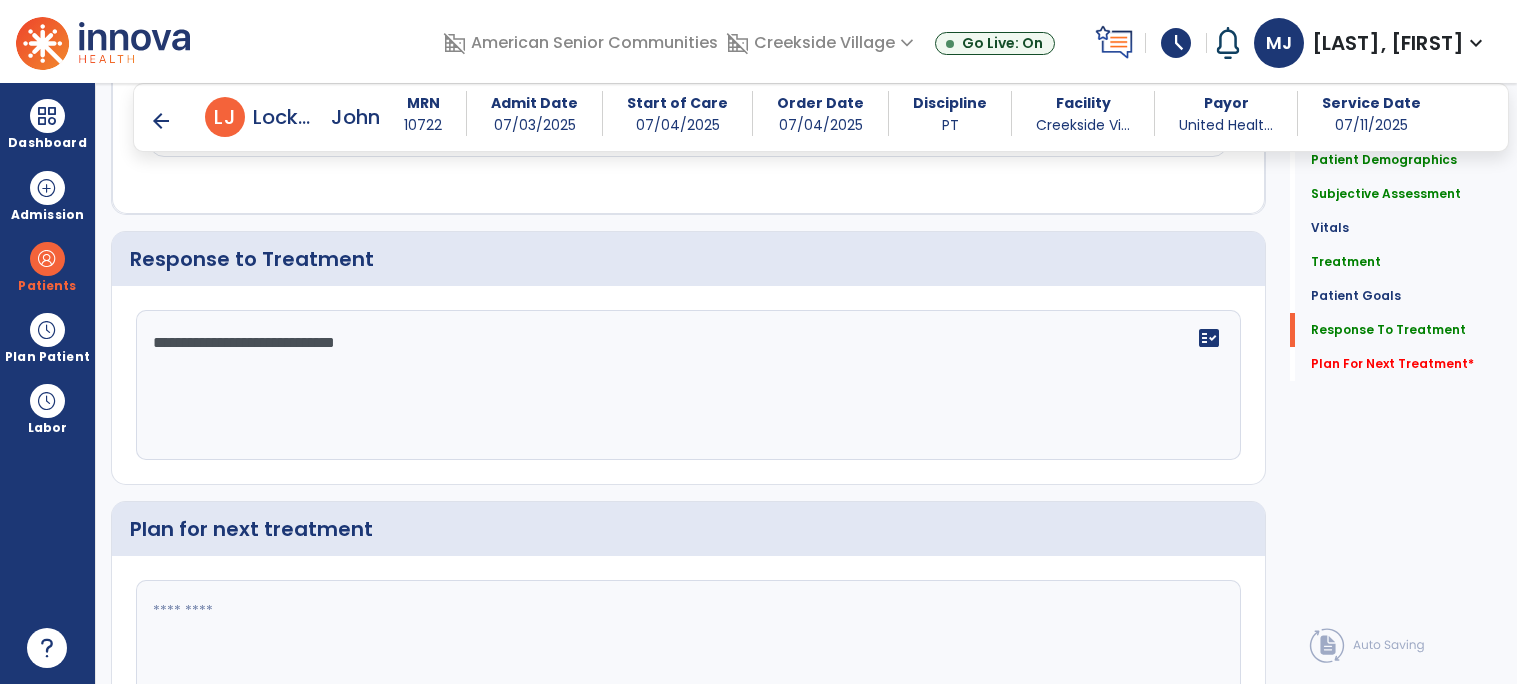 type on "**********" 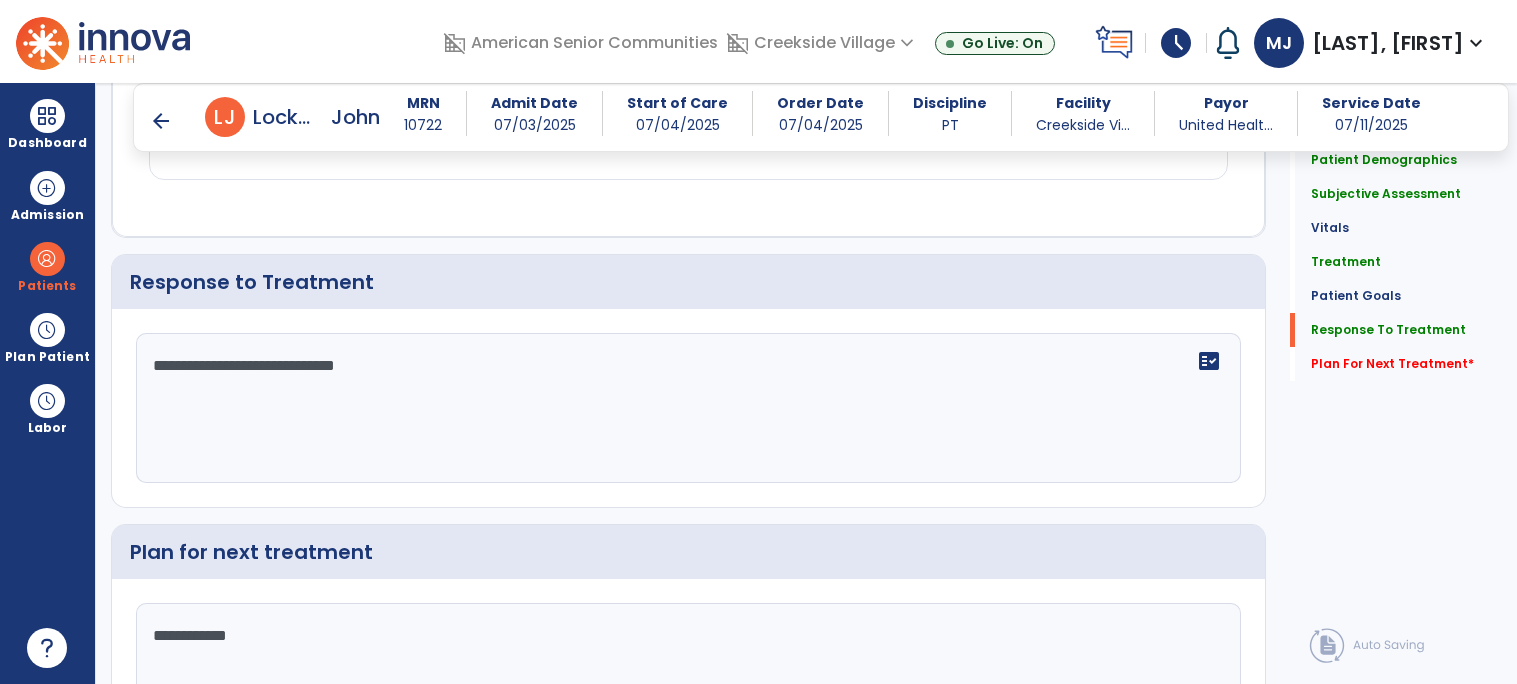 scroll, scrollTop: 2494, scrollLeft: 0, axis: vertical 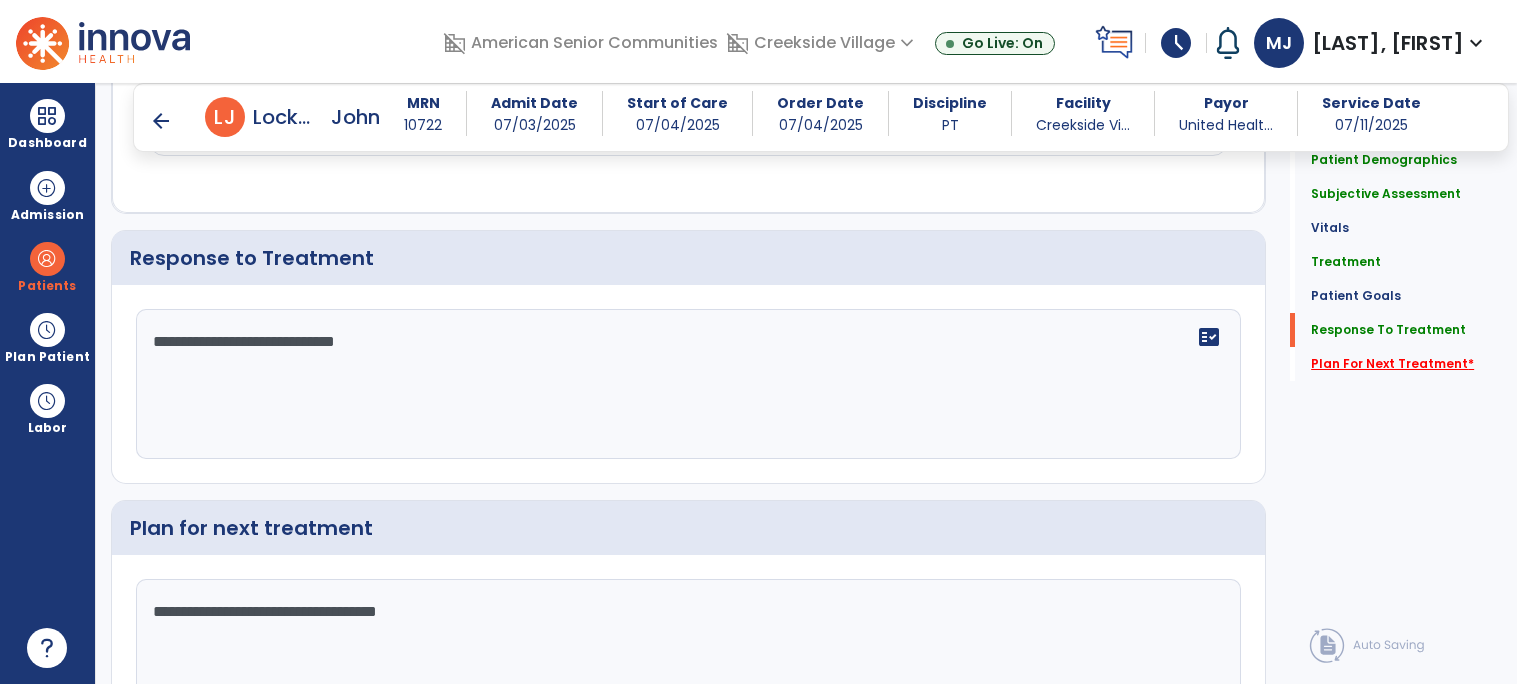 type on "**********" 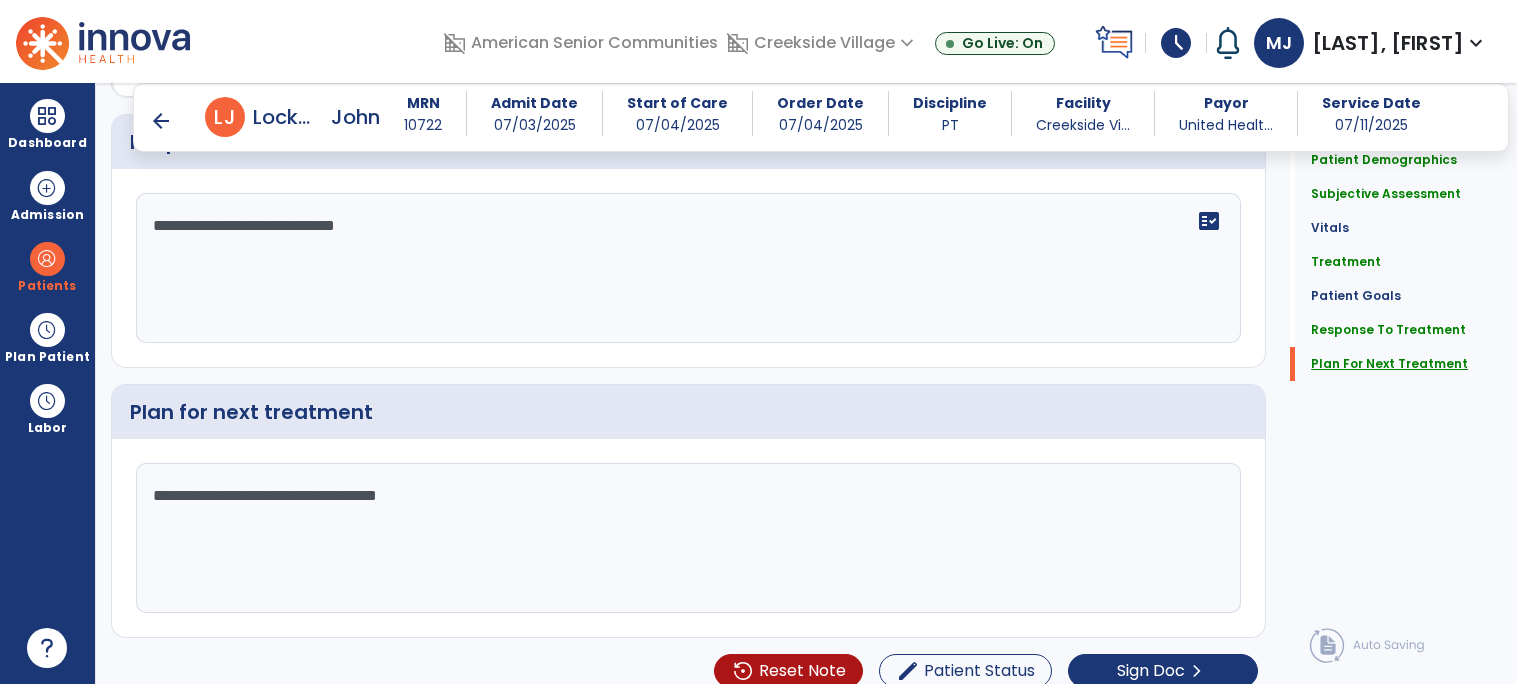 scroll, scrollTop: 2633, scrollLeft: 0, axis: vertical 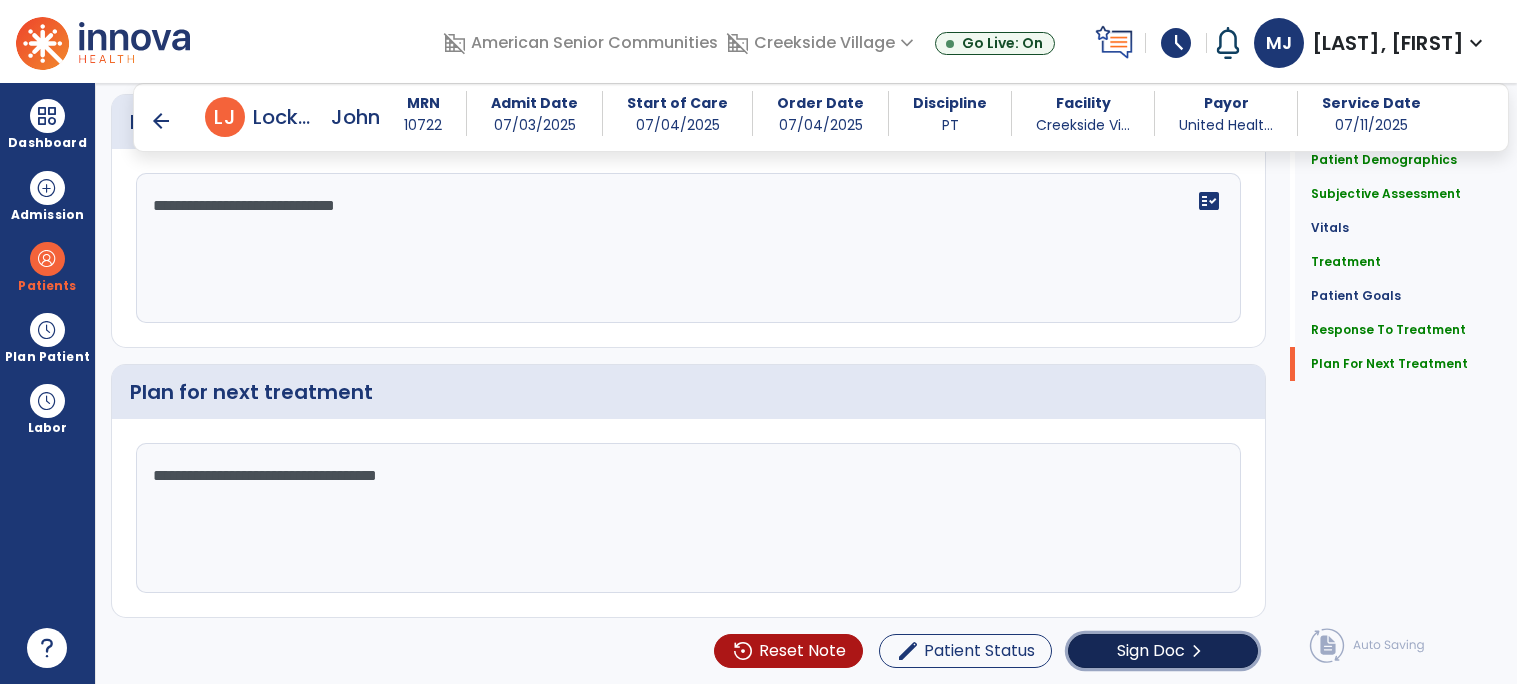 click on "Sign Doc  chevron_right" 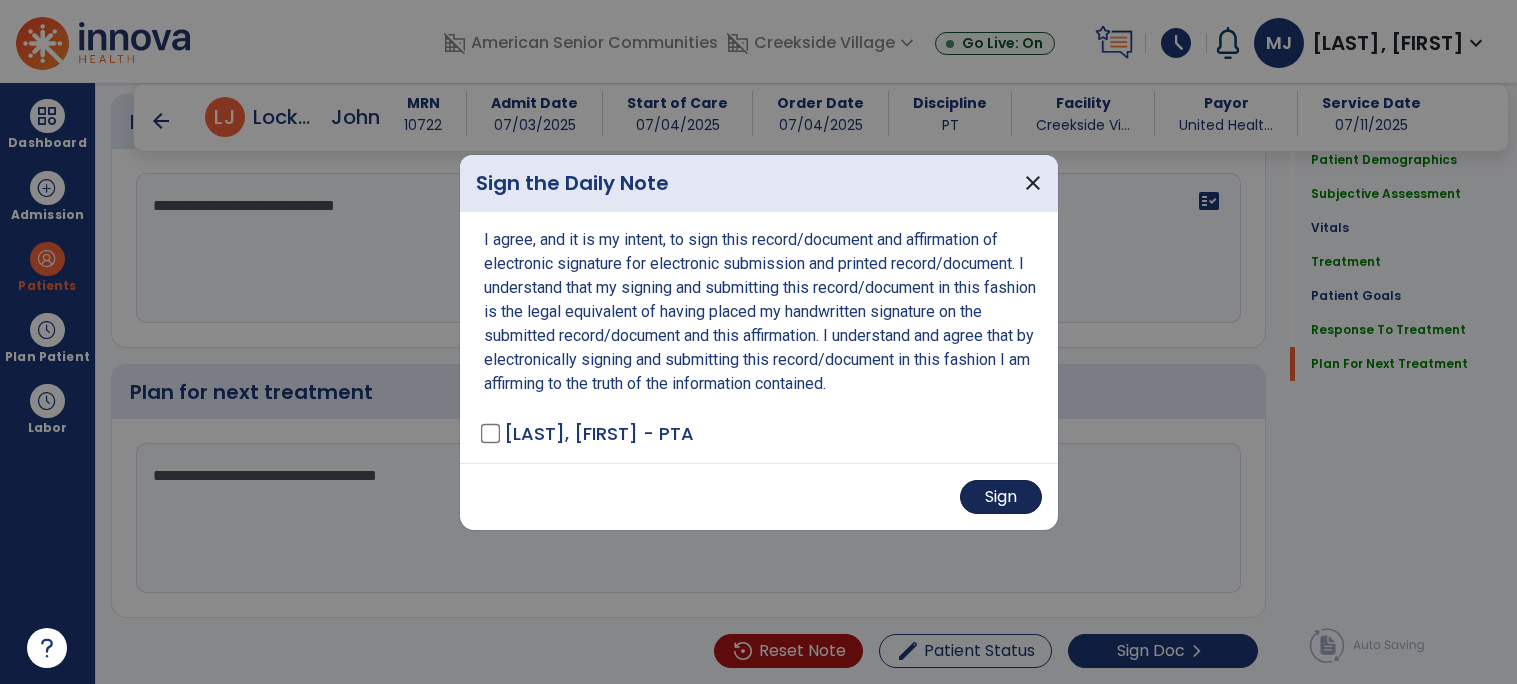 click on "Sign" at bounding box center [1001, 497] 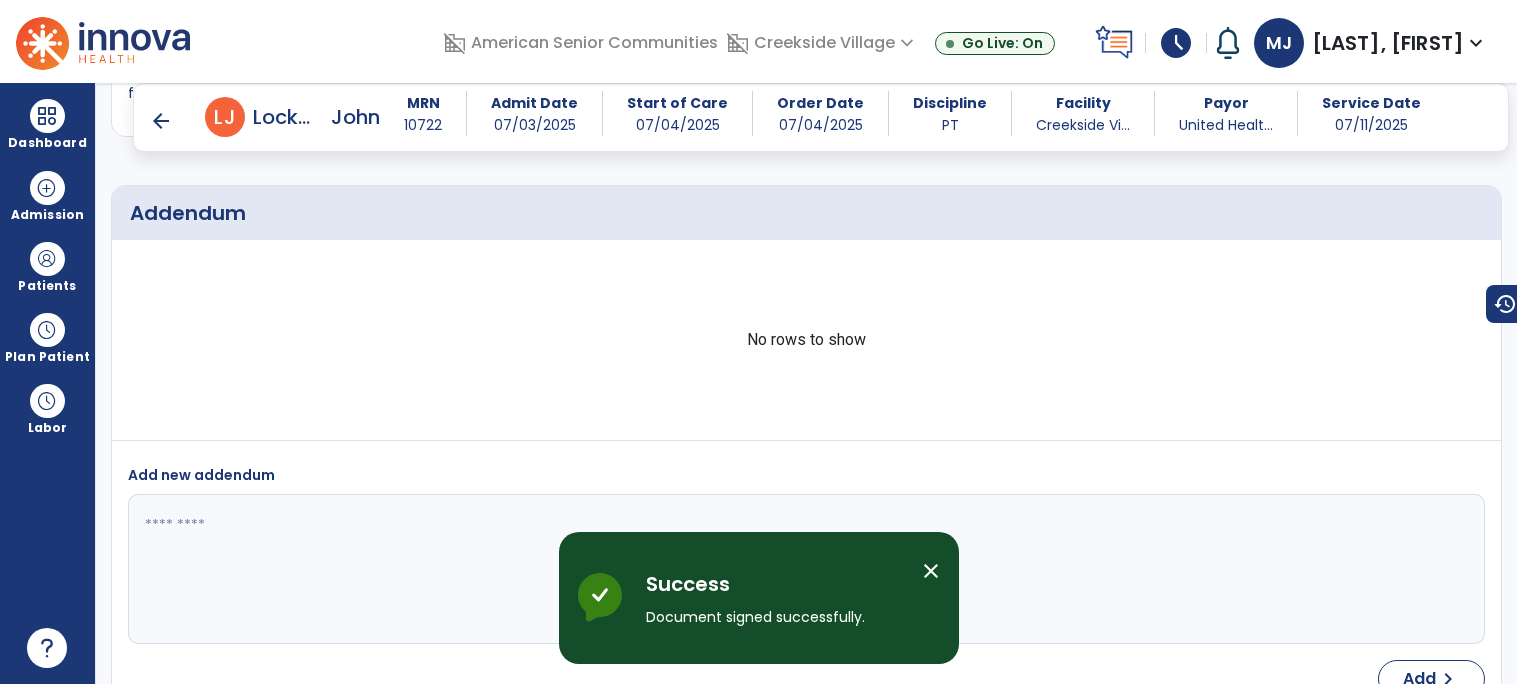 scroll, scrollTop: 3995, scrollLeft: 0, axis: vertical 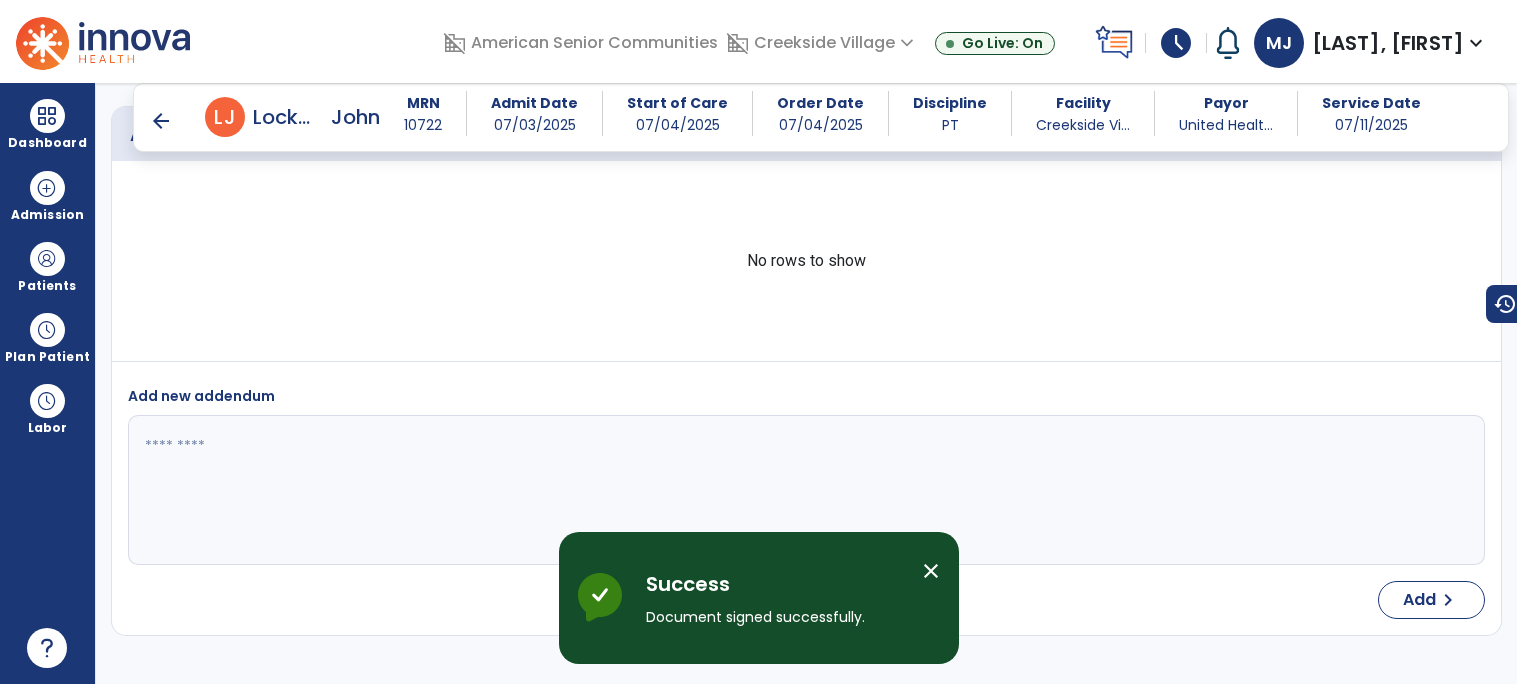 click on "close" at bounding box center (931, 571) 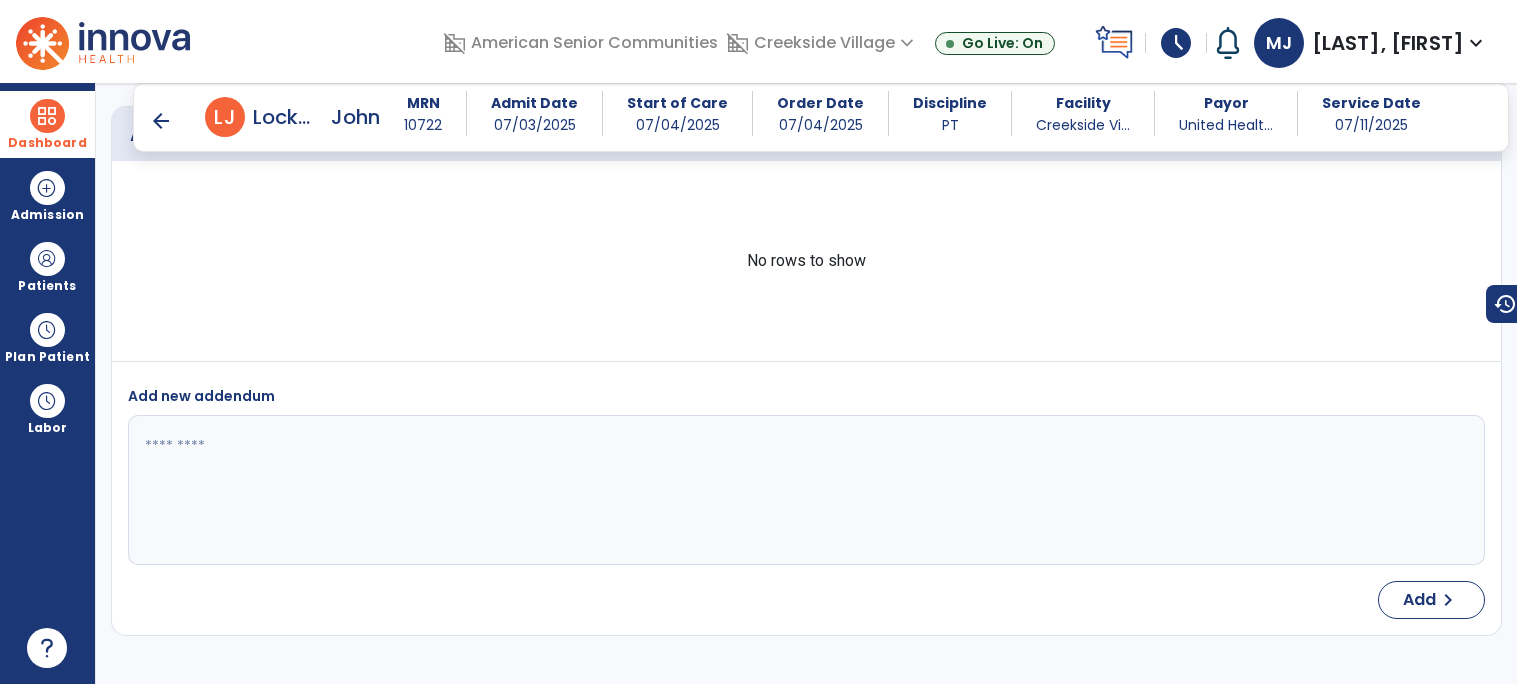 click at bounding box center (47, 116) 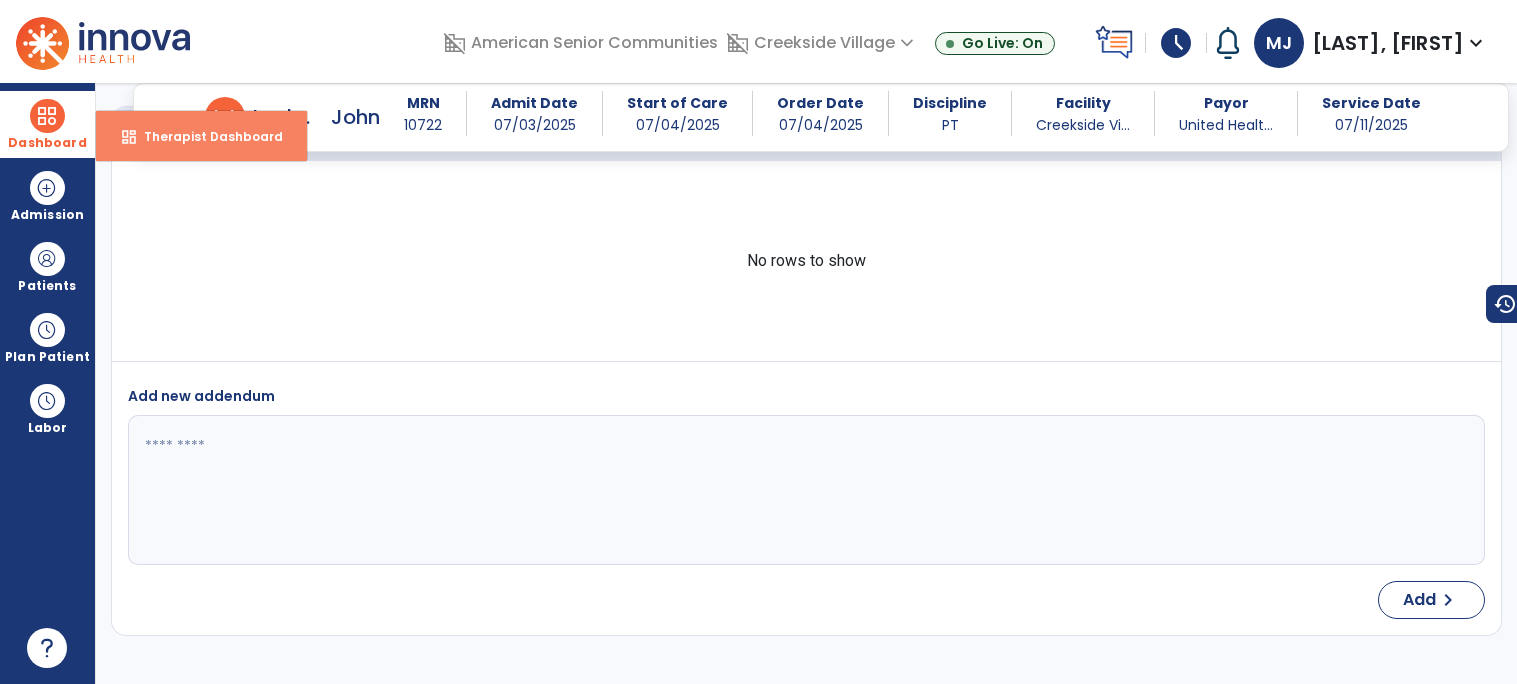 click on "Therapist Dashboard" at bounding box center [205, 136] 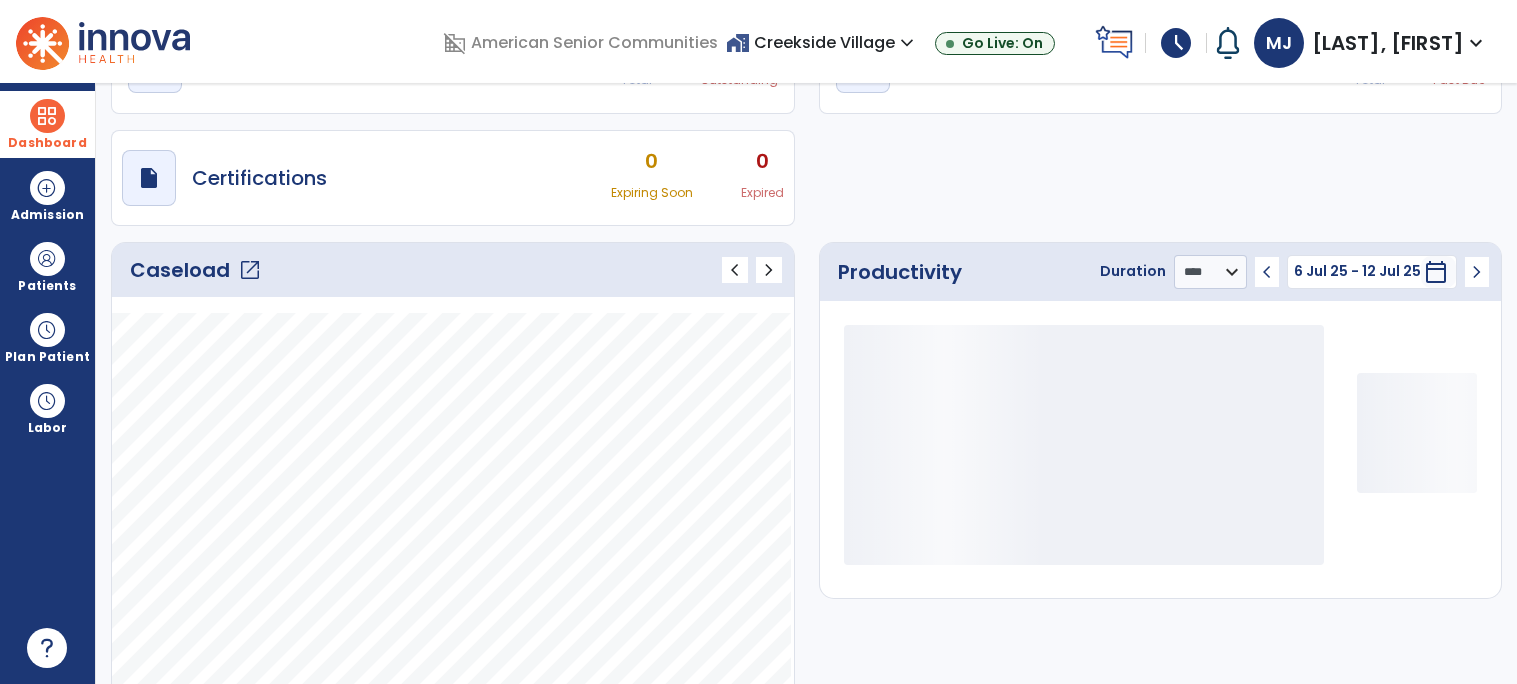 scroll, scrollTop: 125, scrollLeft: 0, axis: vertical 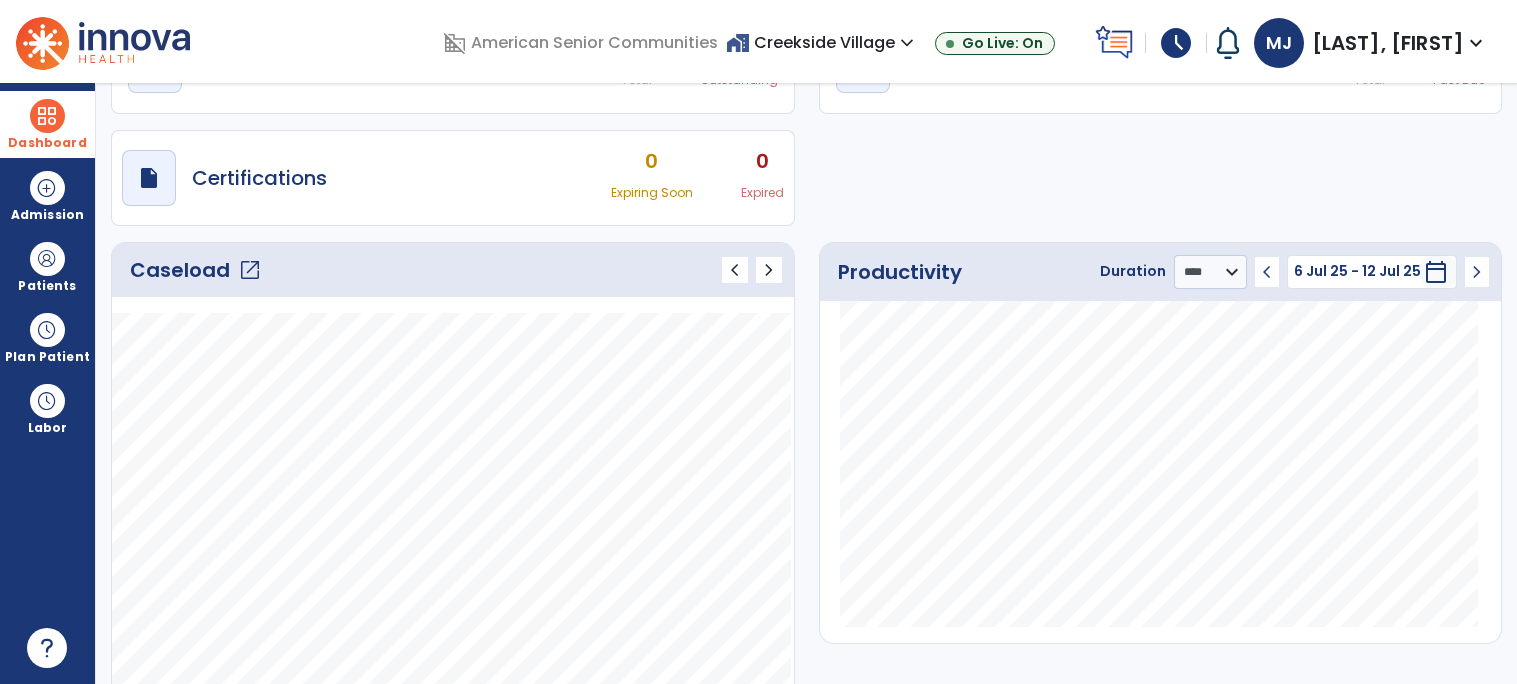 click on "open_in_new" 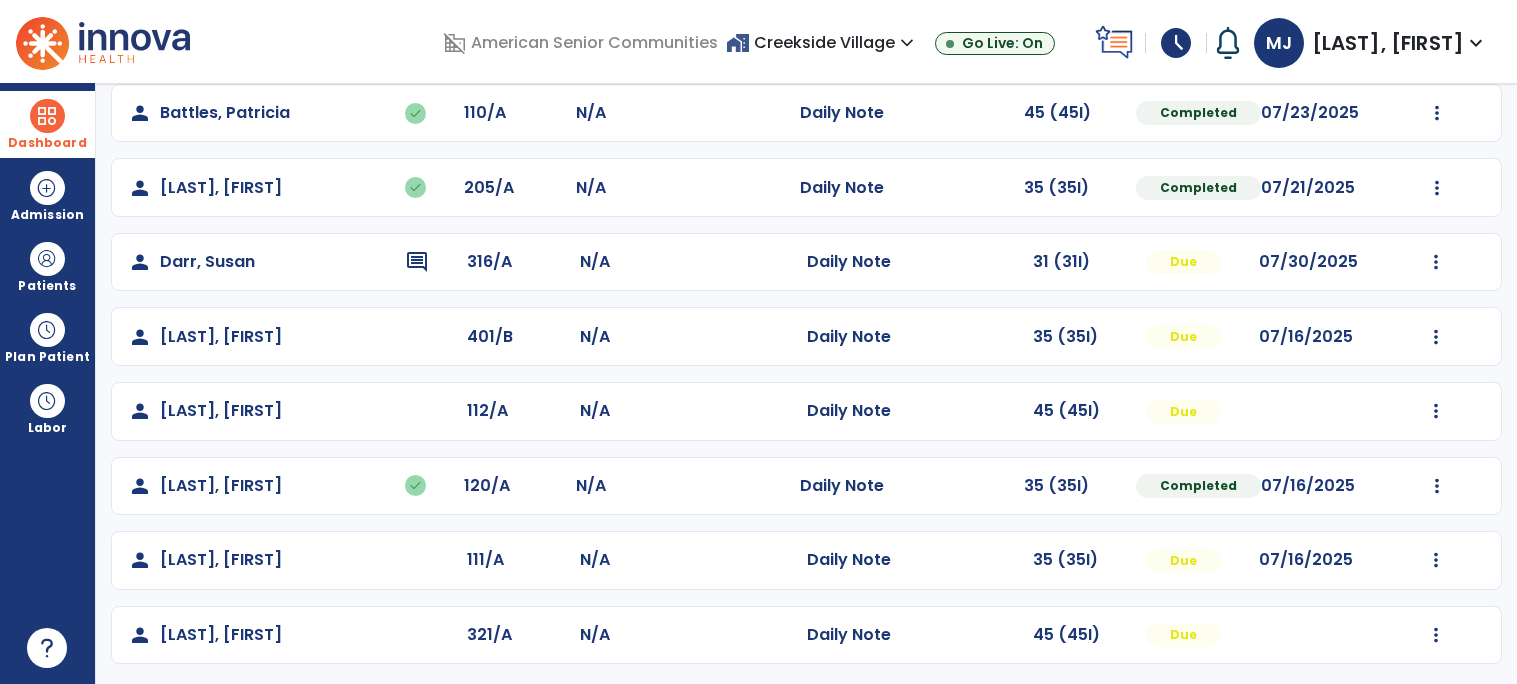 scroll, scrollTop: 177, scrollLeft: 0, axis: vertical 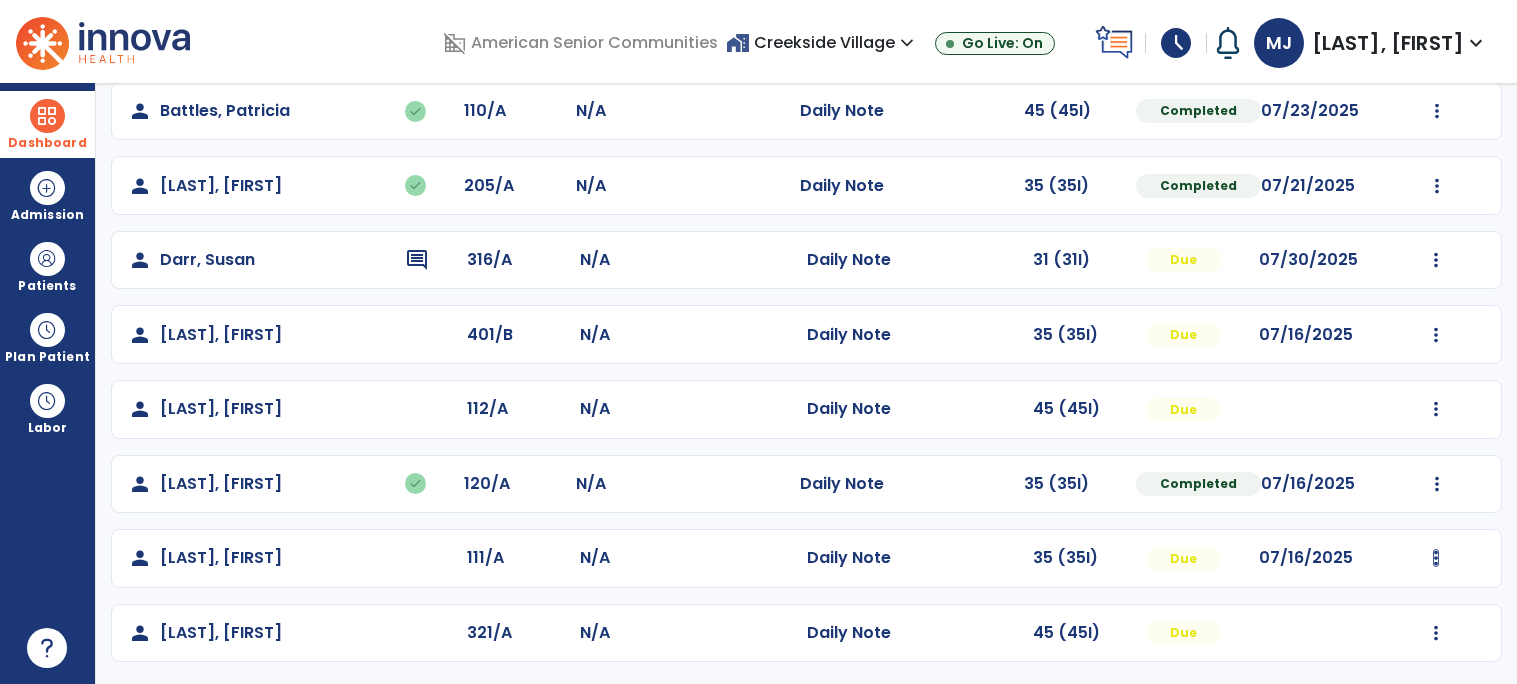 click at bounding box center [1437, 111] 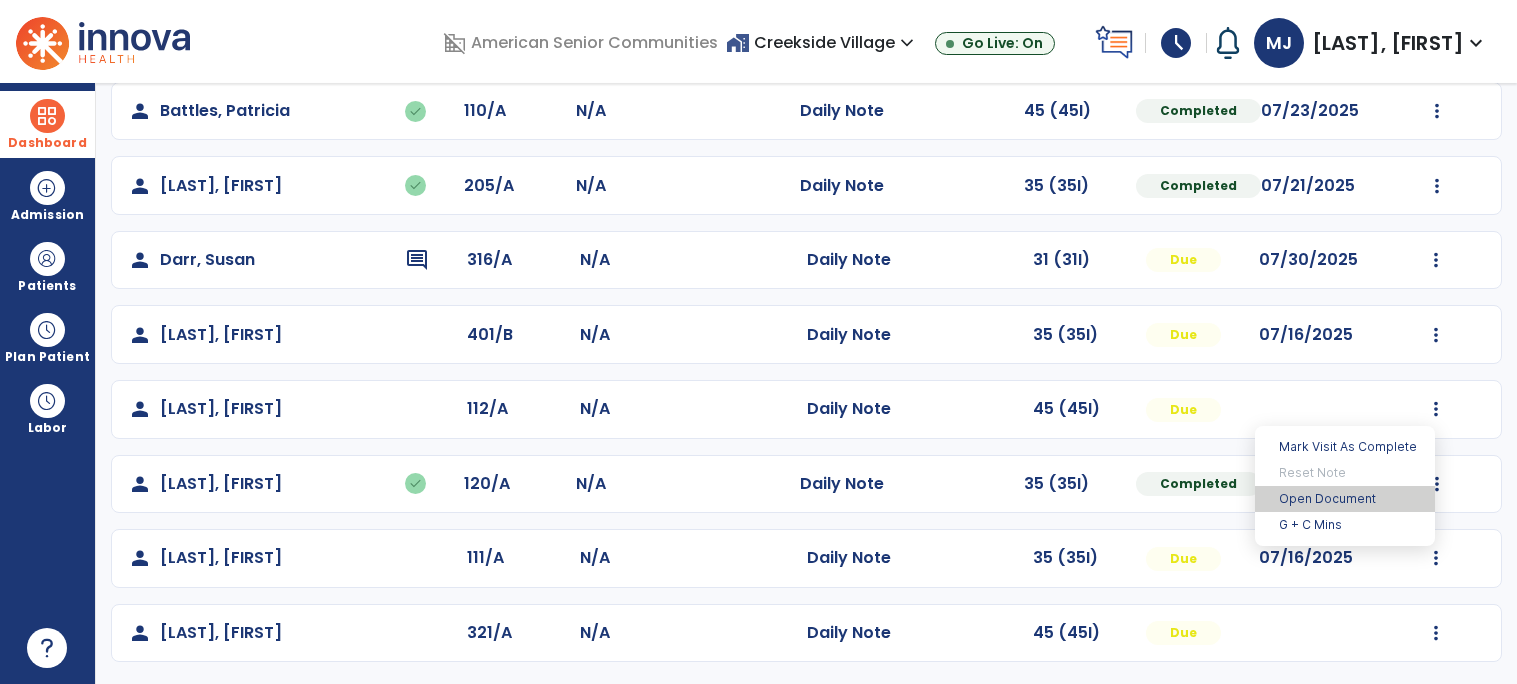 click on "Open Document" at bounding box center [1345, 499] 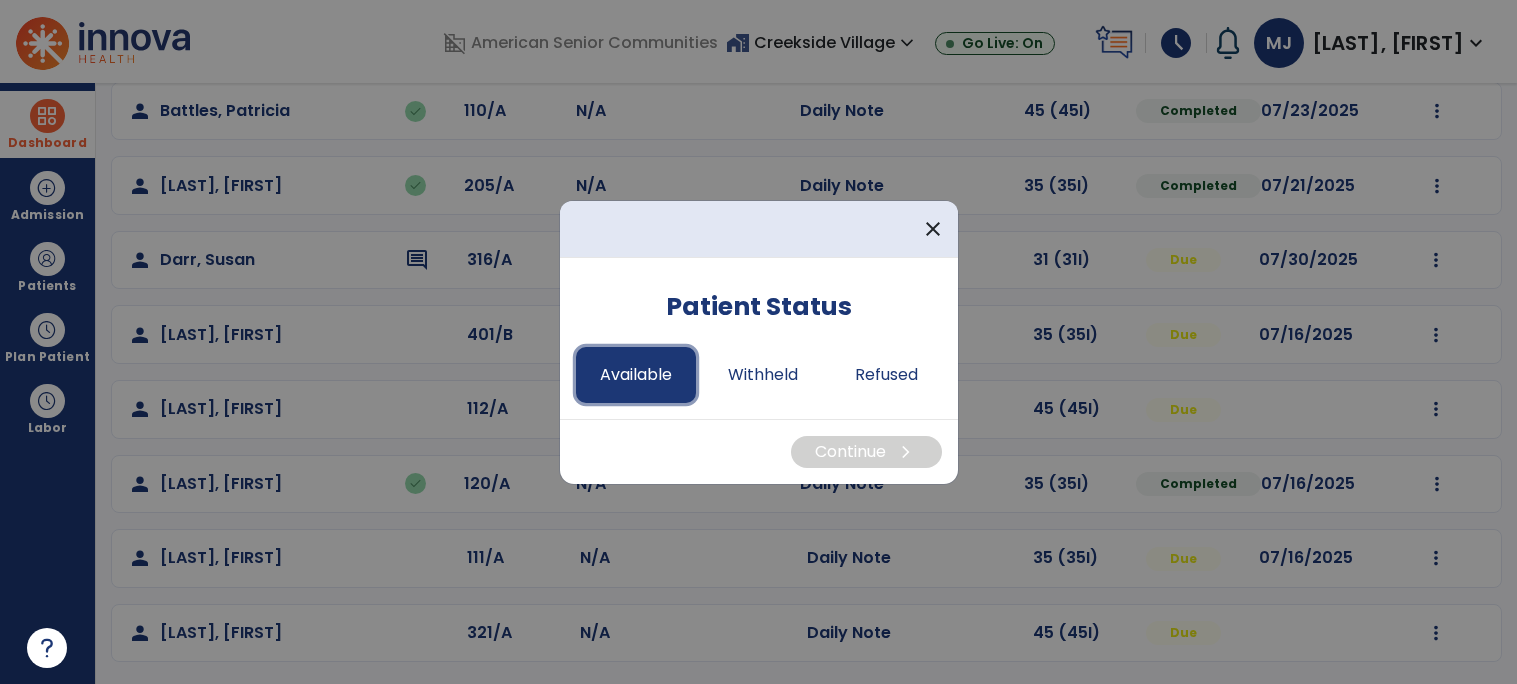 click on "Available" at bounding box center [636, 375] 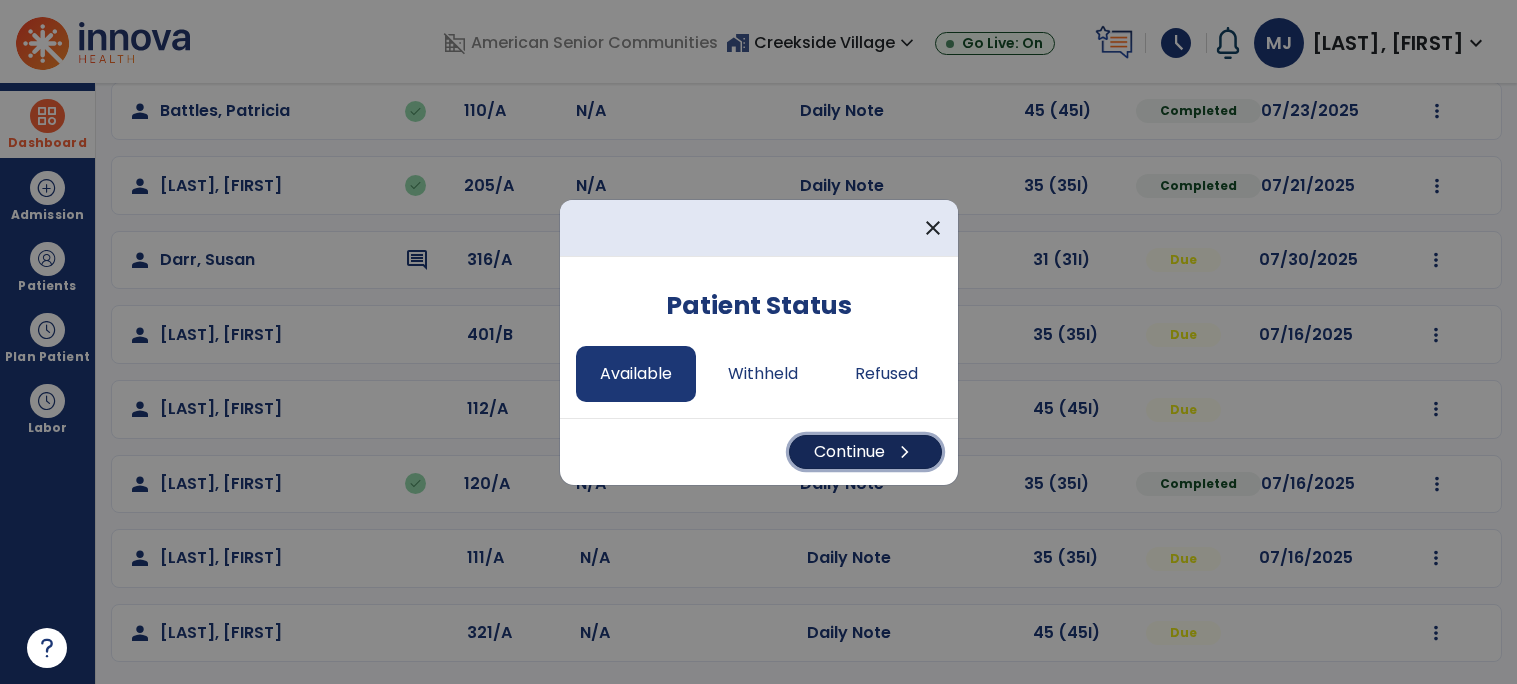 click on "chevron_right" at bounding box center [905, 452] 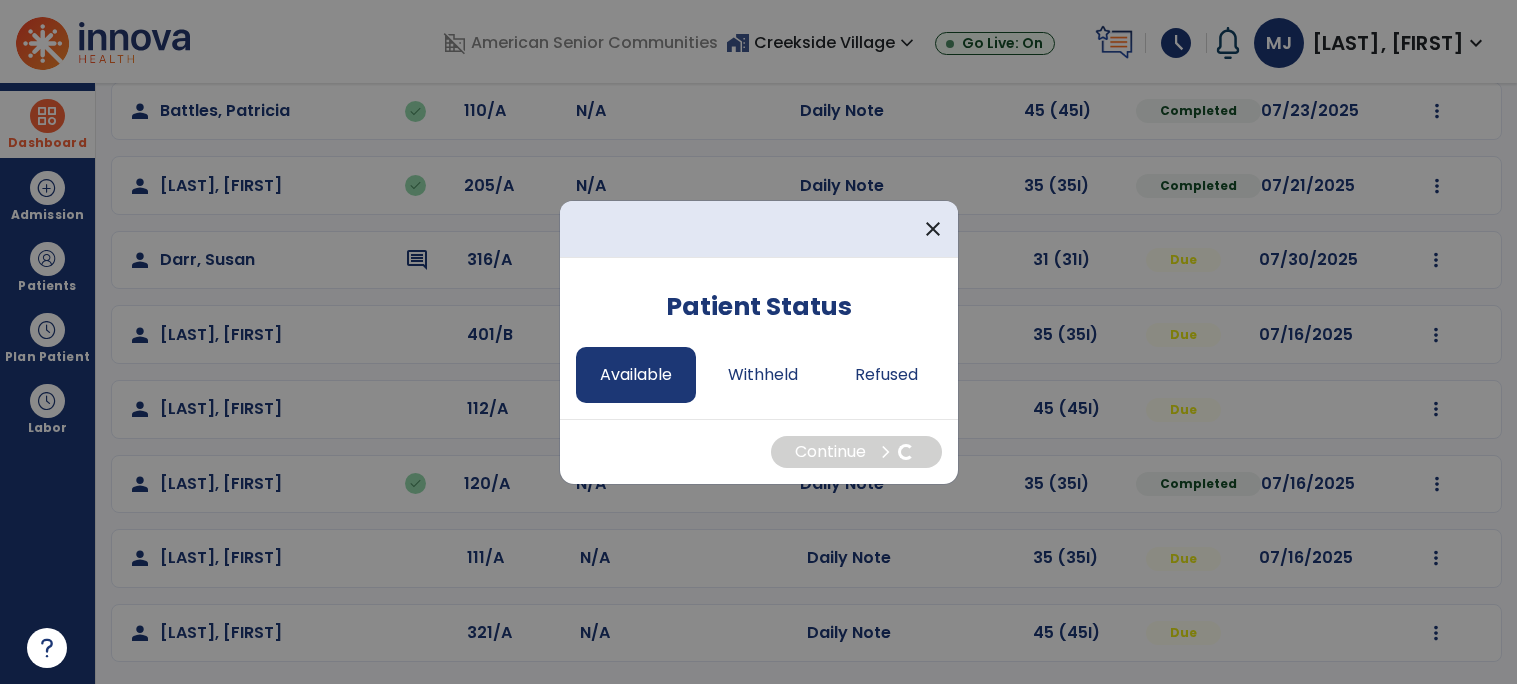 select on "*" 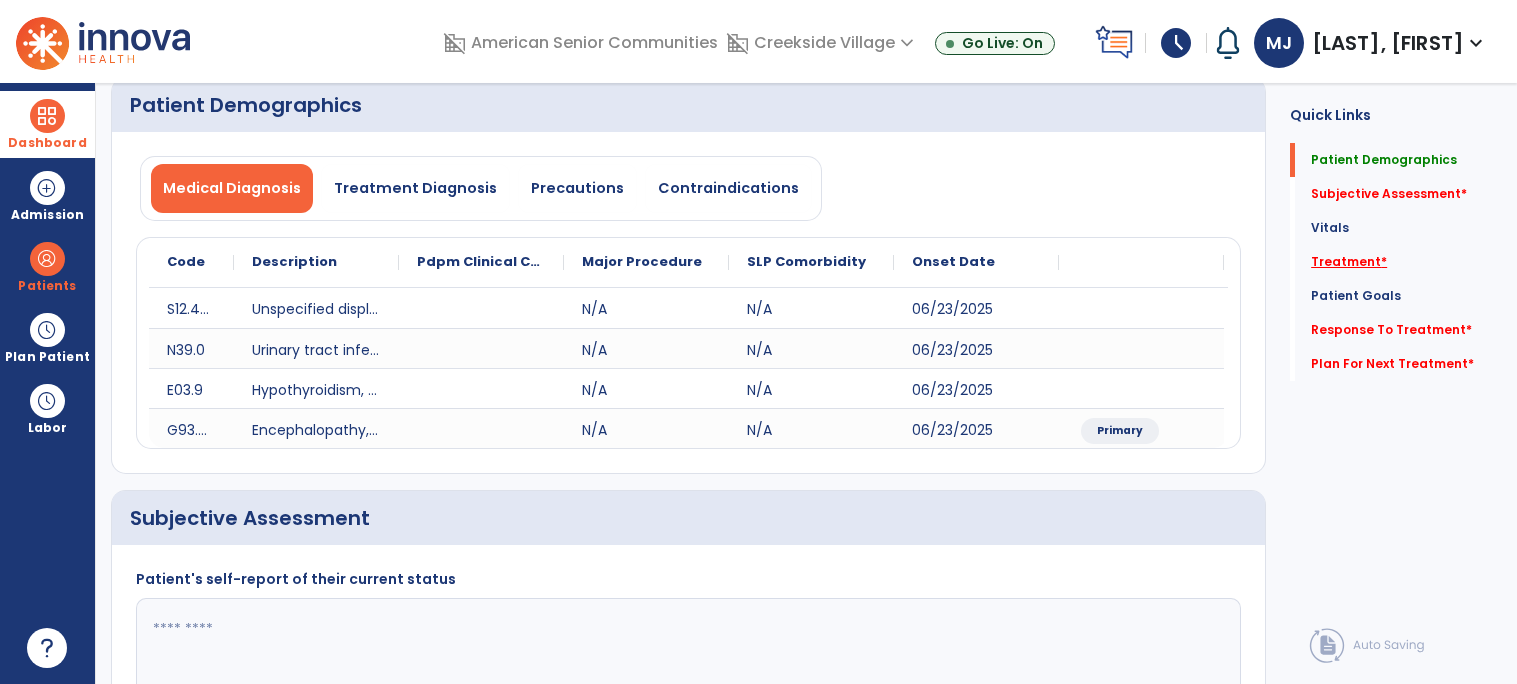 click on "Treatment   *" 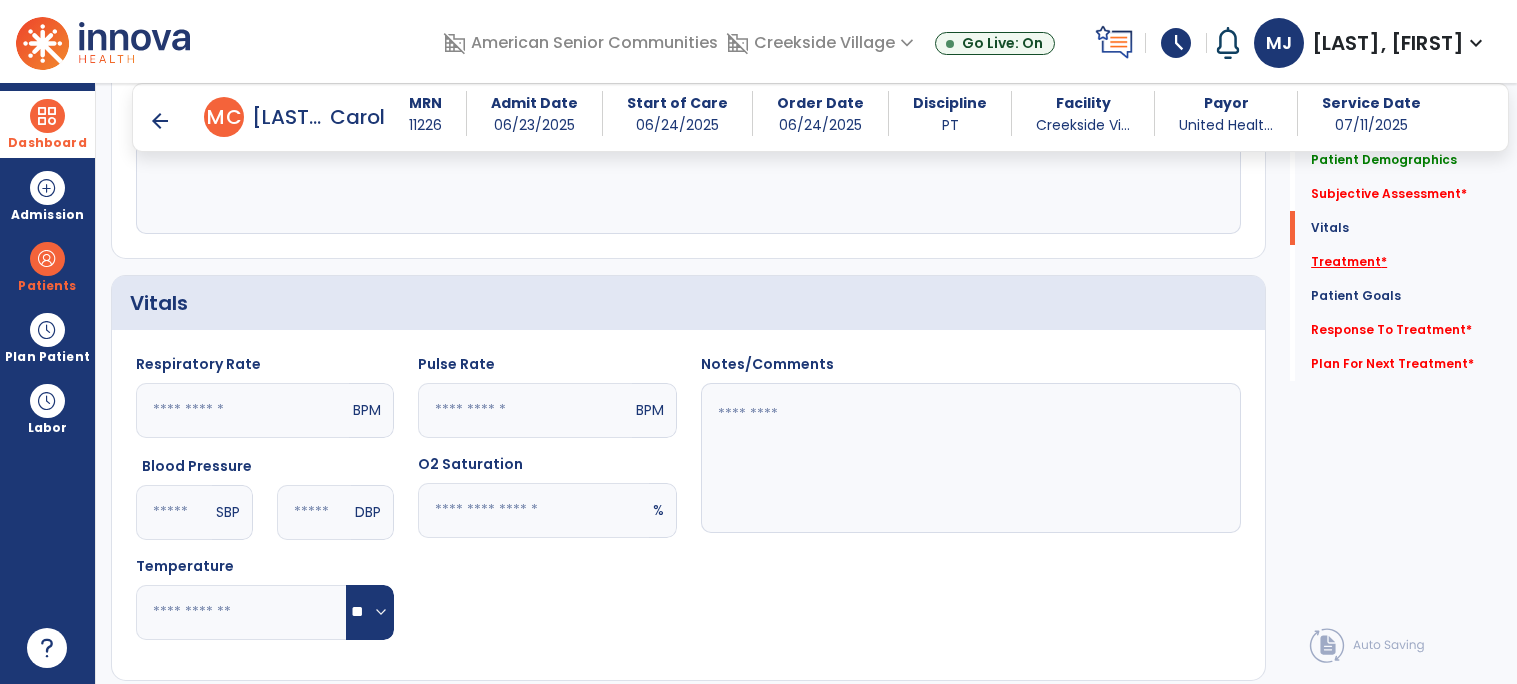 scroll, scrollTop: 1133, scrollLeft: 0, axis: vertical 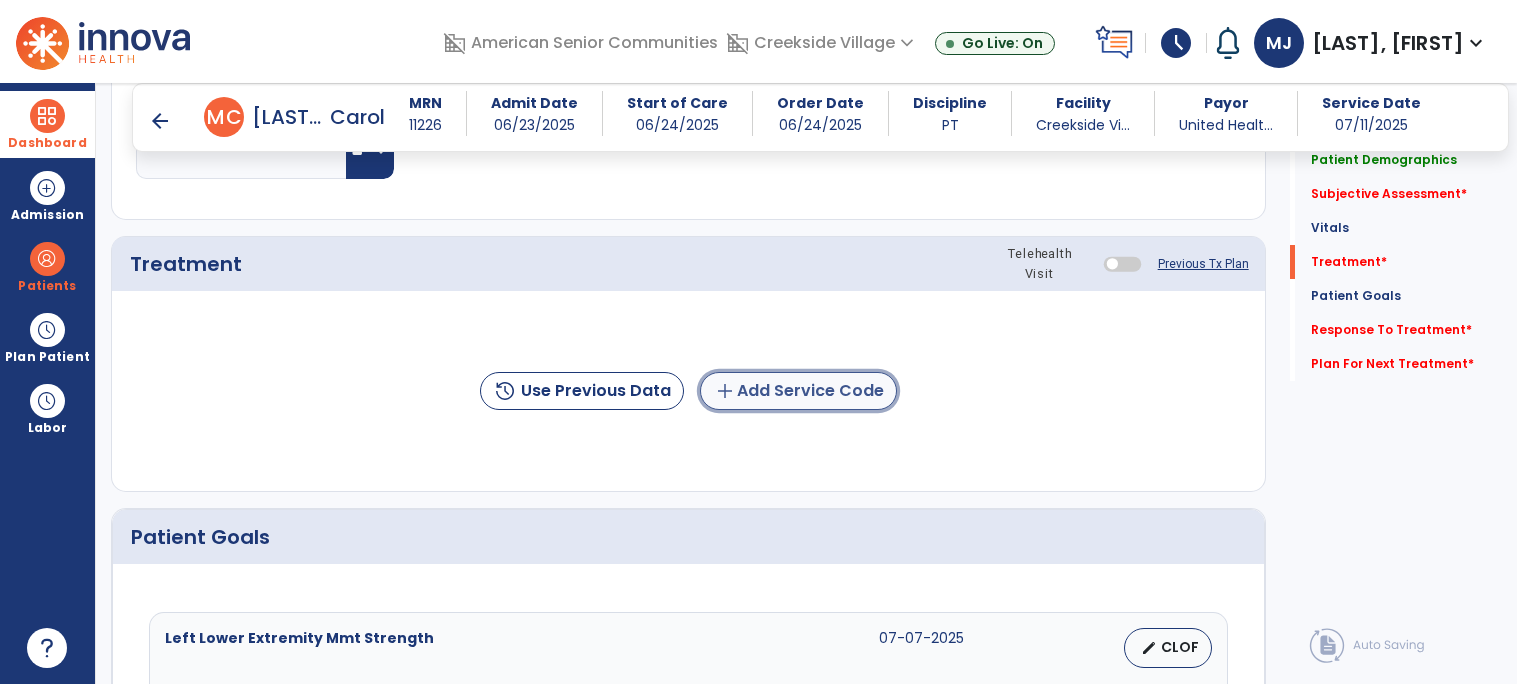 click on "add  Add Service Code" 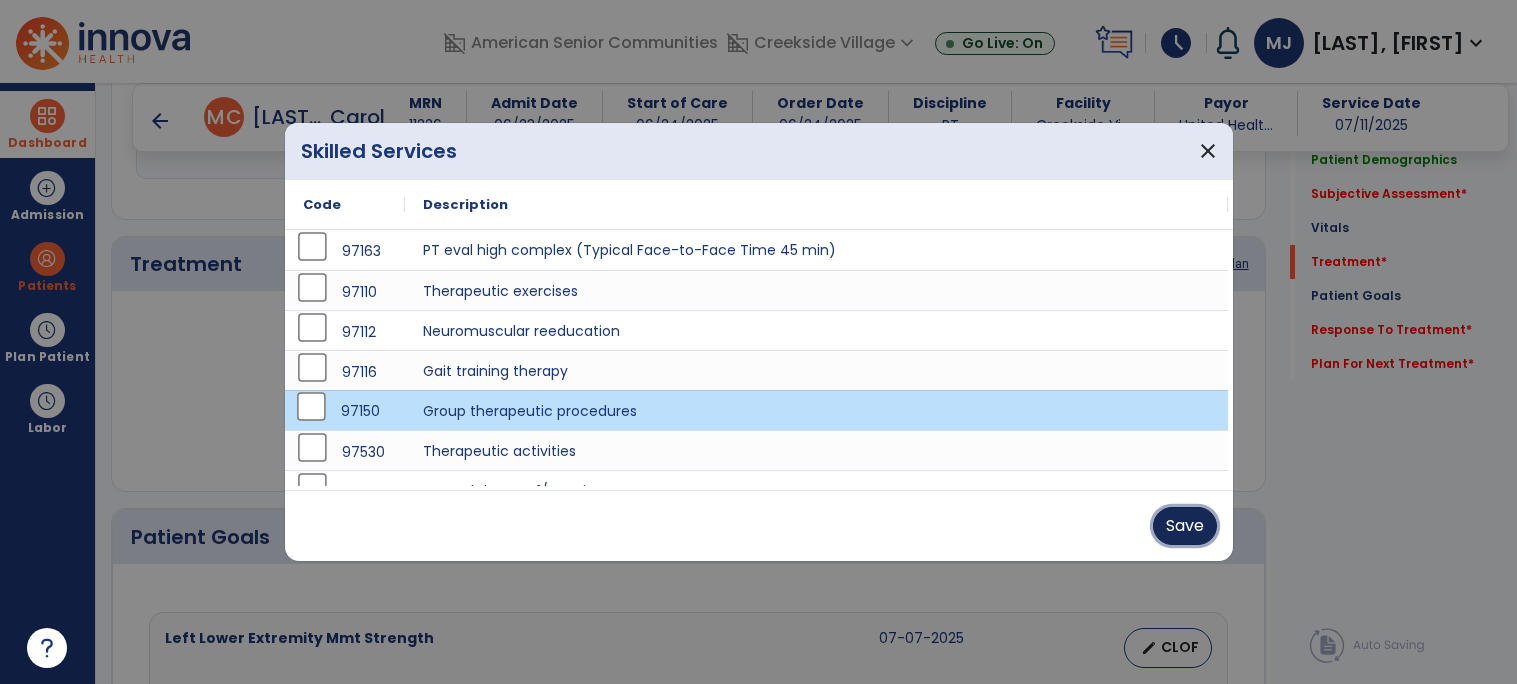 click on "Save" at bounding box center [1185, 526] 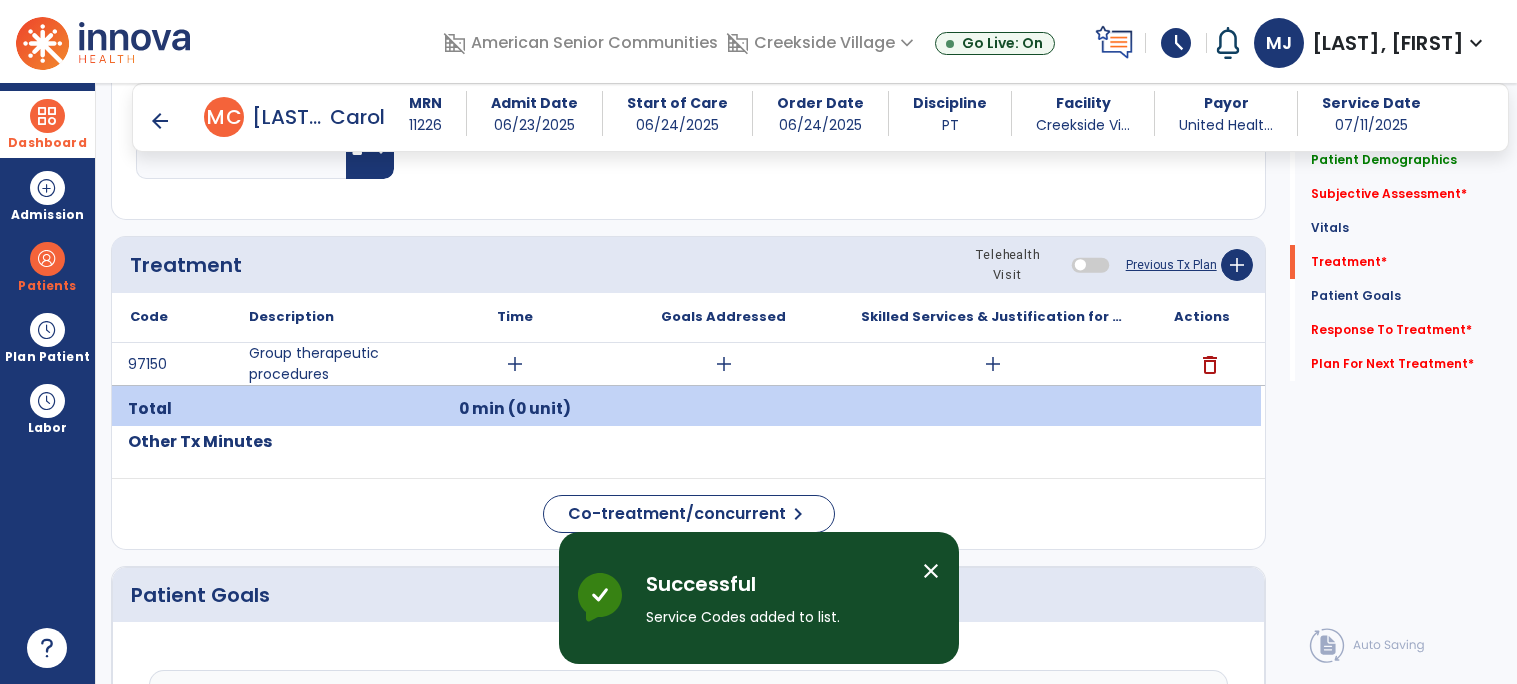 click on "add" at bounding box center (515, 364) 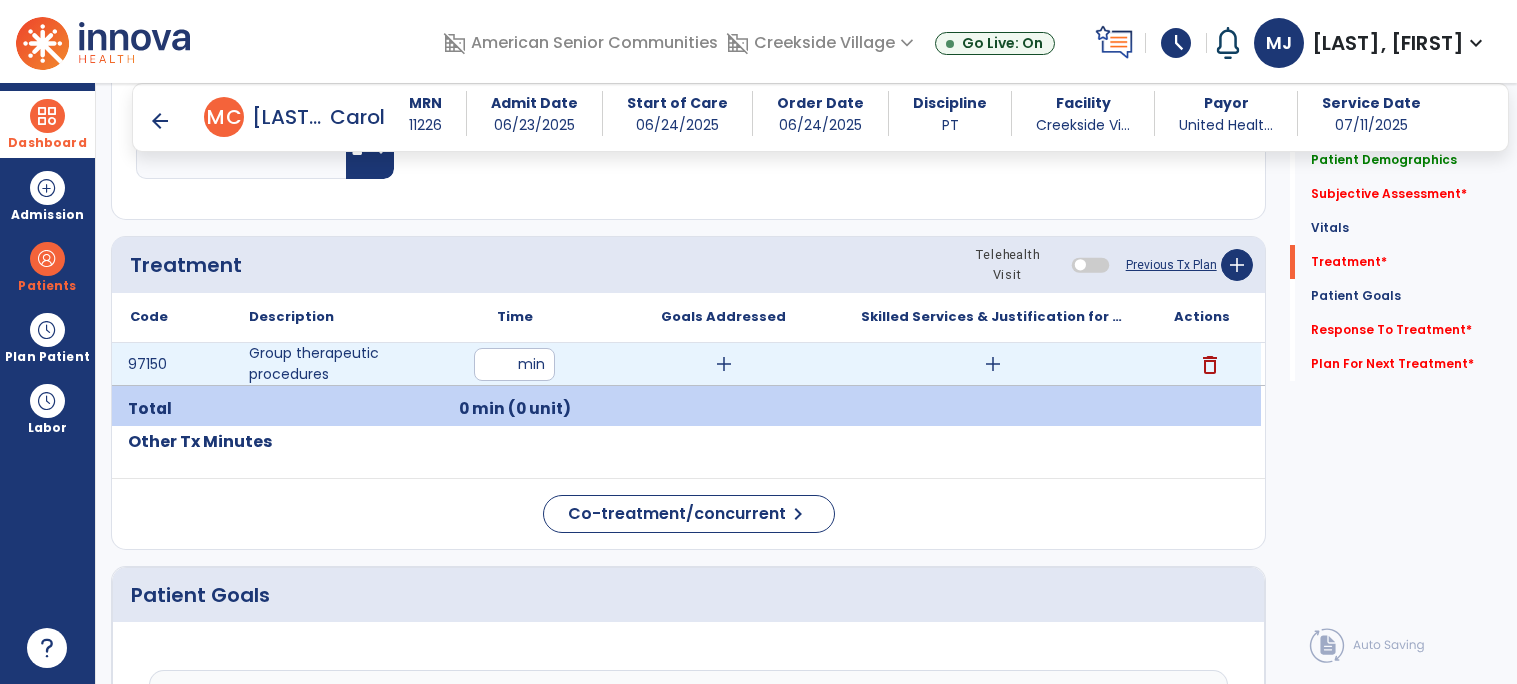 type on "**" 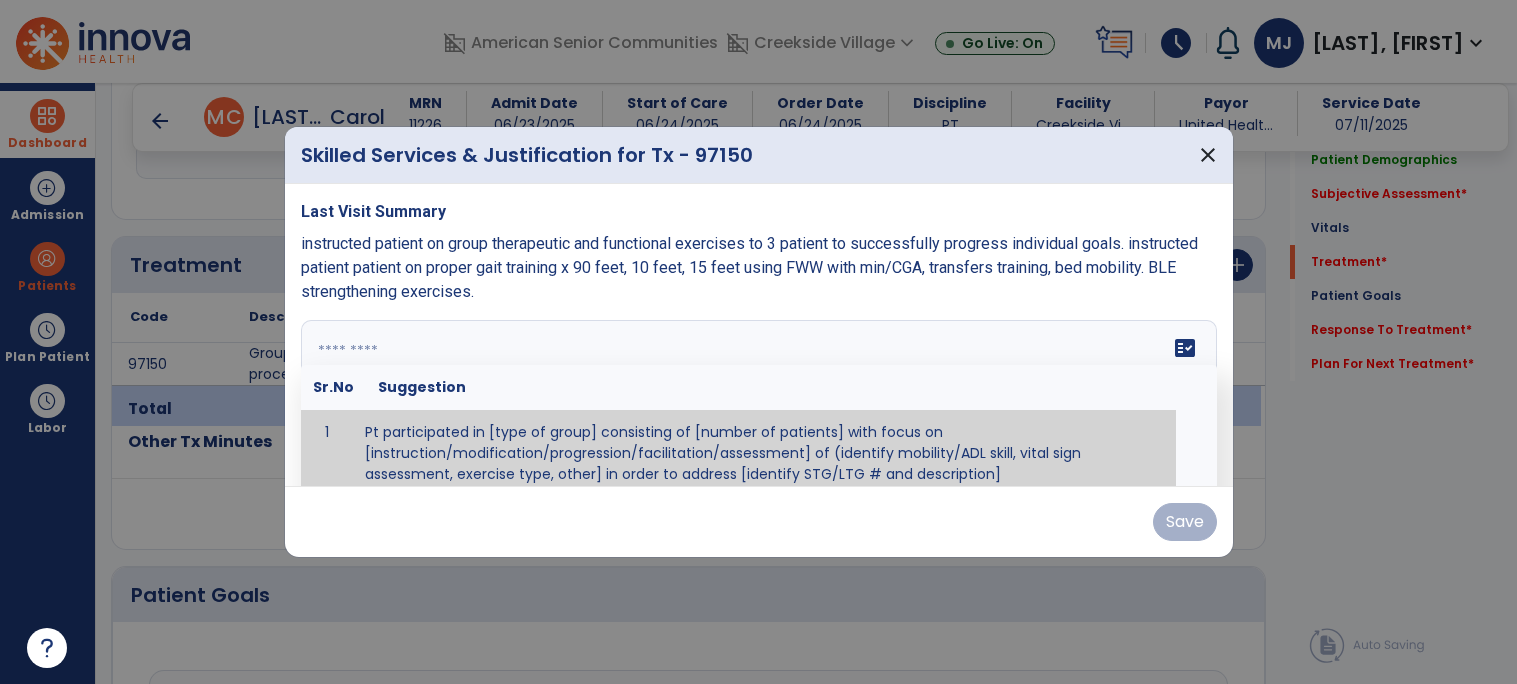 scroll, scrollTop: 11, scrollLeft: 0, axis: vertical 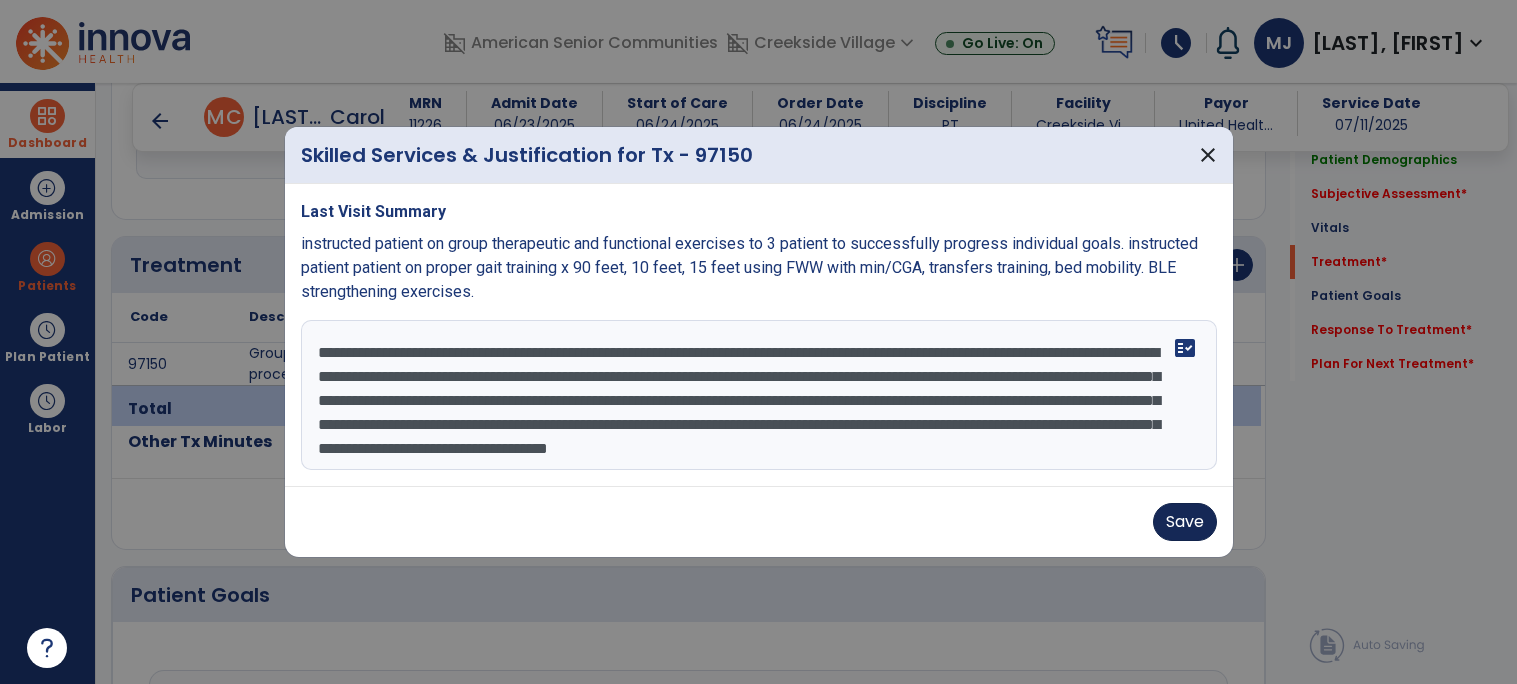 type on "**********" 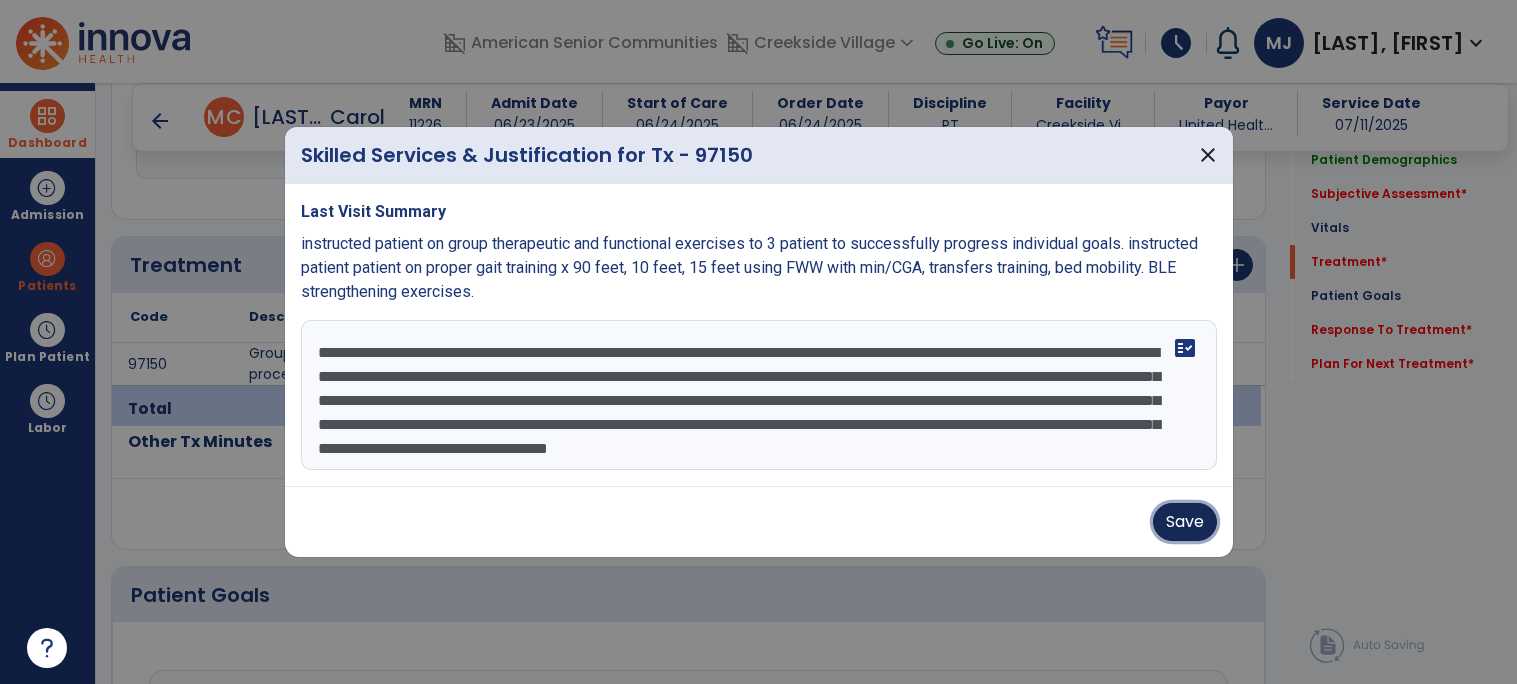 click on "Save" at bounding box center (1185, 522) 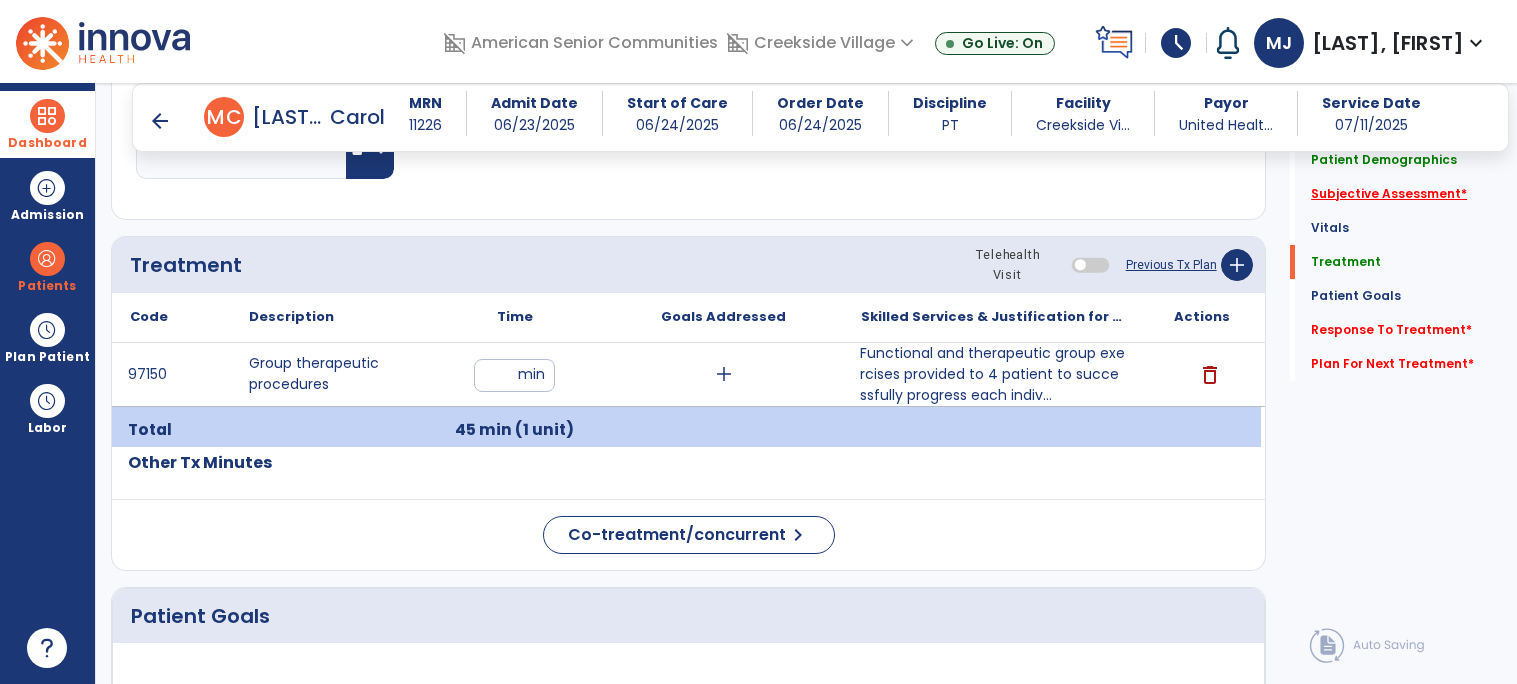 click on "Subjective Assessment   *" 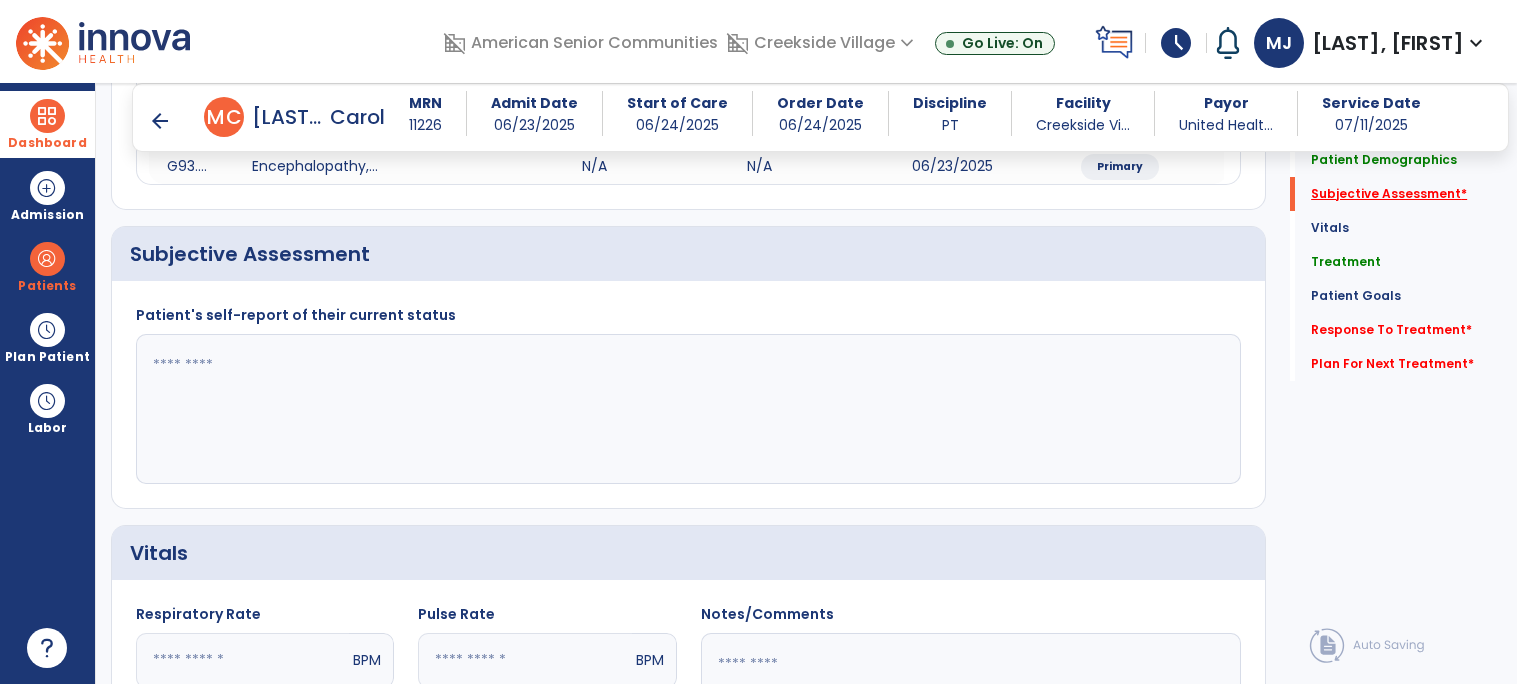 scroll, scrollTop: 406, scrollLeft: 0, axis: vertical 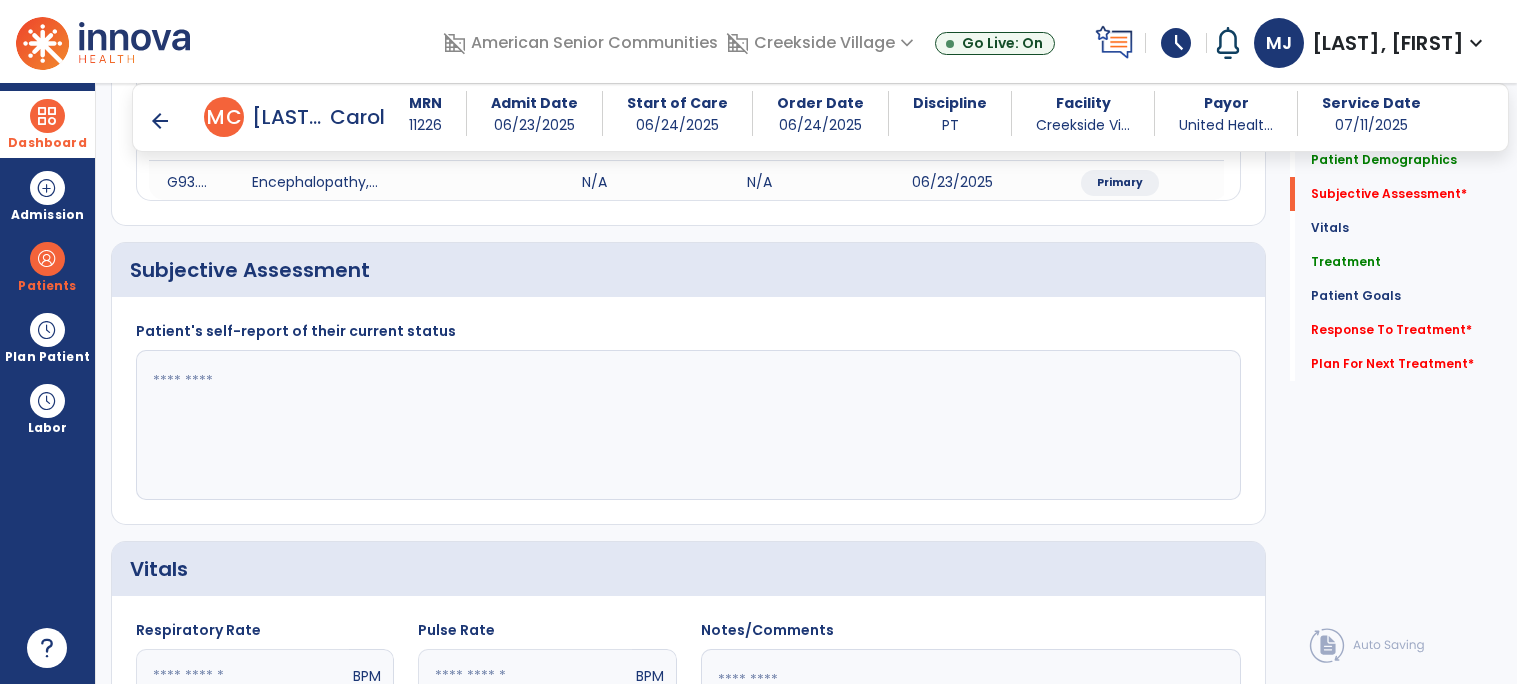 click 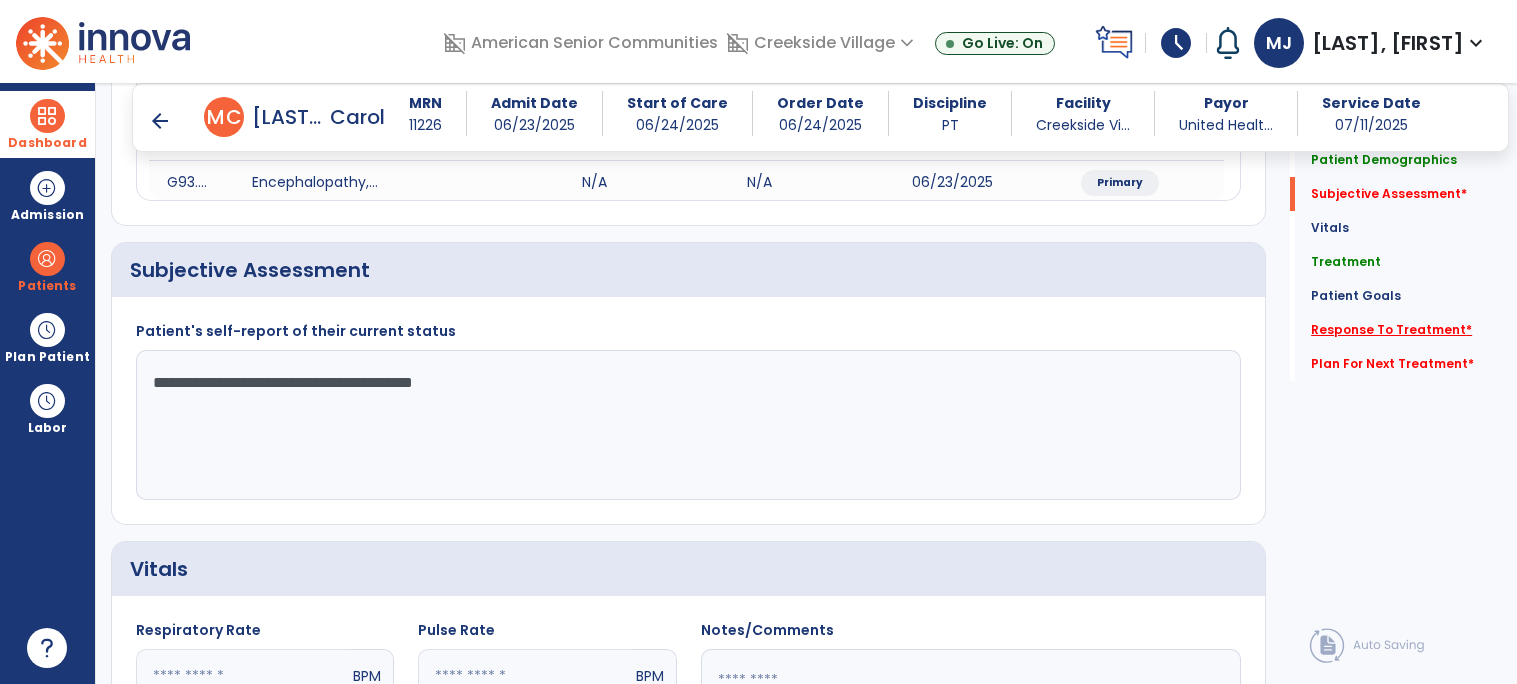 type on "**********" 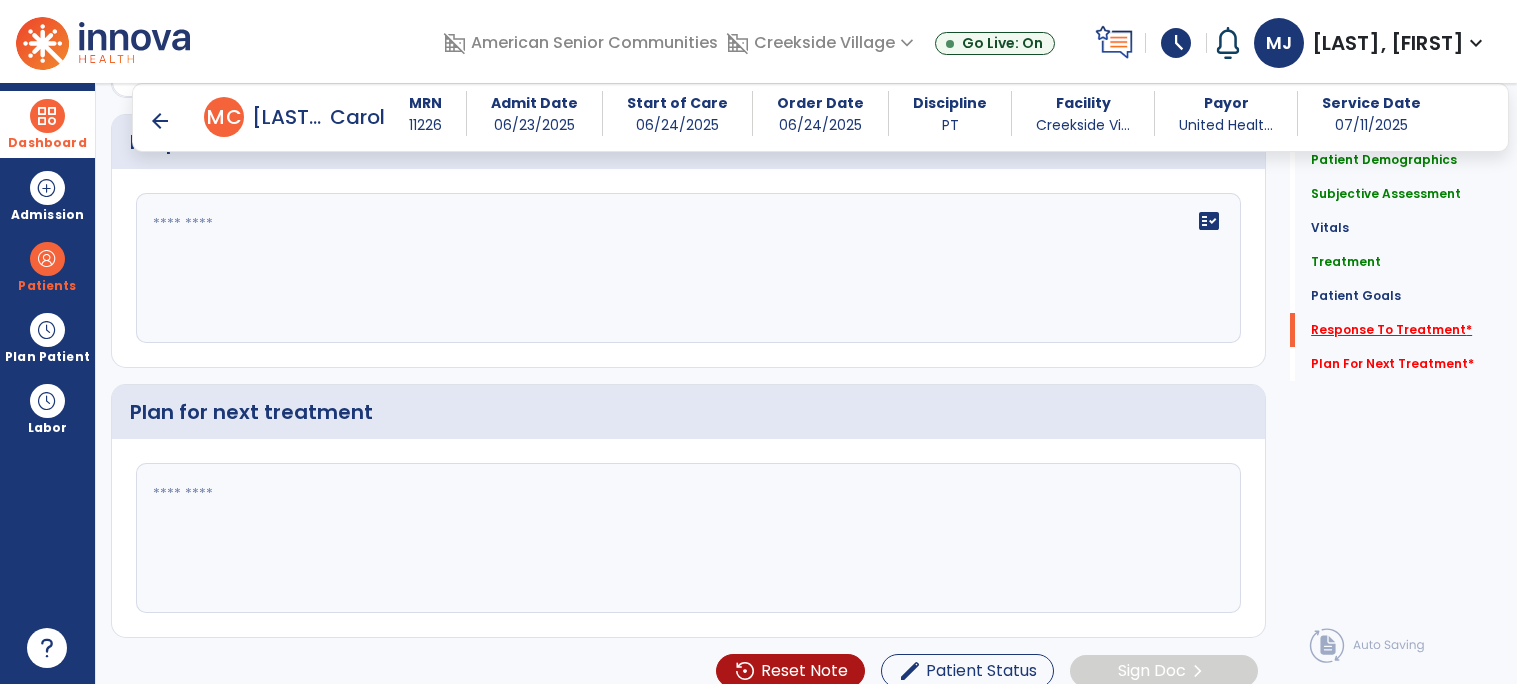 scroll, scrollTop: 3072, scrollLeft: 0, axis: vertical 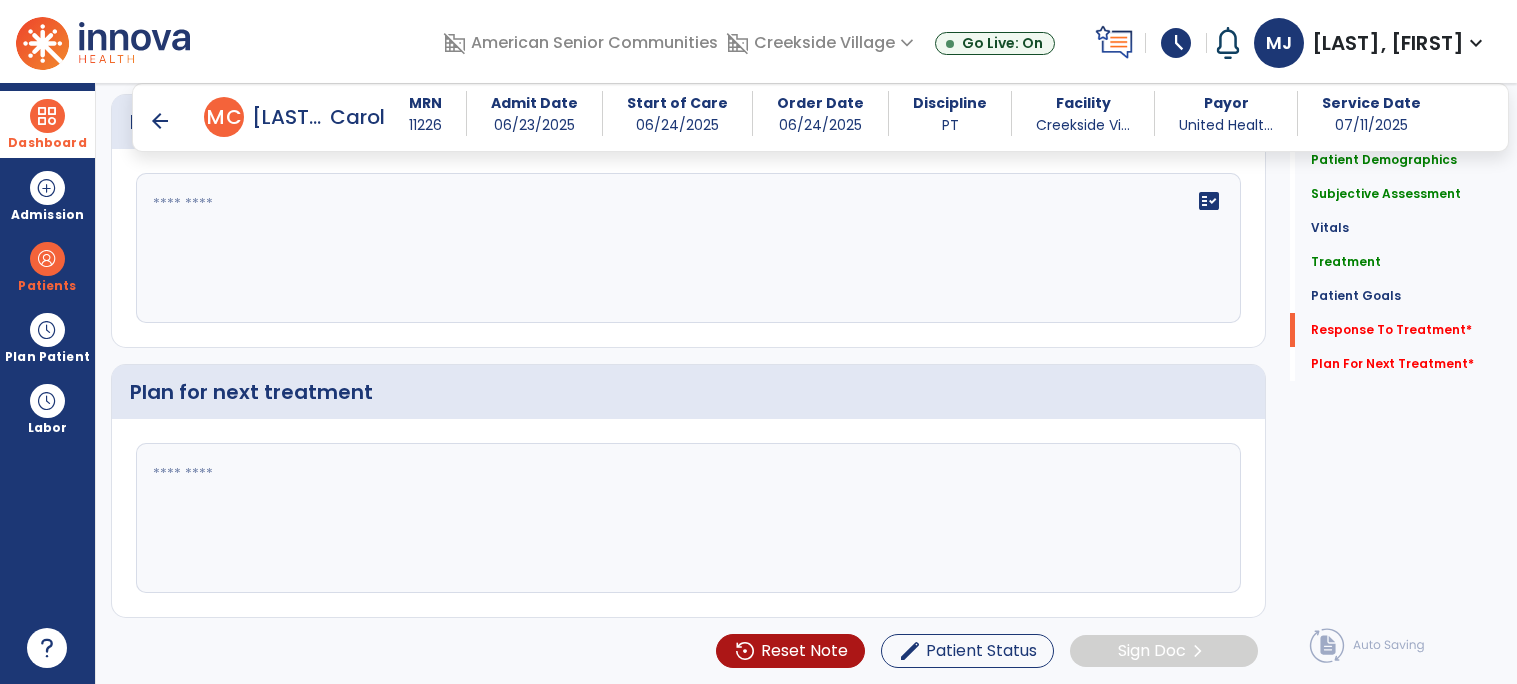 click 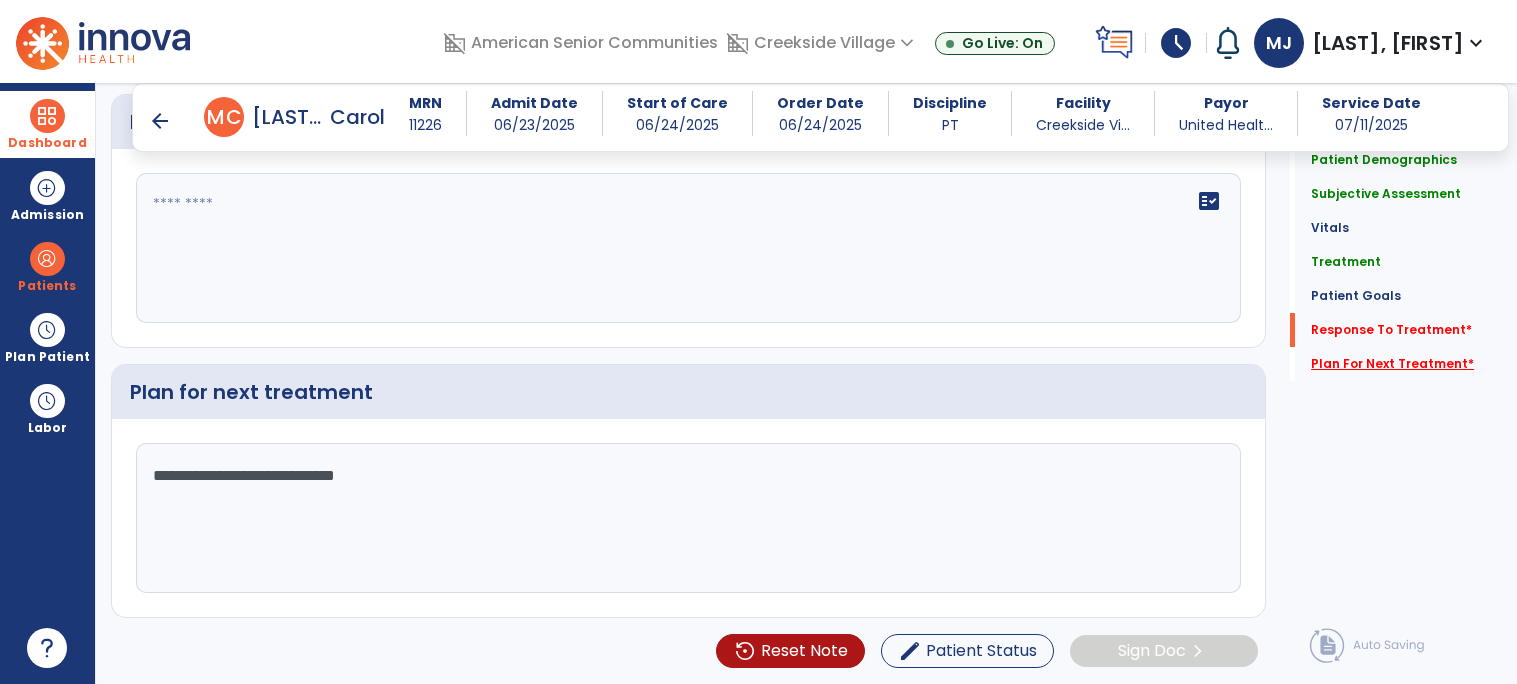 type on "**********" 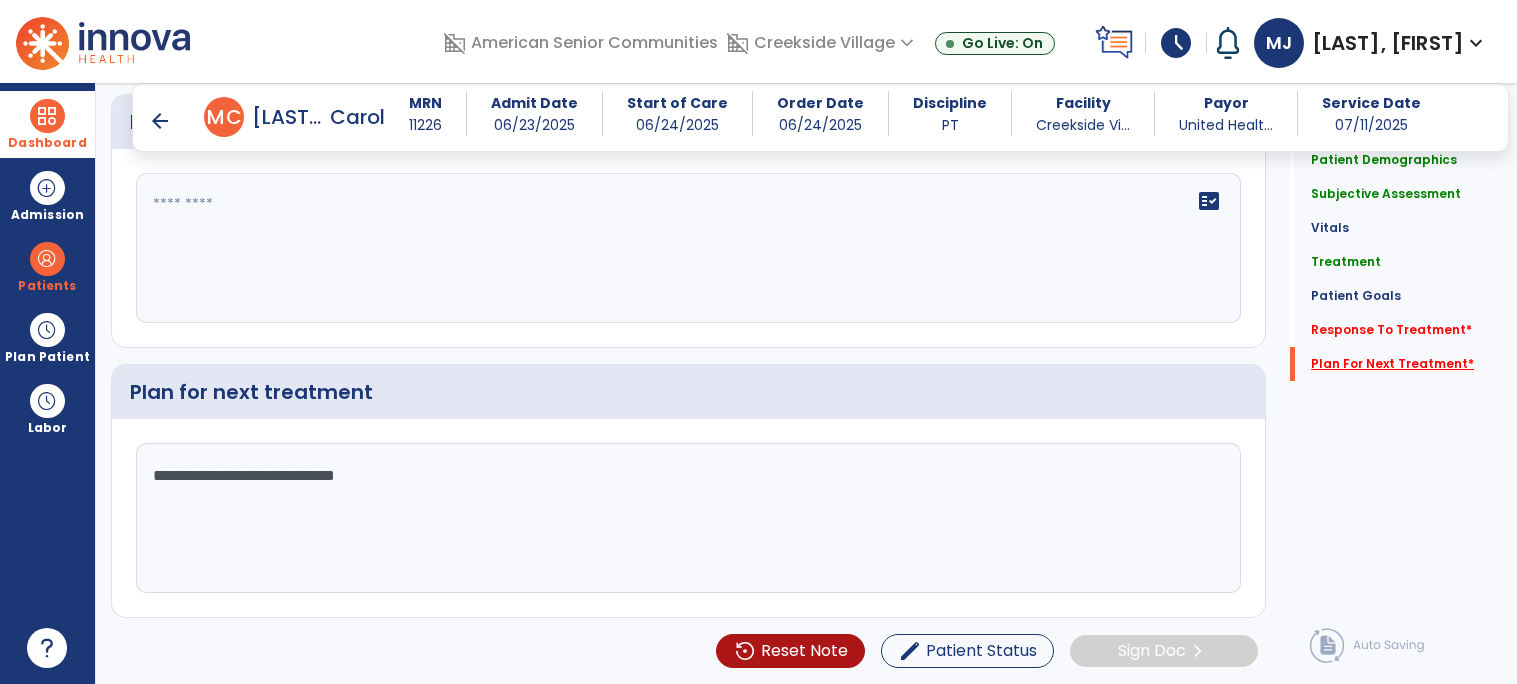 scroll, scrollTop: 3073, scrollLeft: 0, axis: vertical 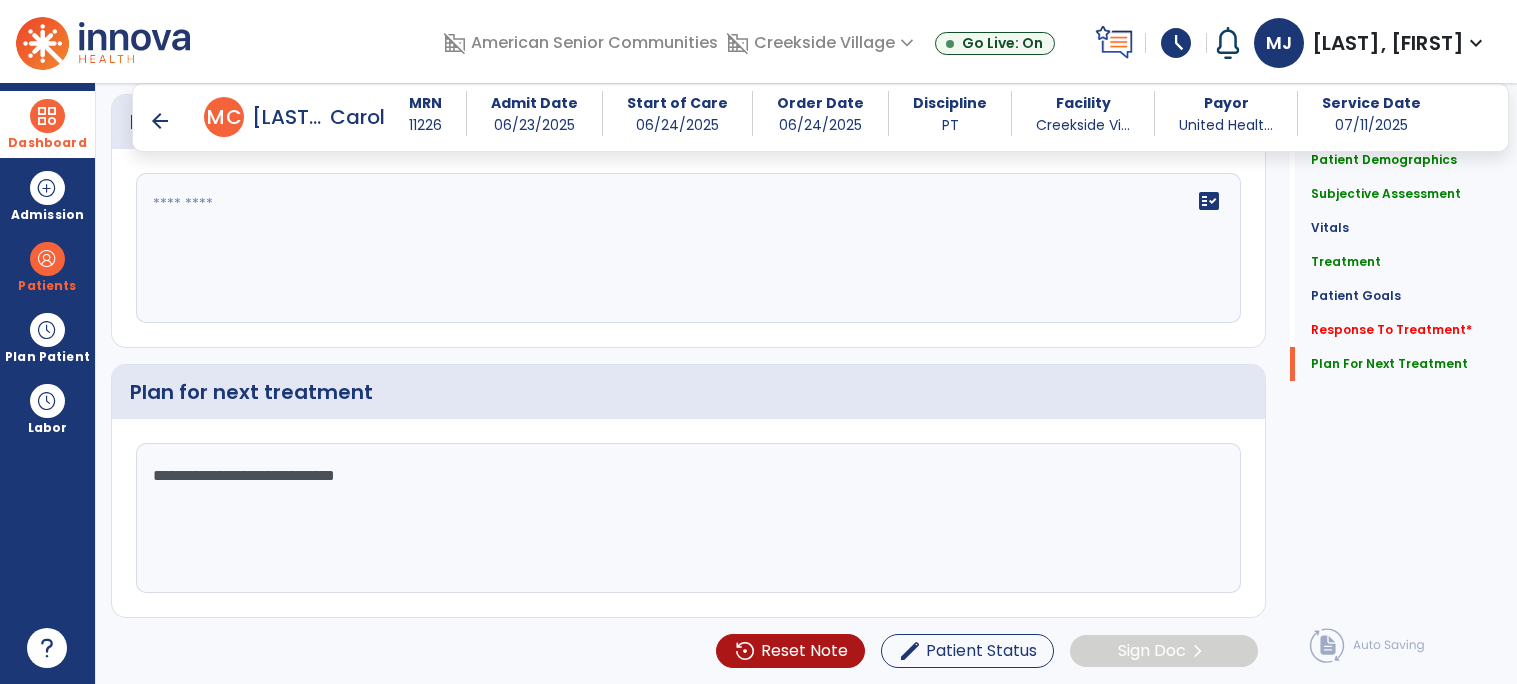click on "**********" 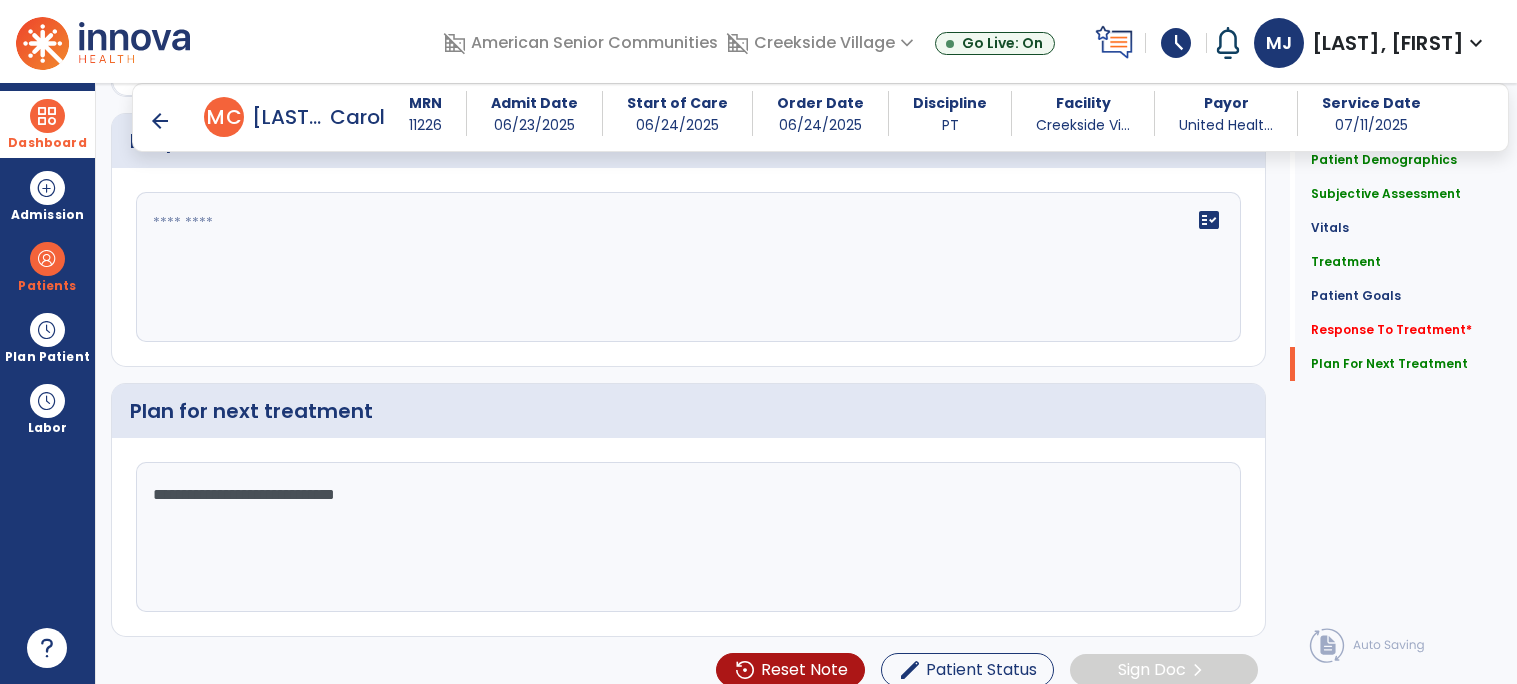 scroll, scrollTop: 3073, scrollLeft: 0, axis: vertical 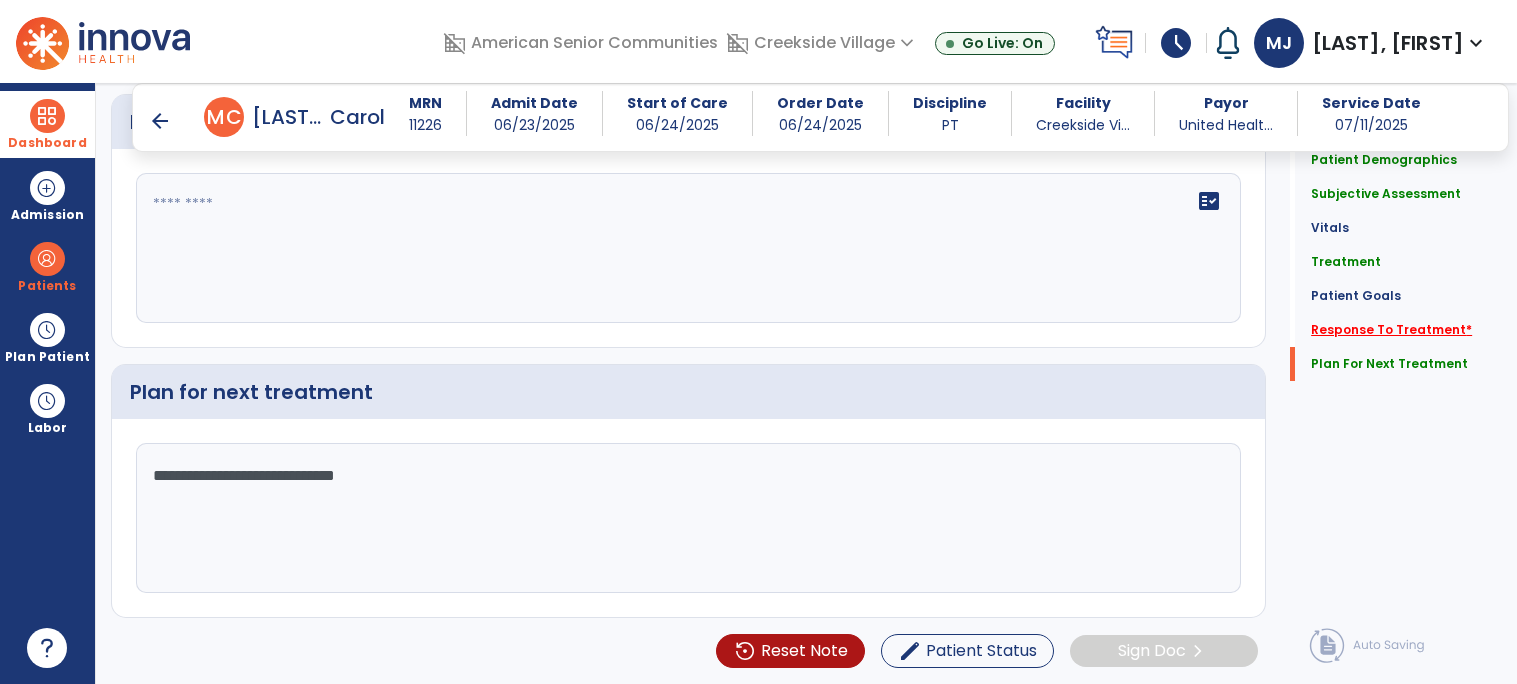 click on "Response To Treatment   *" 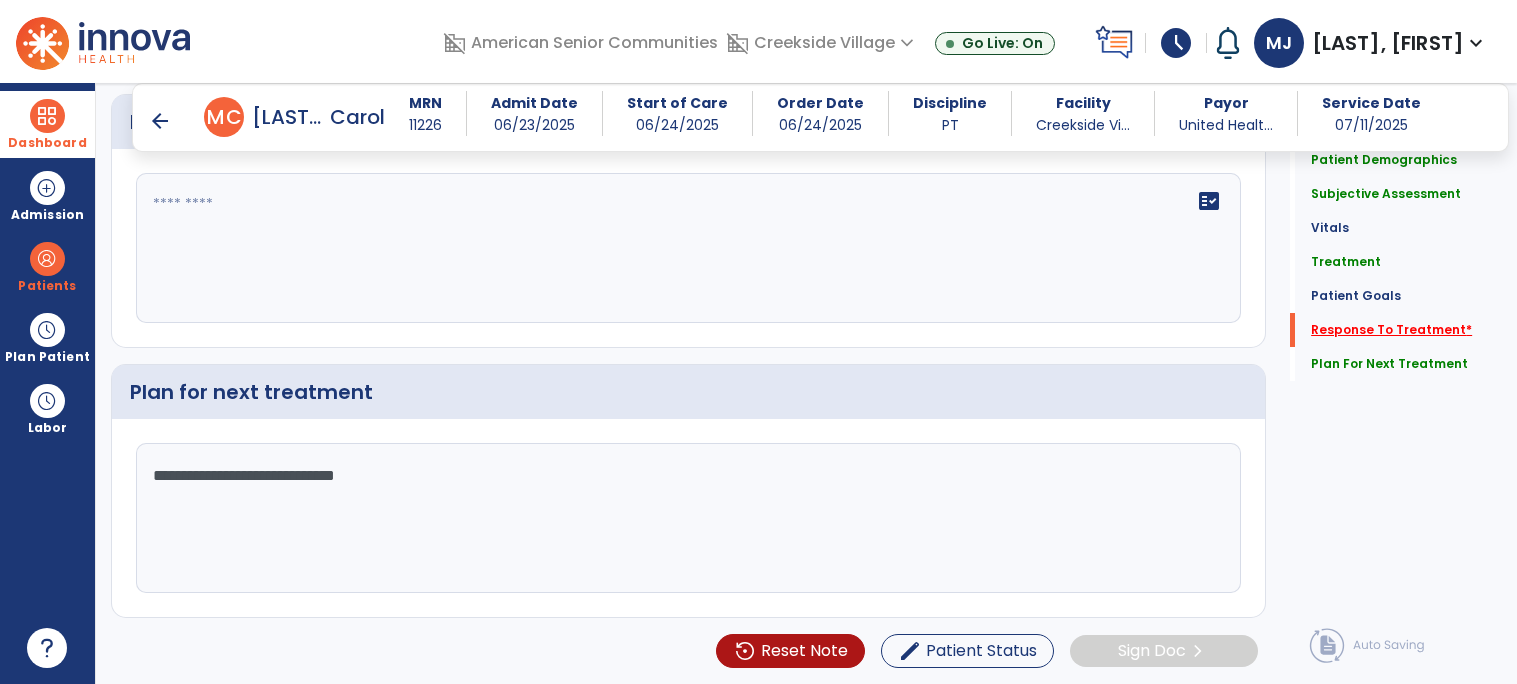 scroll, scrollTop: 2910, scrollLeft: 0, axis: vertical 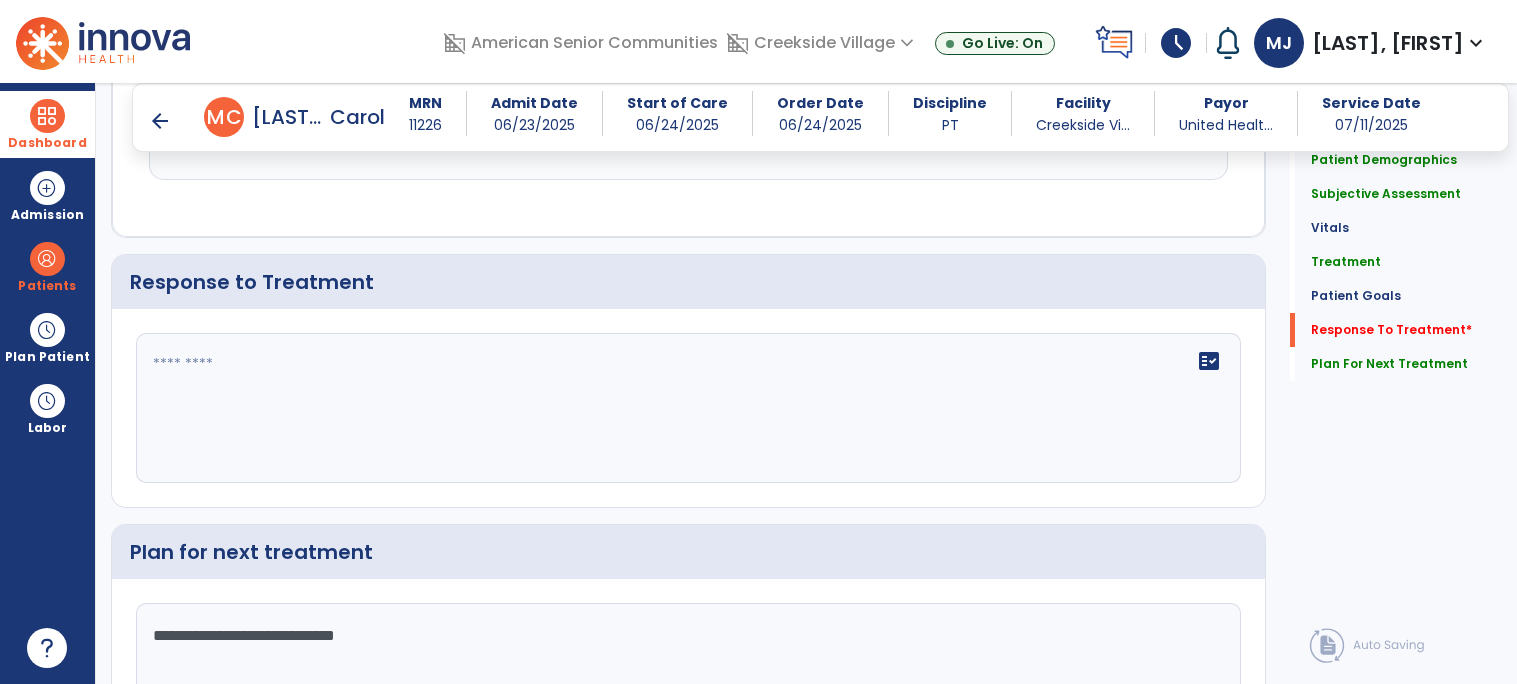 click on "fact_check" 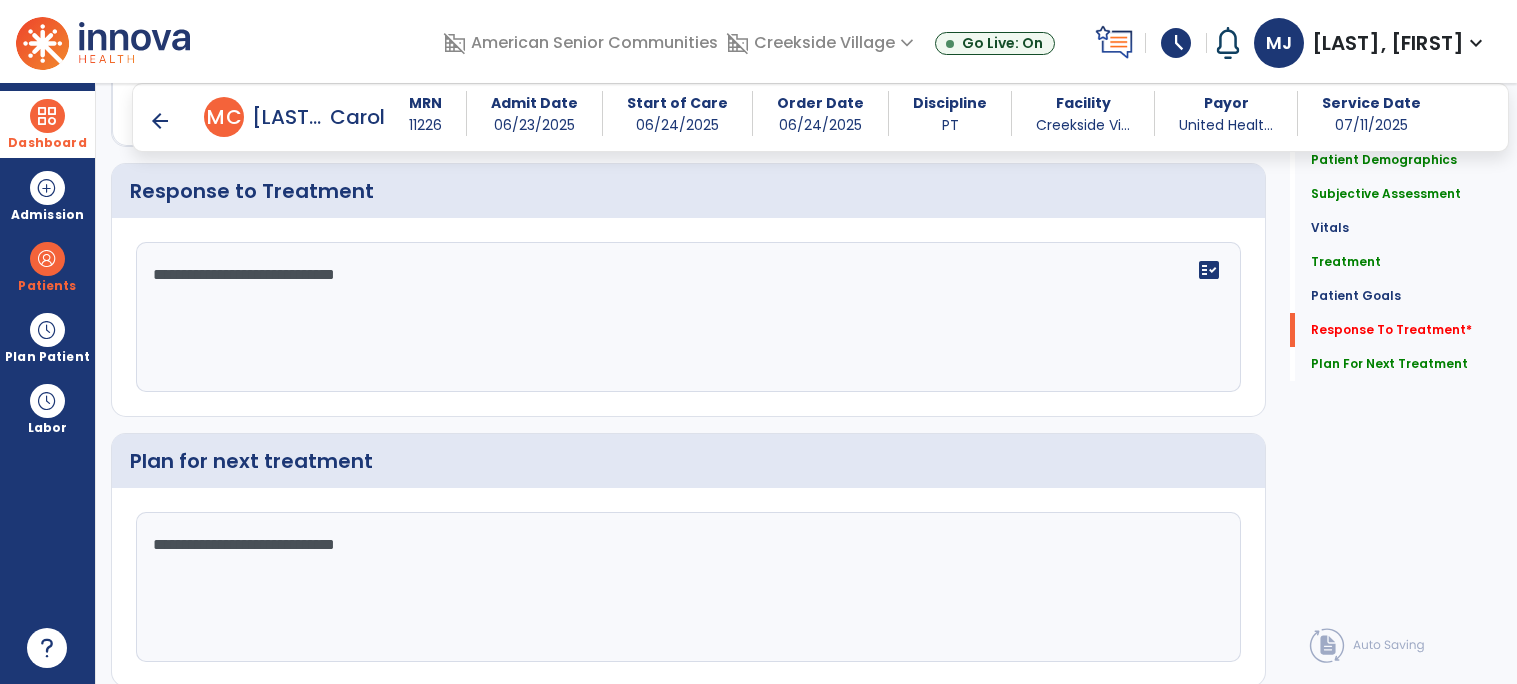 scroll, scrollTop: 3037, scrollLeft: 0, axis: vertical 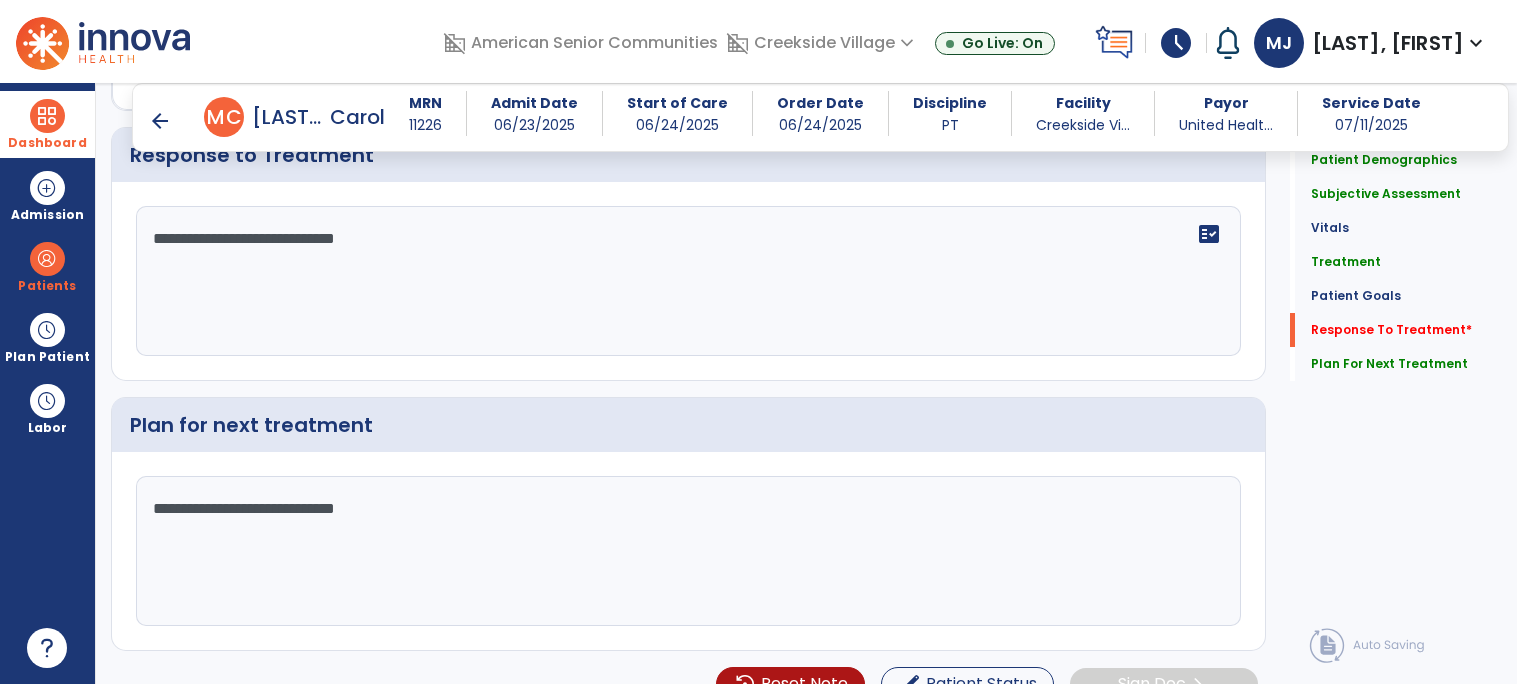 type on "**********" 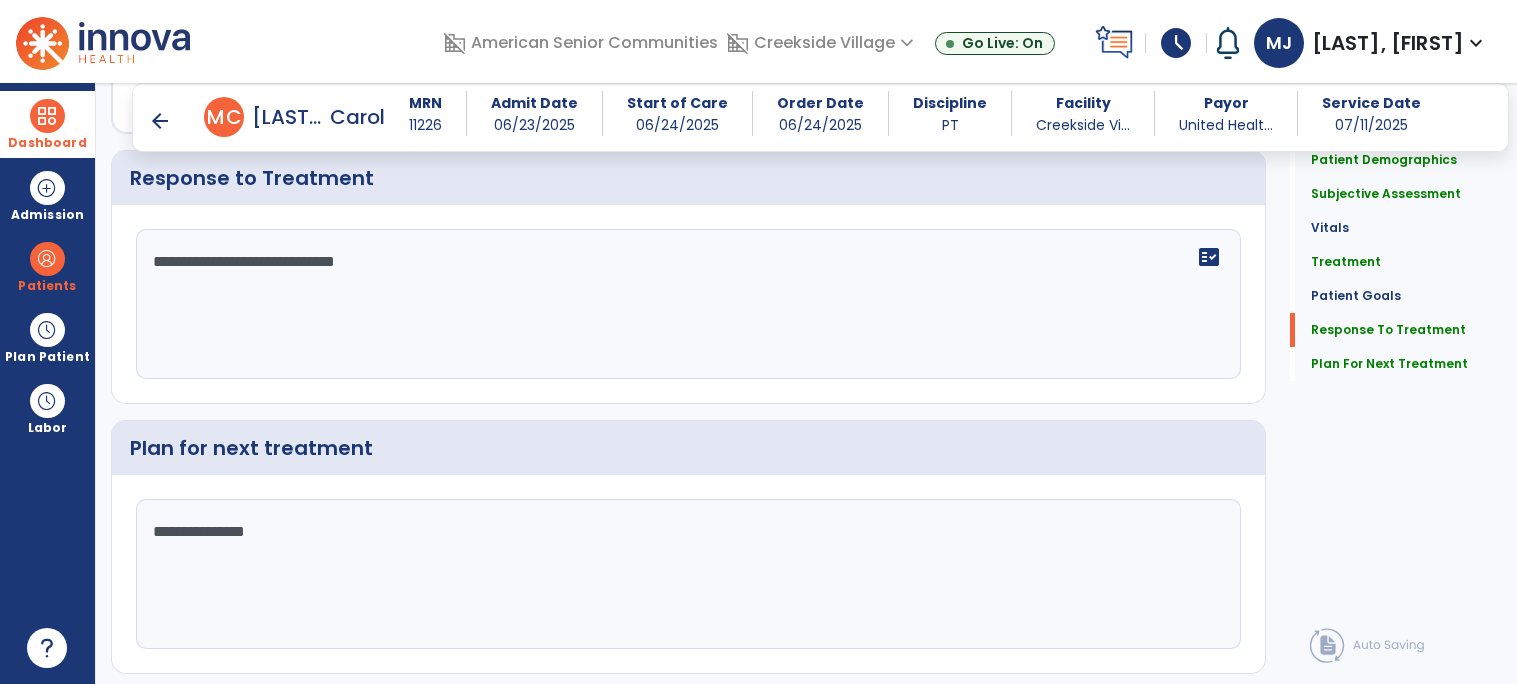 scroll, scrollTop: 3037, scrollLeft: 0, axis: vertical 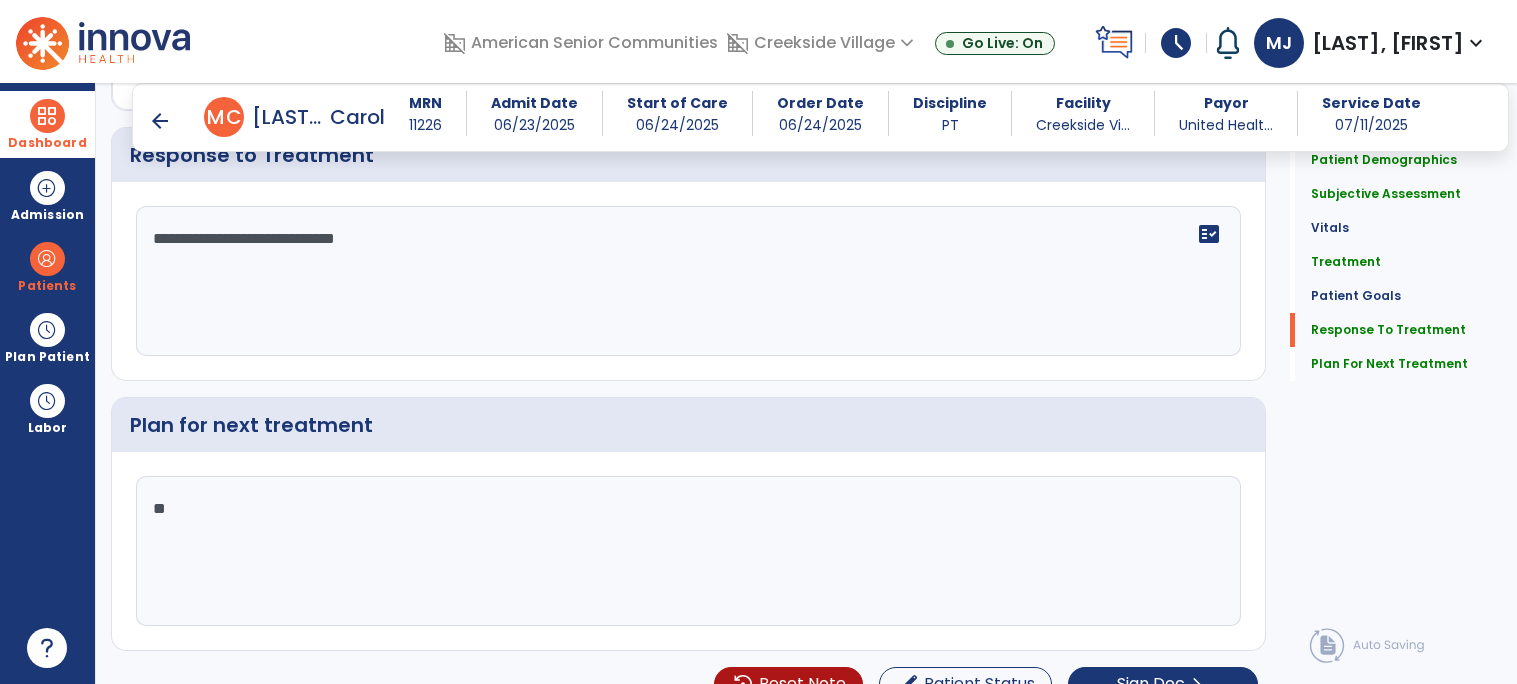 type on "*" 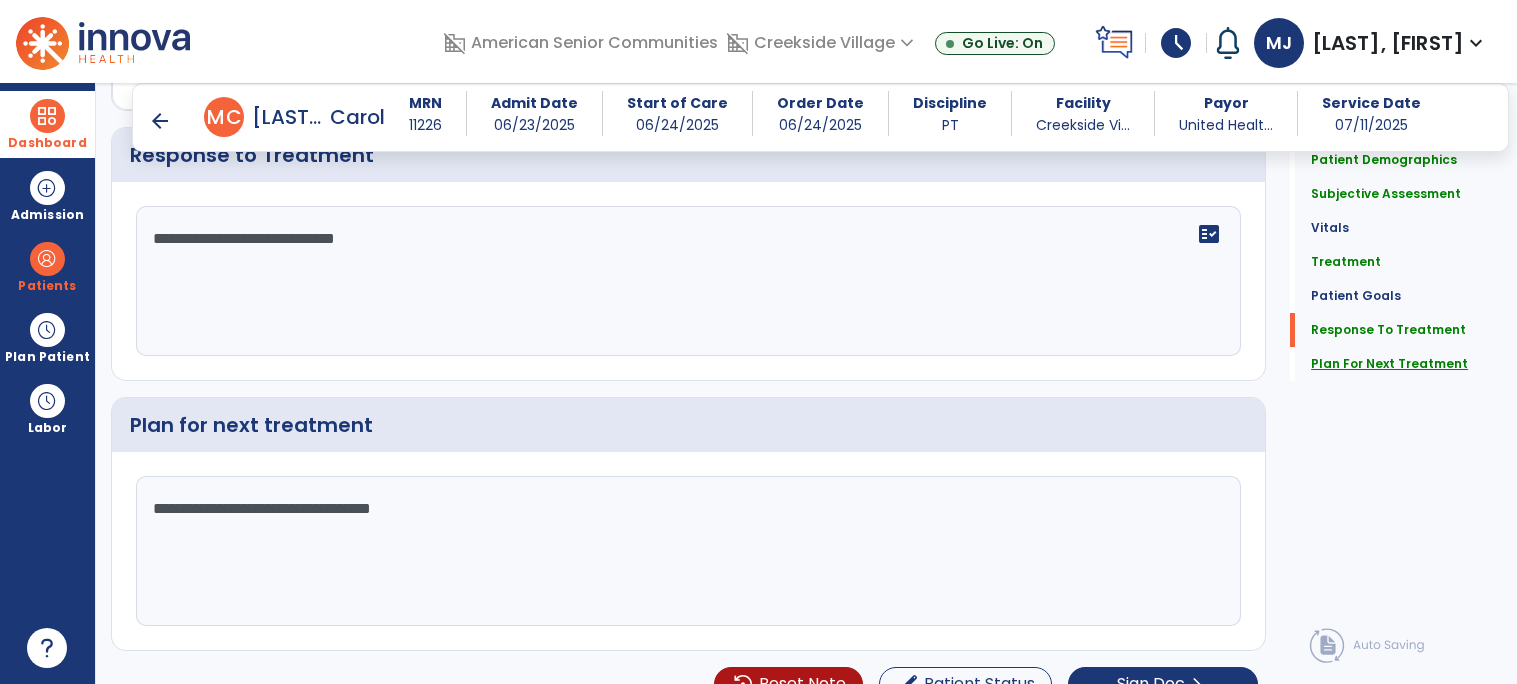 type on "**********" 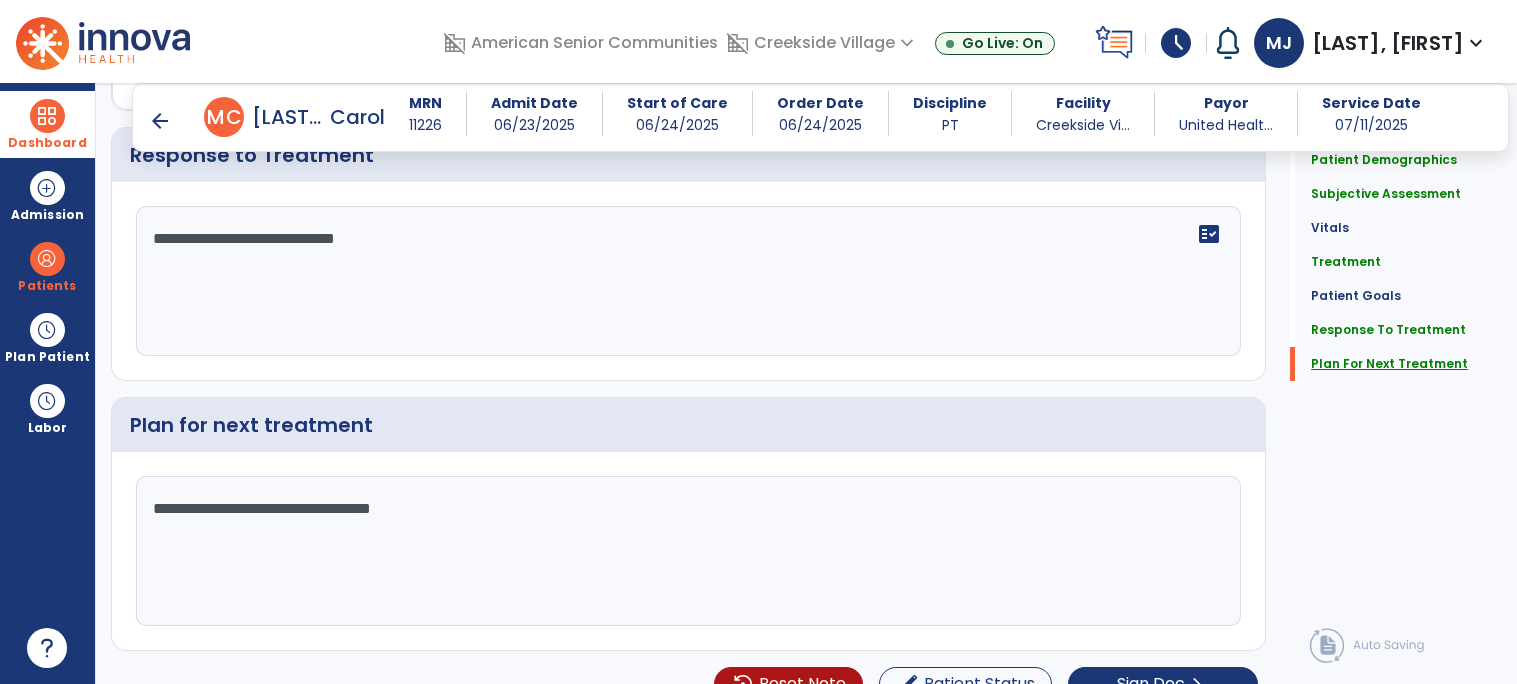 scroll, scrollTop: 3073, scrollLeft: 0, axis: vertical 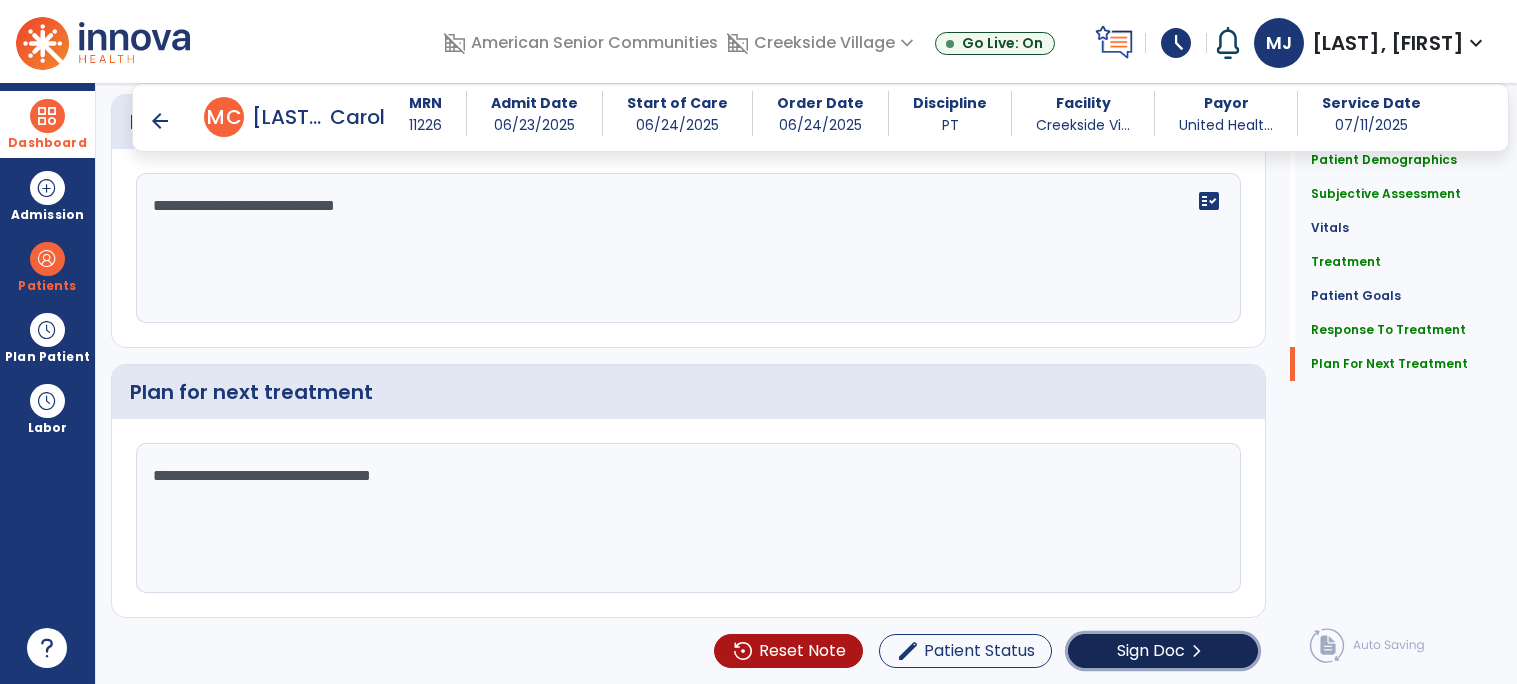 click on "chevron_right" 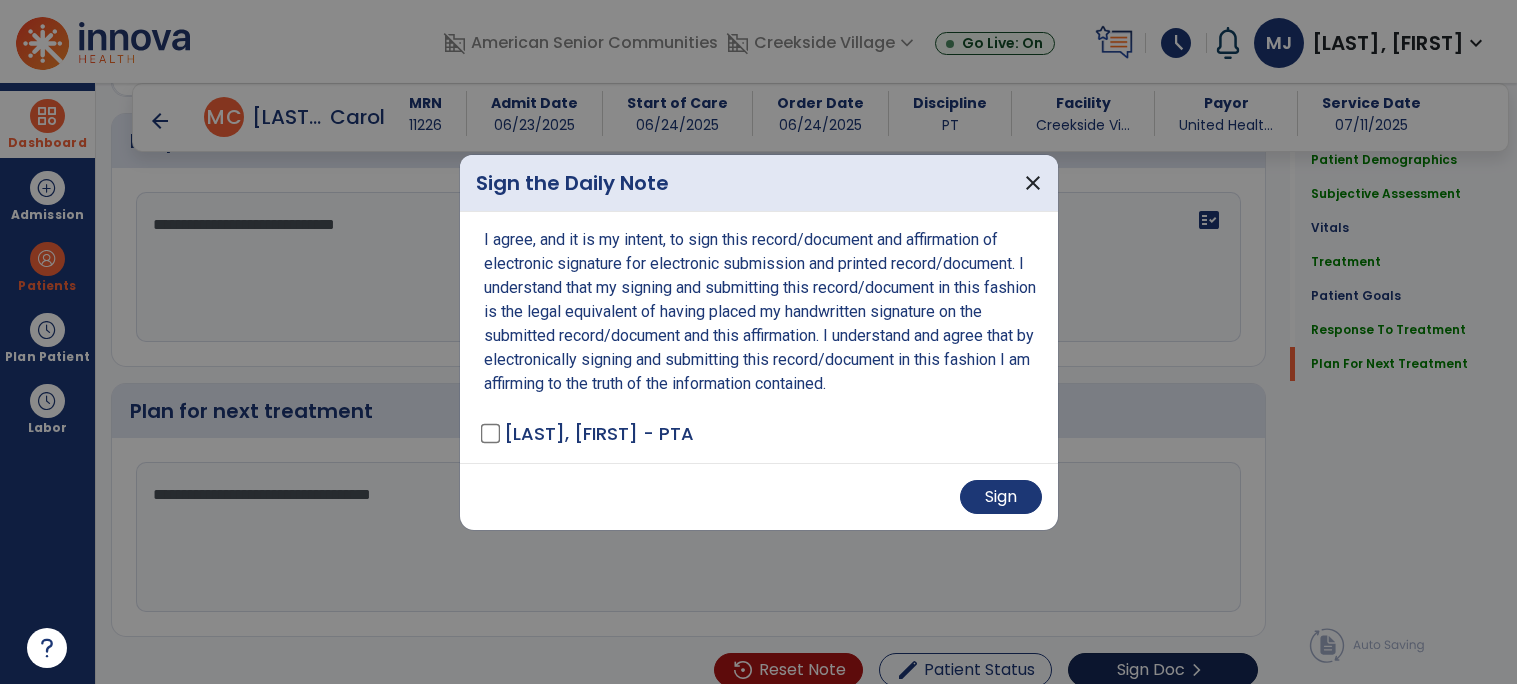 scroll, scrollTop: 3073, scrollLeft: 0, axis: vertical 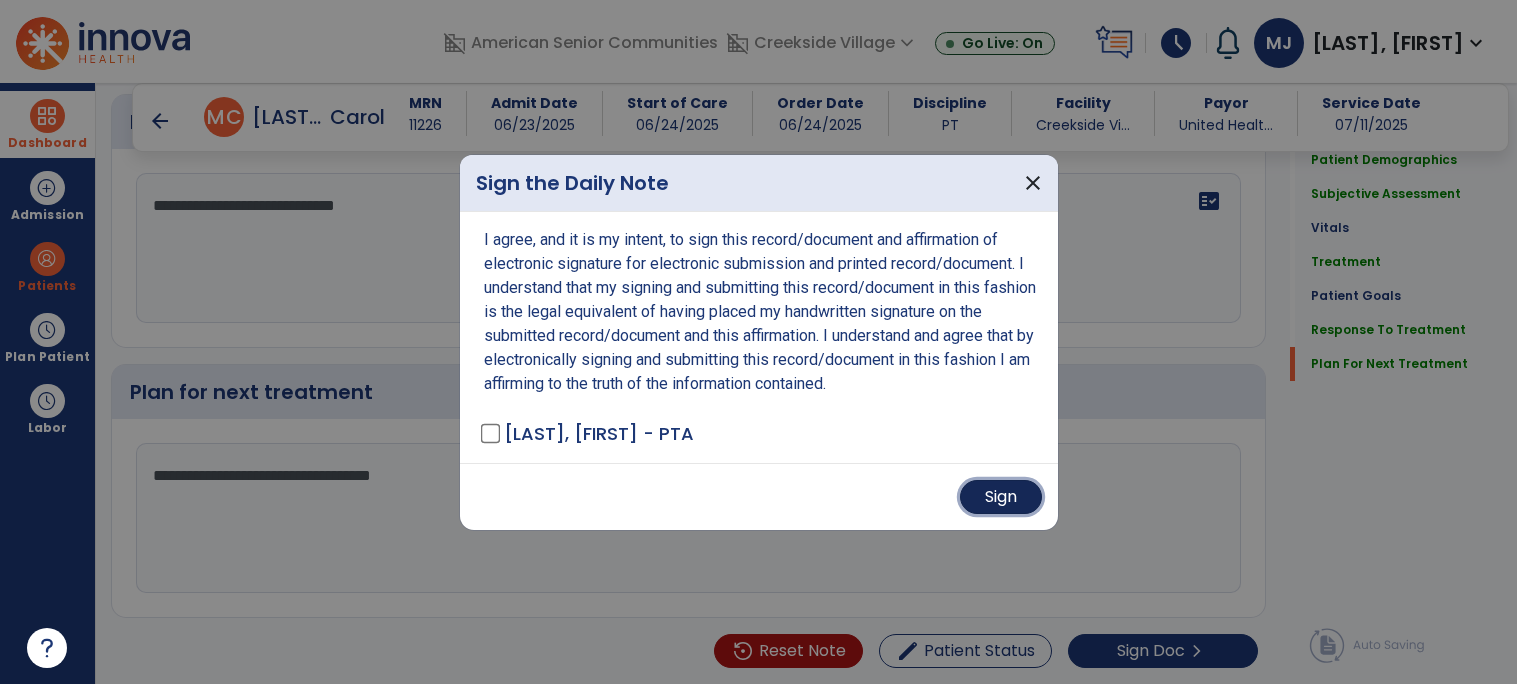 click on "Sign" at bounding box center (1001, 497) 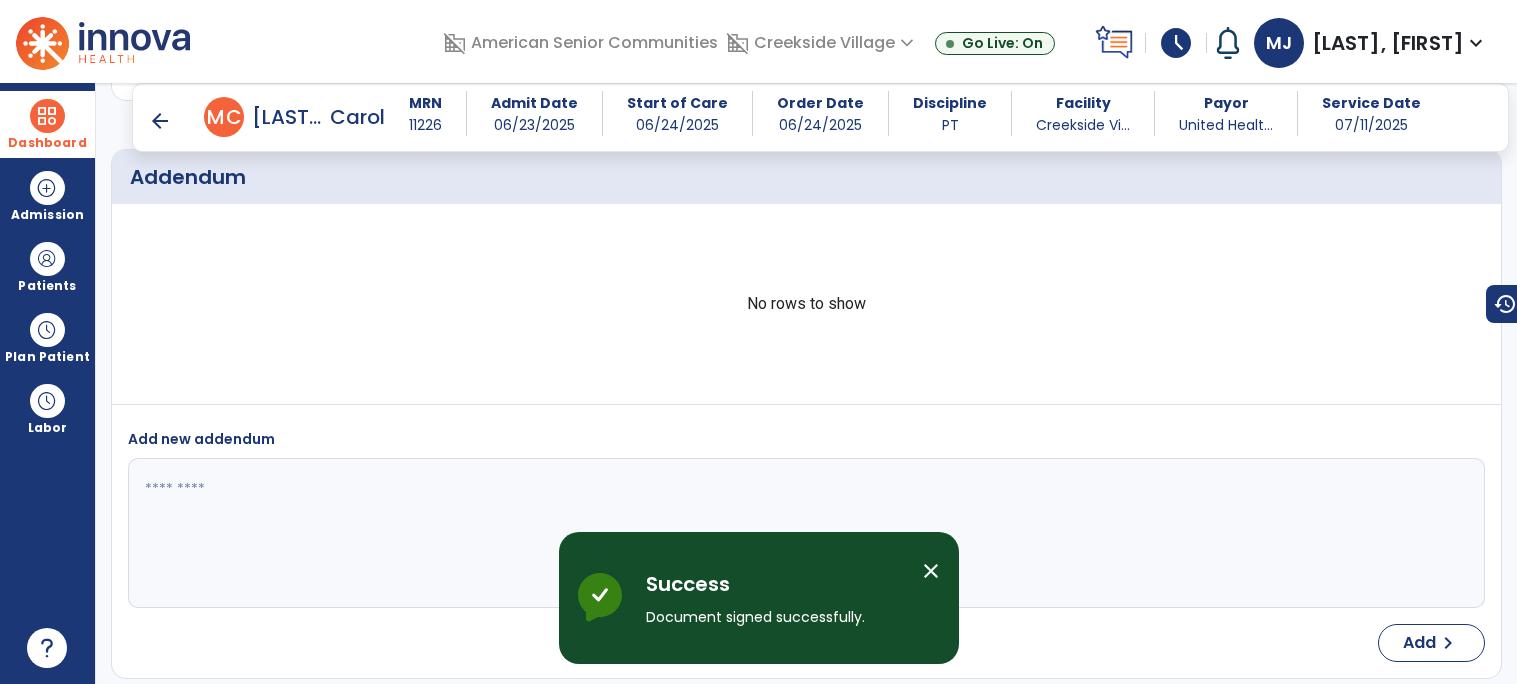 scroll, scrollTop: 4143, scrollLeft: 0, axis: vertical 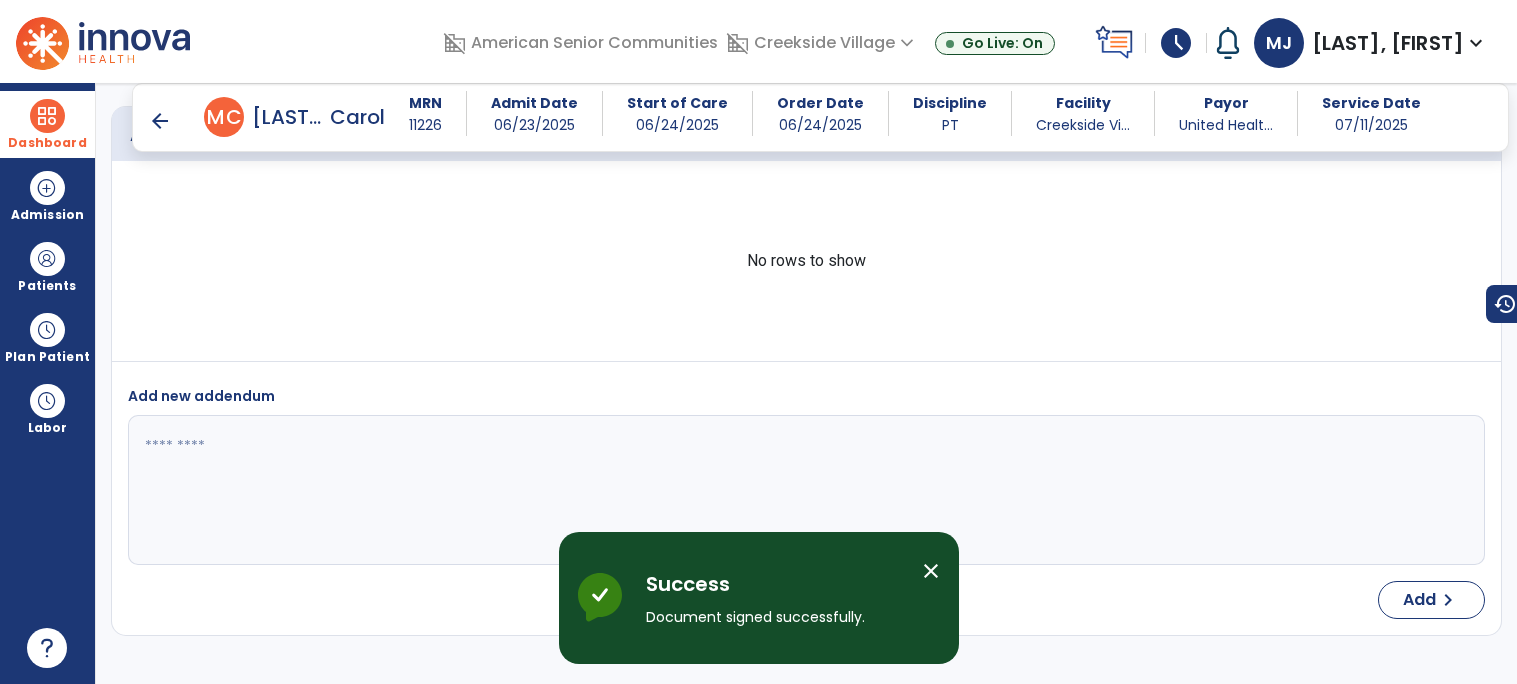 click on "close" at bounding box center [931, 571] 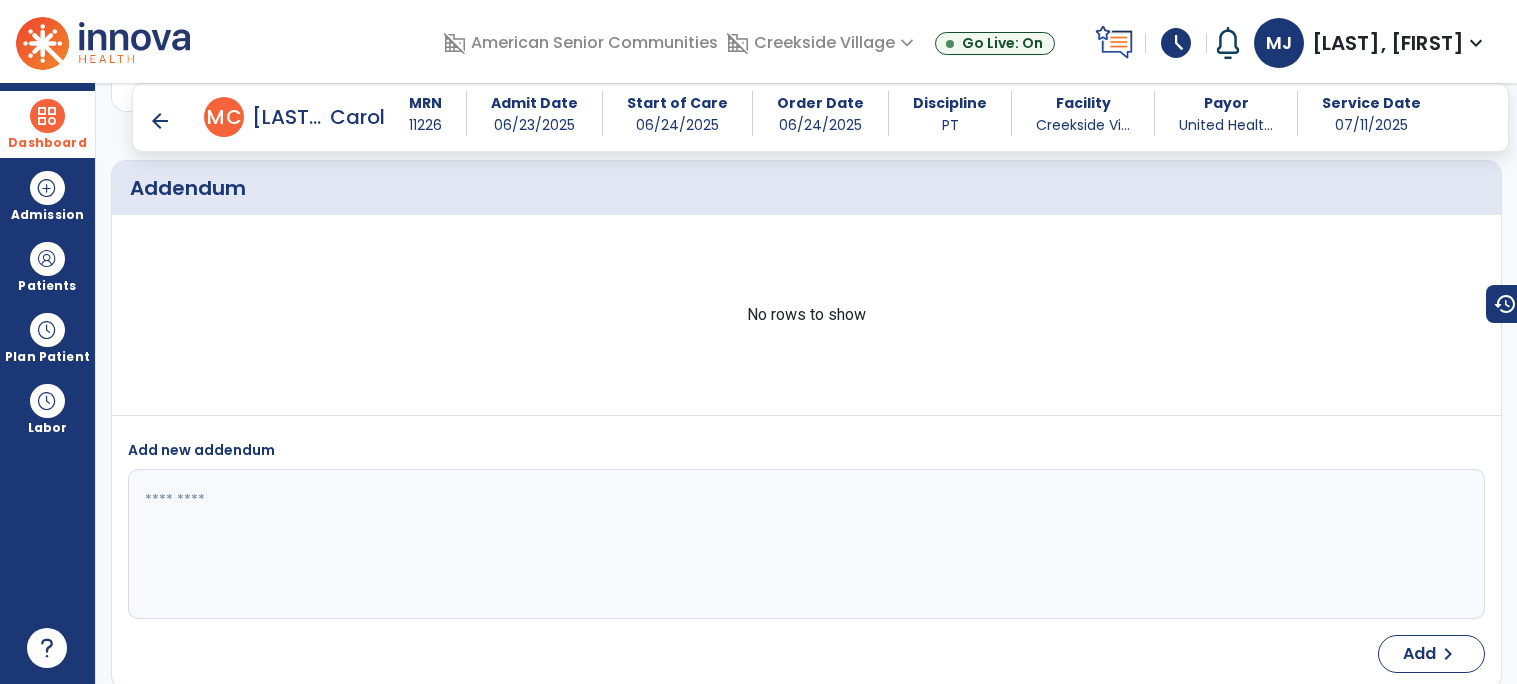 scroll, scrollTop: 4198, scrollLeft: 0, axis: vertical 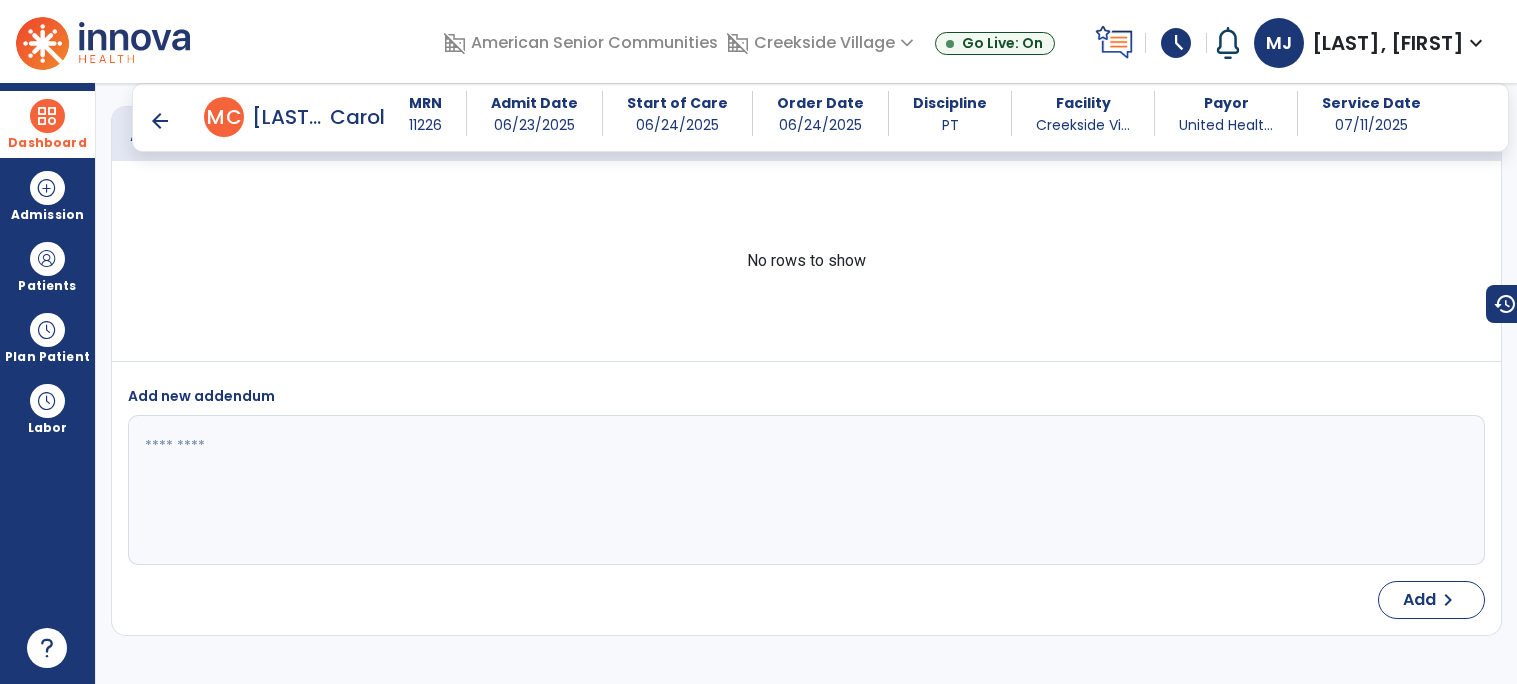 click on "Dashboard" at bounding box center [47, 143] 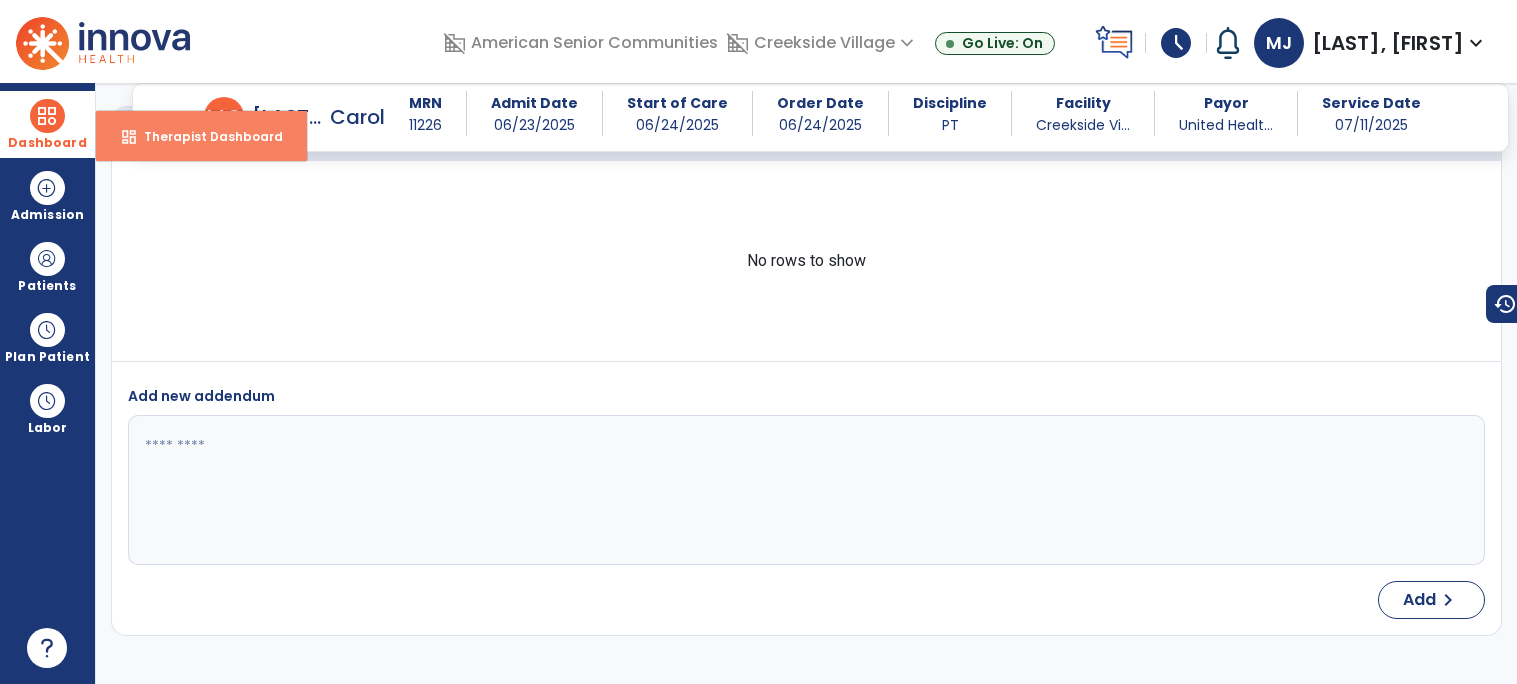 click on "Therapist Dashboard" at bounding box center (205, 136) 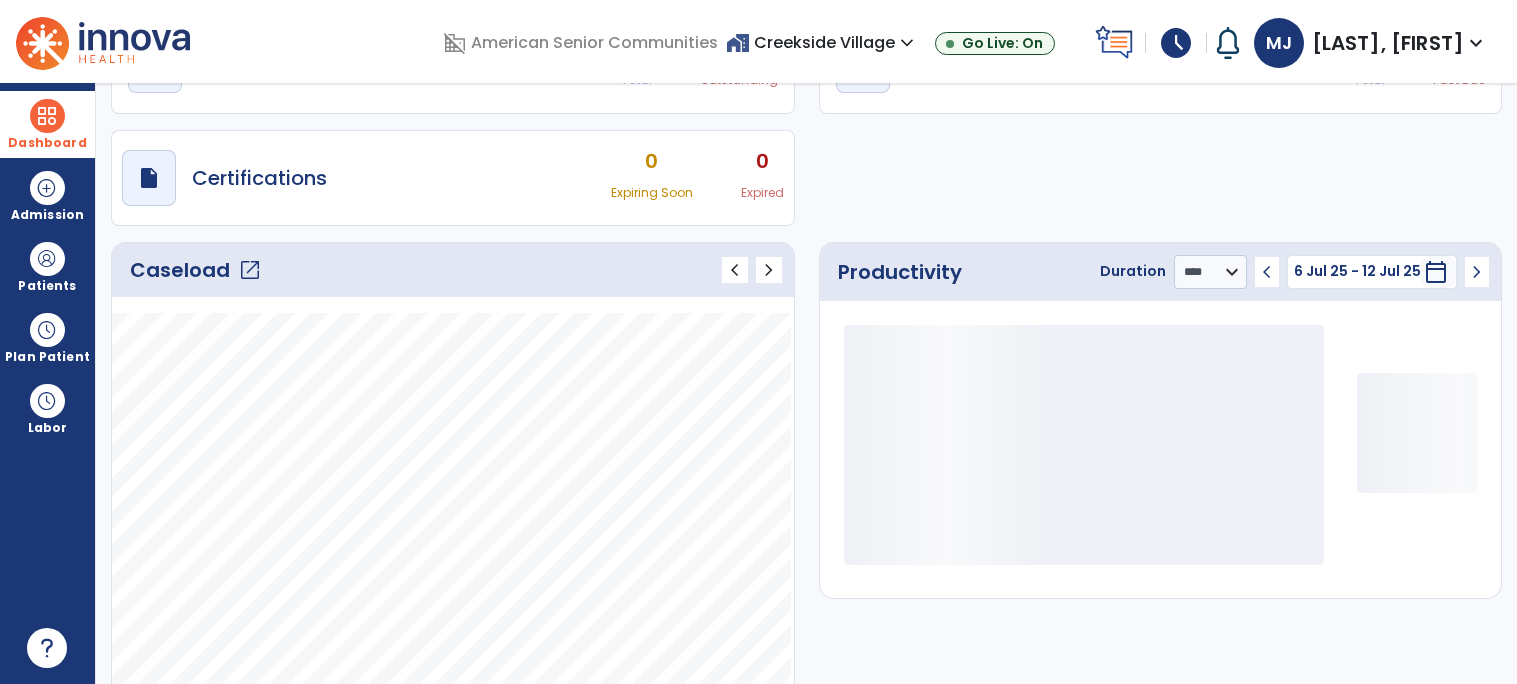 scroll, scrollTop: 125, scrollLeft: 0, axis: vertical 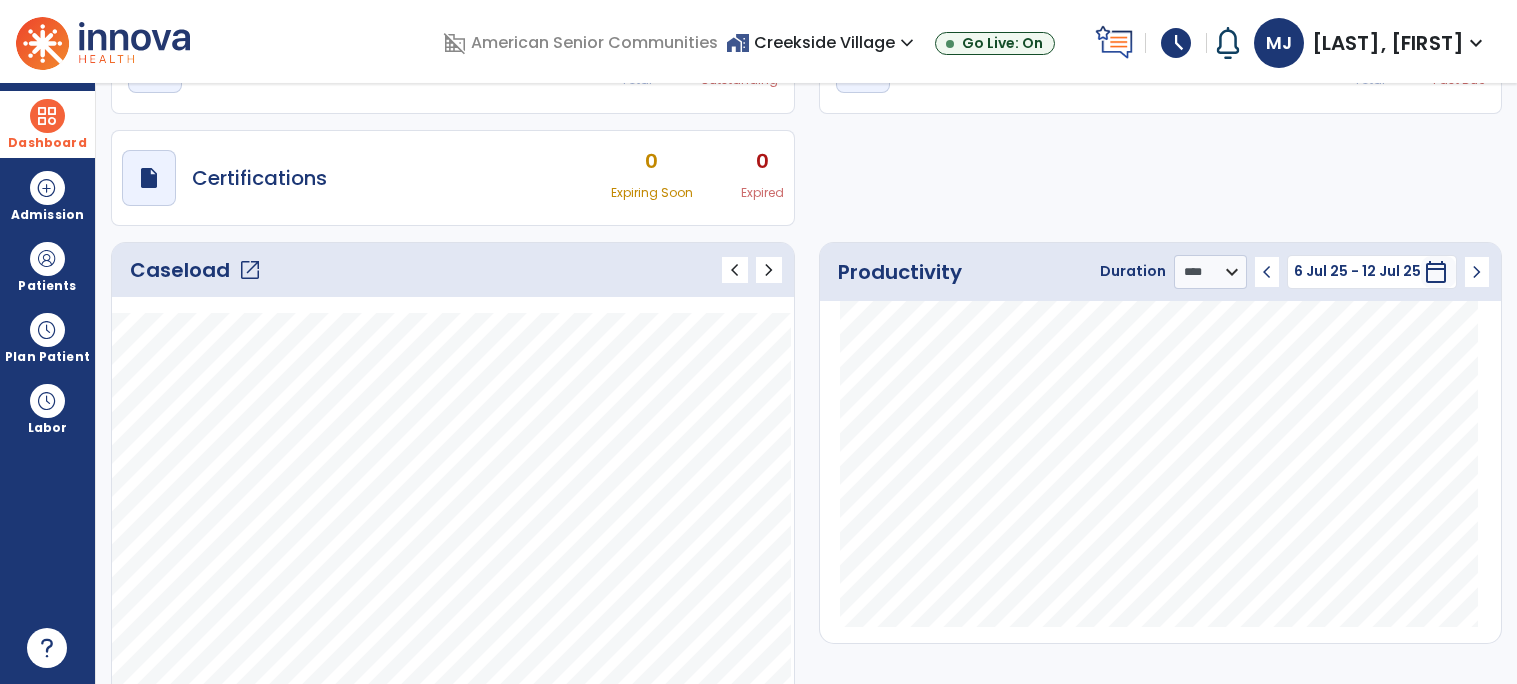 click on "open_in_new" 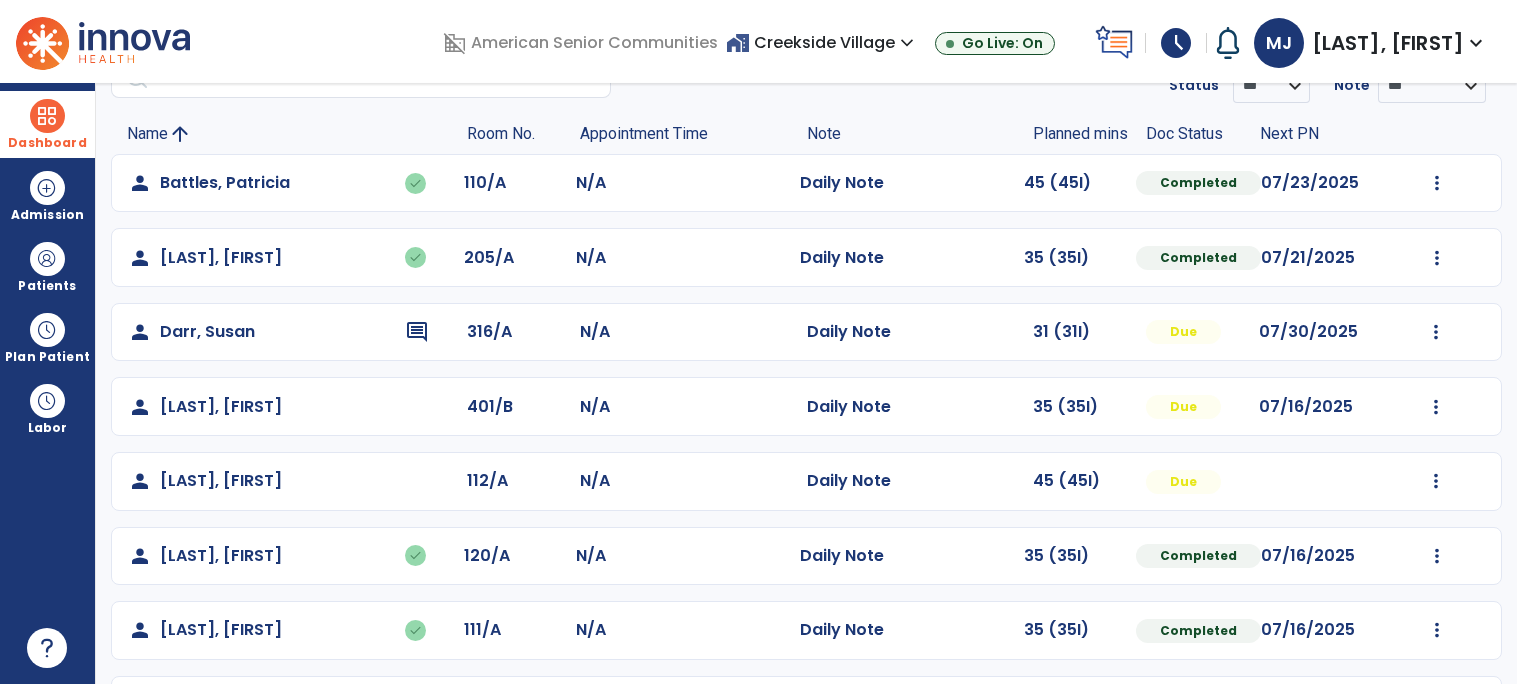 scroll, scrollTop: 177, scrollLeft: 0, axis: vertical 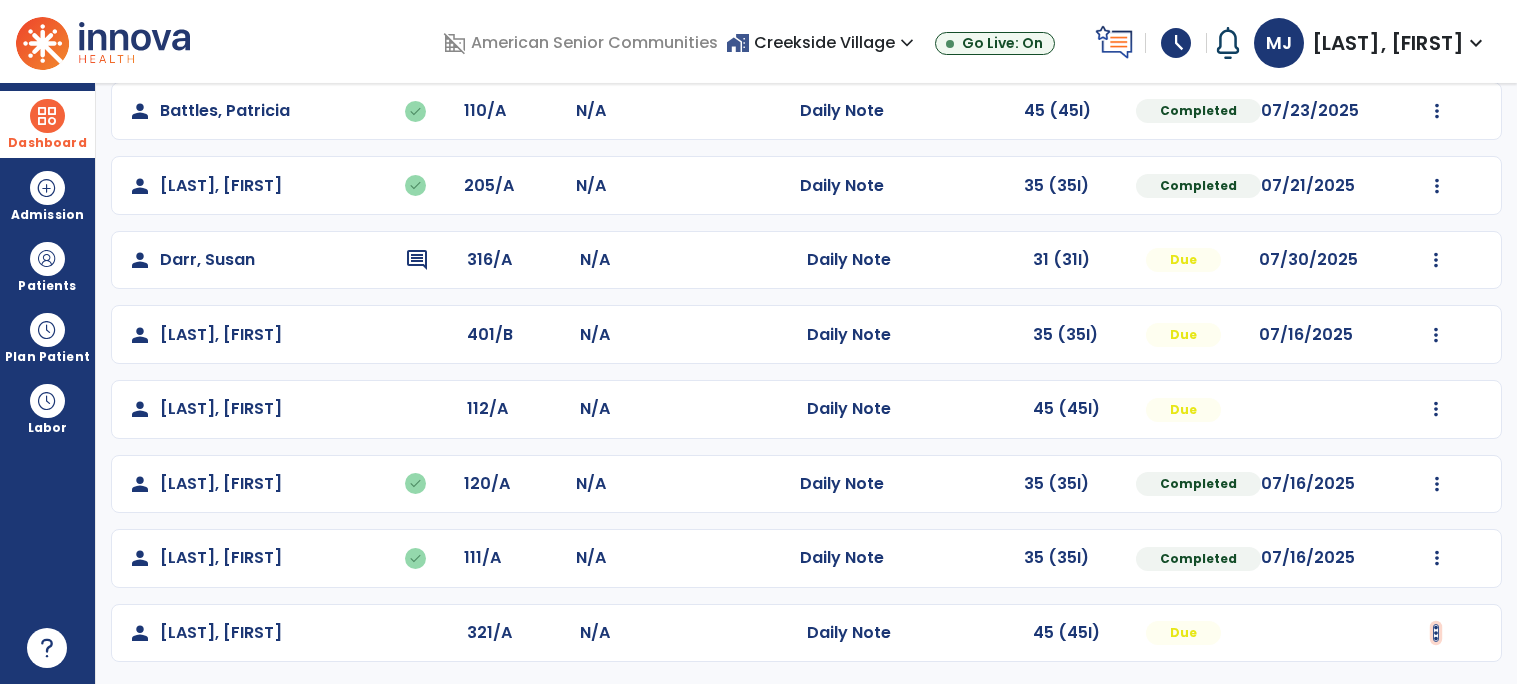 click at bounding box center (1437, 111) 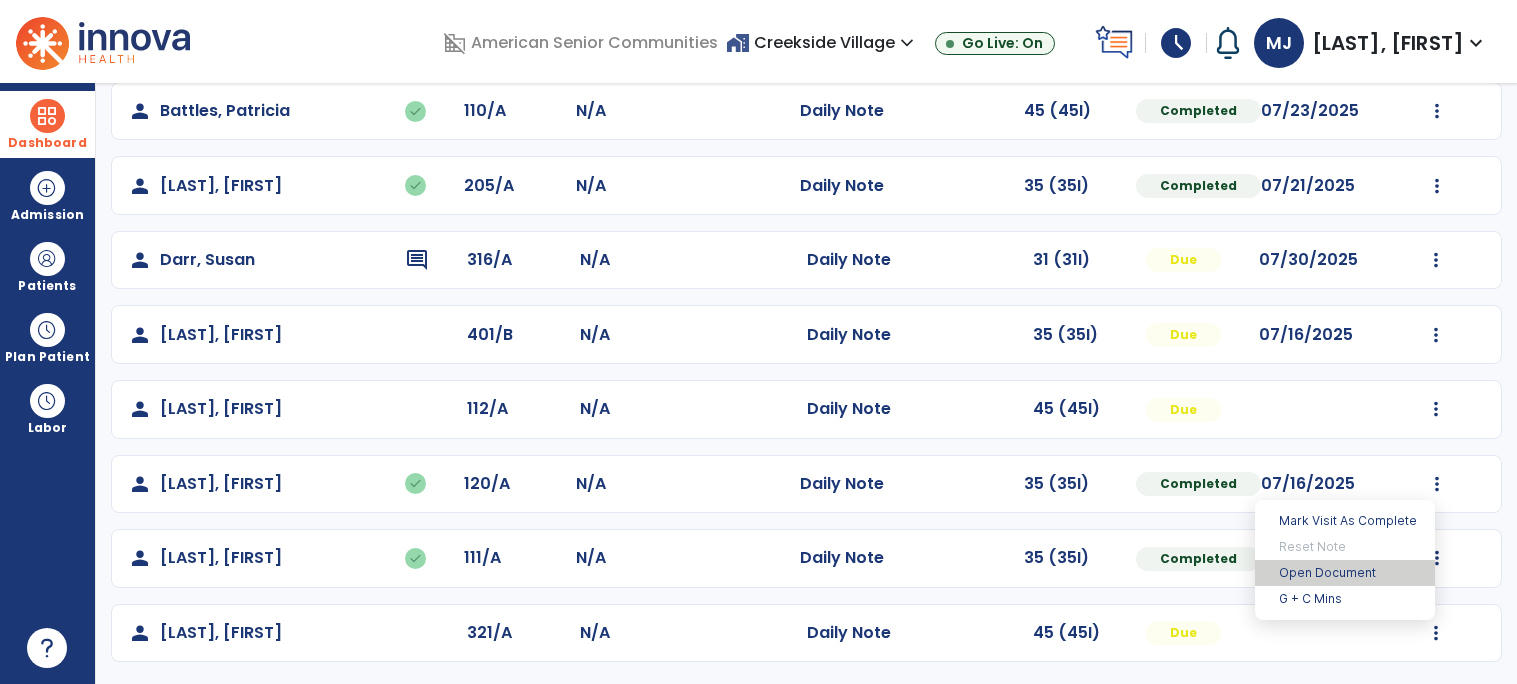 click on "Open Document" at bounding box center (1345, 573) 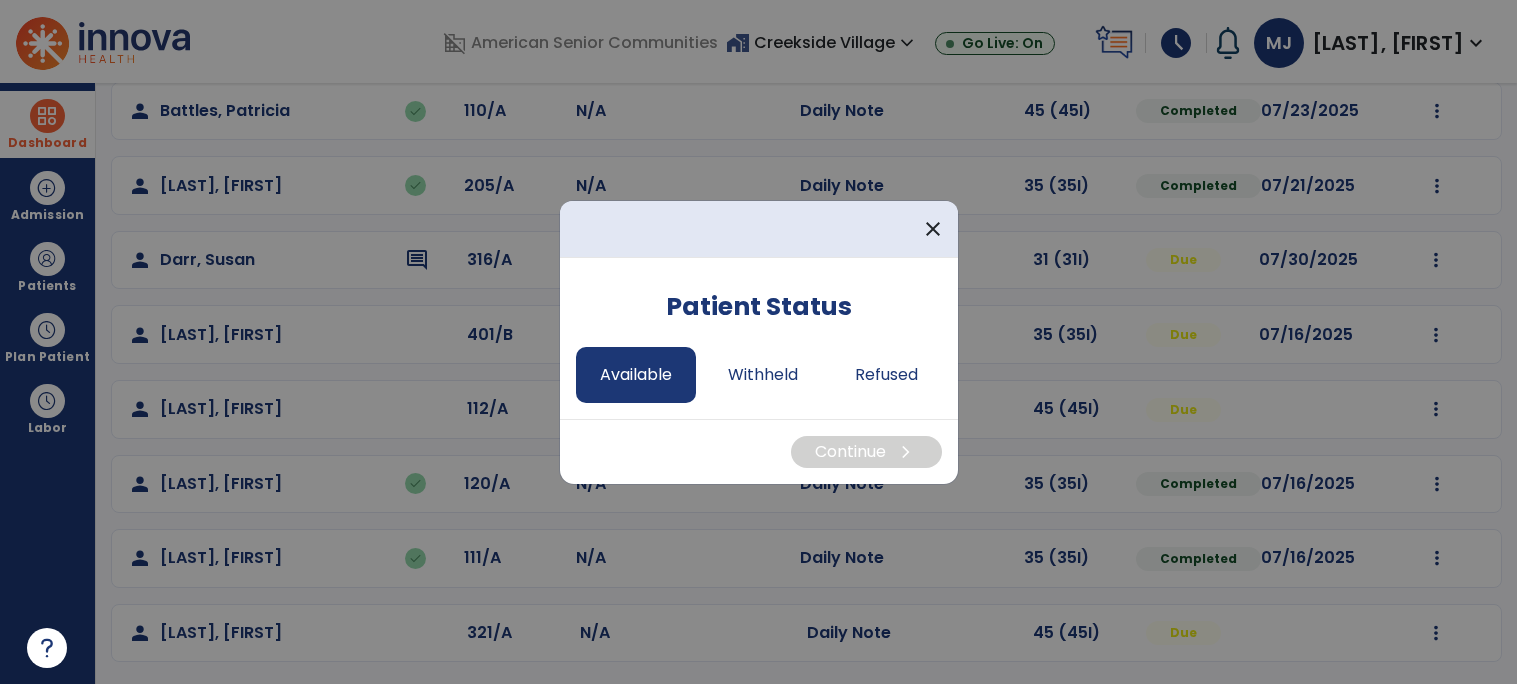 click on "Available" at bounding box center (636, 375) 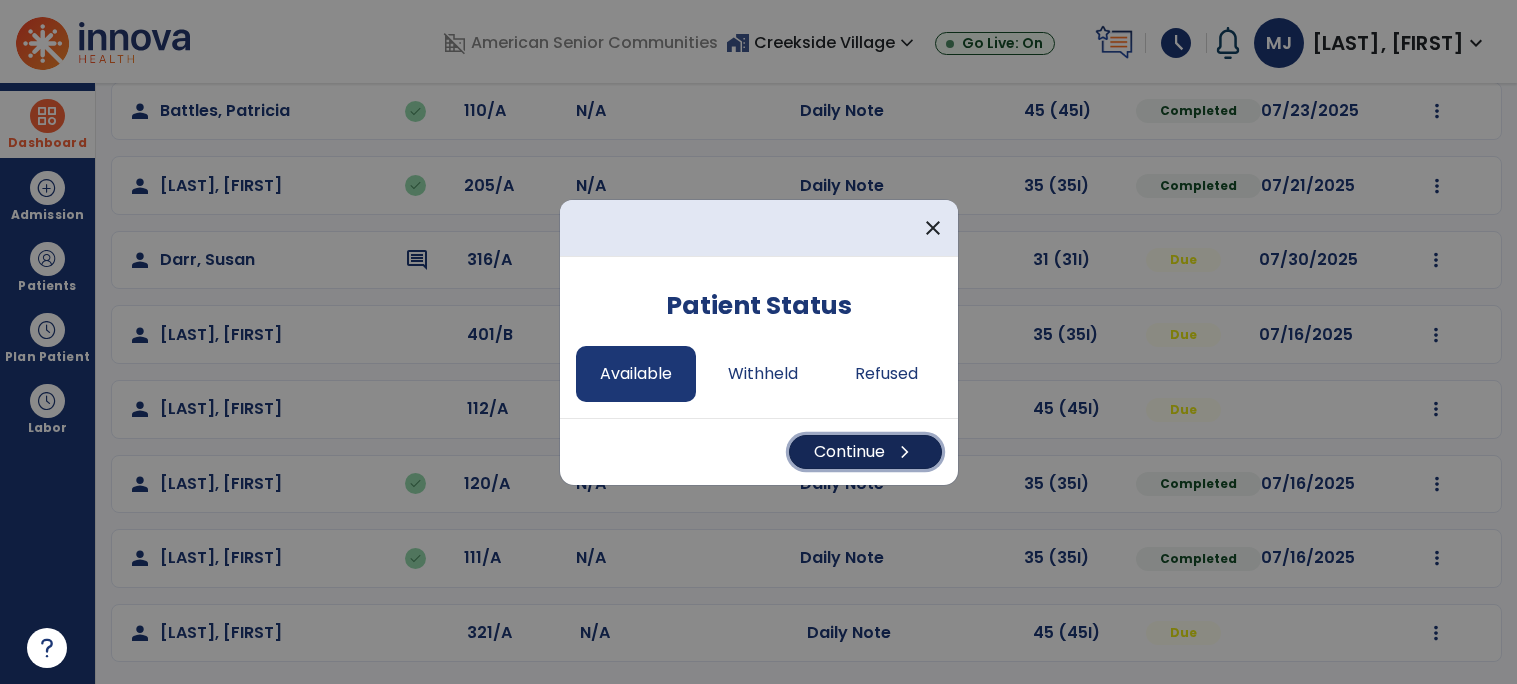 click on "chevron_right" at bounding box center (905, 452) 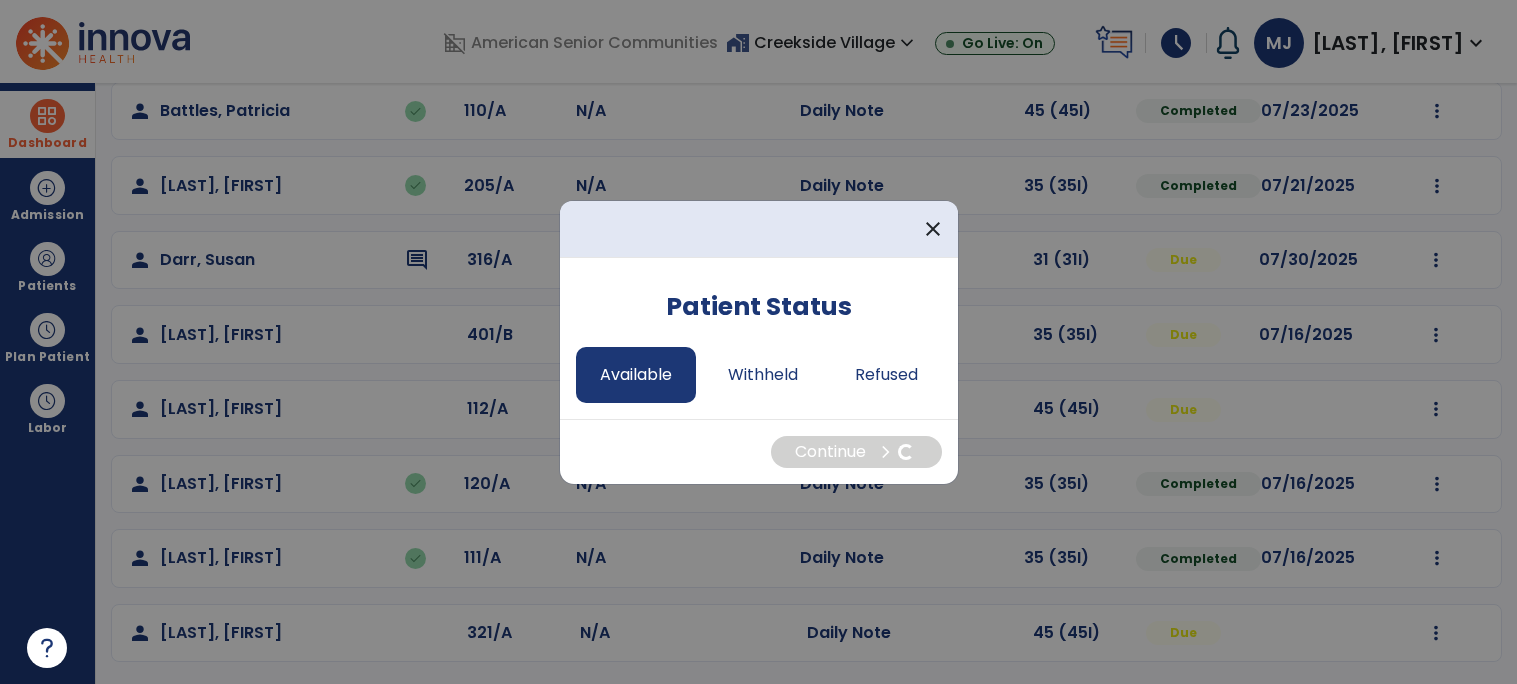 select on "*" 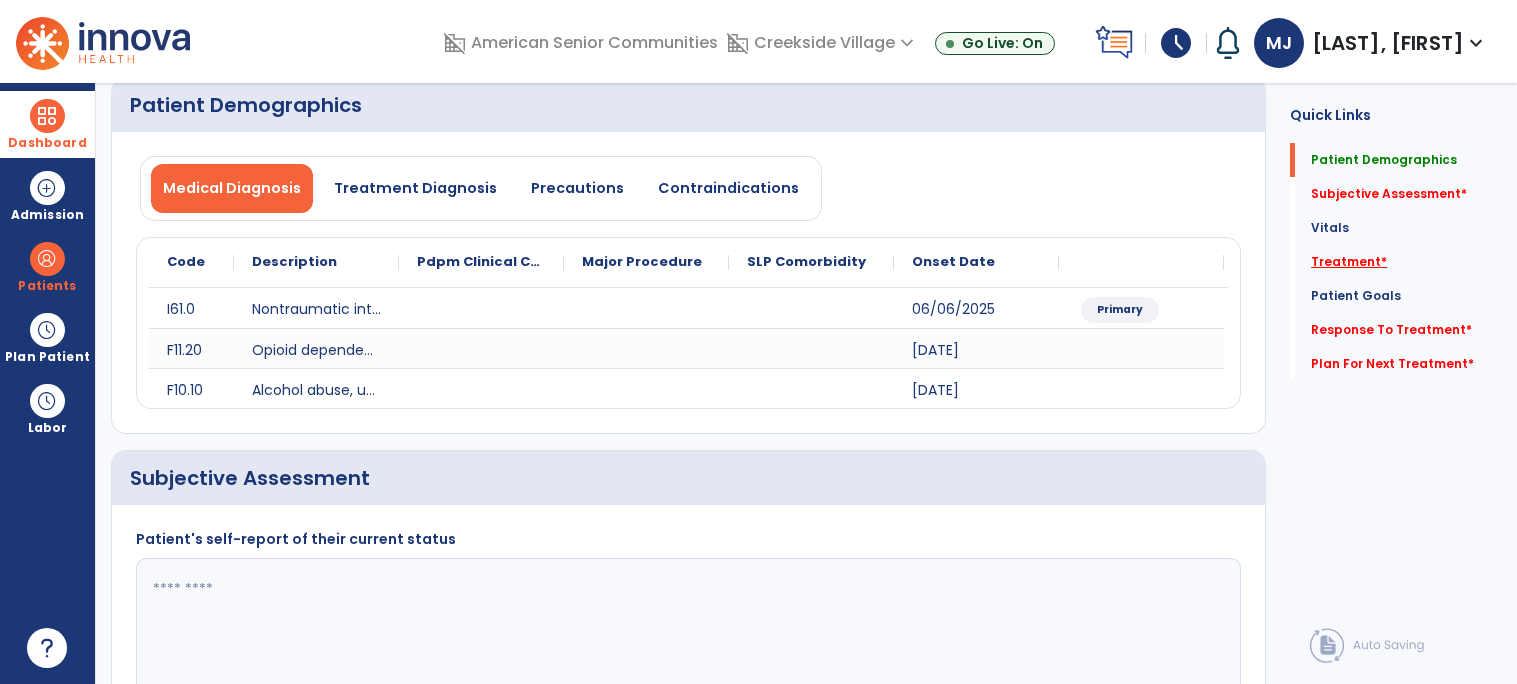 click on "Treatment   *" 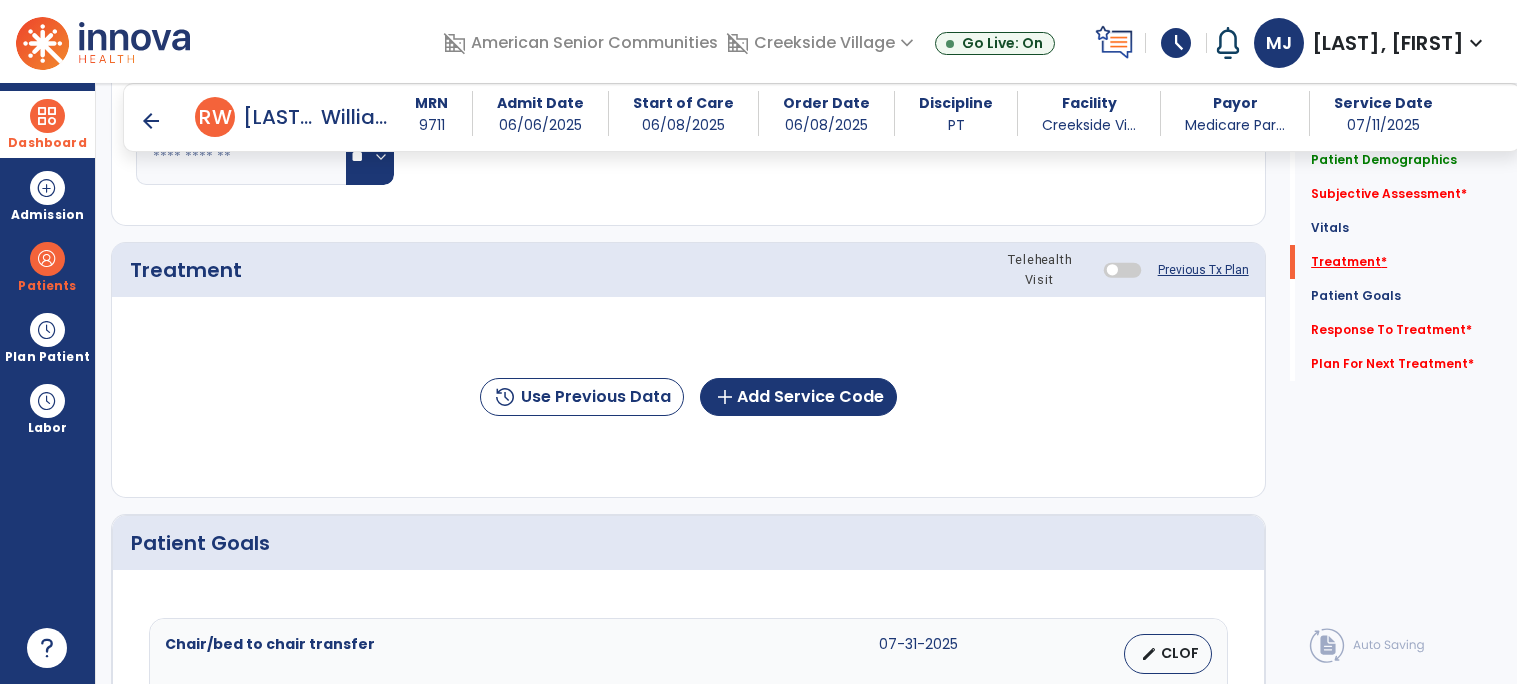 scroll, scrollTop: 1093, scrollLeft: 0, axis: vertical 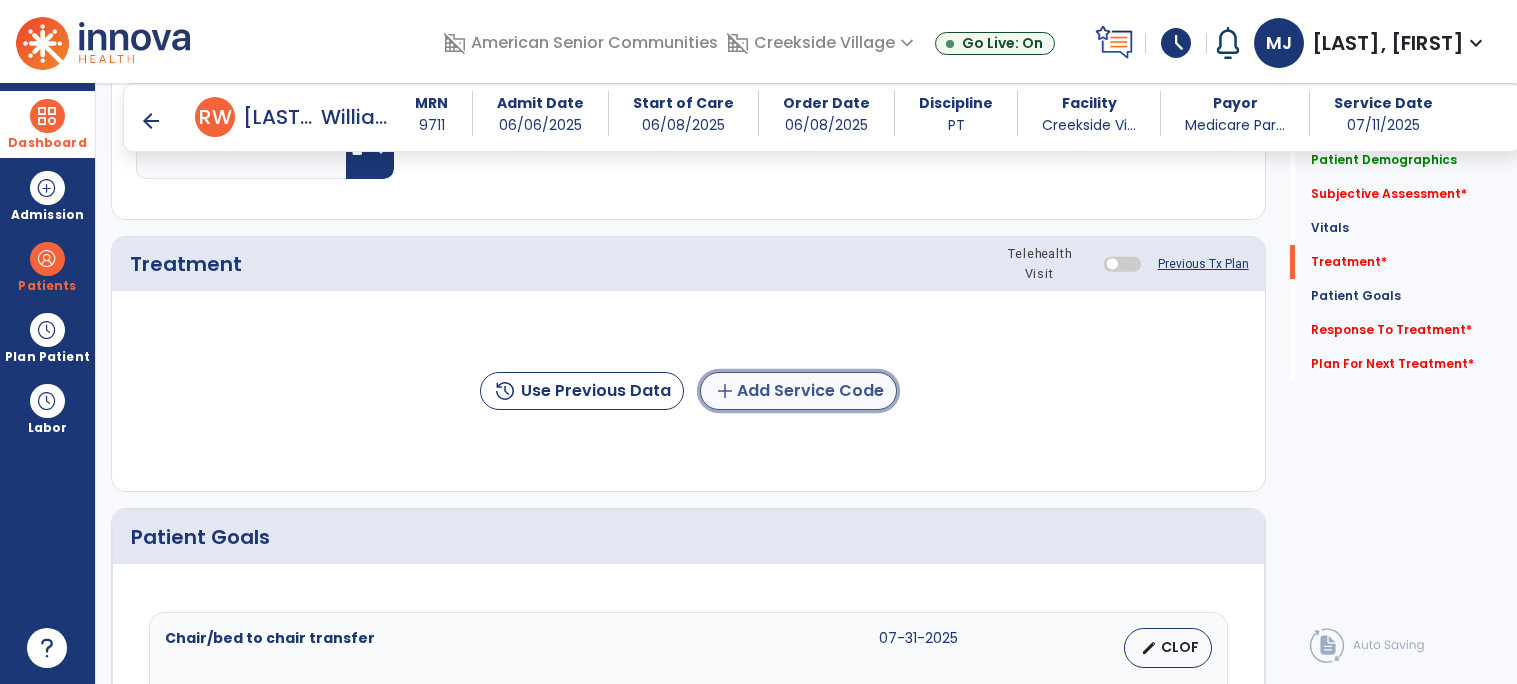 click on "add  Add Service Code" 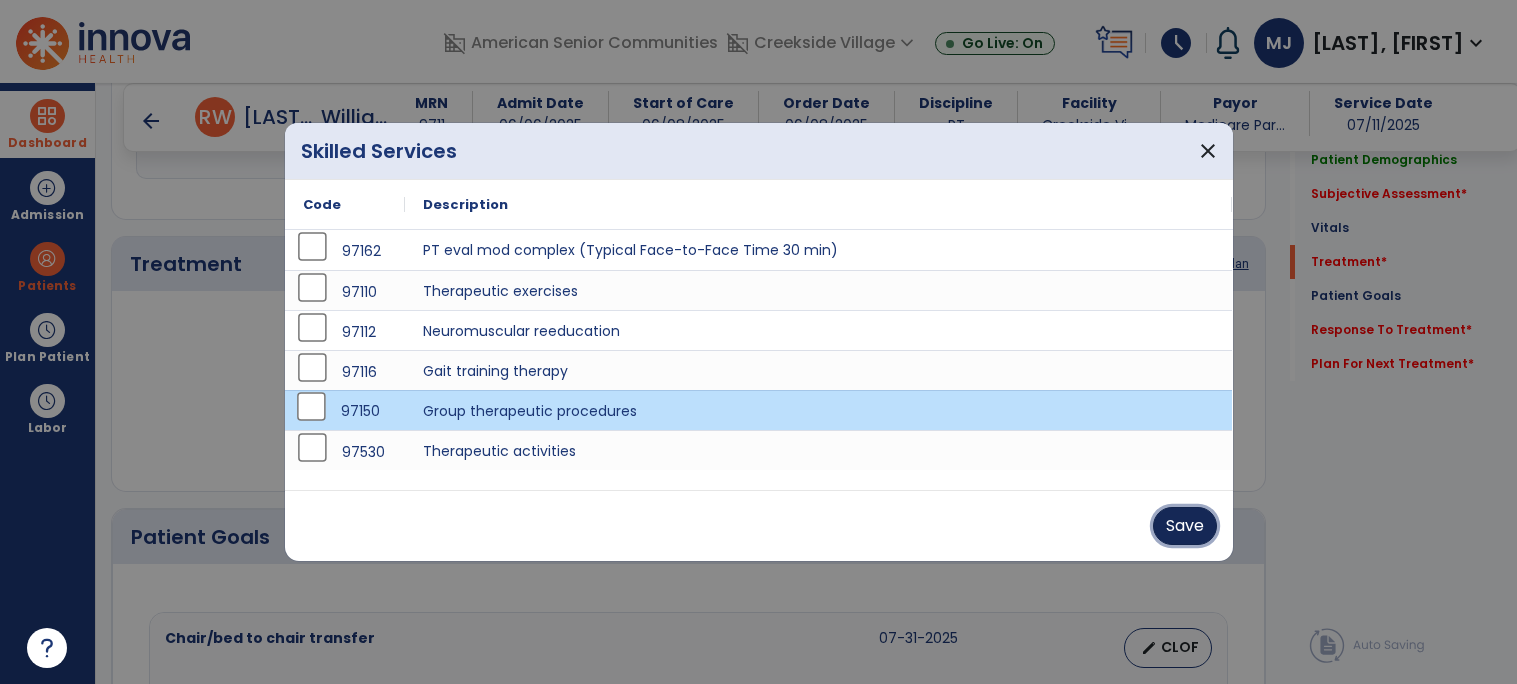 click on "Save" at bounding box center (1185, 526) 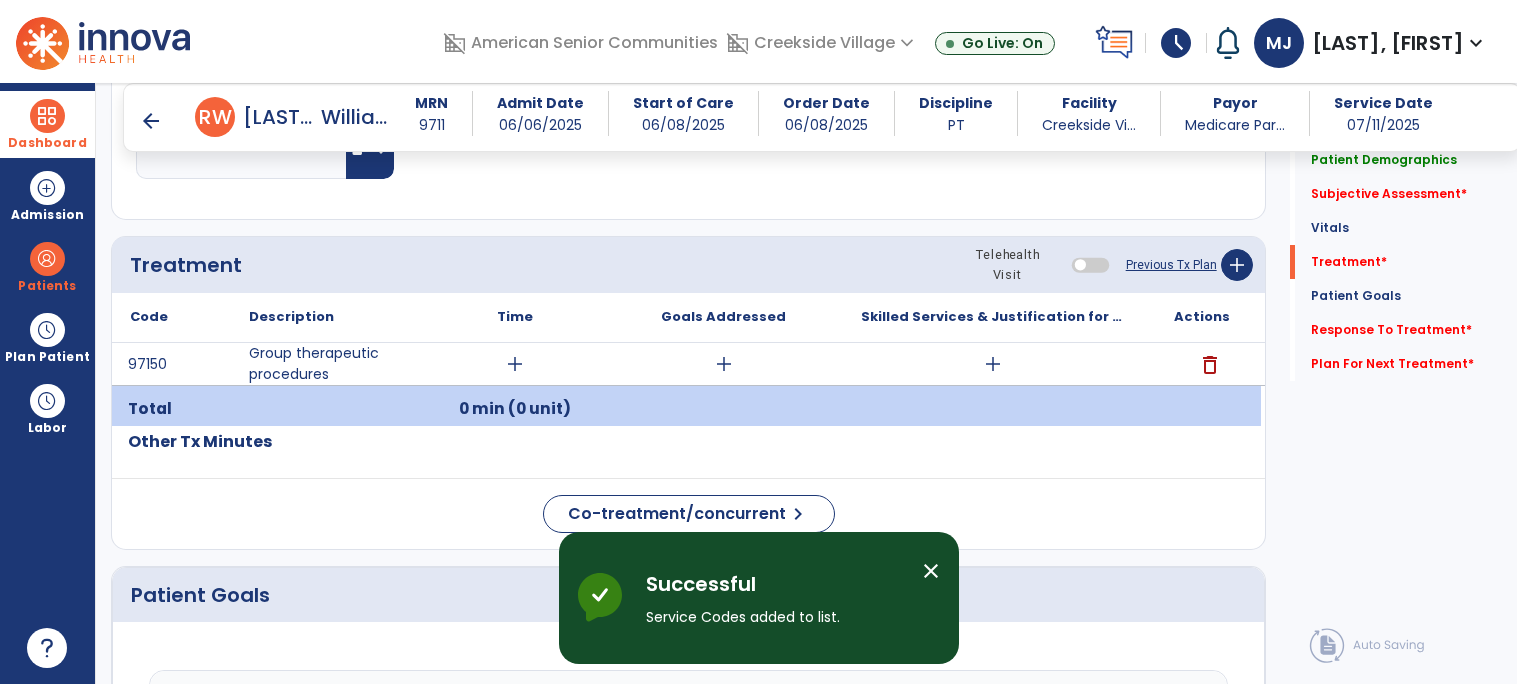 click on "add" at bounding box center [515, 364] 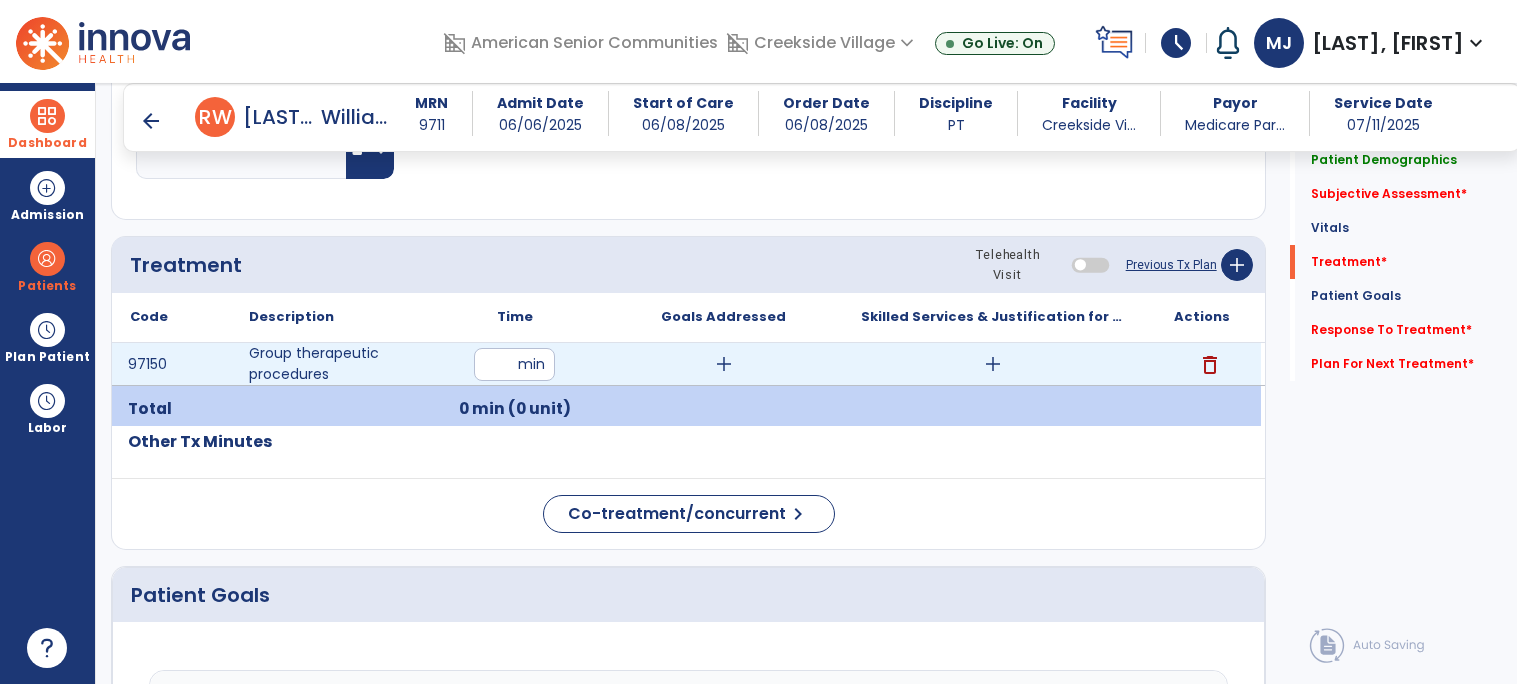 type on "**" 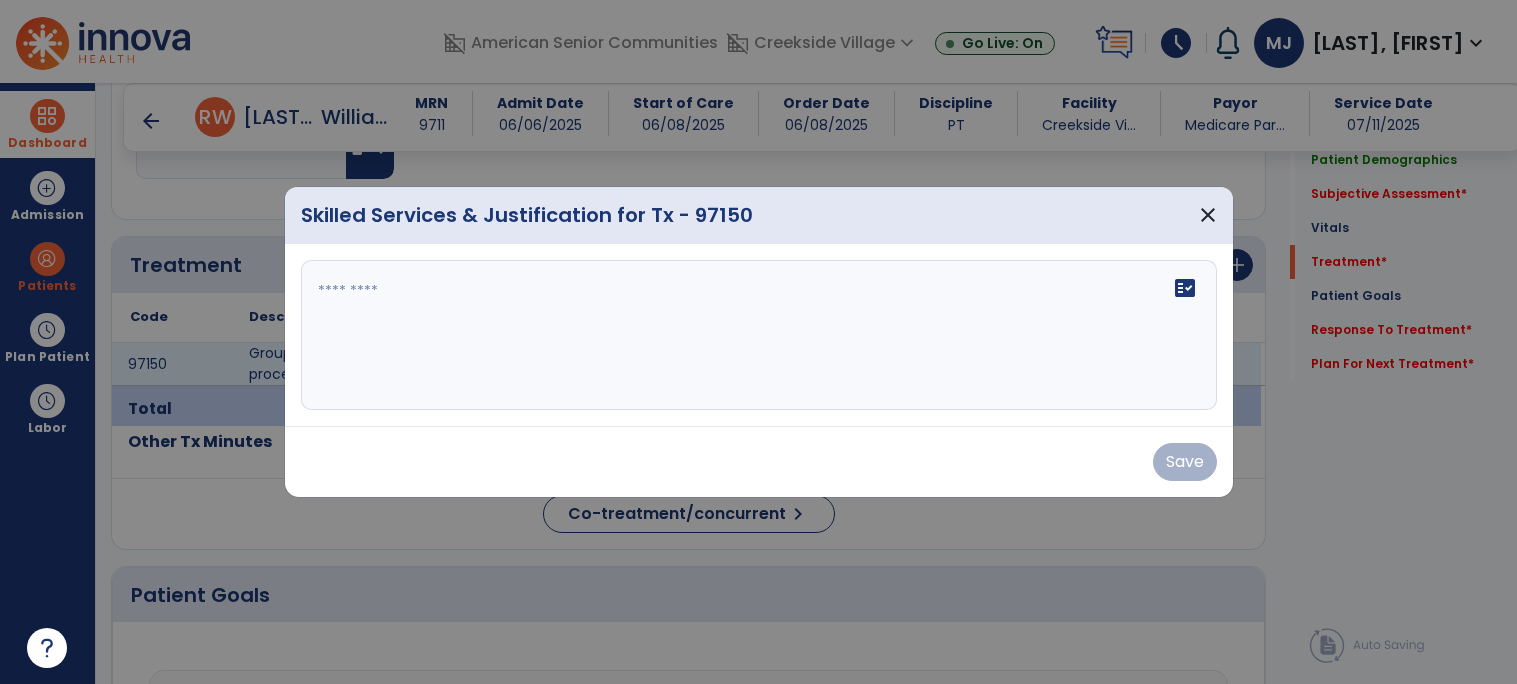 click on "fact_check" at bounding box center (759, 335) 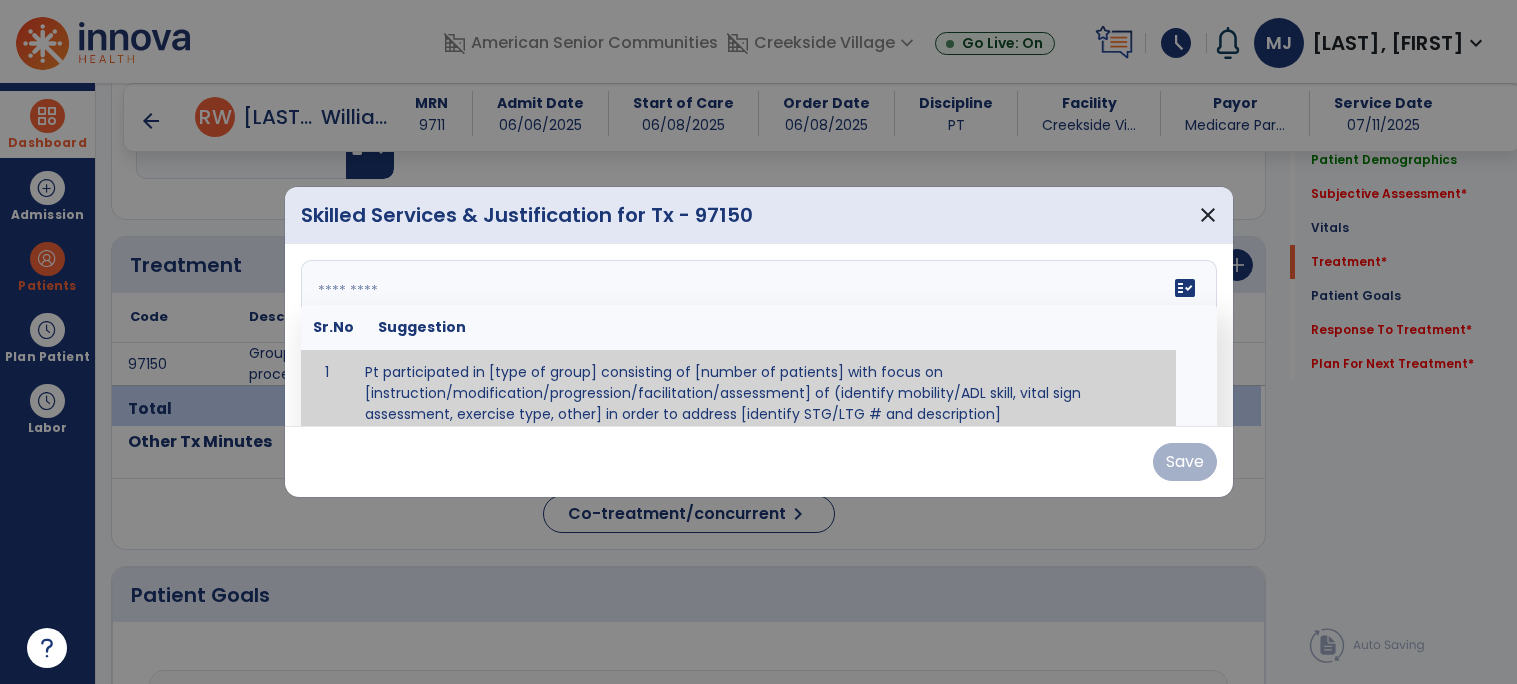 scroll, scrollTop: 11, scrollLeft: 0, axis: vertical 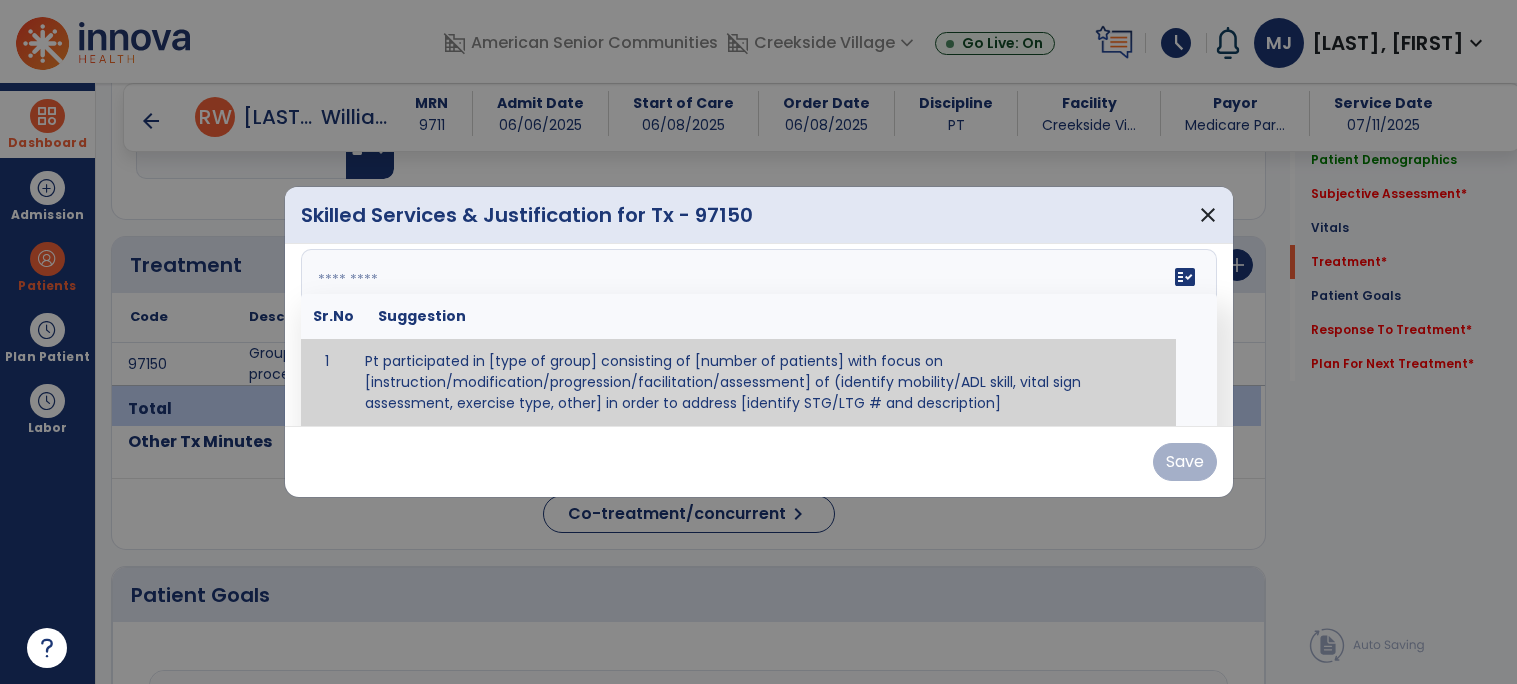 paste on "**********" 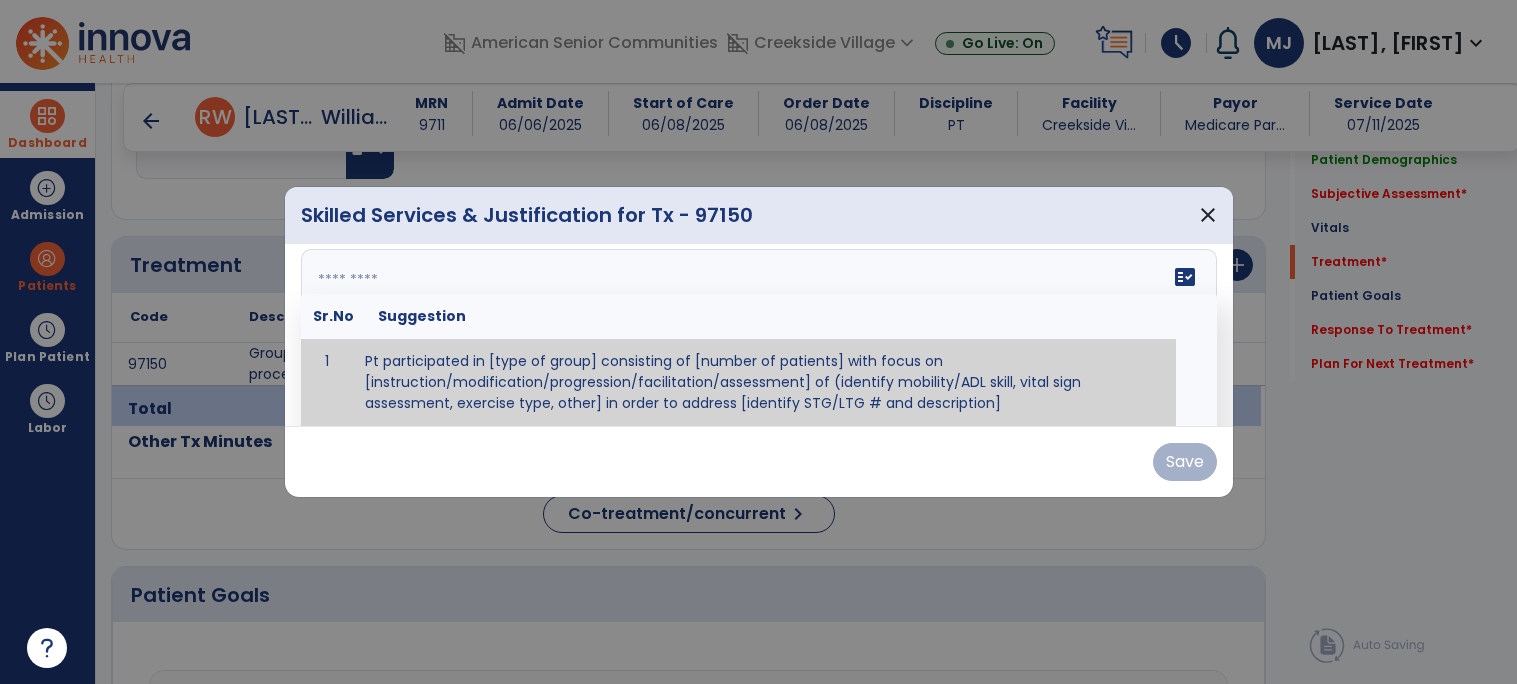 type on "**********" 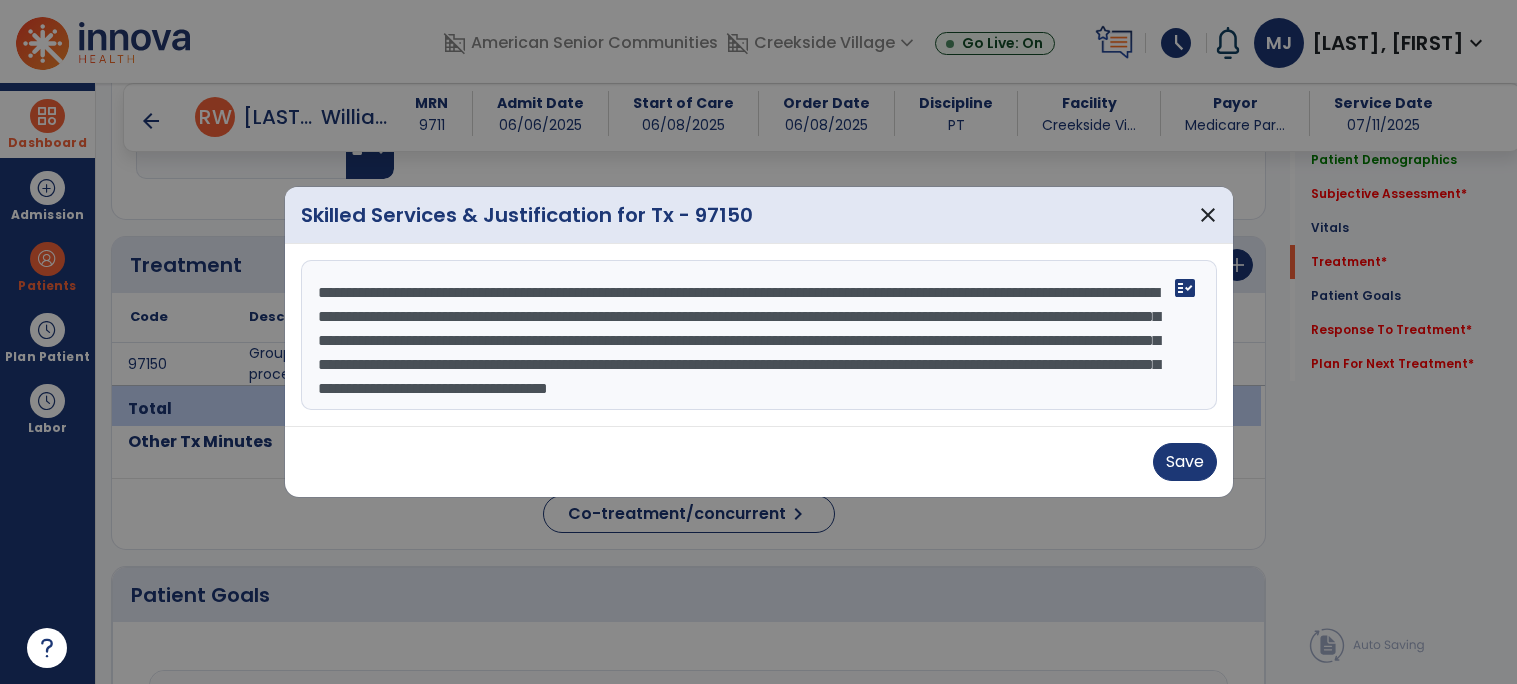 scroll, scrollTop: 14, scrollLeft: 0, axis: vertical 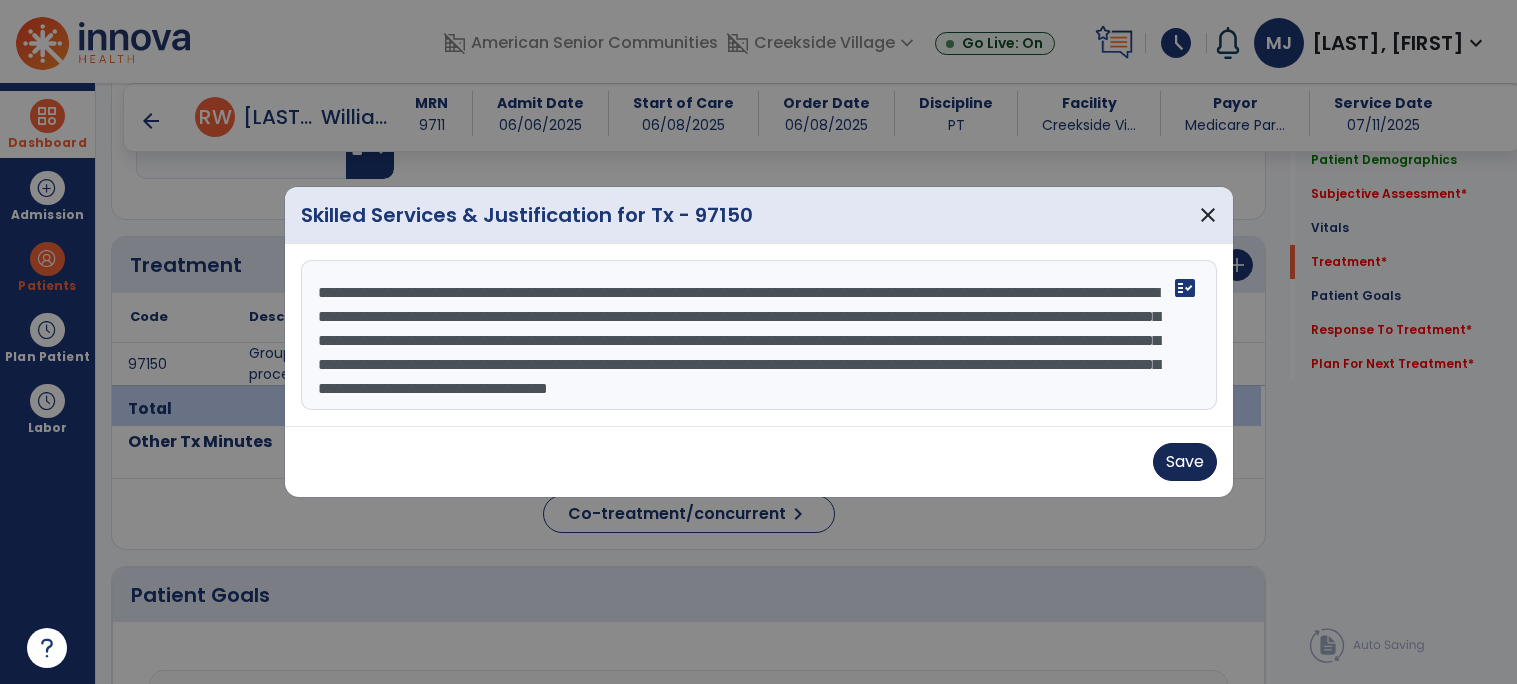 click on "Save" at bounding box center [1185, 462] 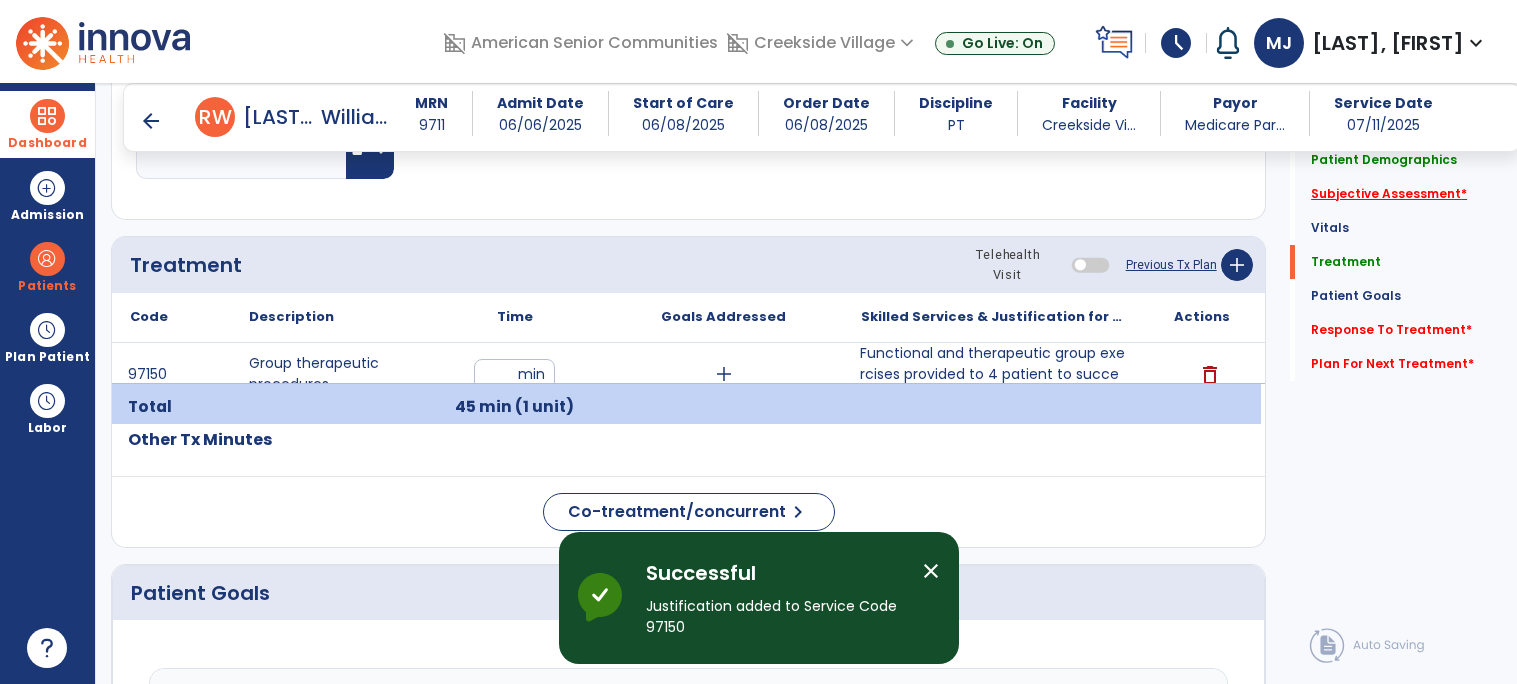 click on "Subjective Assessment   *" 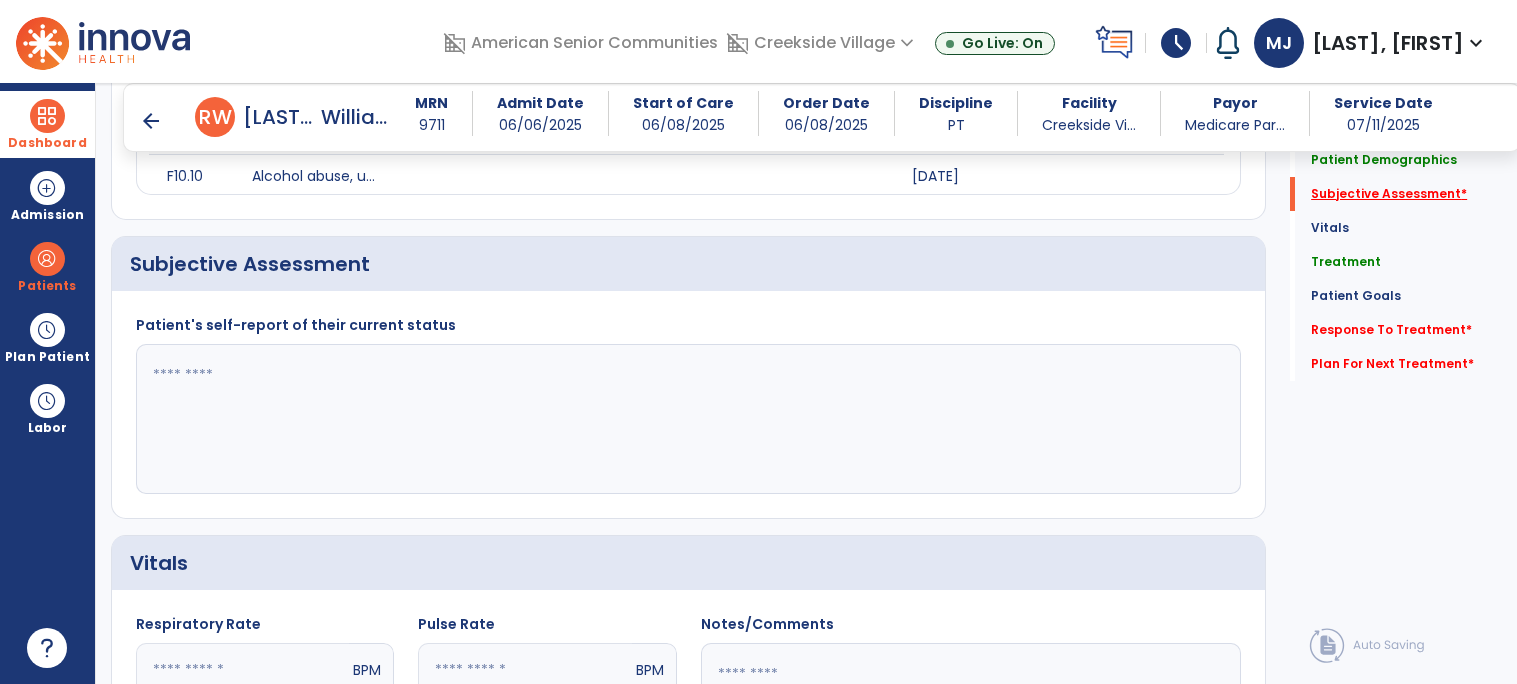scroll, scrollTop: 366, scrollLeft: 0, axis: vertical 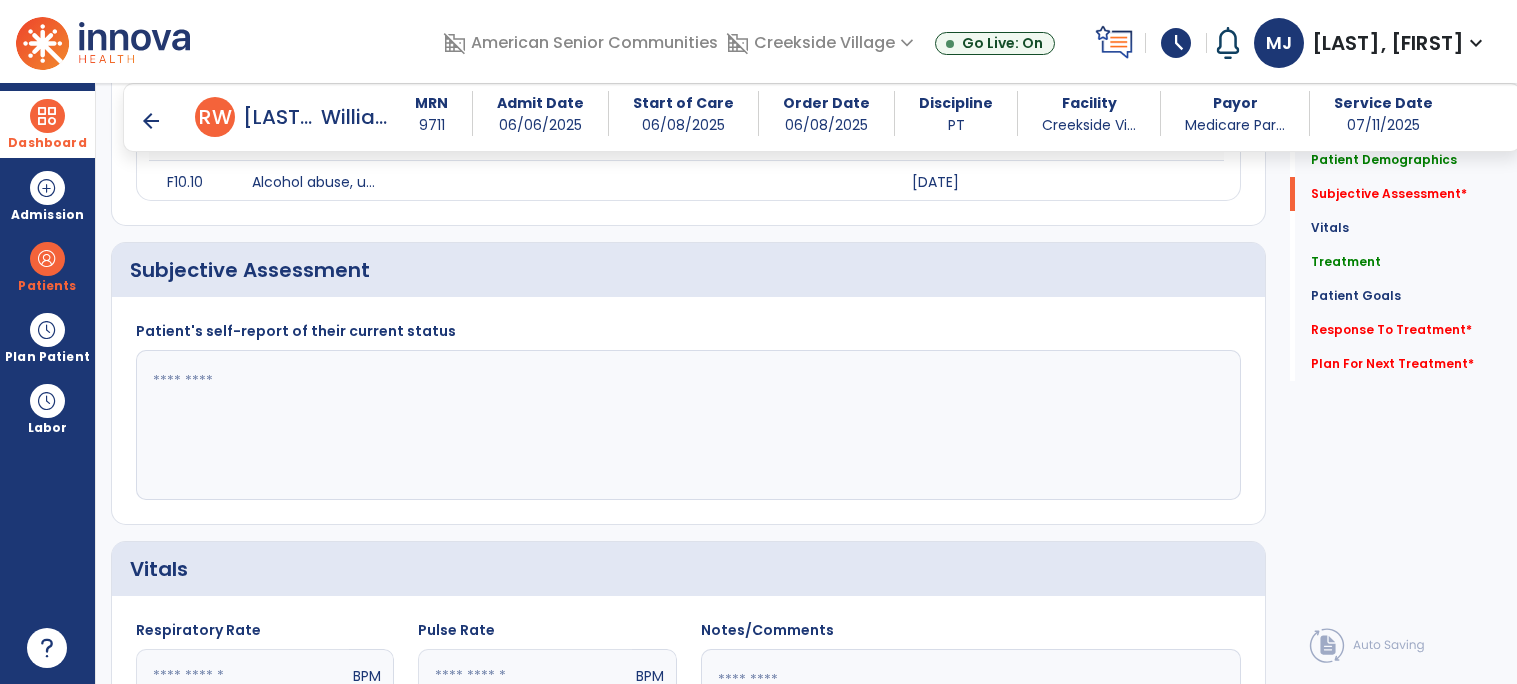 click 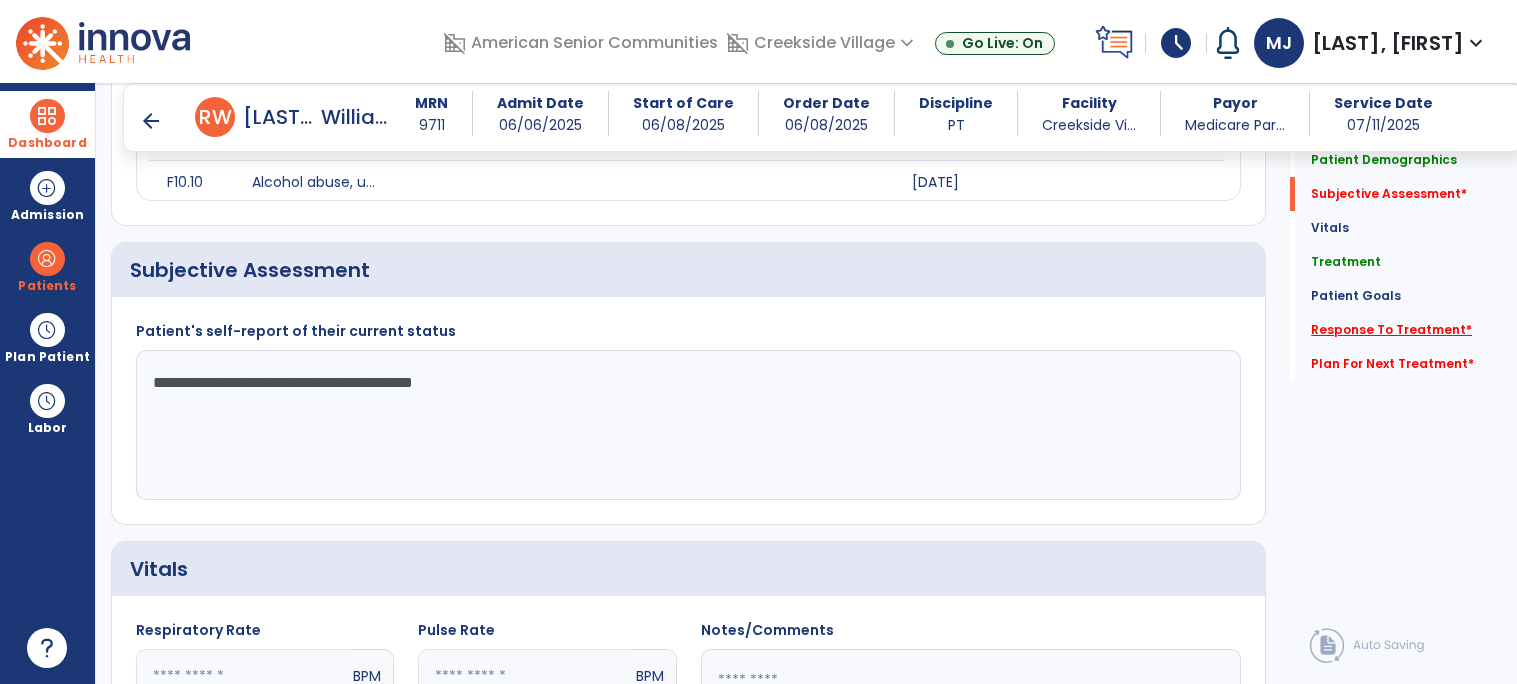 type on "**********" 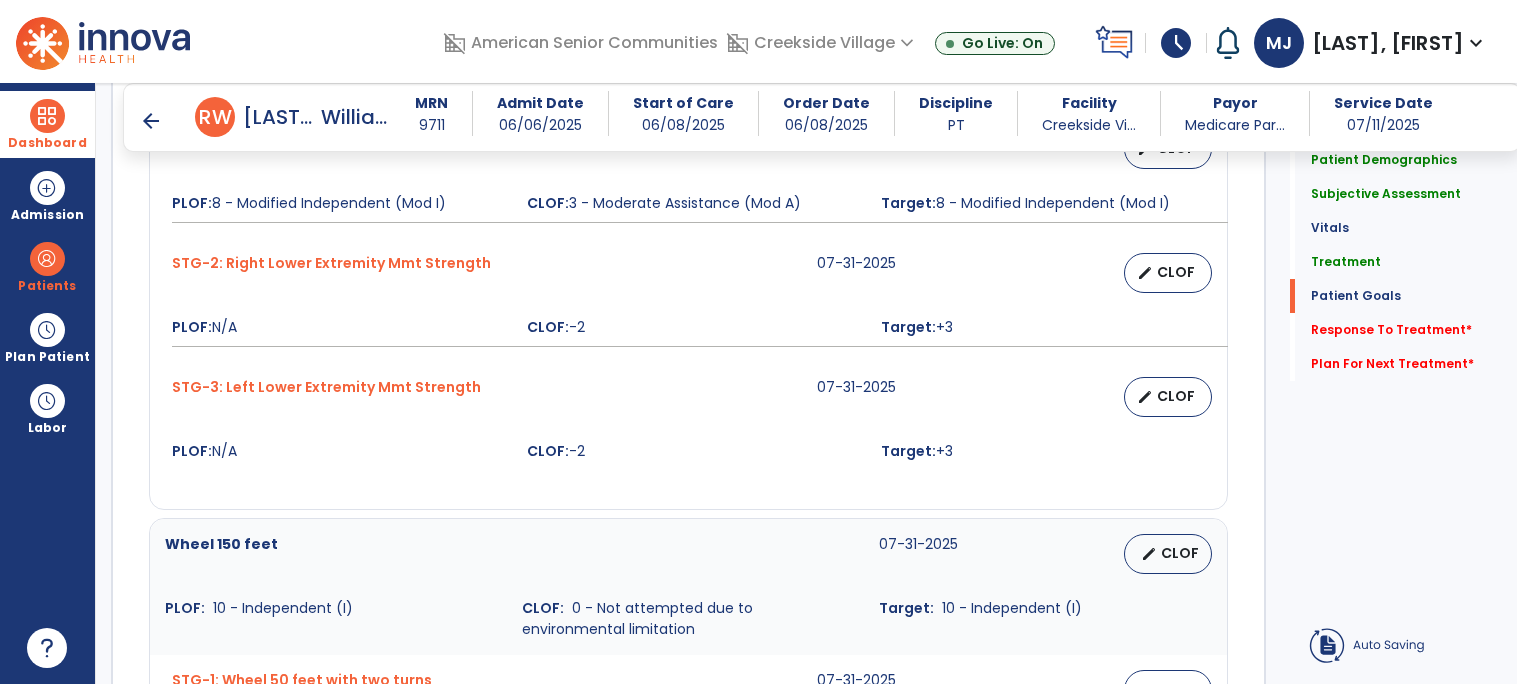 click on "fact_check" 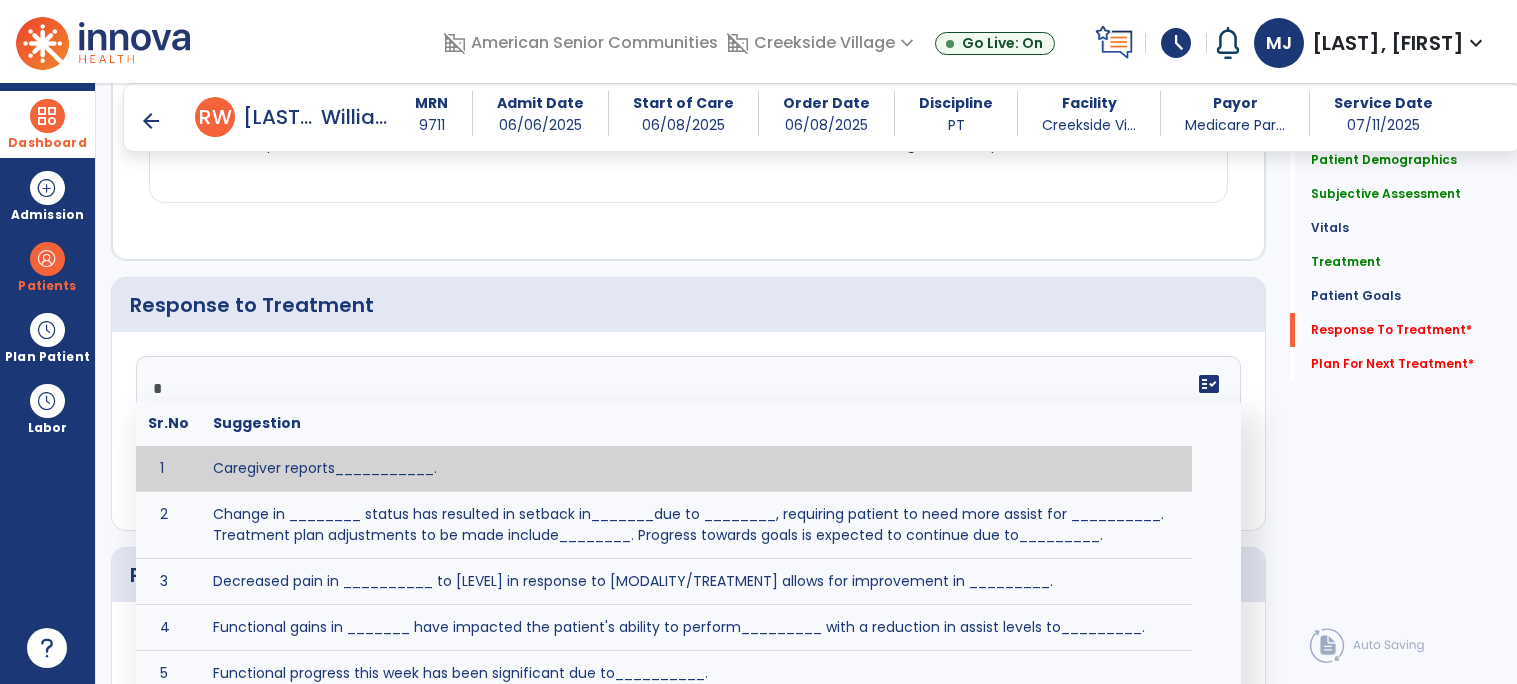 scroll, scrollTop: 2409, scrollLeft: 0, axis: vertical 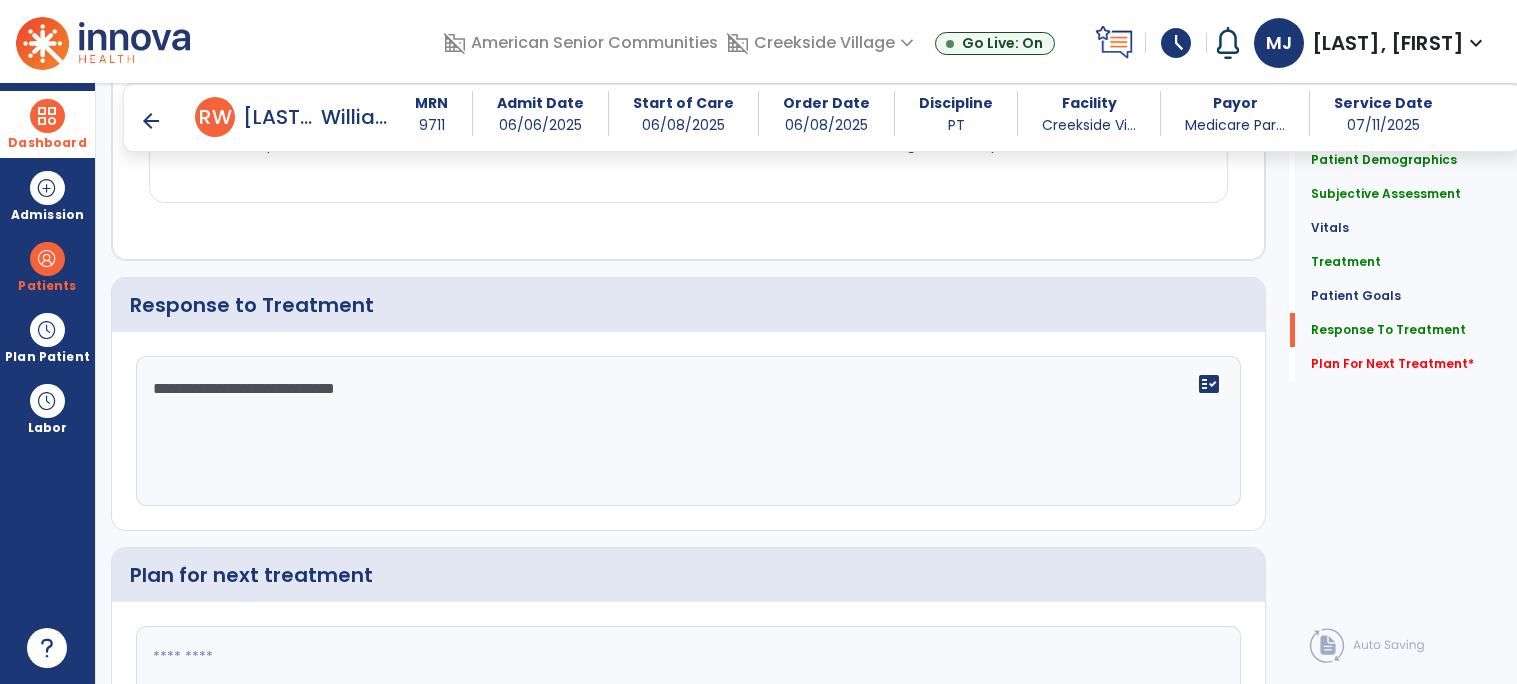 type on "**********" 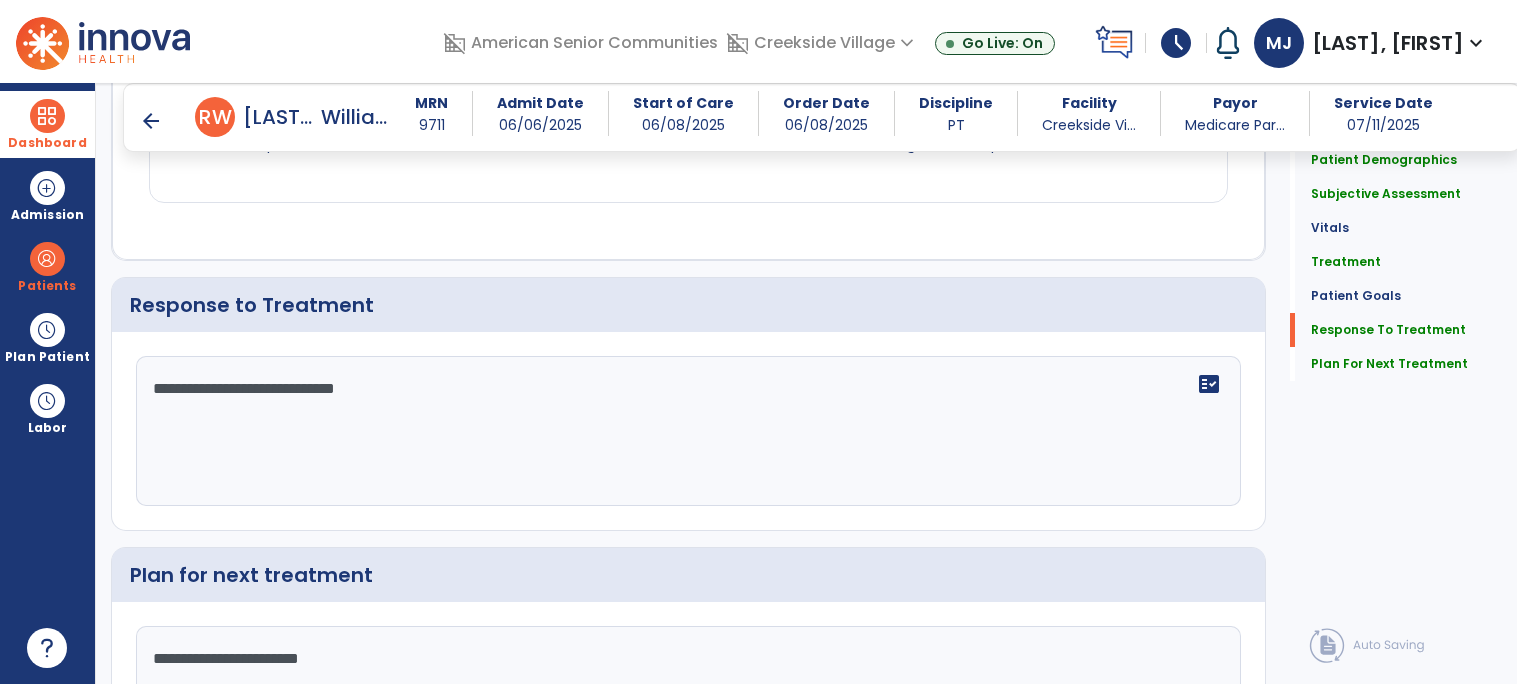 scroll, scrollTop: 2409, scrollLeft: 0, axis: vertical 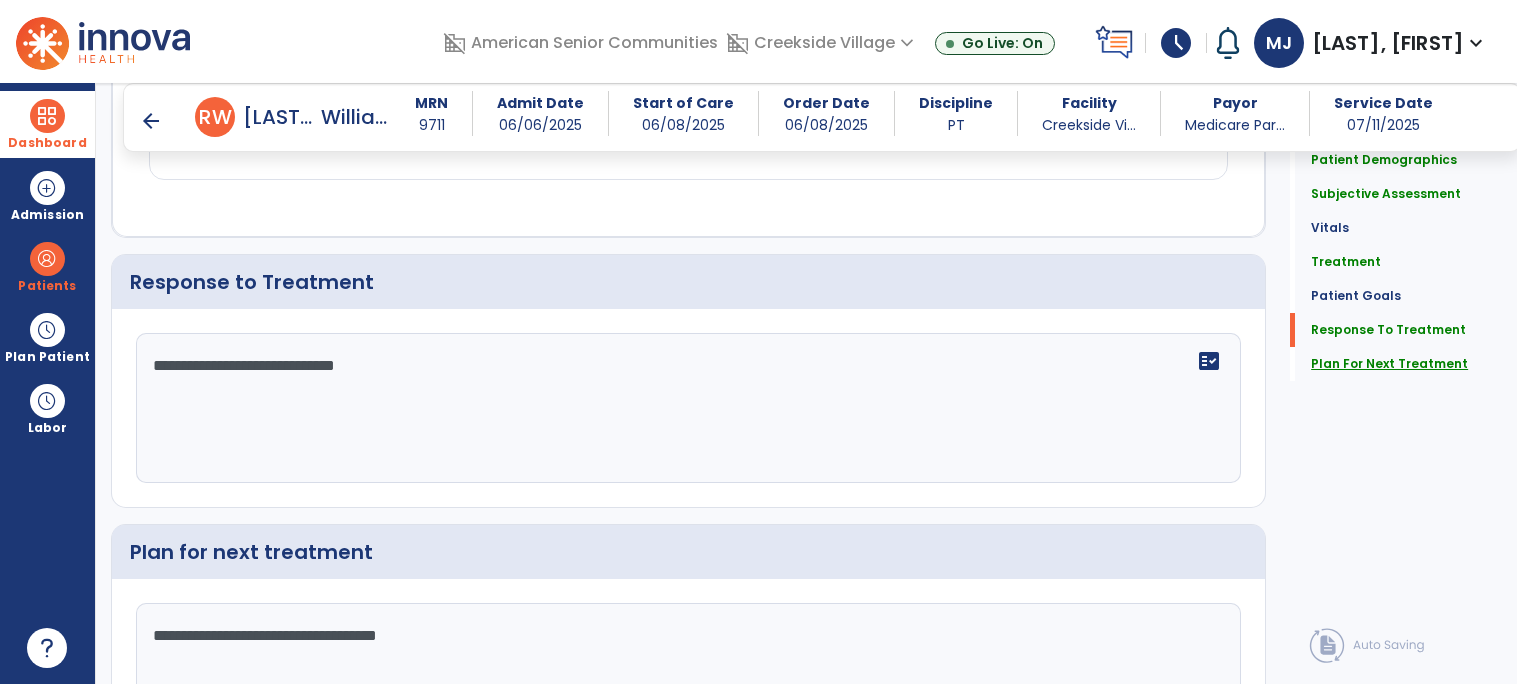 type on "**********" 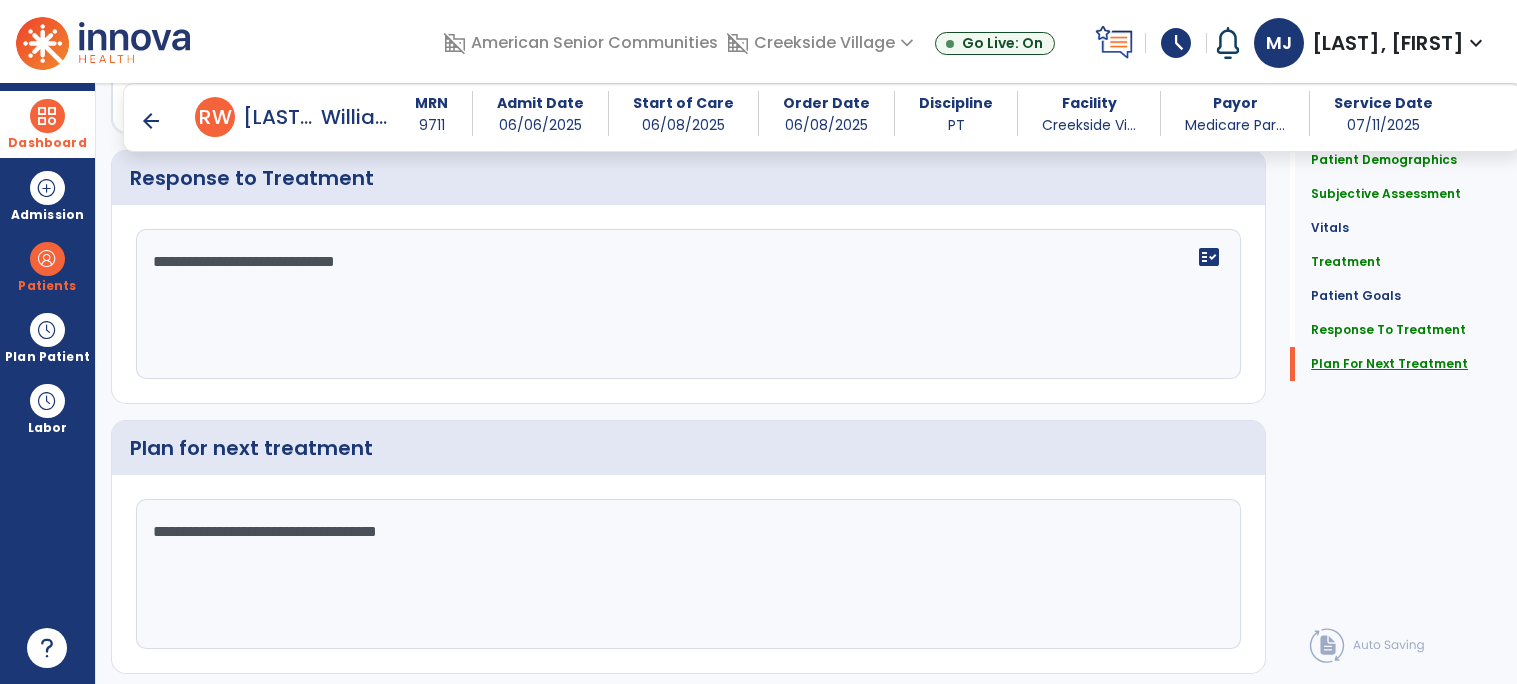 scroll, scrollTop: 2572, scrollLeft: 0, axis: vertical 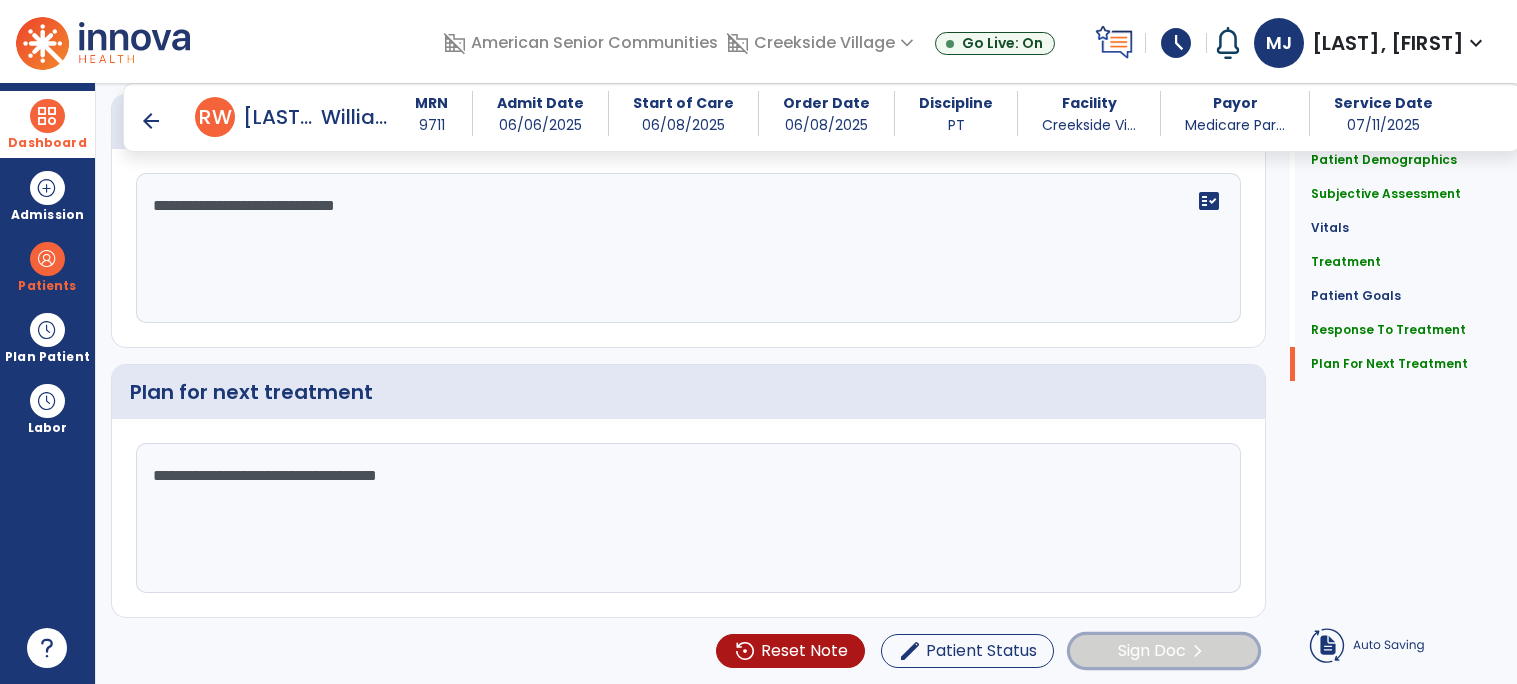 click on "chevron_right" 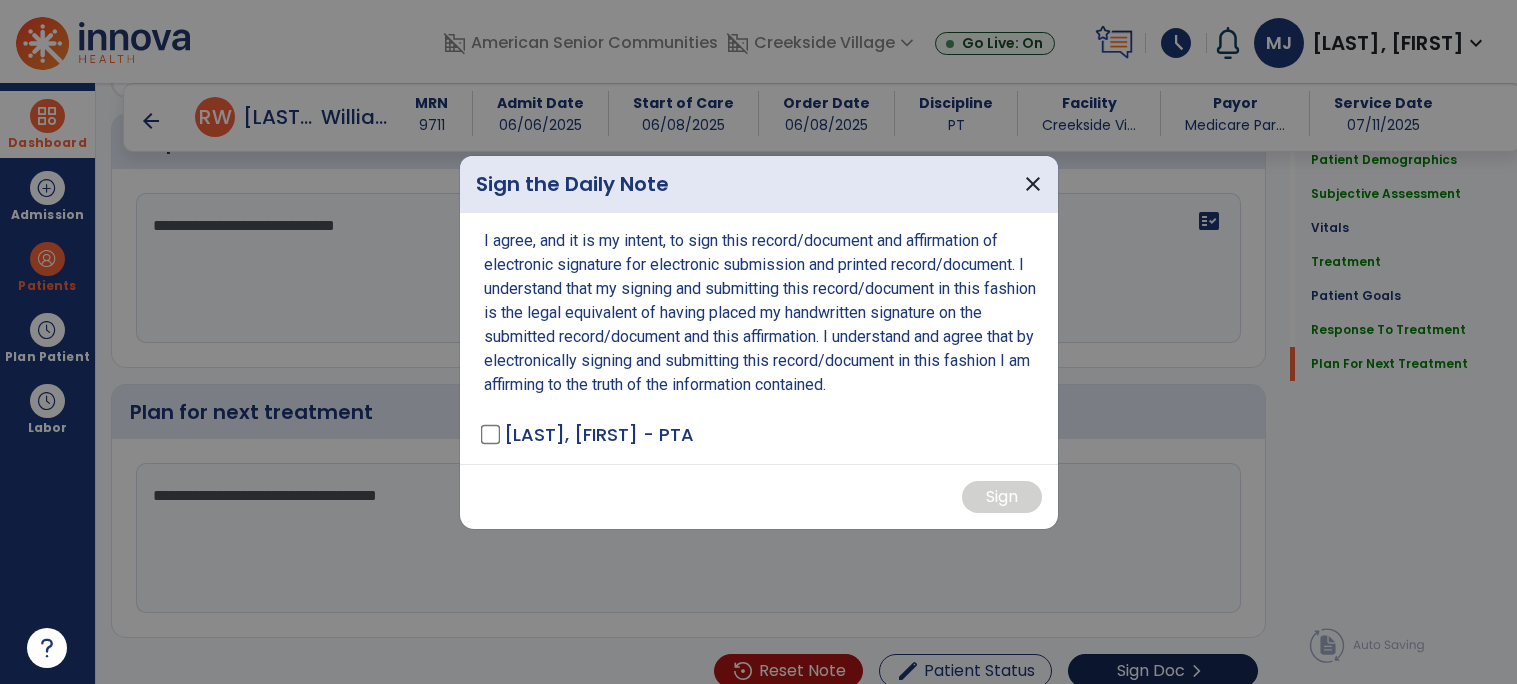 scroll, scrollTop: 2572, scrollLeft: 0, axis: vertical 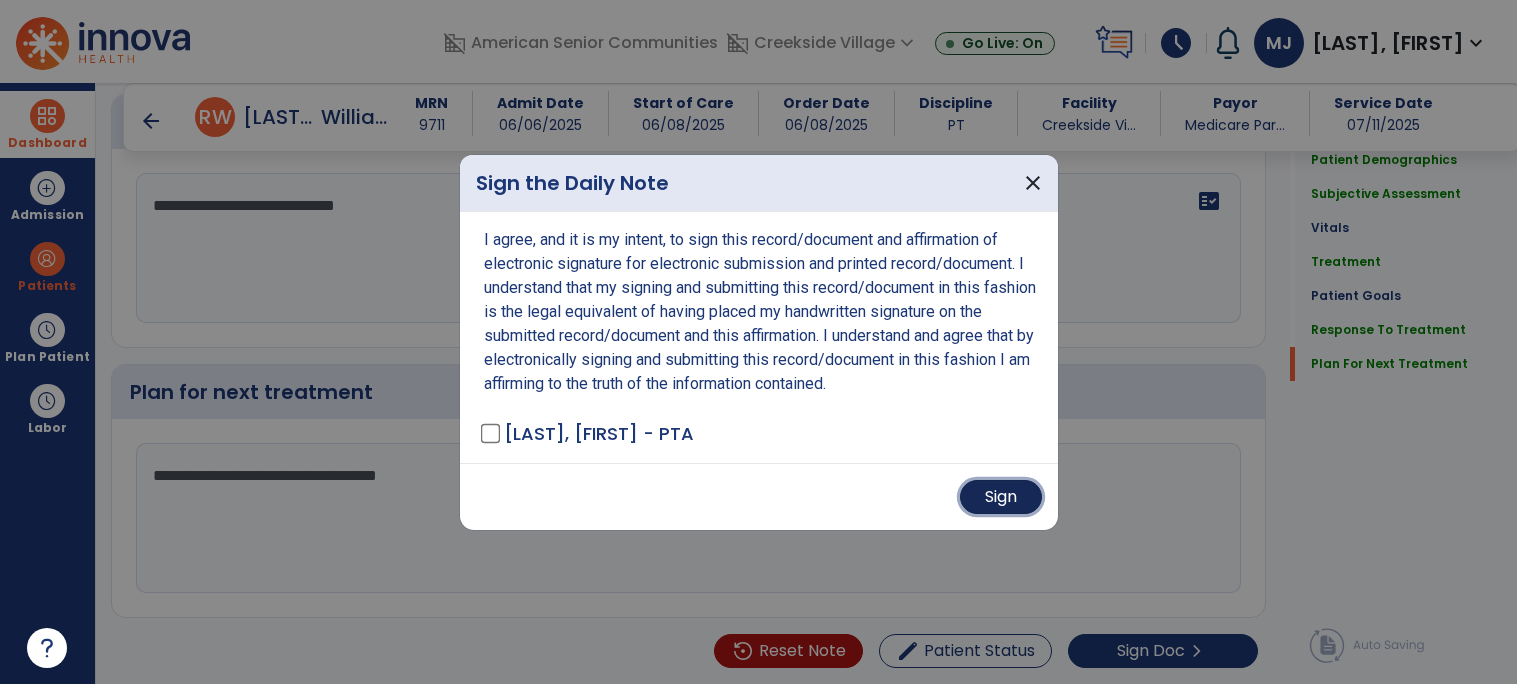 click on "Sign" at bounding box center (1001, 497) 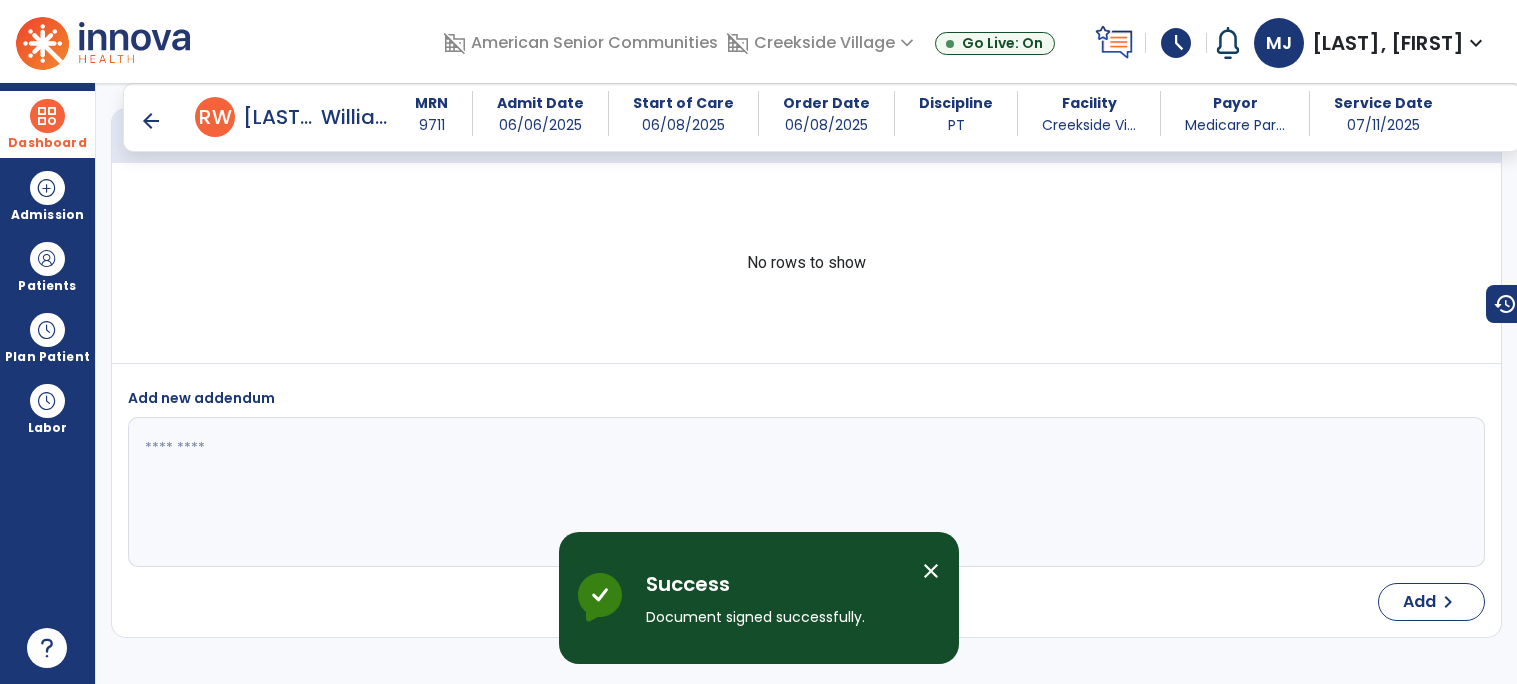 click on "close" at bounding box center [931, 571] 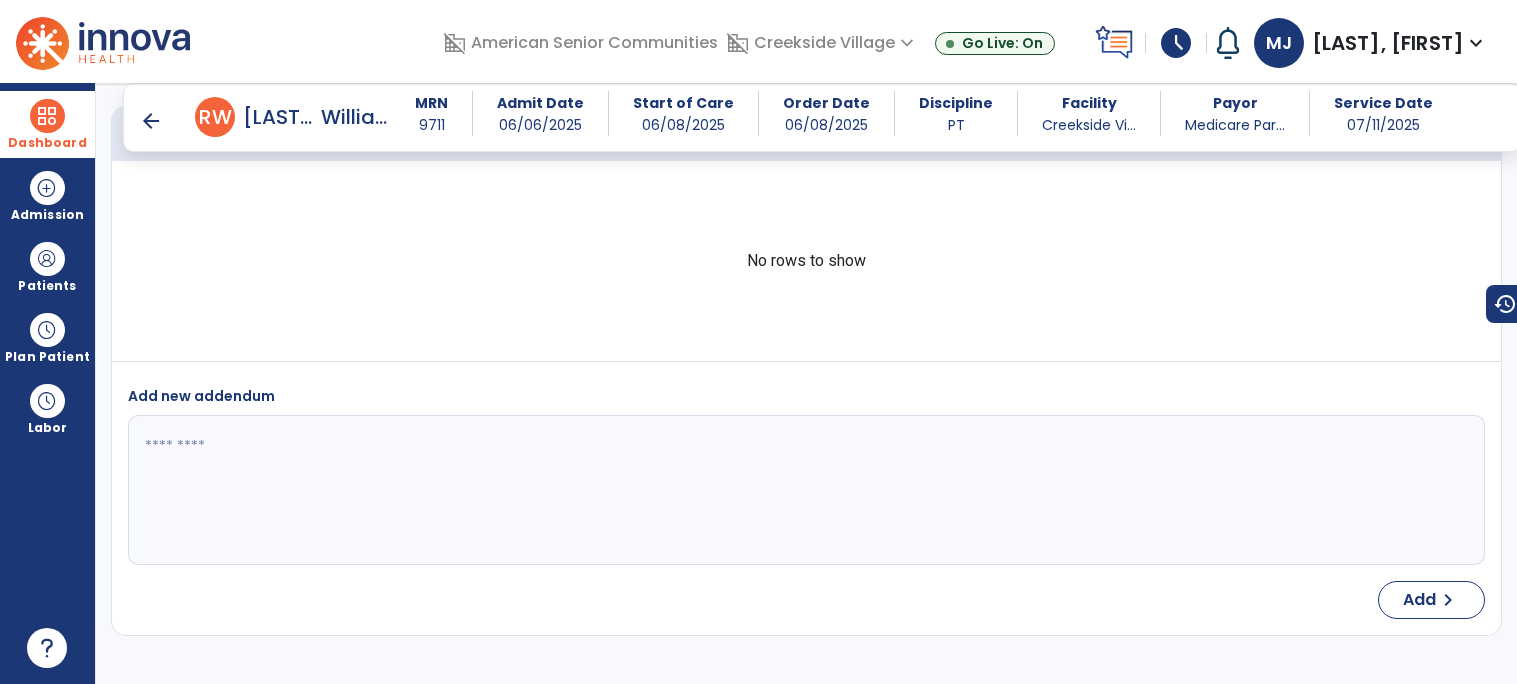 click on "Dashboard" at bounding box center [47, 143] 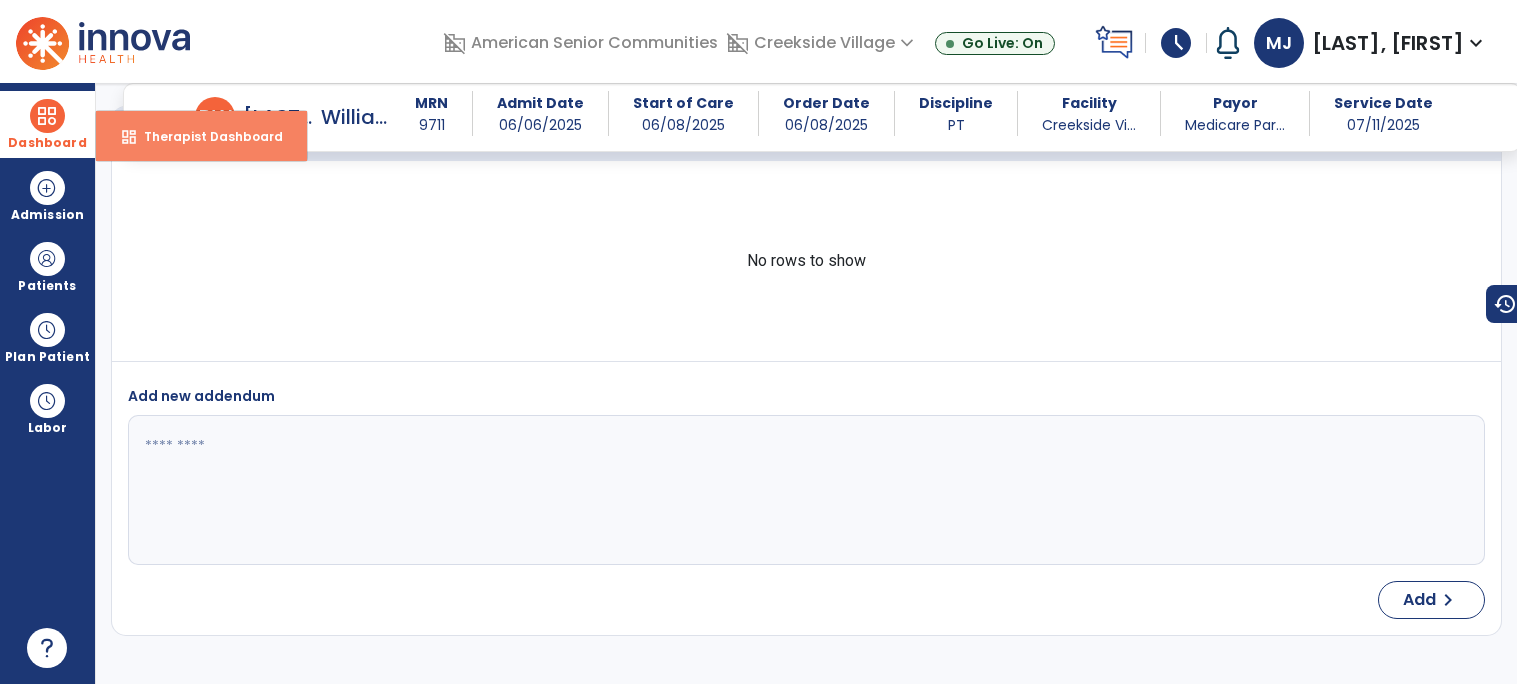 click on "Therapist Dashboard" at bounding box center [205, 136] 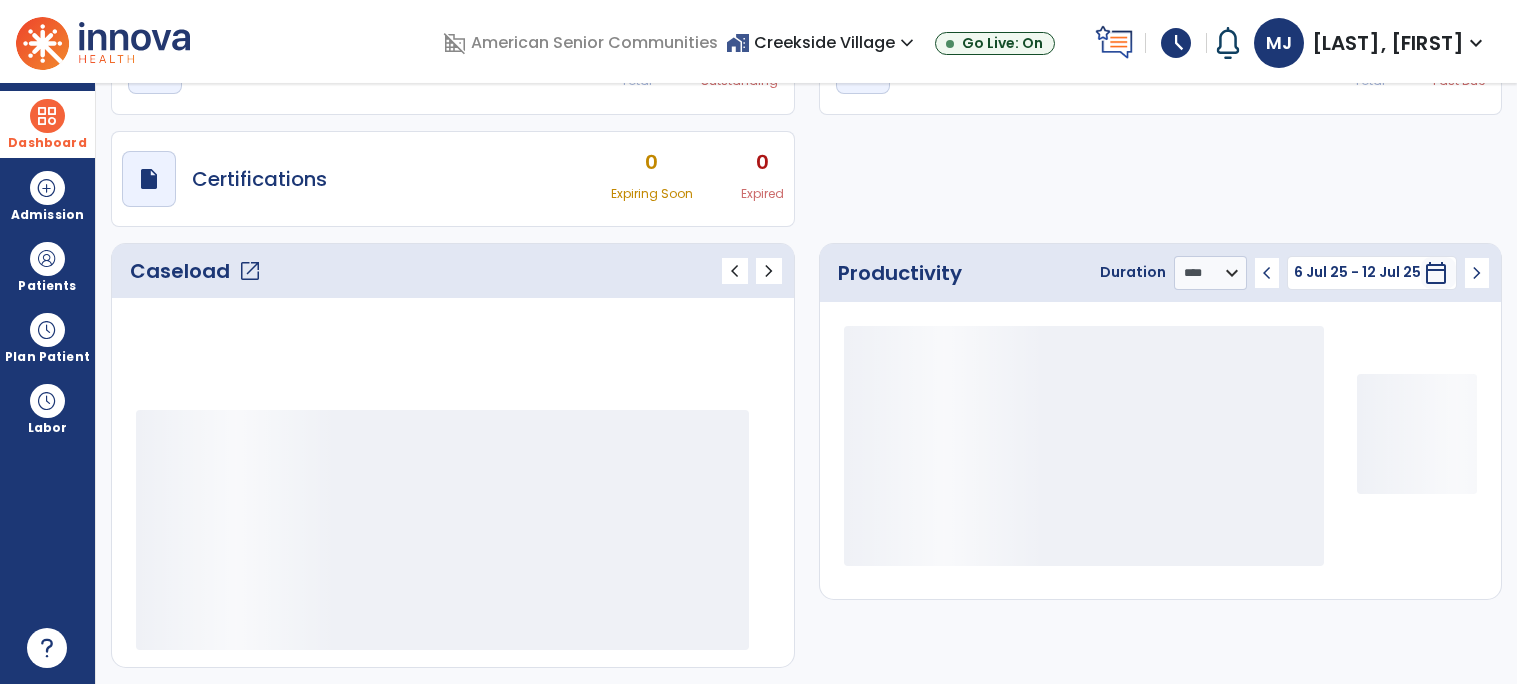scroll, scrollTop: 125, scrollLeft: 0, axis: vertical 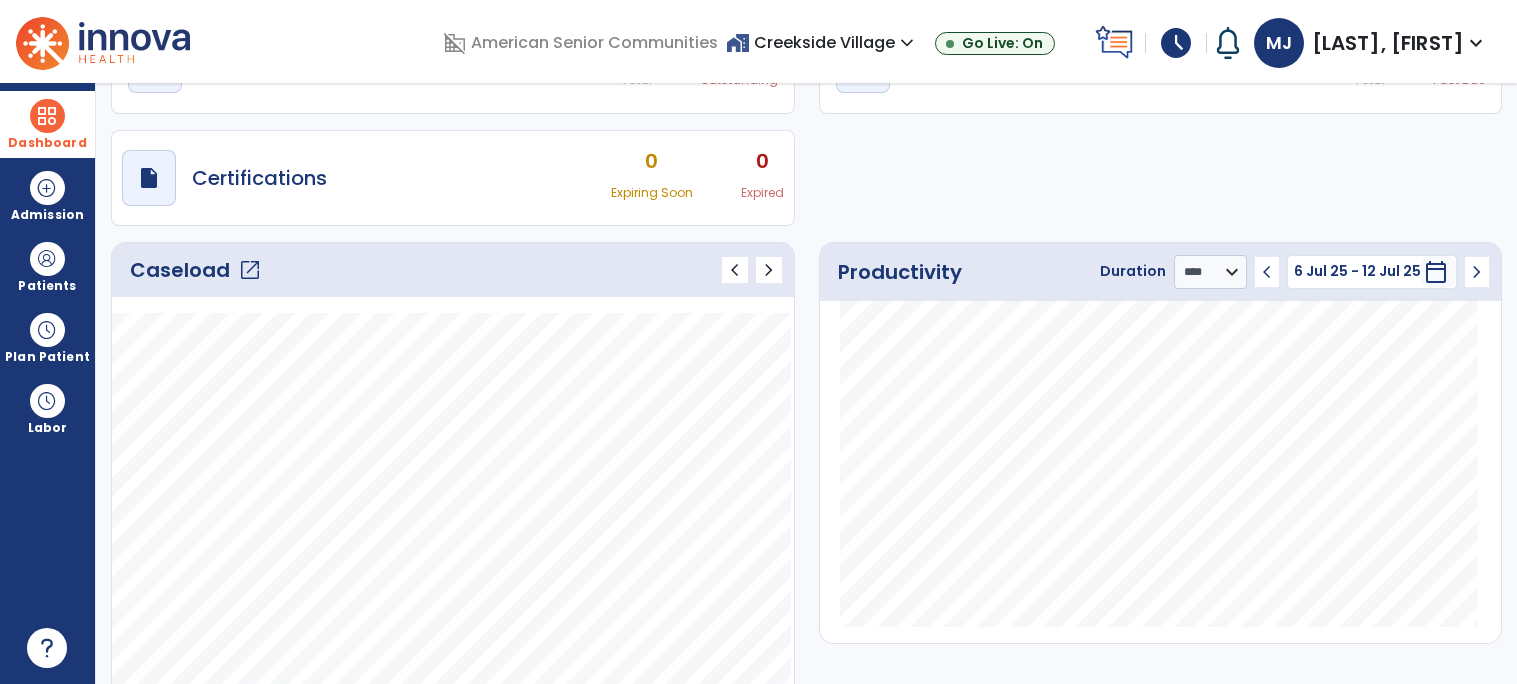 click on "open_in_new" 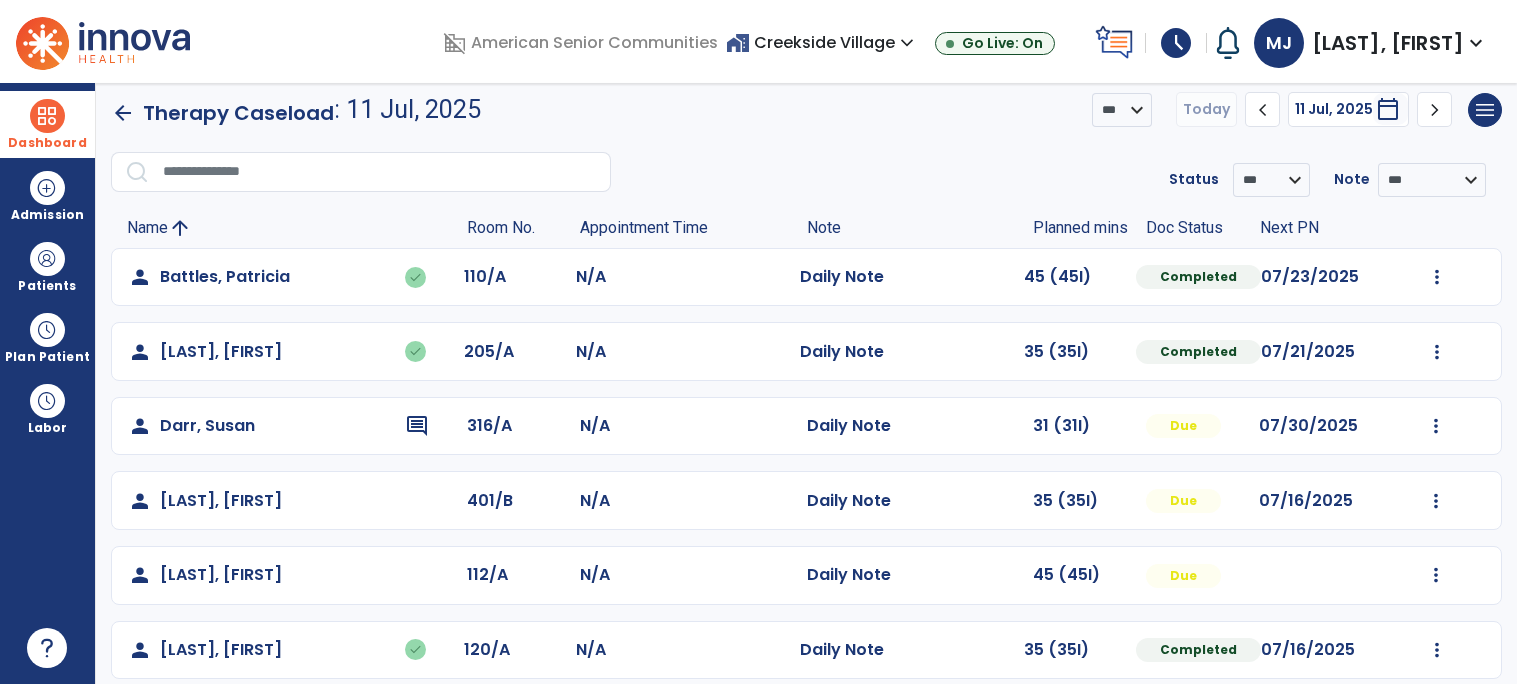 scroll, scrollTop: 16, scrollLeft: 0, axis: vertical 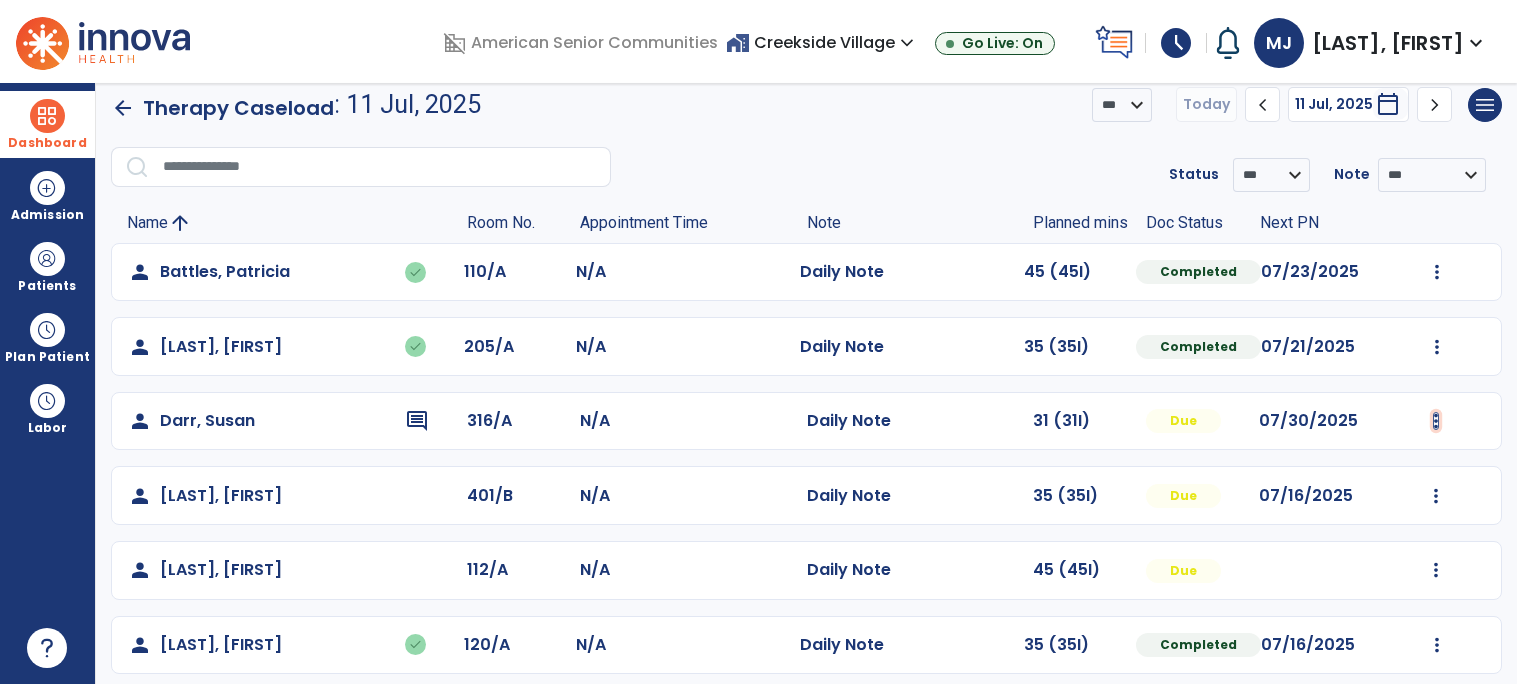 click at bounding box center [1437, 272] 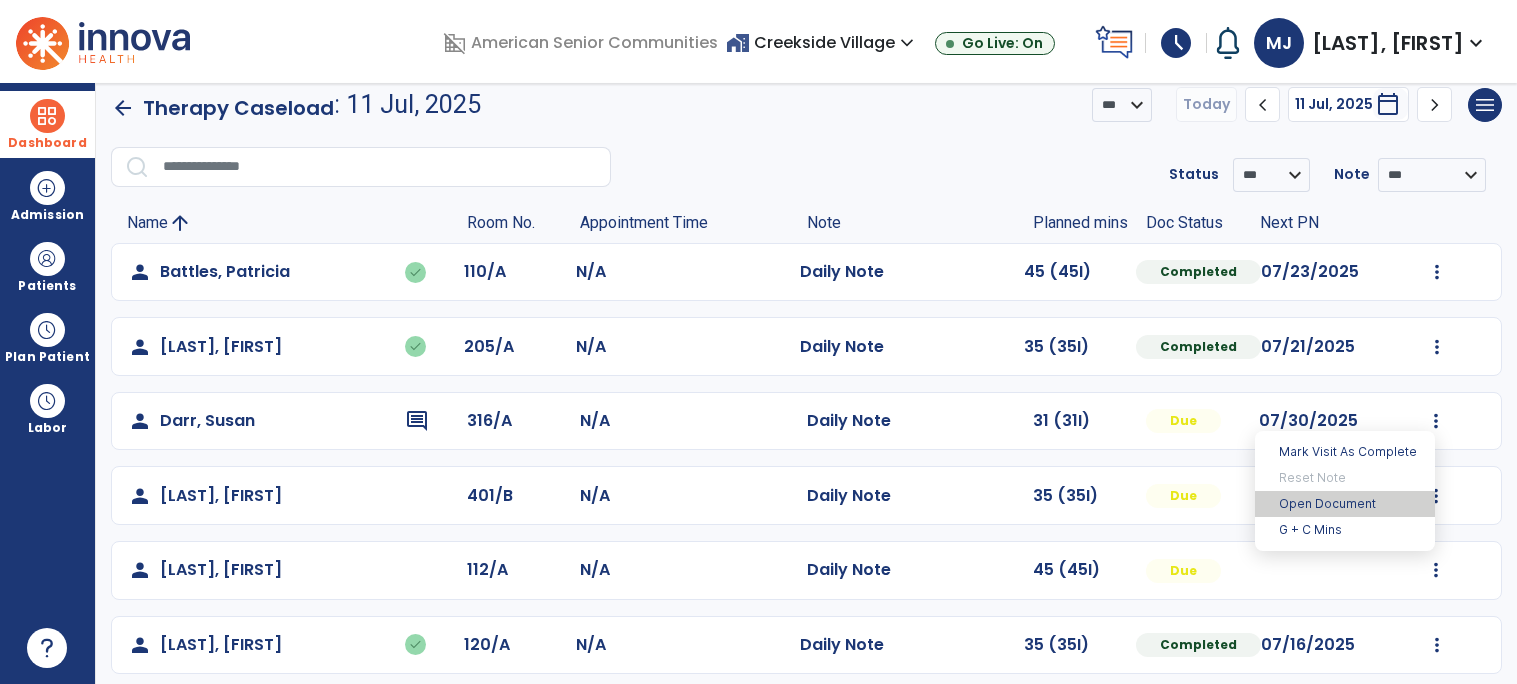 click on "Open Document" at bounding box center (1345, 504) 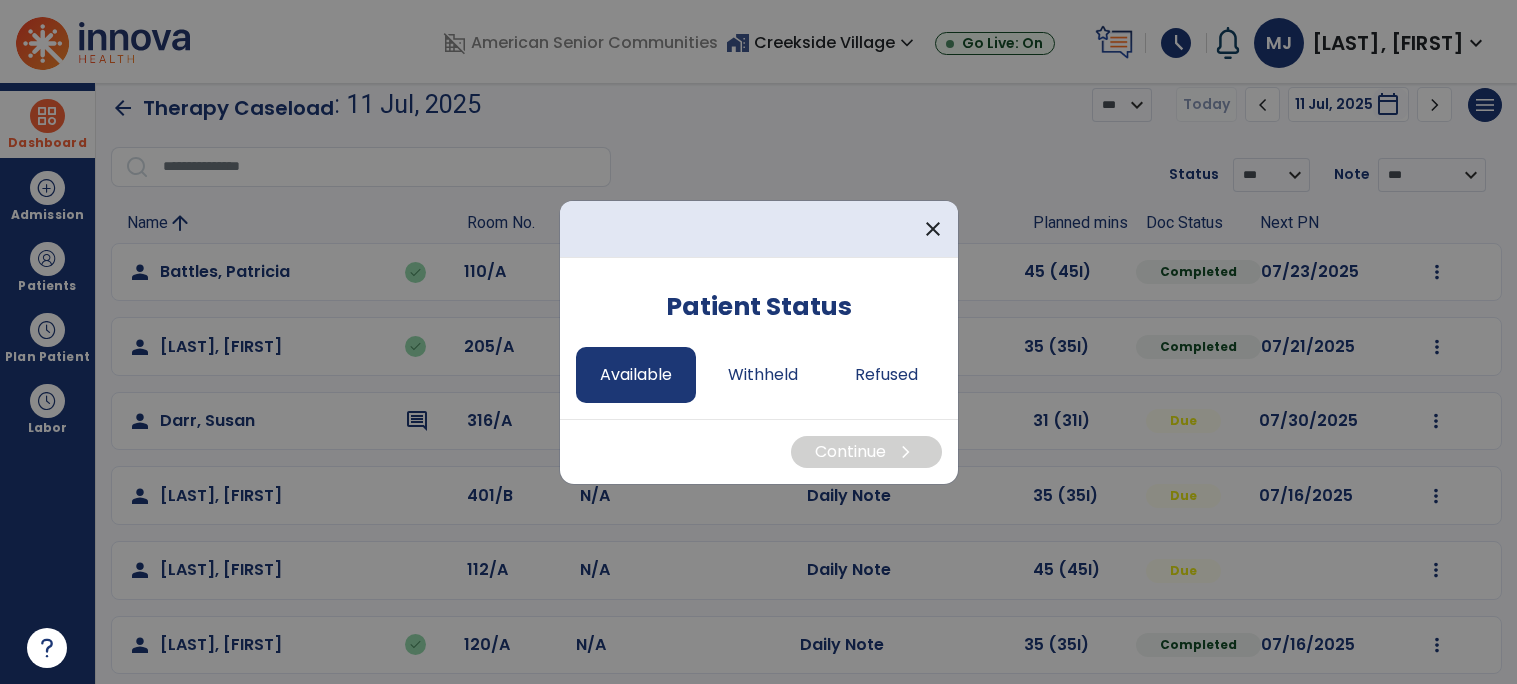 click on "Available" at bounding box center (636, 375) 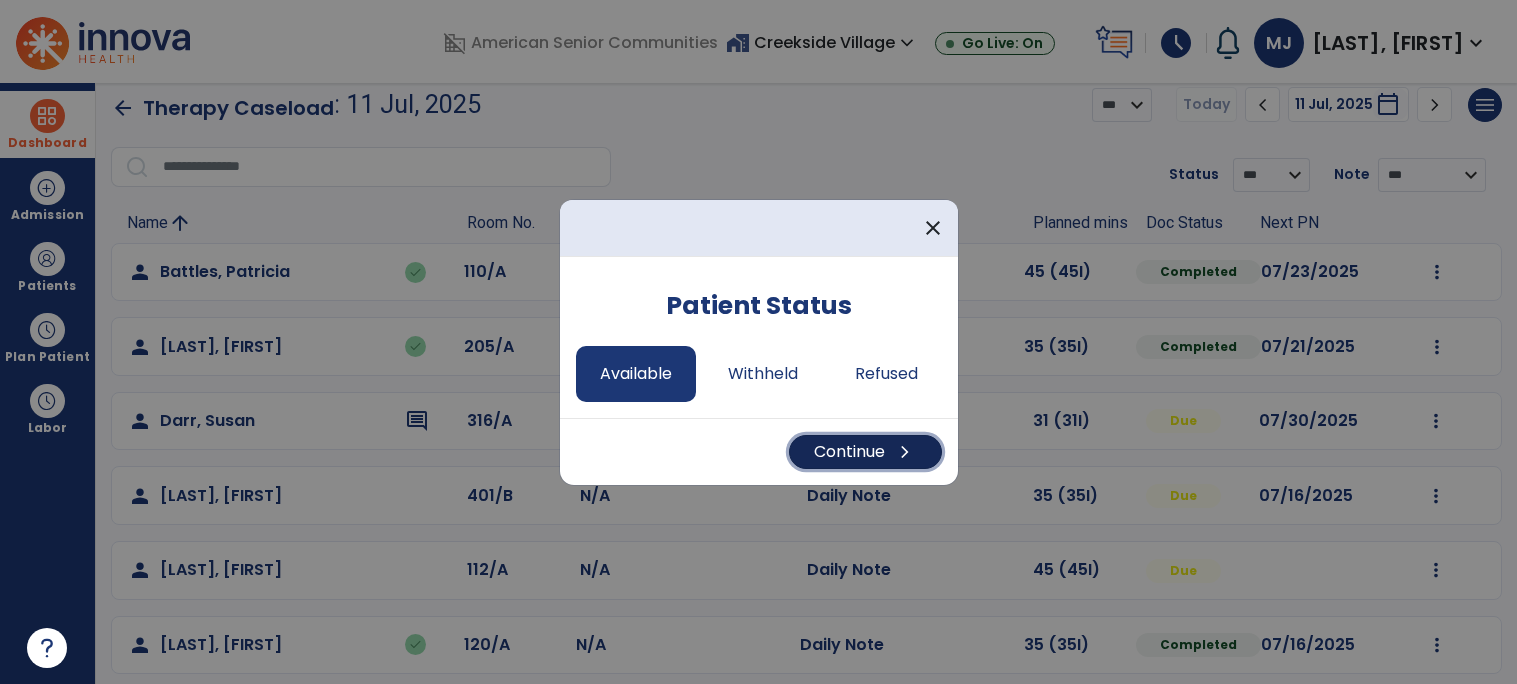 click on "chevron_right" at bounding box center [905, 452] 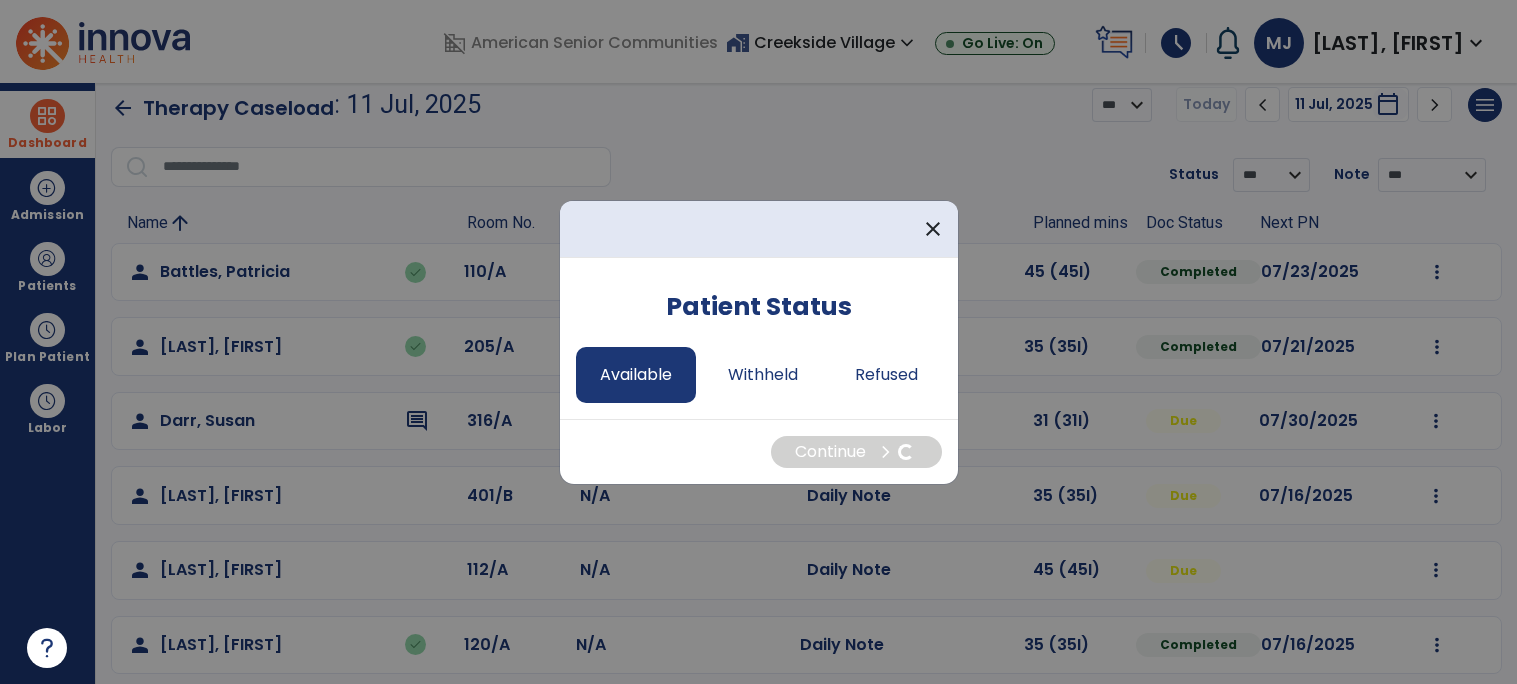 select on "*" 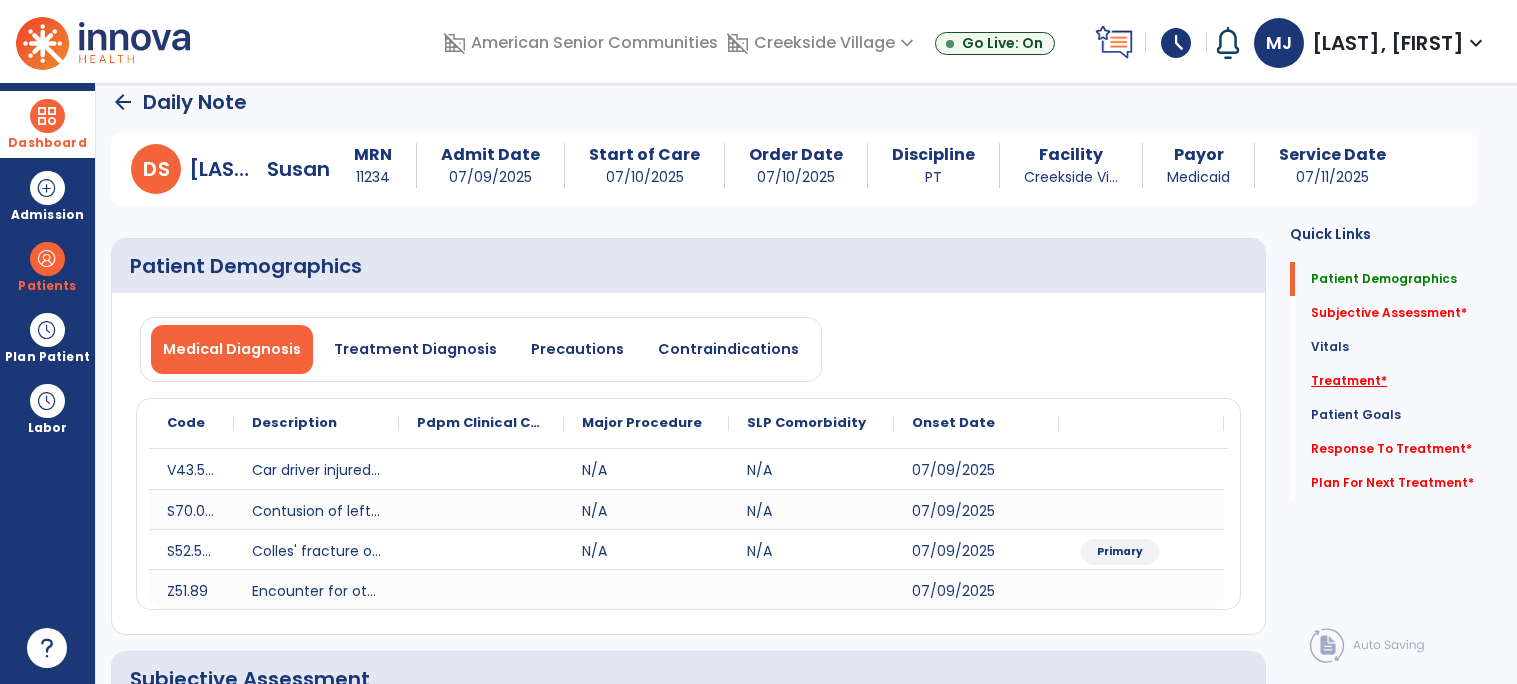 click on "Treatment   *" 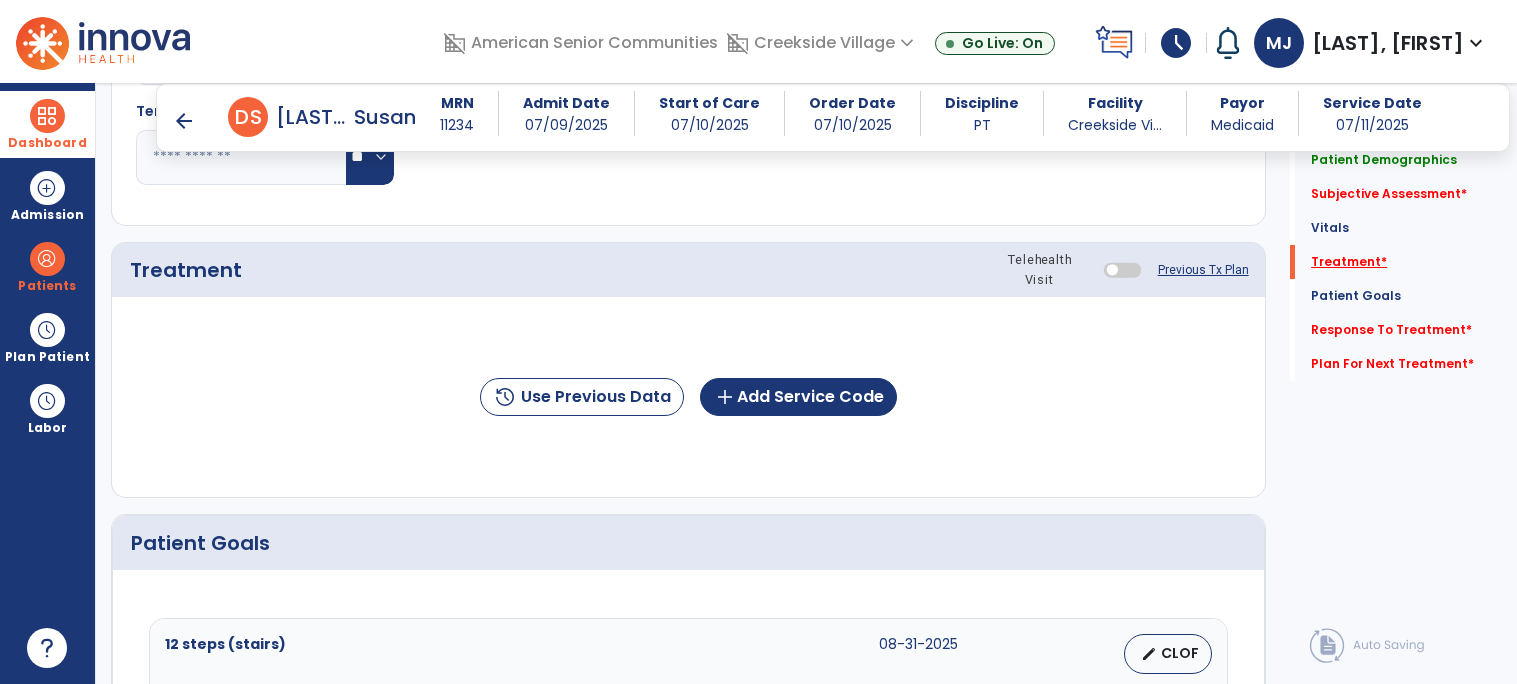 scroll, scrollTop: 1133, scrollLeft: 0, axis: vertical 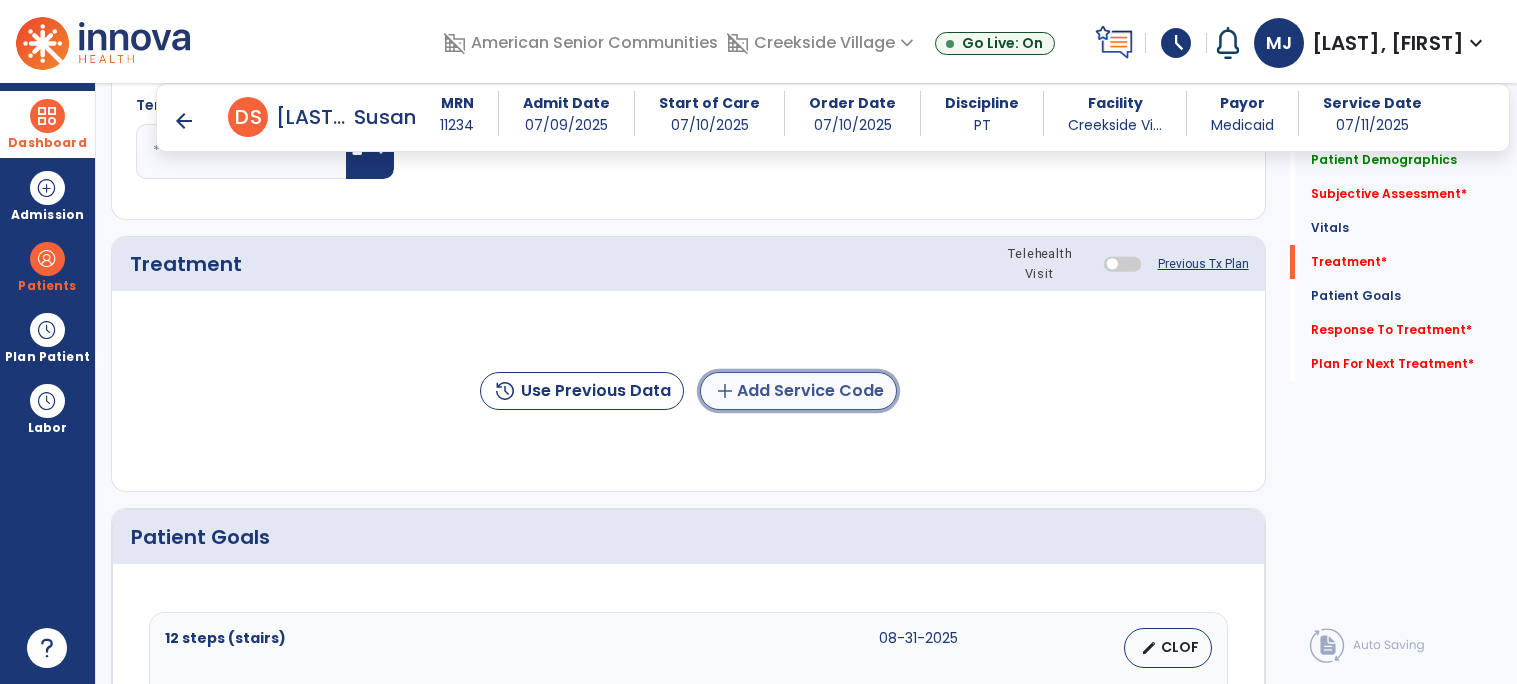 click on "add  Add Service Code" 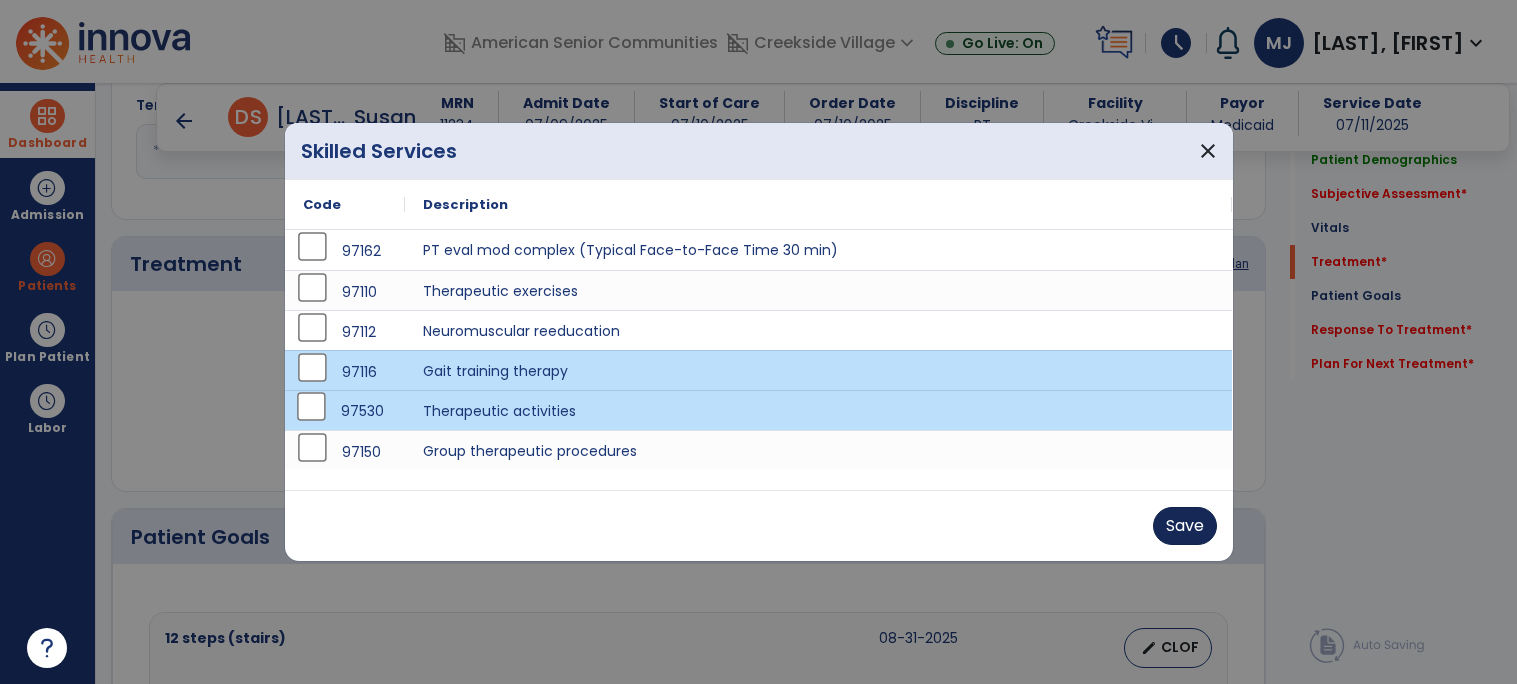 click on "Save" at bounding box center [1185, 526] 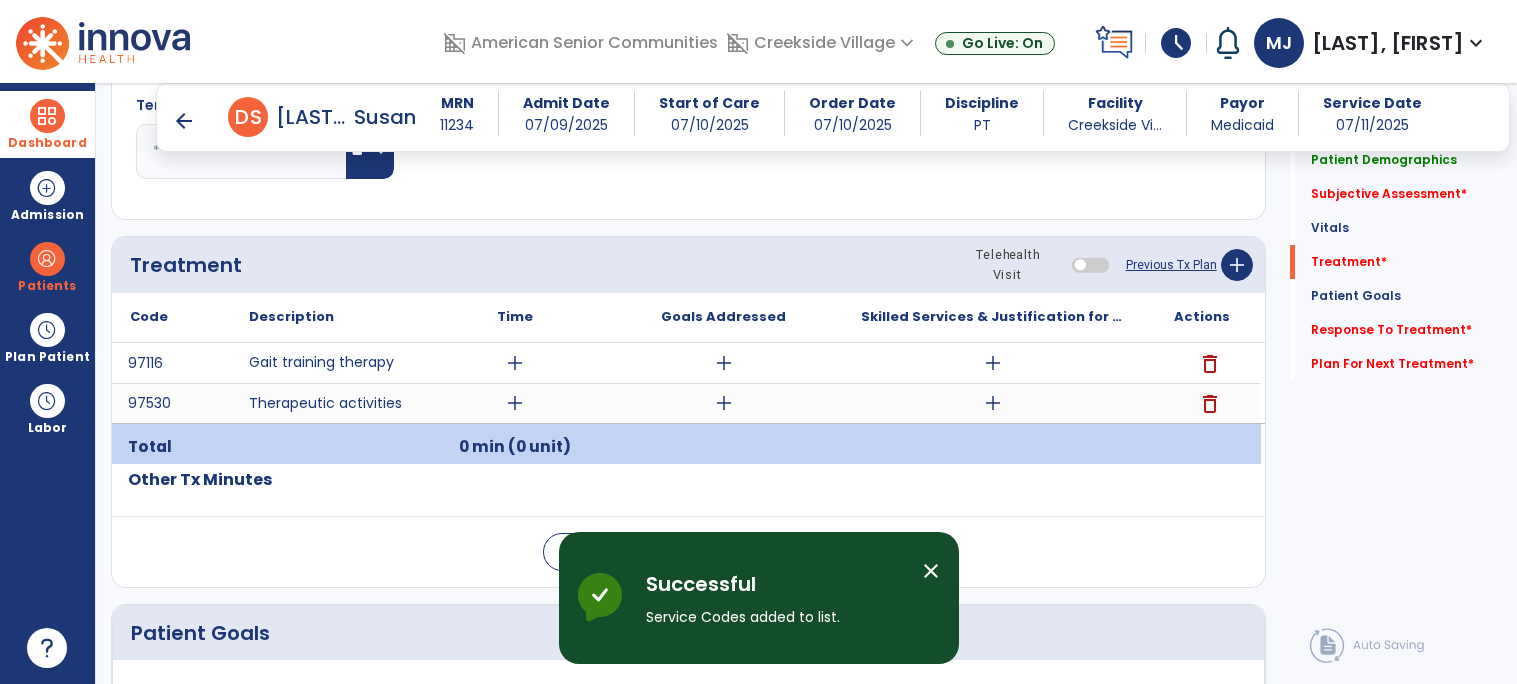 click on "add" at bounding box center [515, 363] 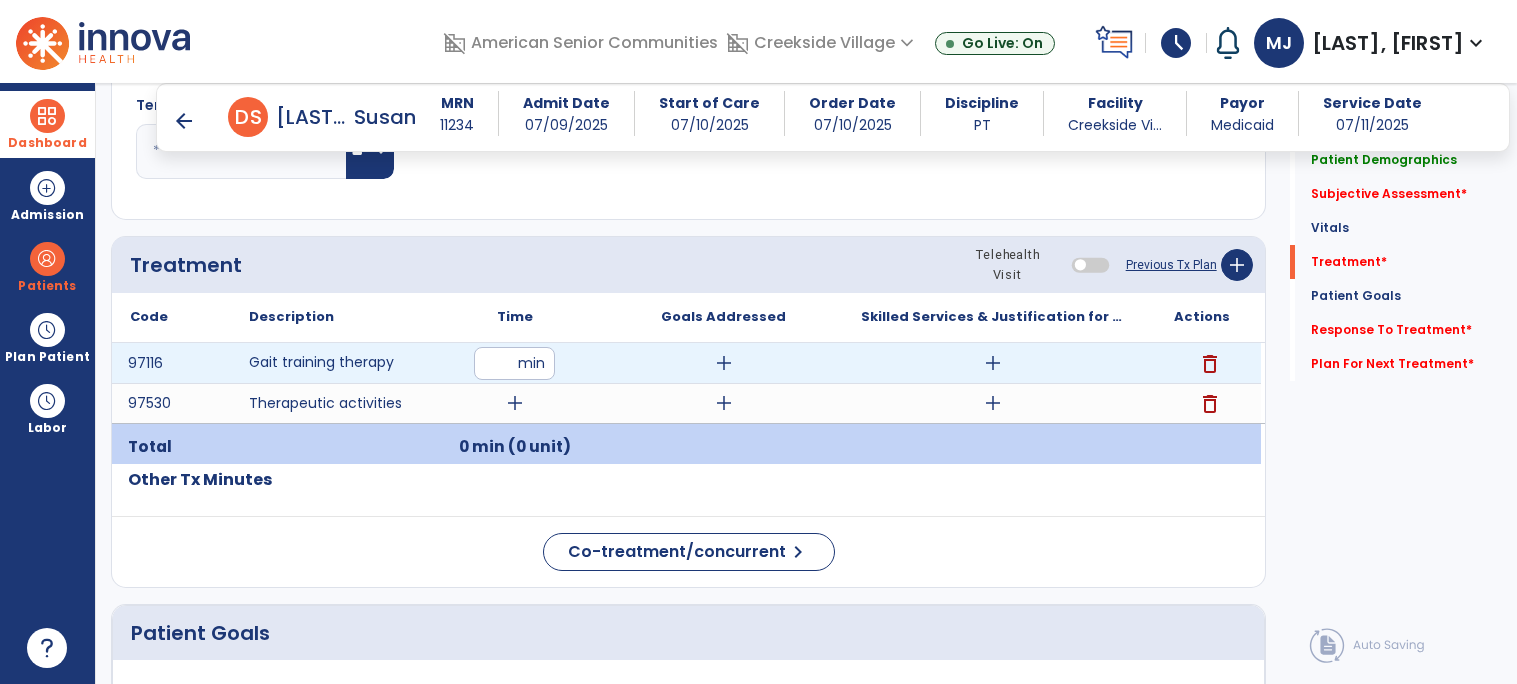 type on "*" 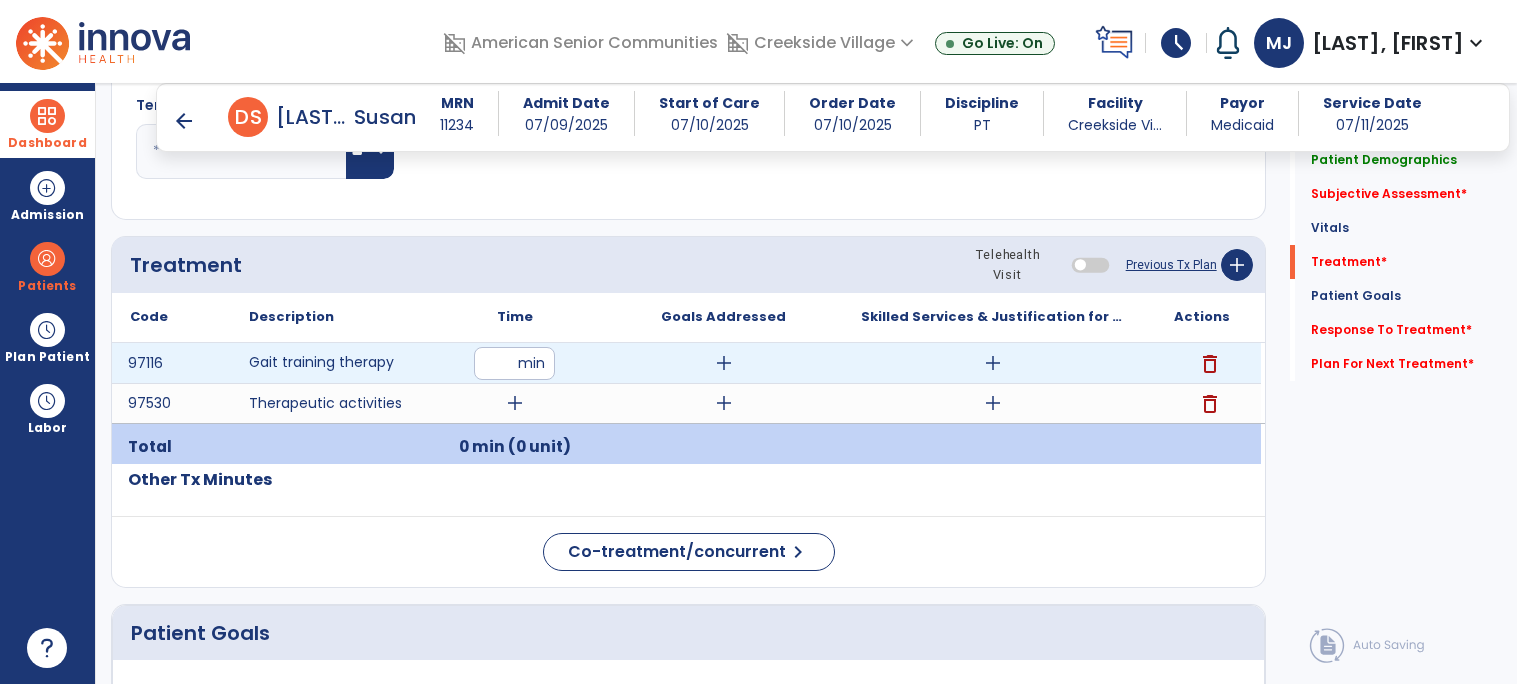 type on "**" 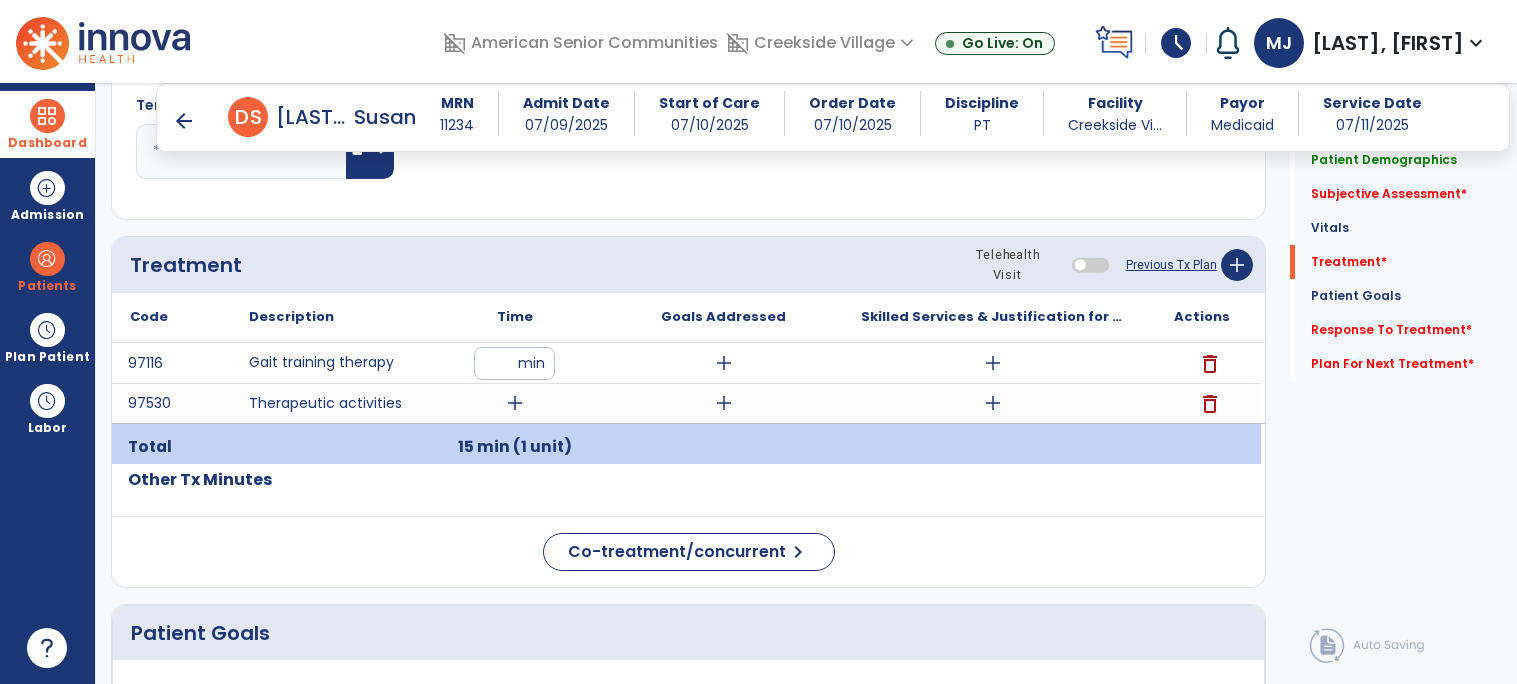 click on "add" at bounding box center (515, 403) 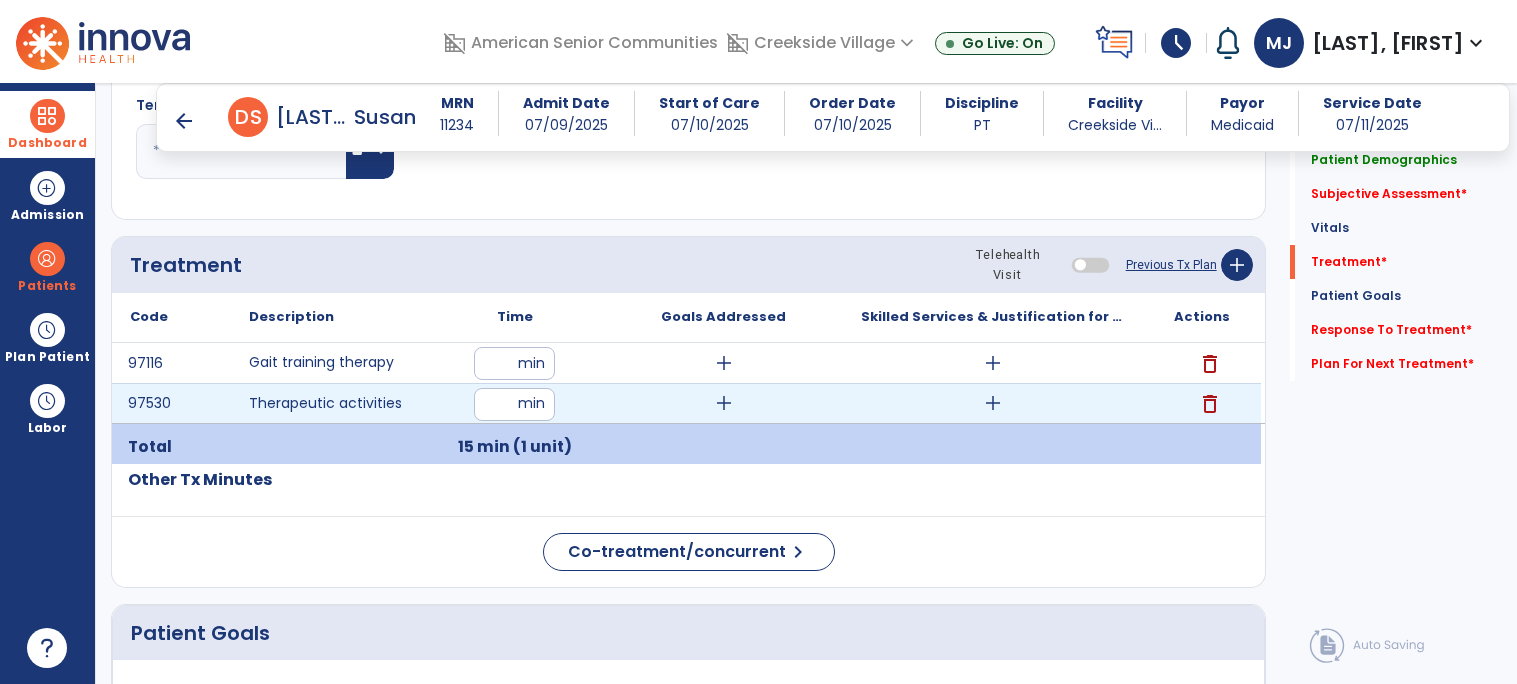 type on "*" 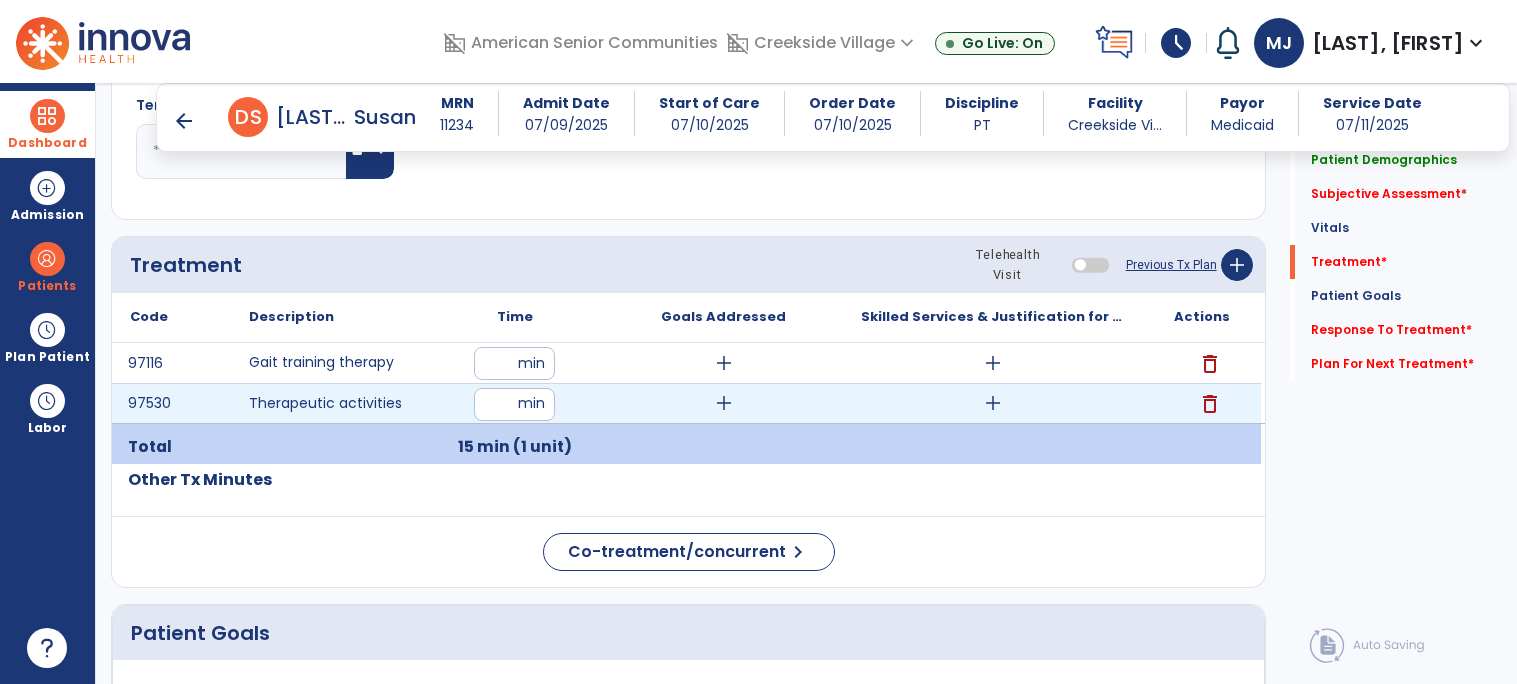 type on "**" 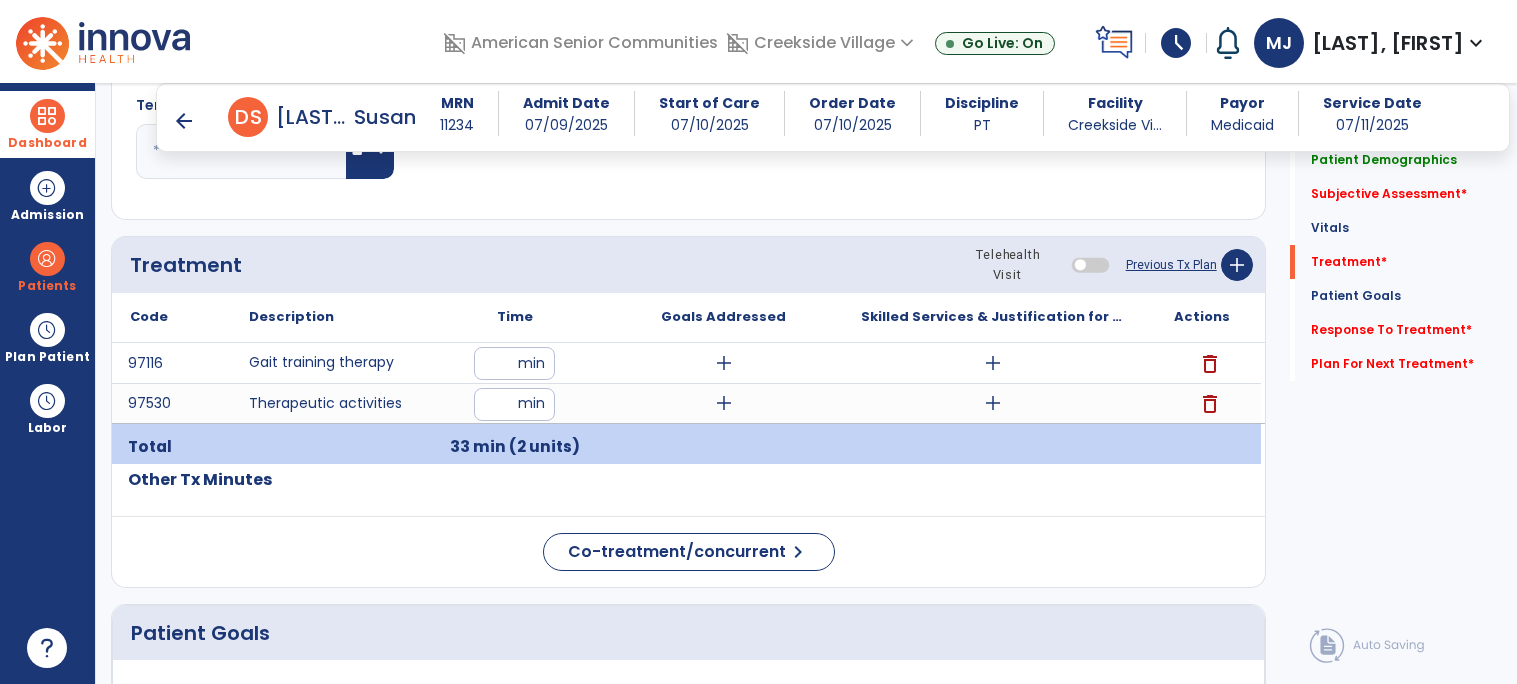 click on "add" at bounding box center (993, 363) 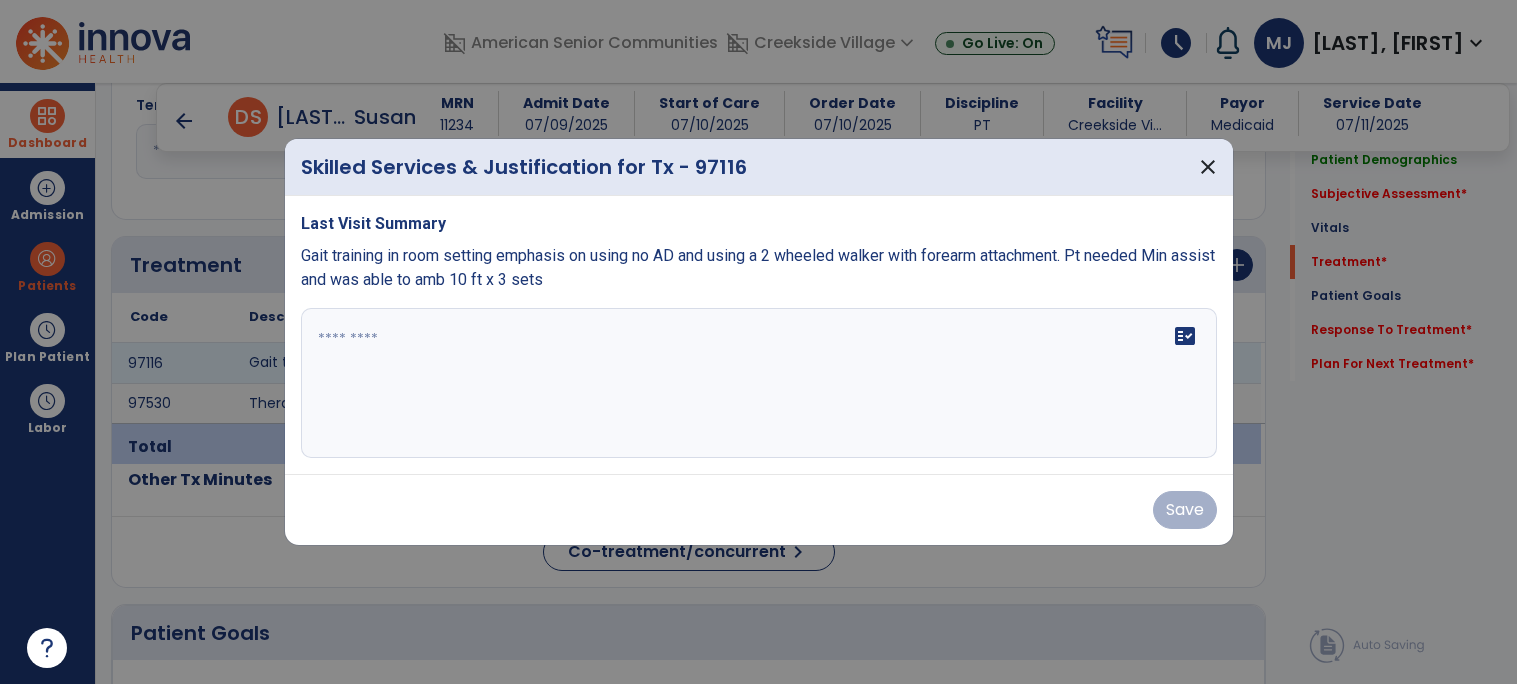click on "fact_check" at bounding box center [759, 383] 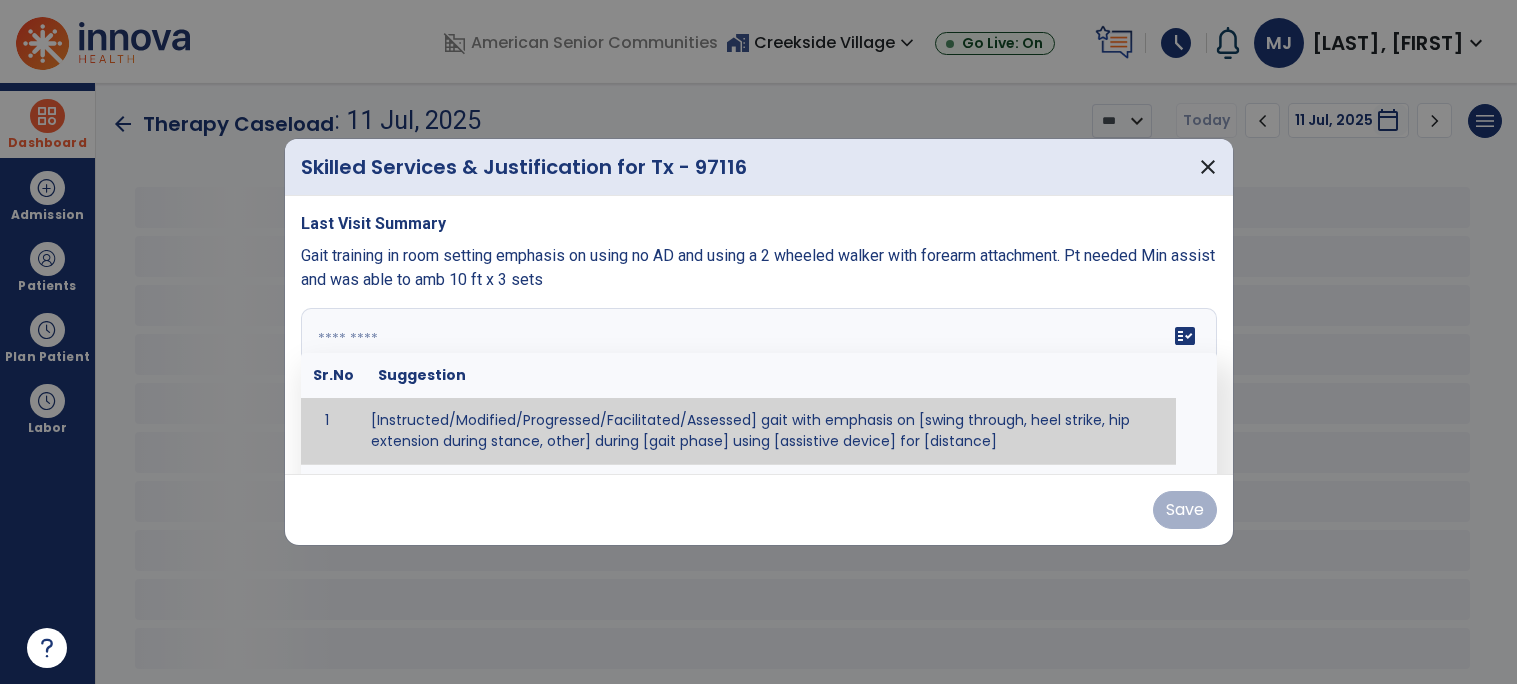 scroll, scrollTop: 0, scrollLeft: 0, axis: both 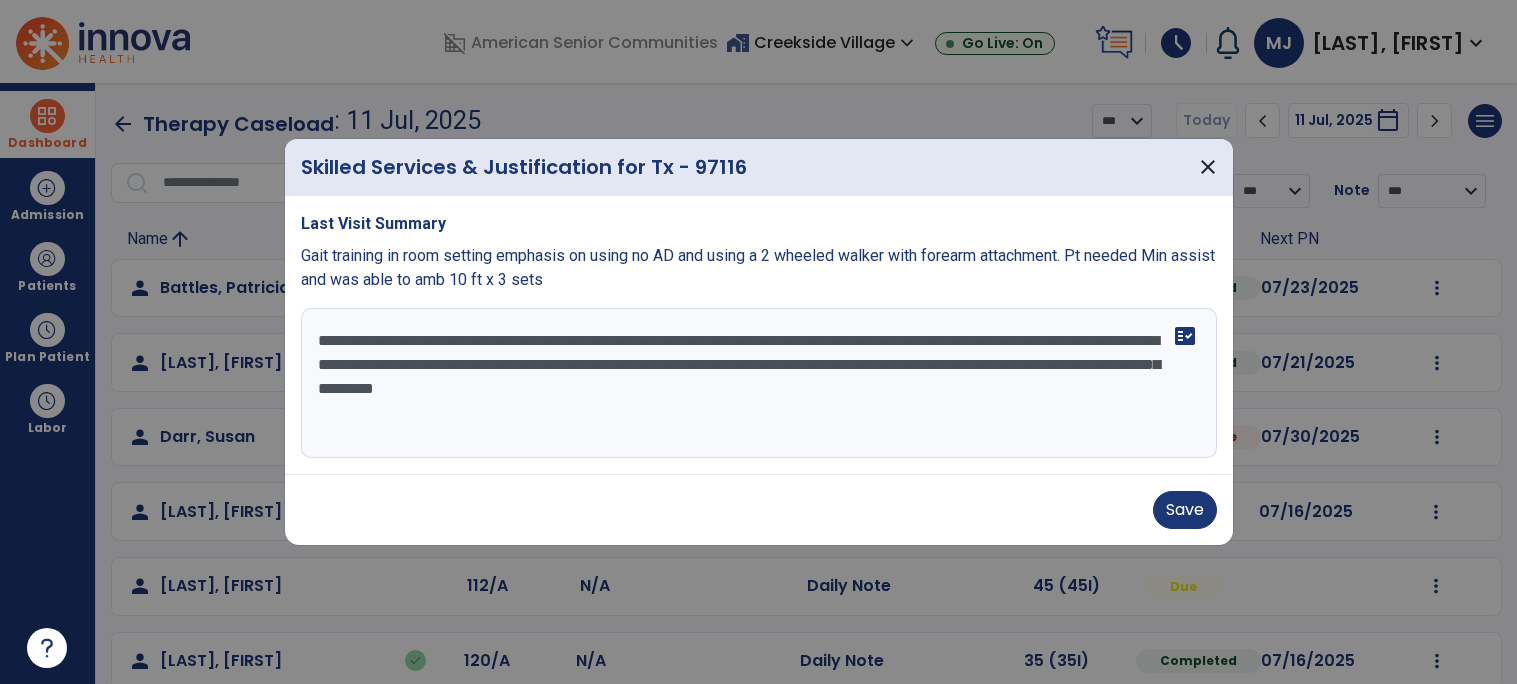 click on "**********" at bounding box center (759, 383) 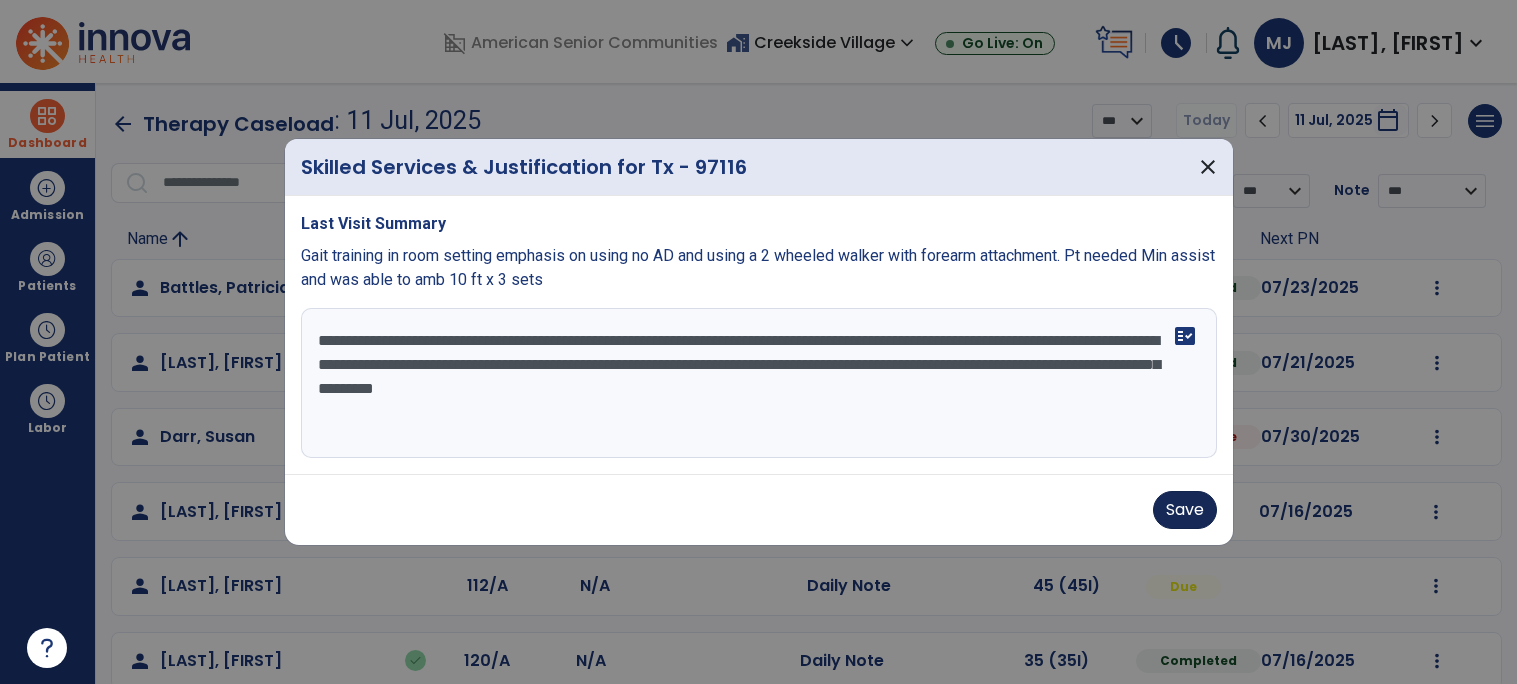 type on "**********" 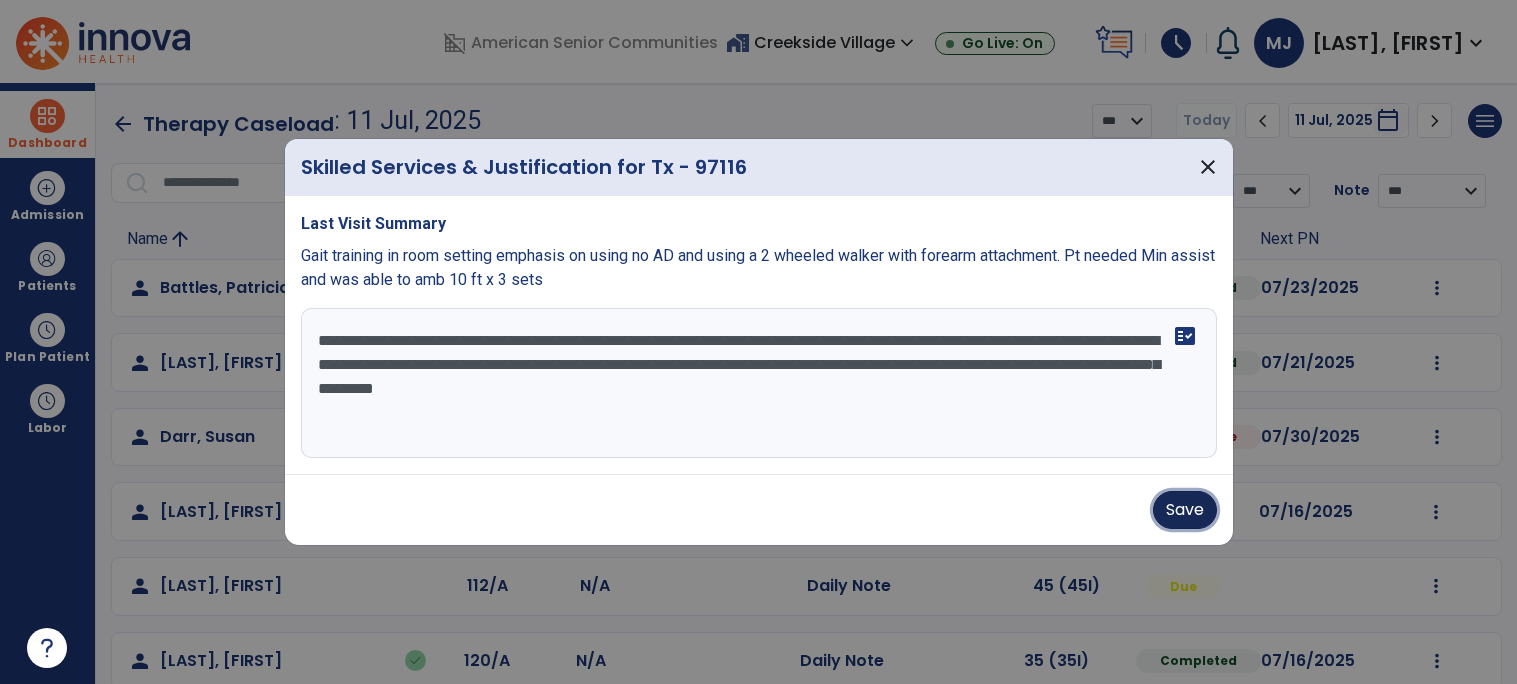 click on "Save" at bounding box center (1185, 510) 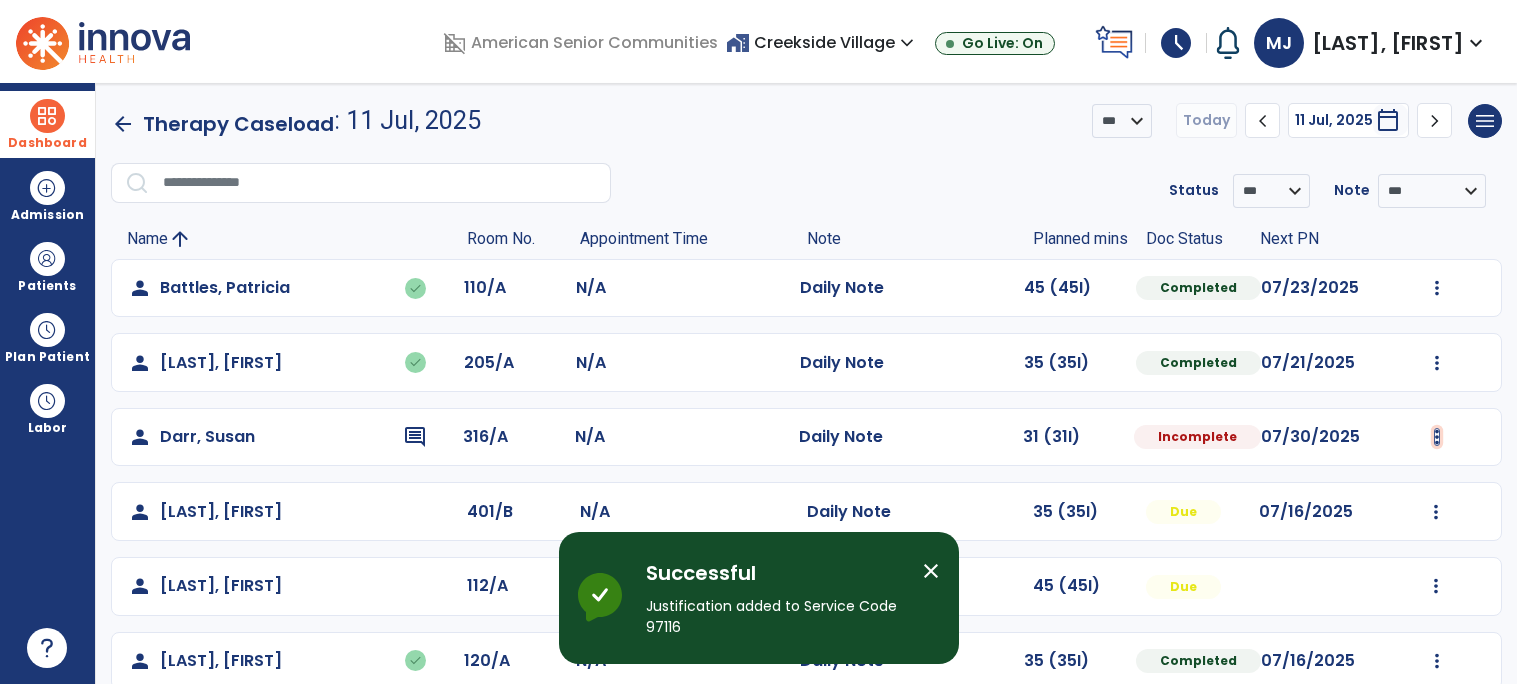 click at bounding box center (1437, 288) 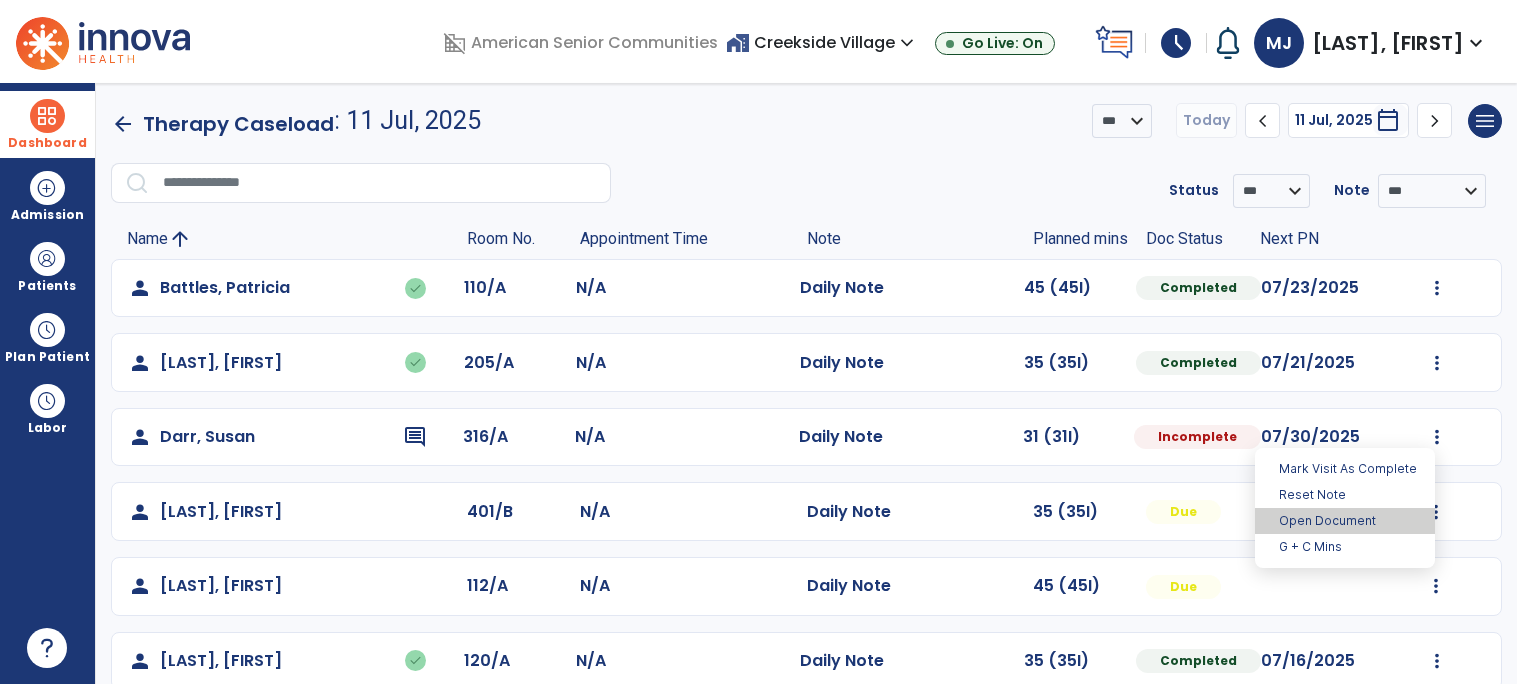 click on "Open Document" at bounding box center [1345, 521] 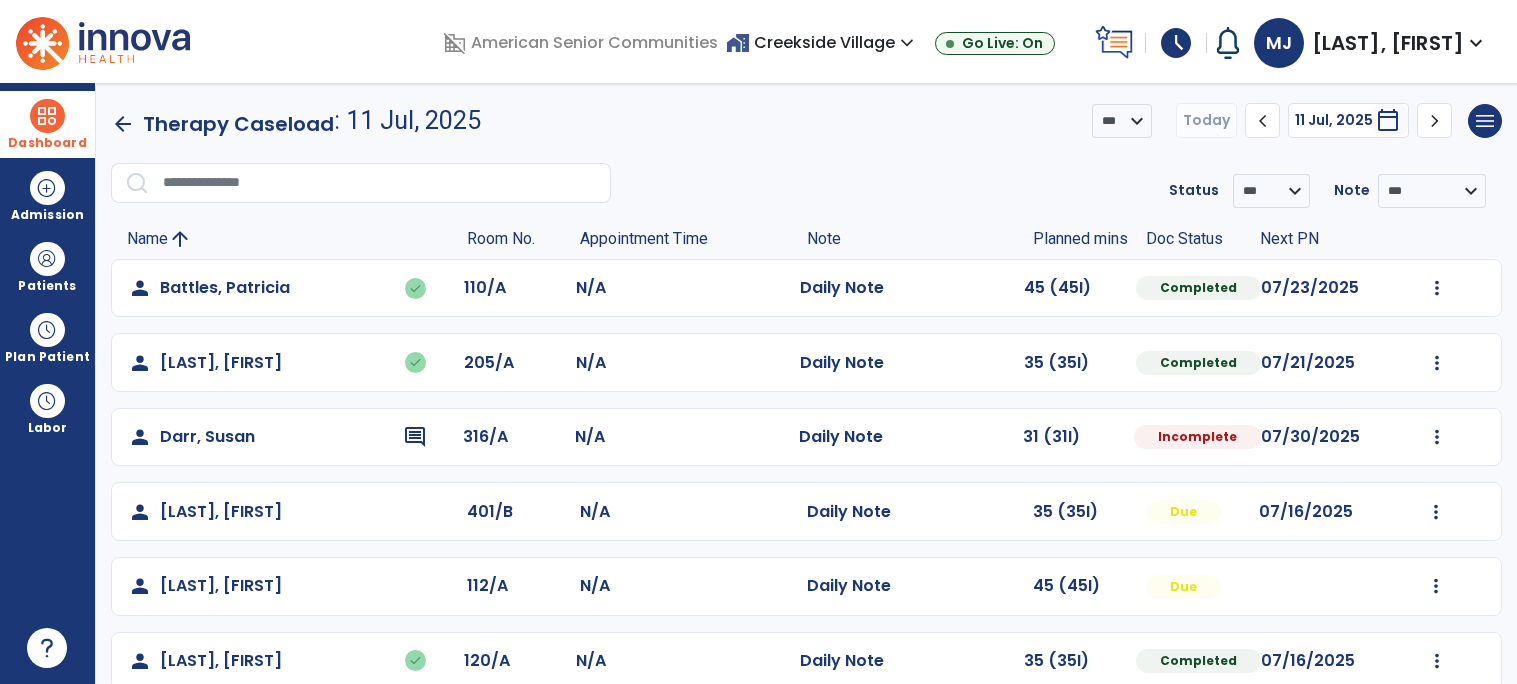 select on "*" 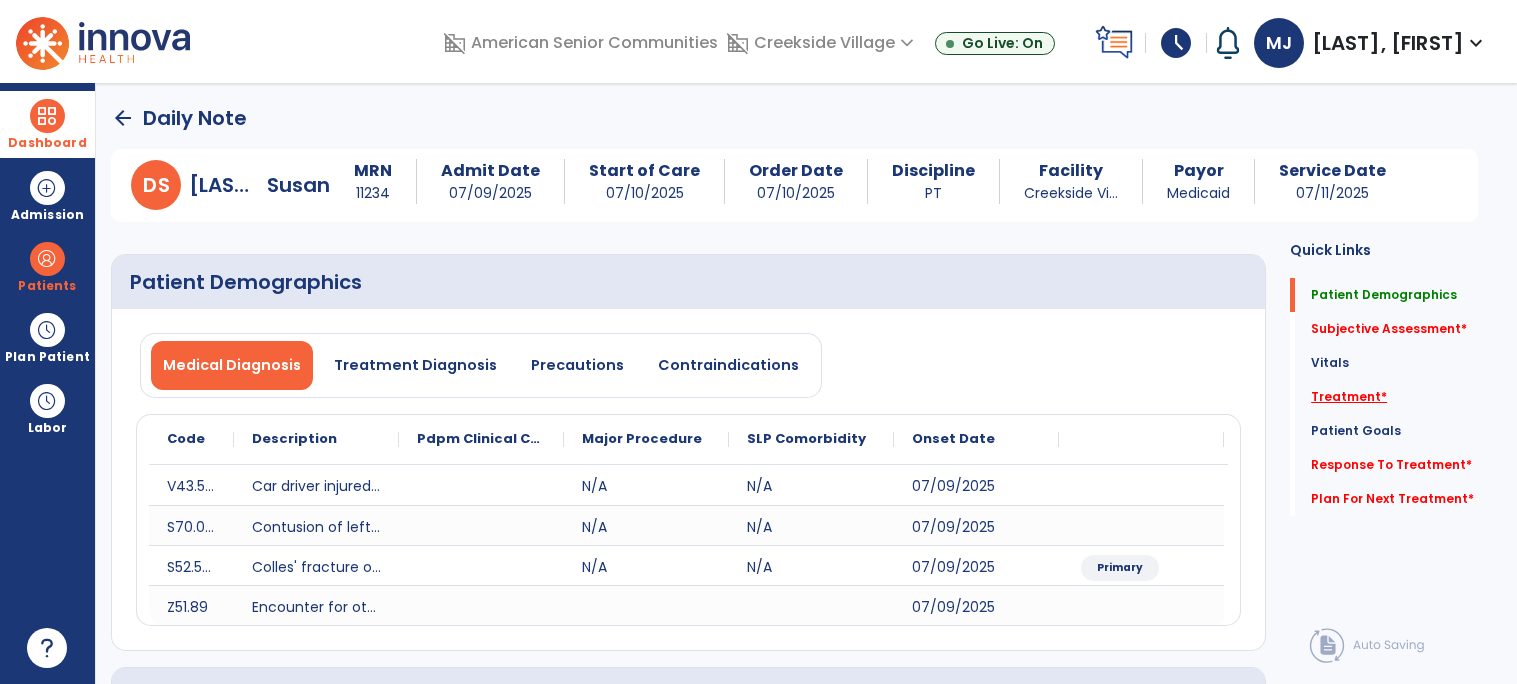 click on "Treatment   *" 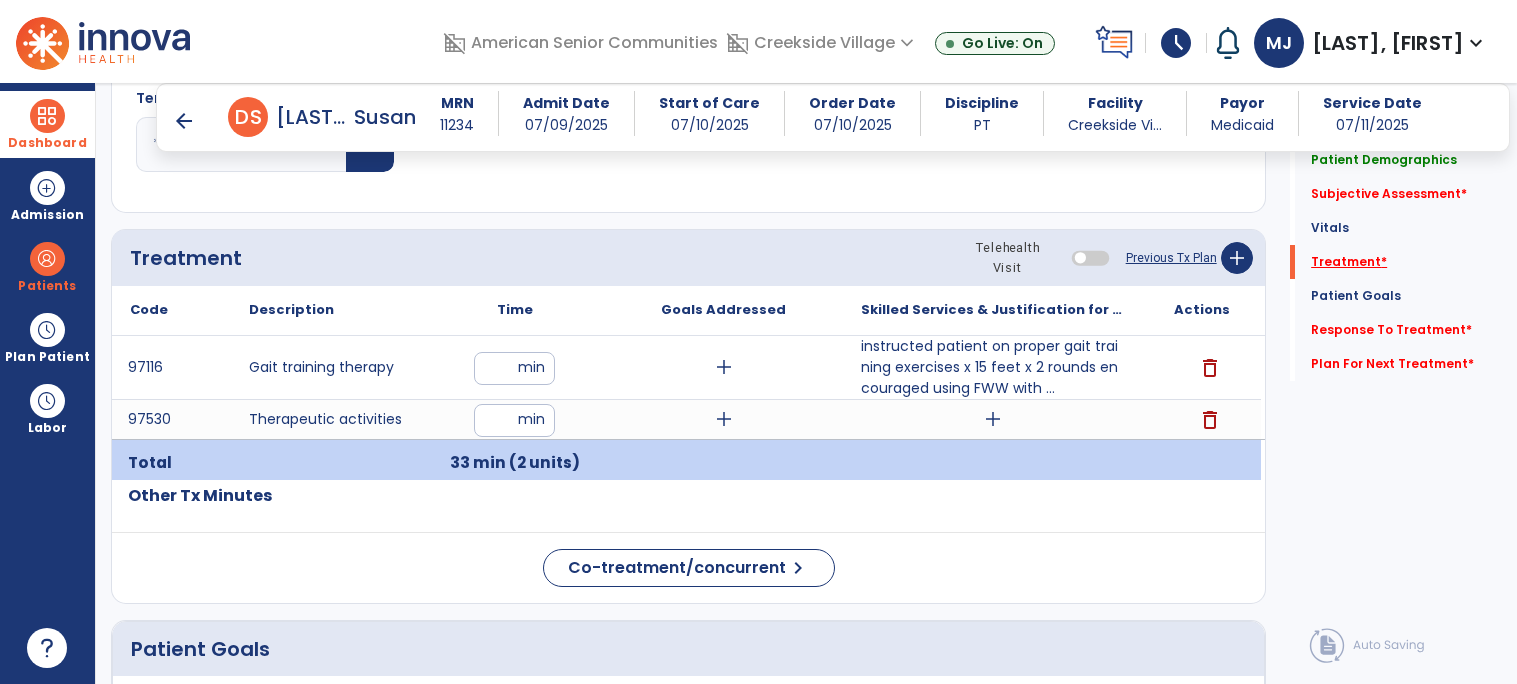 scroll, scrollTop: 1192, scrollLeft: 0, axis: vertical 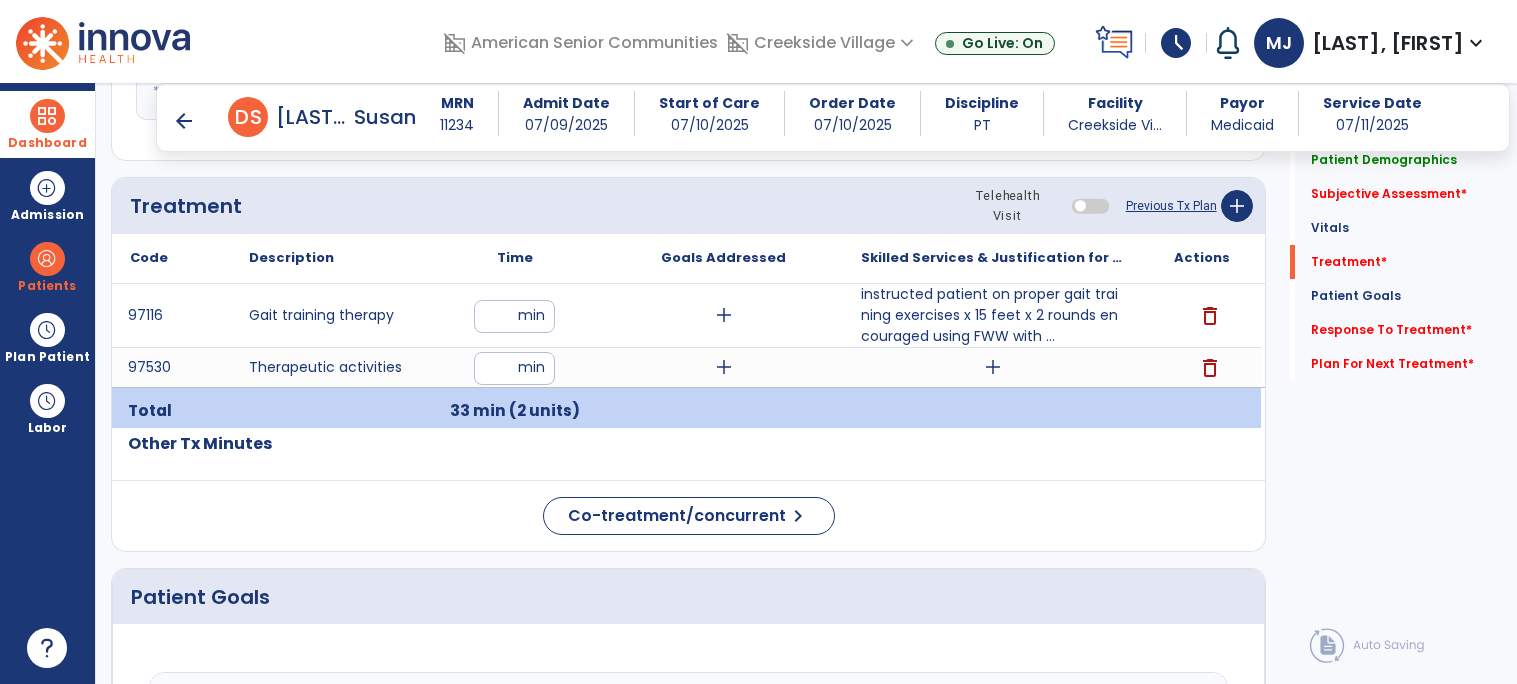 click on "add" at bounding box center [992, 367] 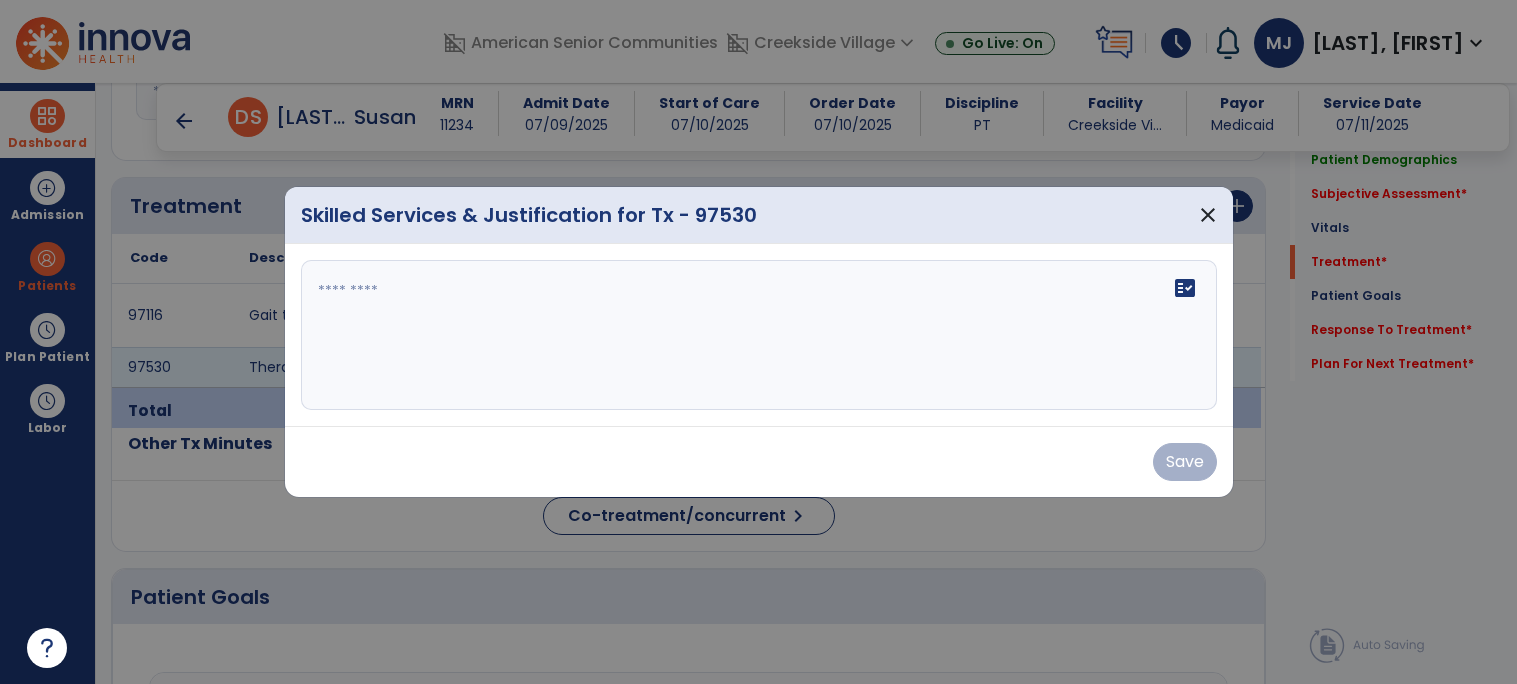 click on "fact_check" at bounding box center [759, 335] 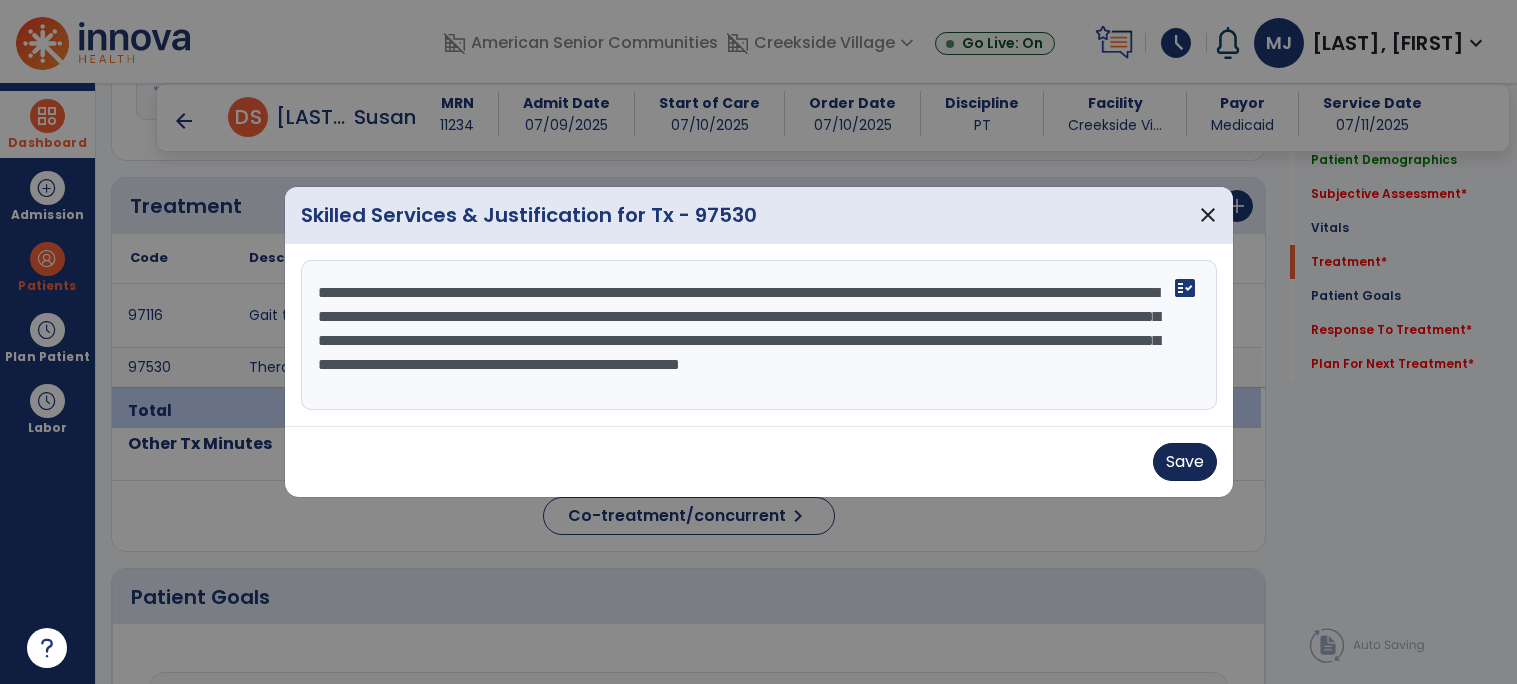 type on "**********" 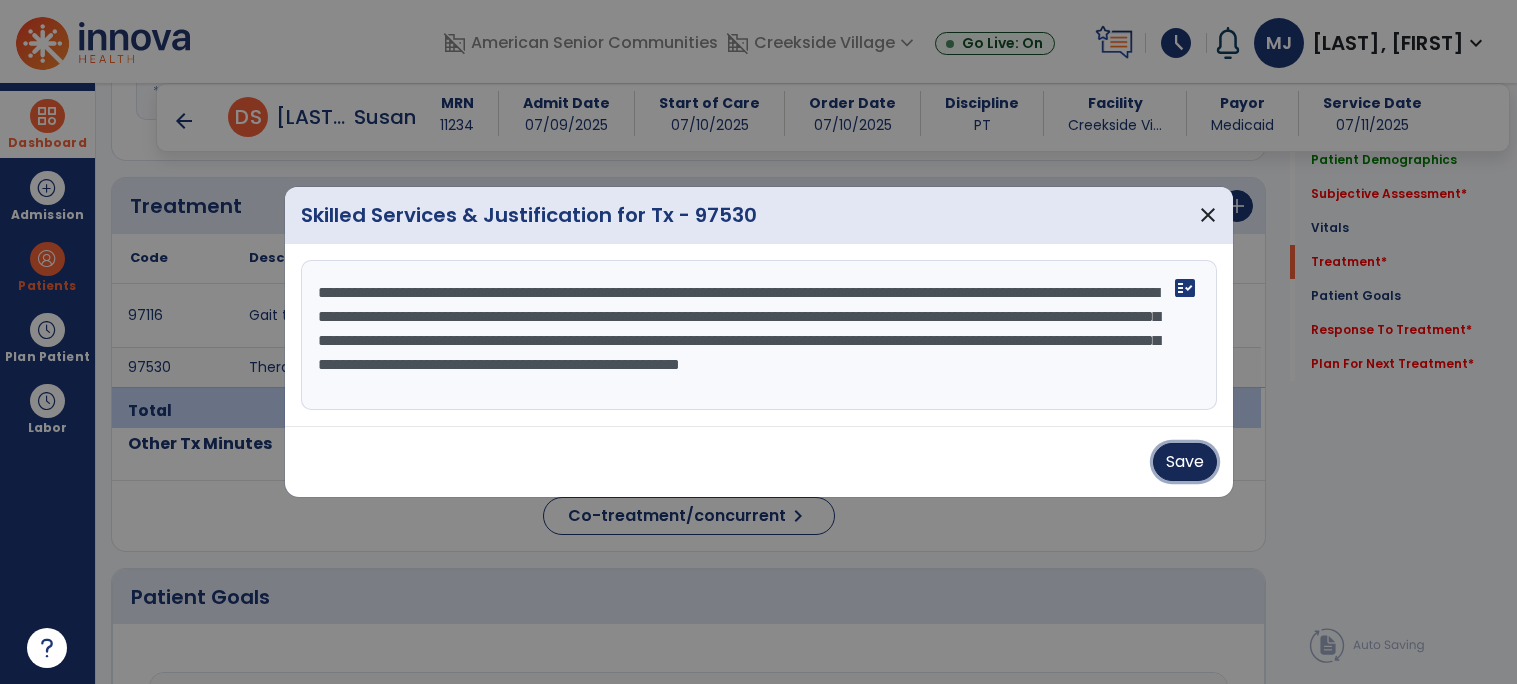 click on "Save" at bounding box center [1185, 462] 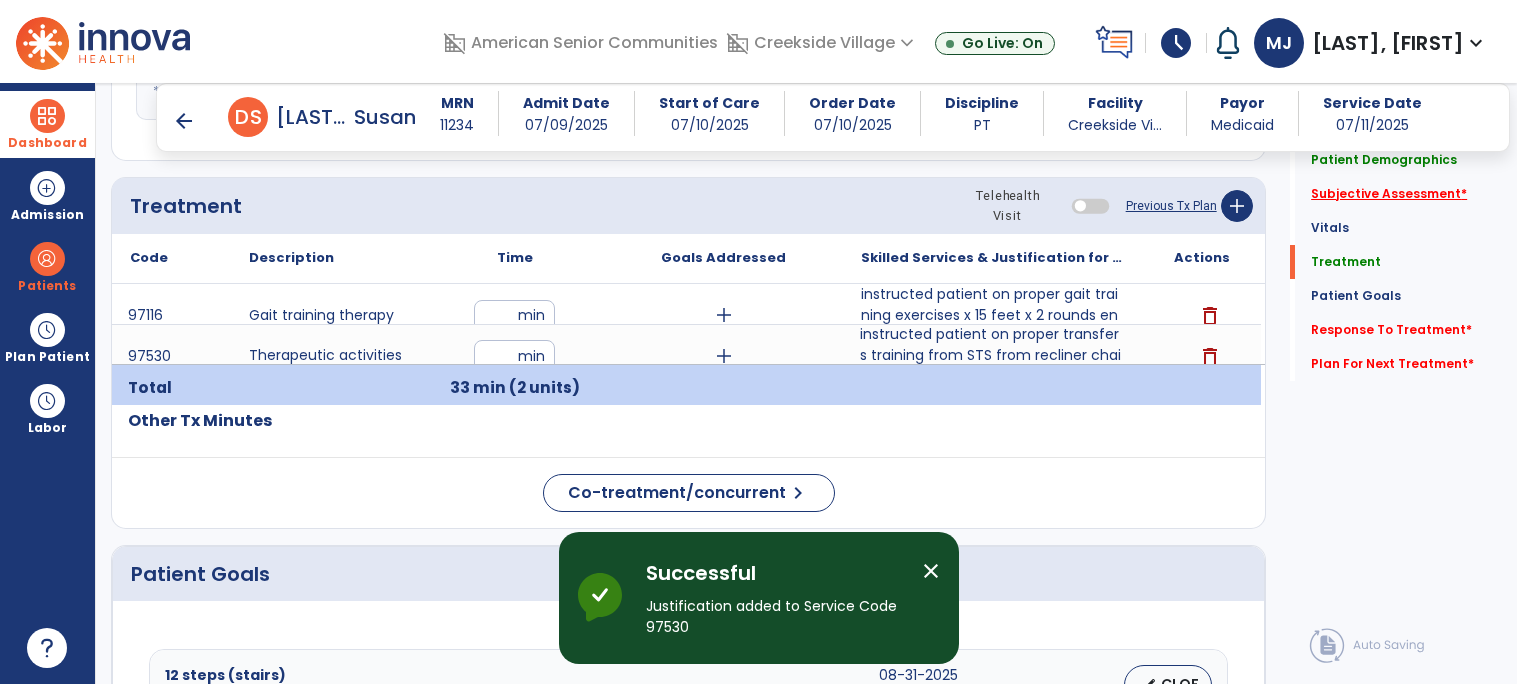click on "Subjective Assessment   *" 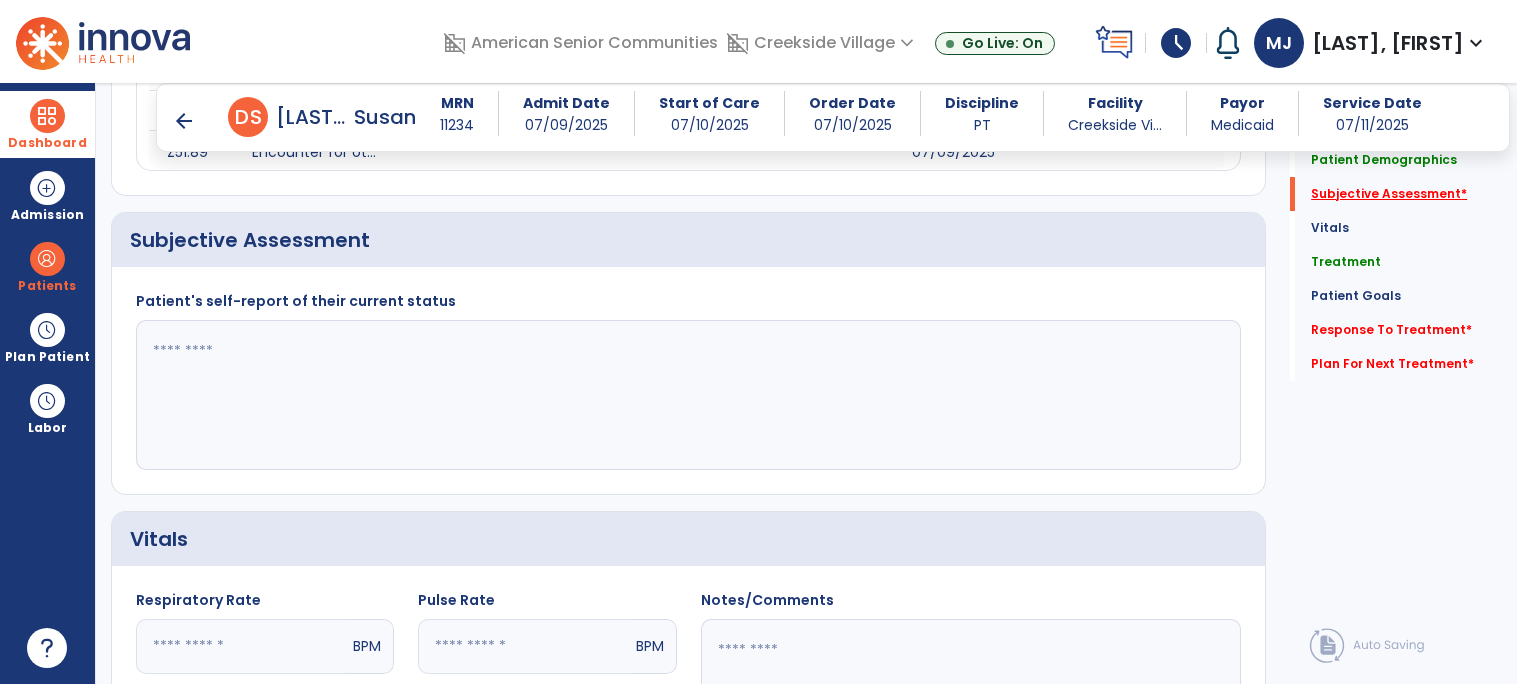 scroll, scrollTop: 406, scrollLeft: 0, axis: vertical 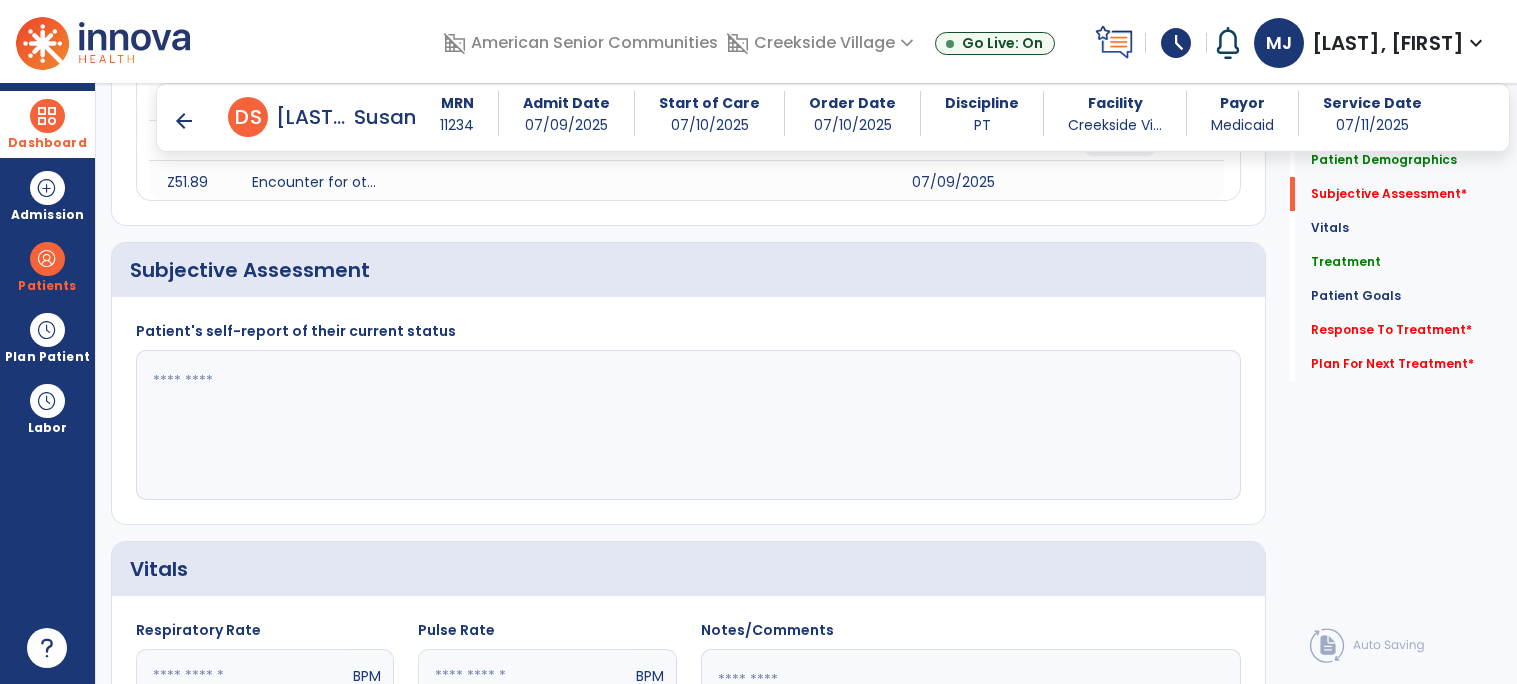 click 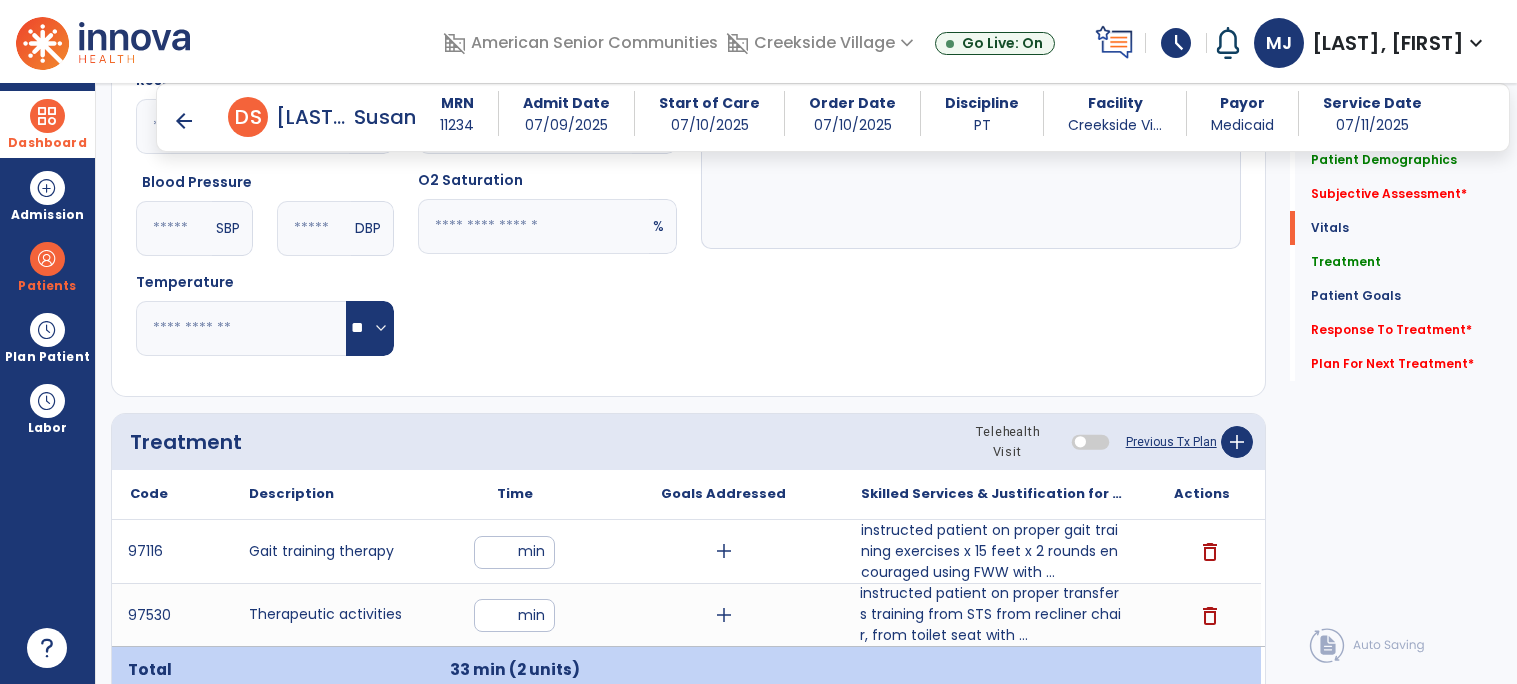 scroll, scrollTop: 1023, scrollLeft: 0, axis: vertical 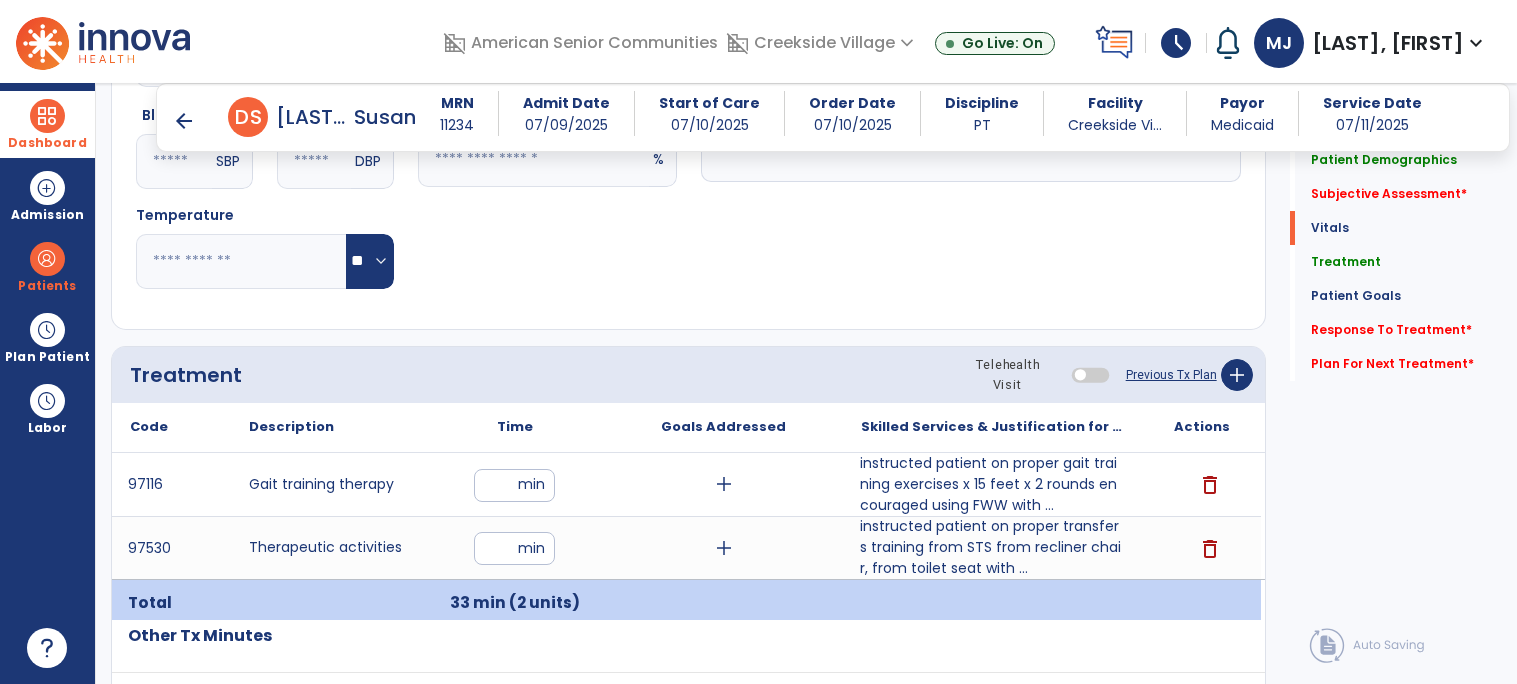click on "instructed patient on proper gait training exercises x 15 feet x 2 rounds encouraged using FWW with ..." at bounding box center [992, 484] 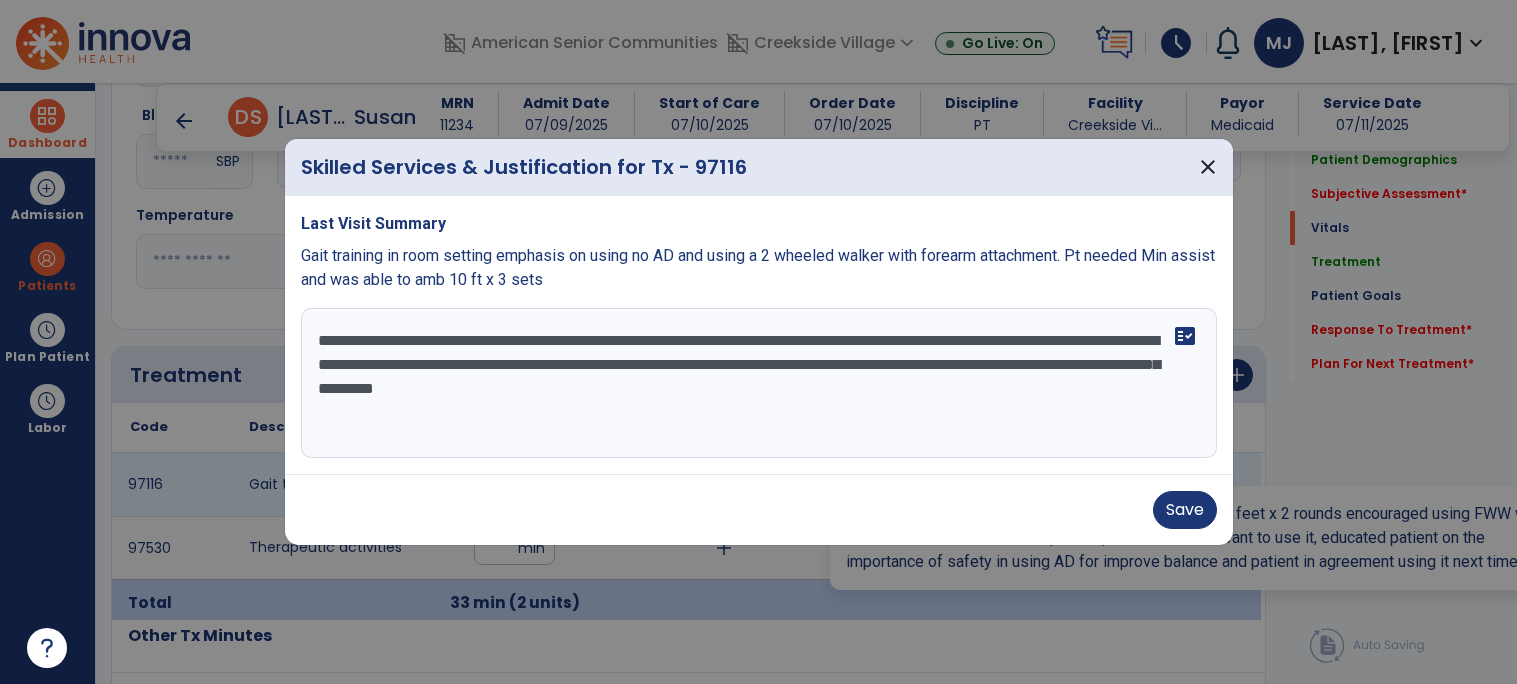click on "**********" at bounding box center [759, 383] 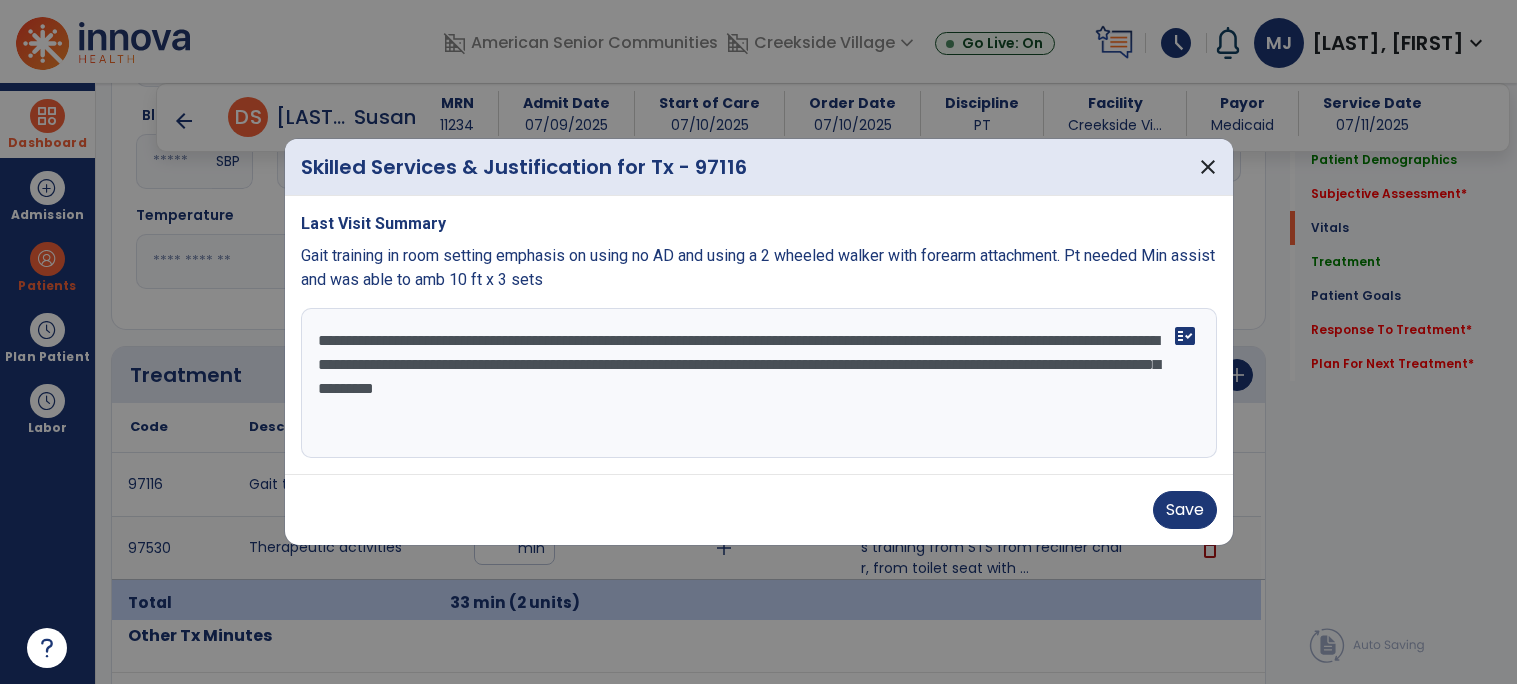 click on "**********" at bounding box center (759, 383) 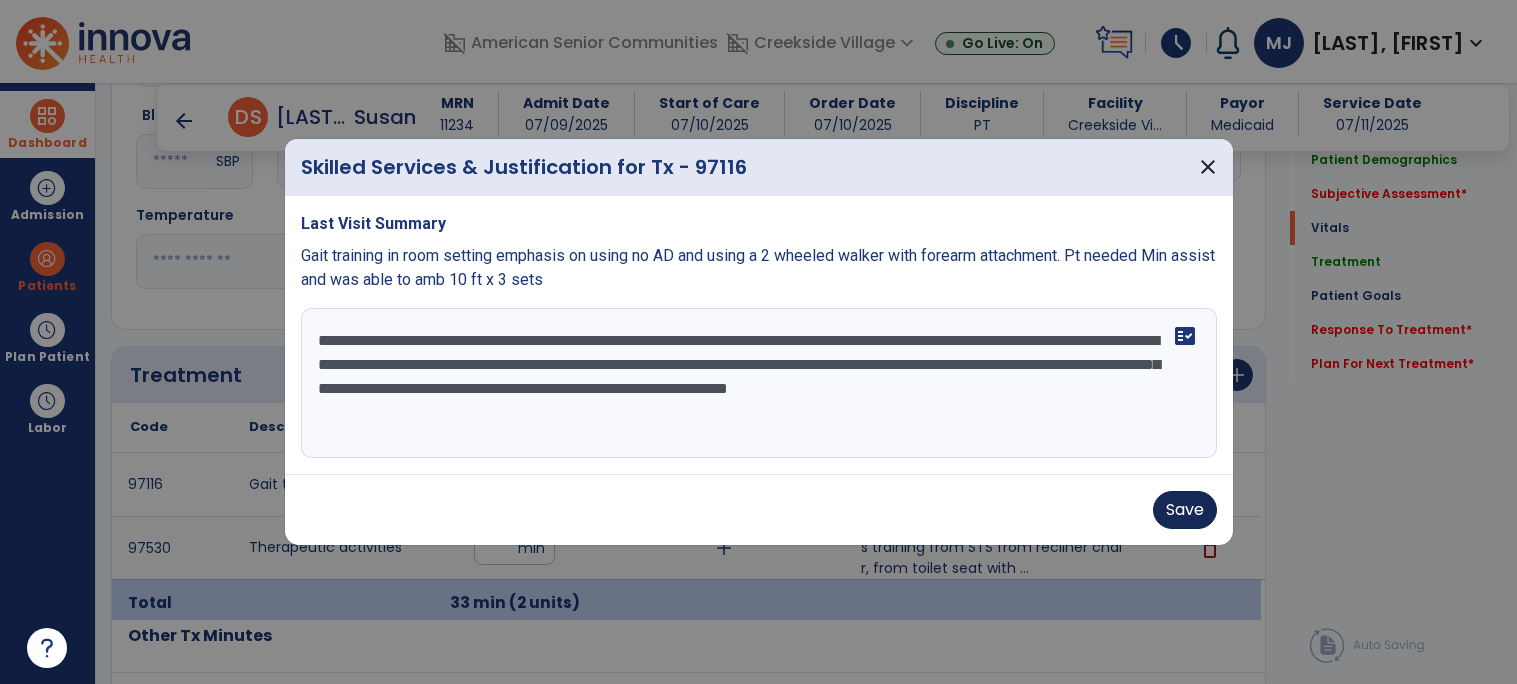 type on "**********" 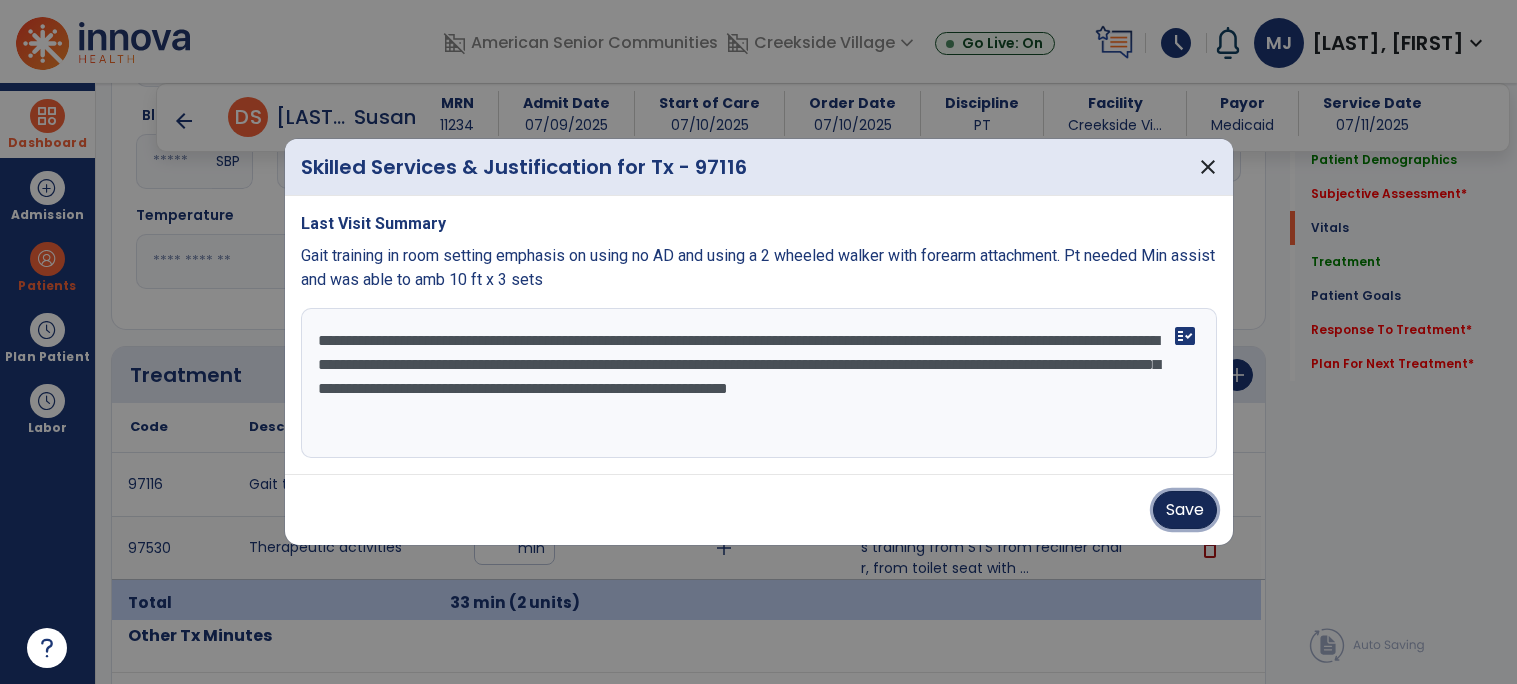 click on "Save" at bounding box center [1185, 510] 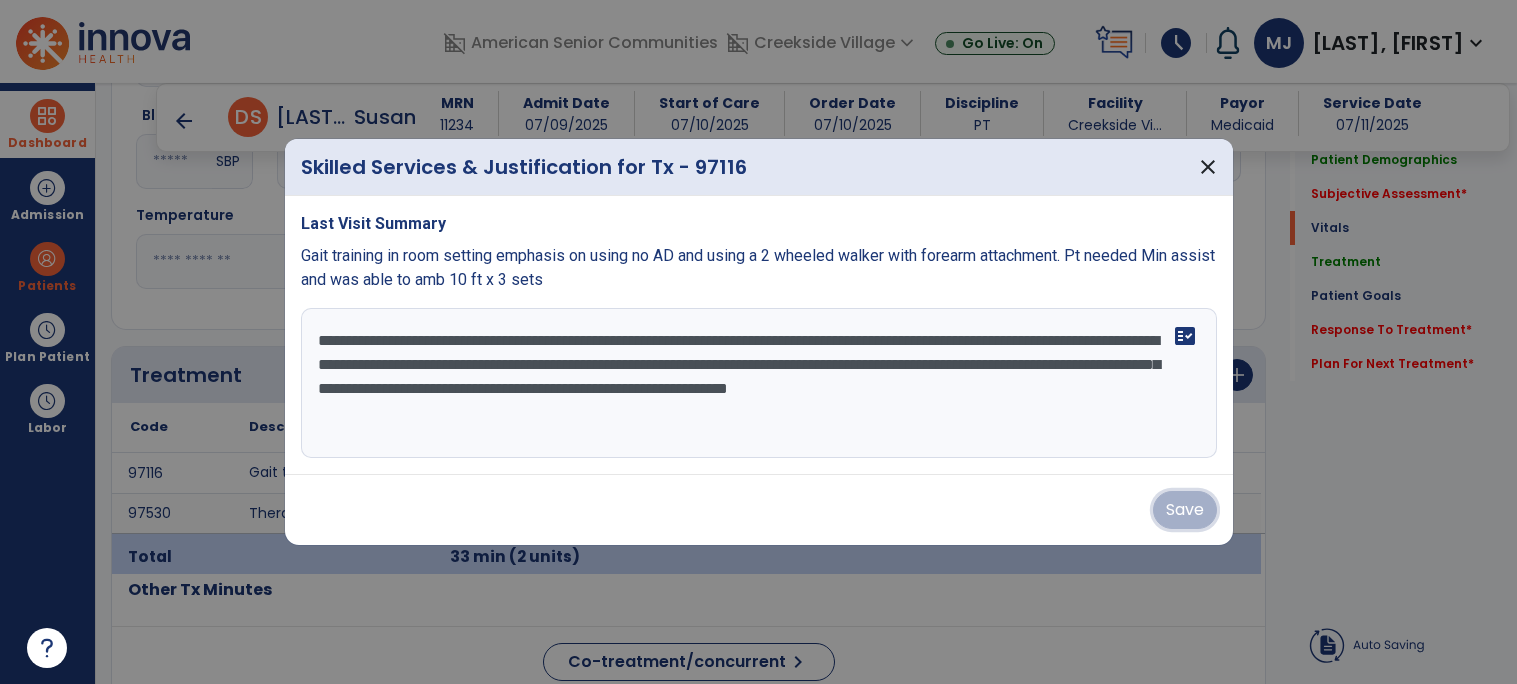 type 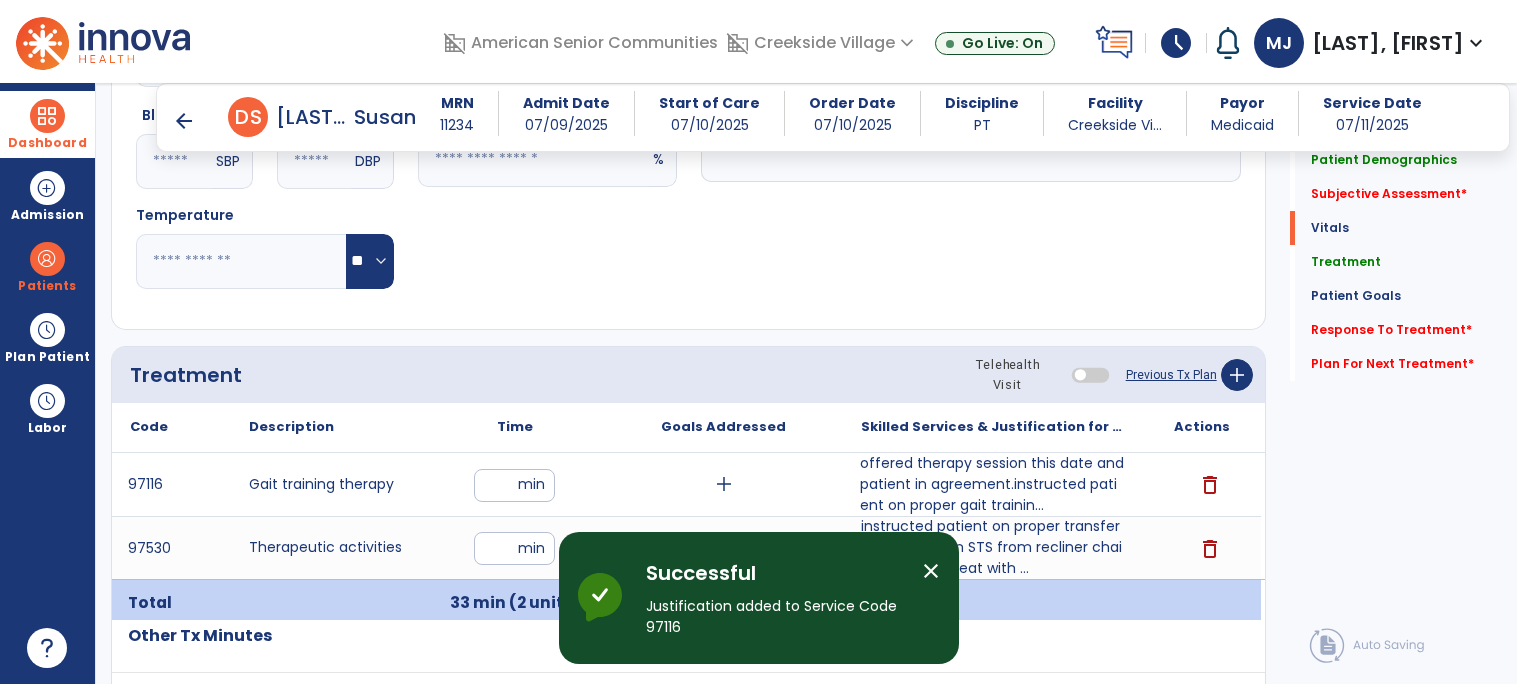 click on "offered therapy session this date and patient in agreement.instructed patient on proper gait trainin..." at bounding box center (992, 484) 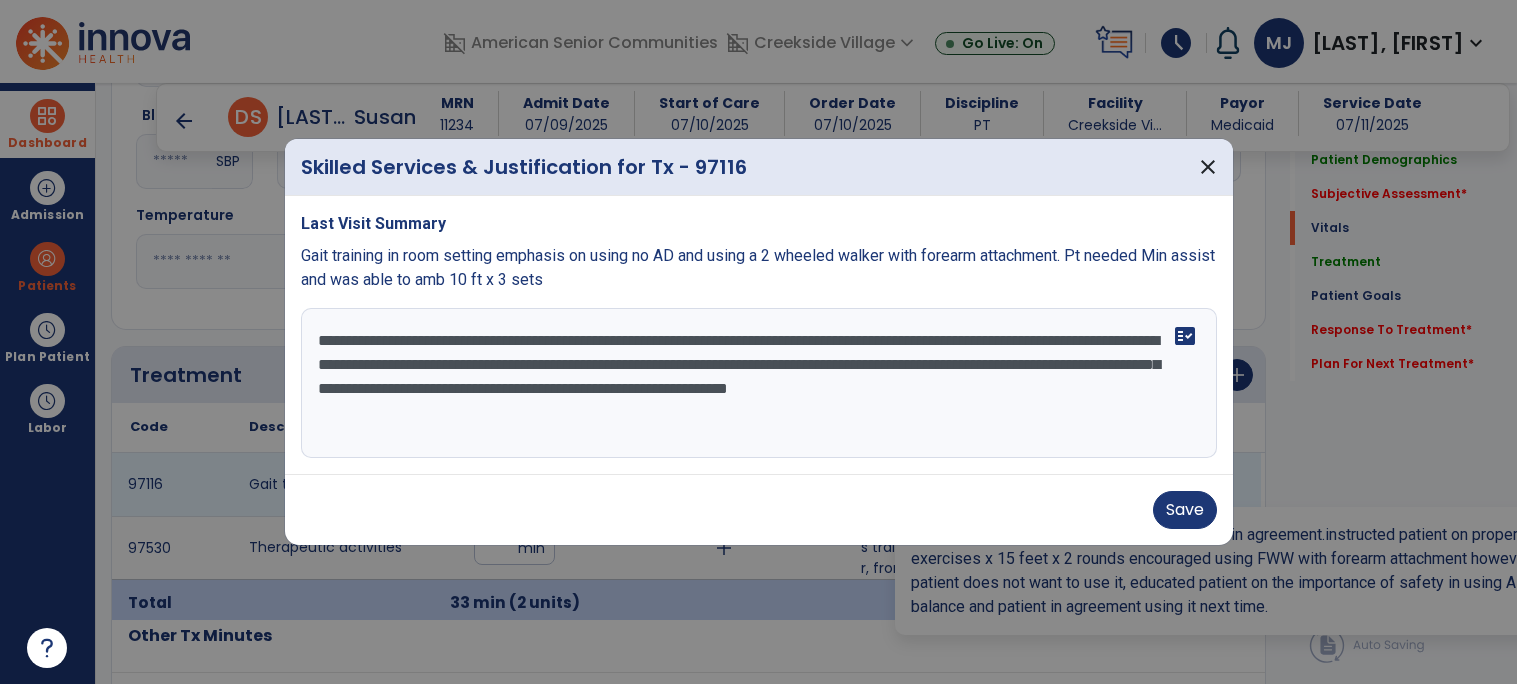 click on "**********" at bounding box center [759, 383] 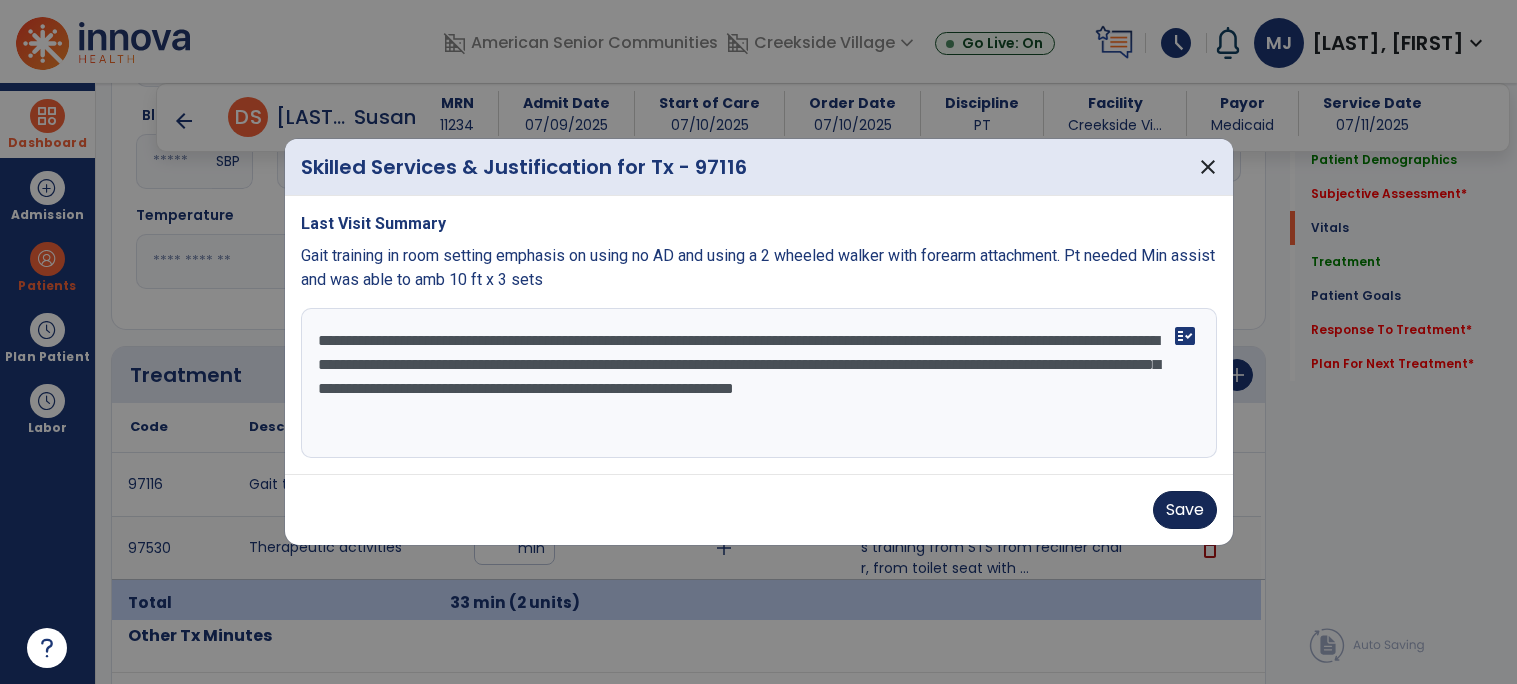 type on "**********" 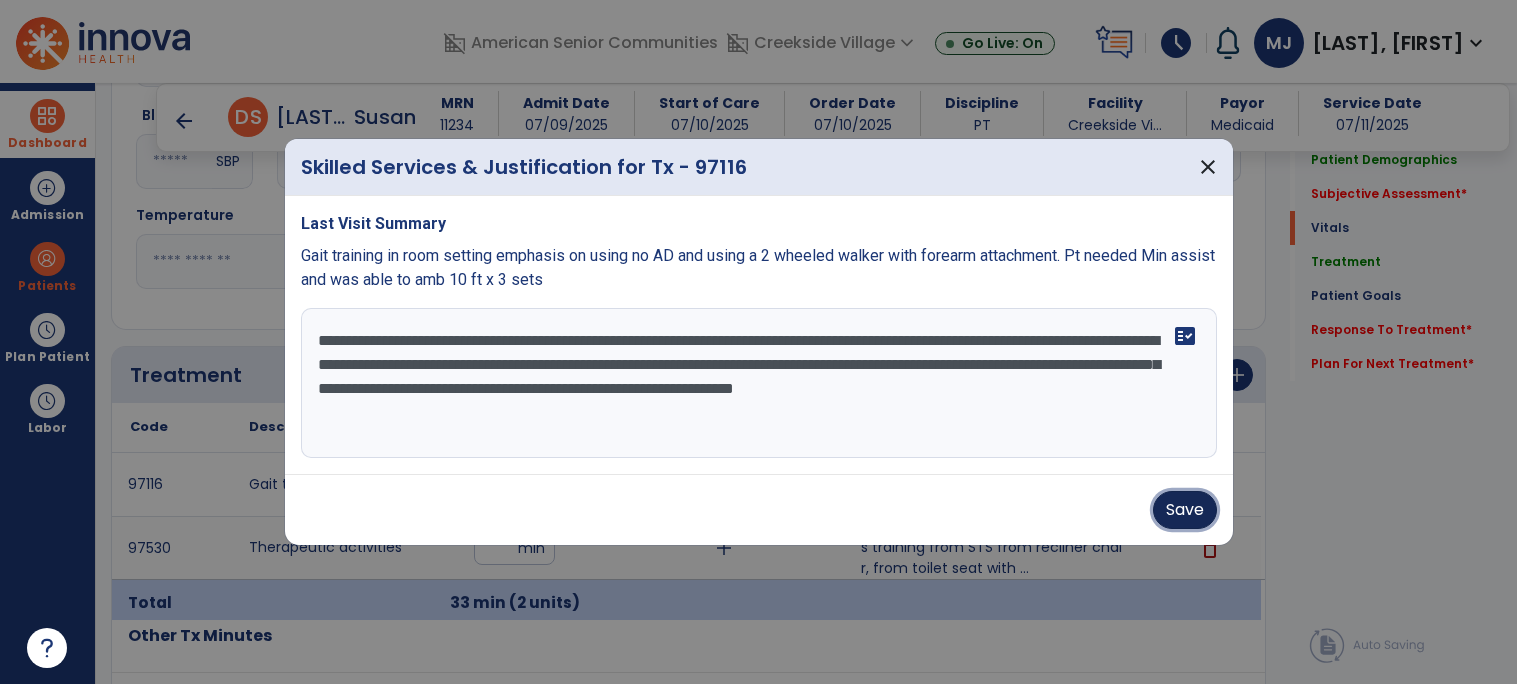 click on "Save" at bounding box center (1185, 510) 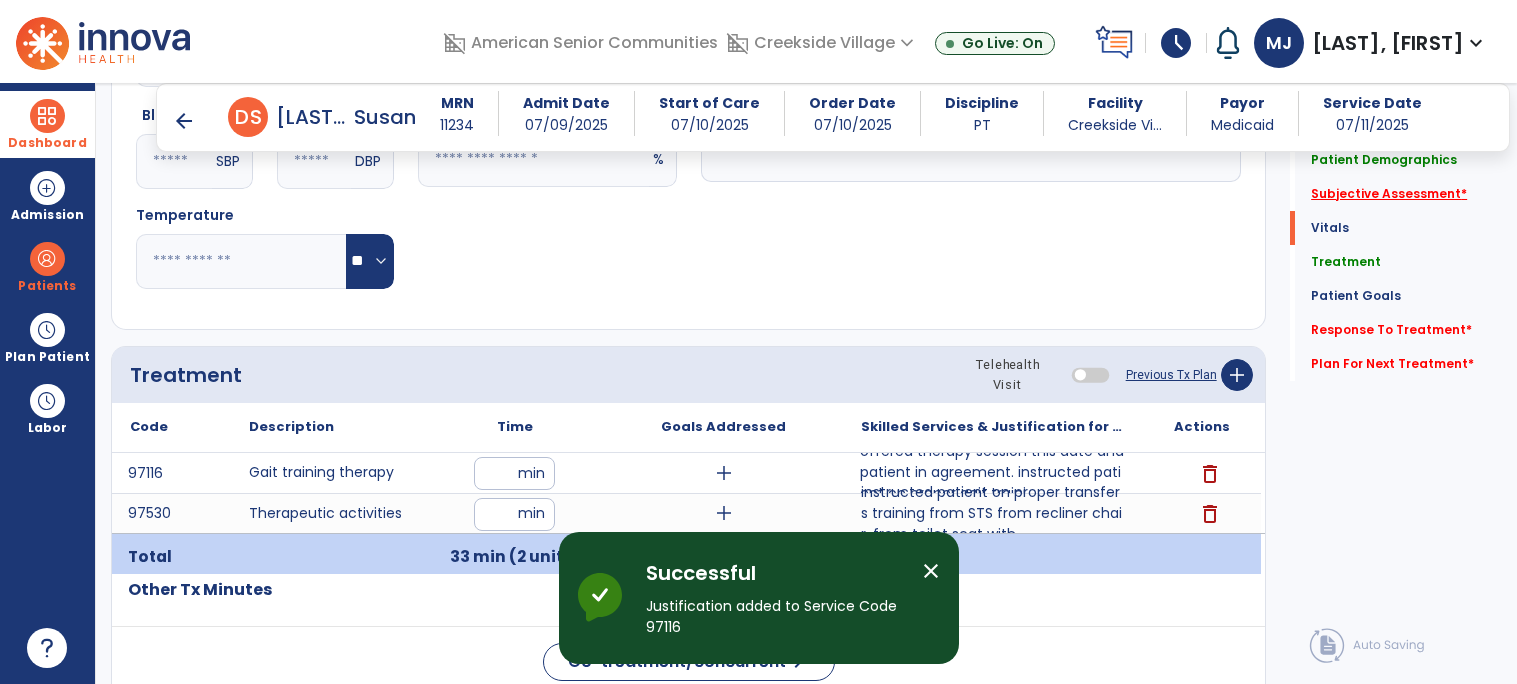 click on "Subjective Assessment   *" 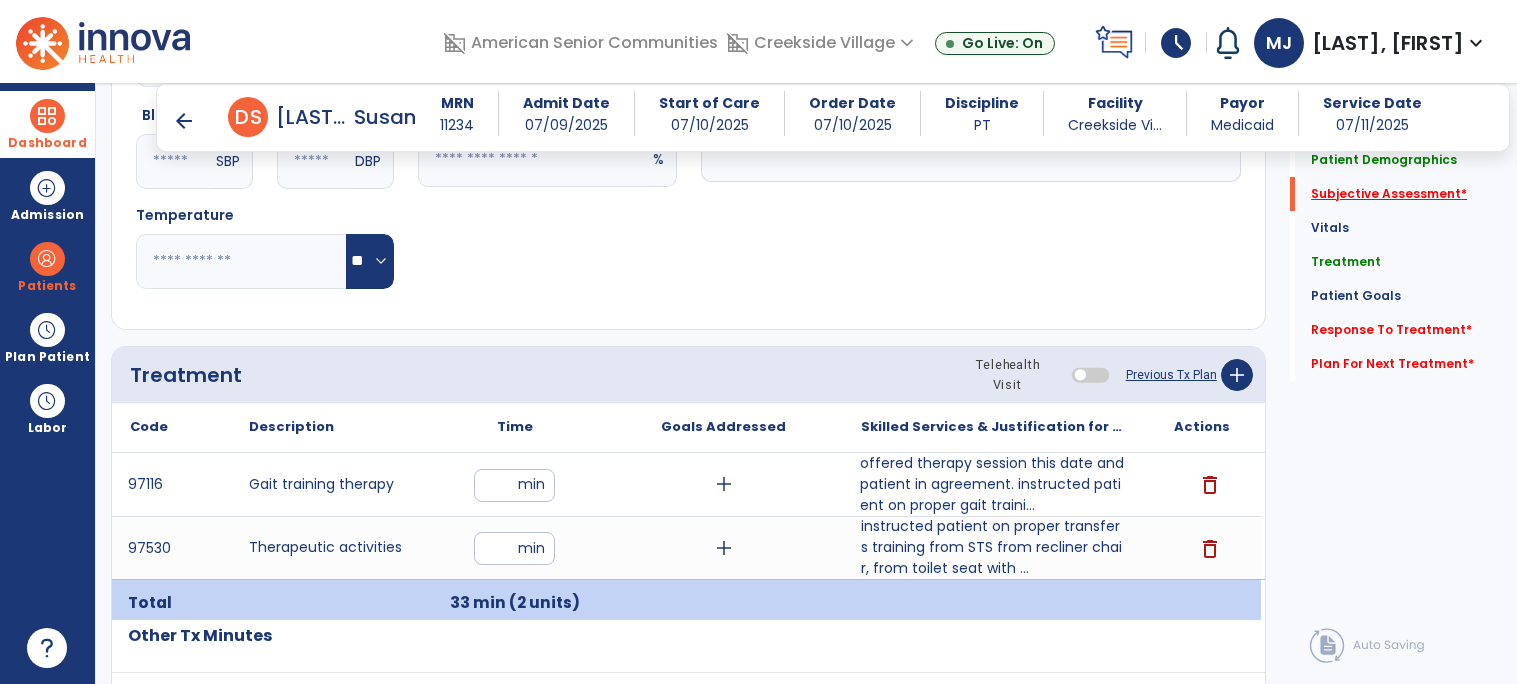 scroll, scrollTop: 406, scrollLeft: 0, axis: vertical 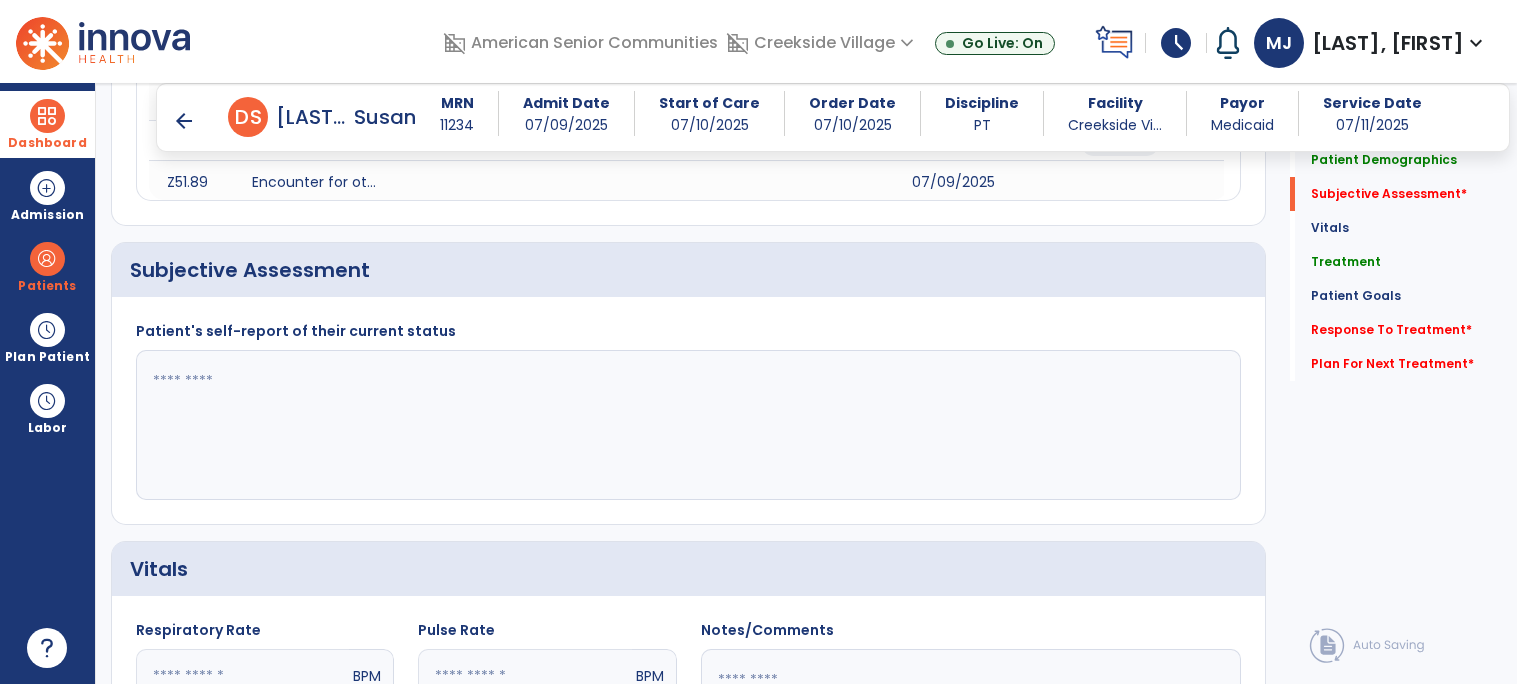 click 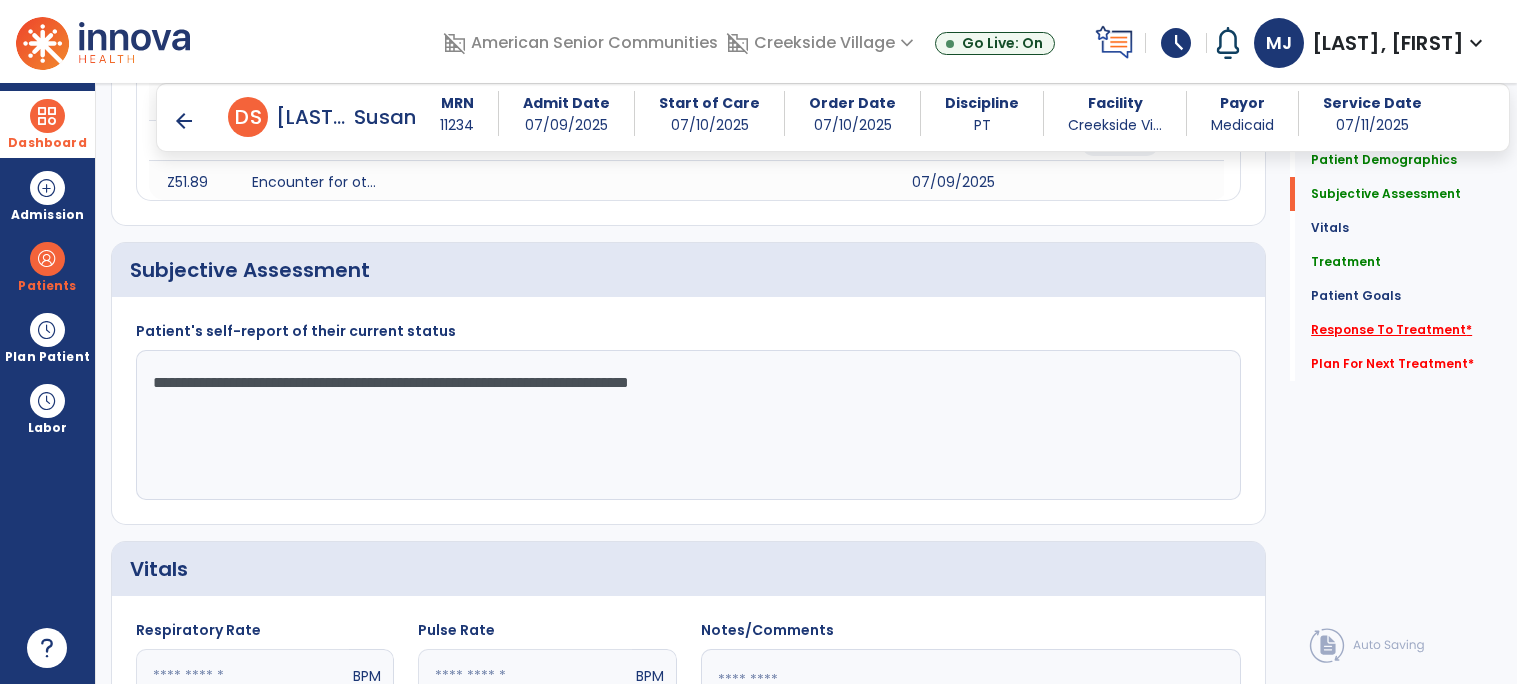 type on "**********" 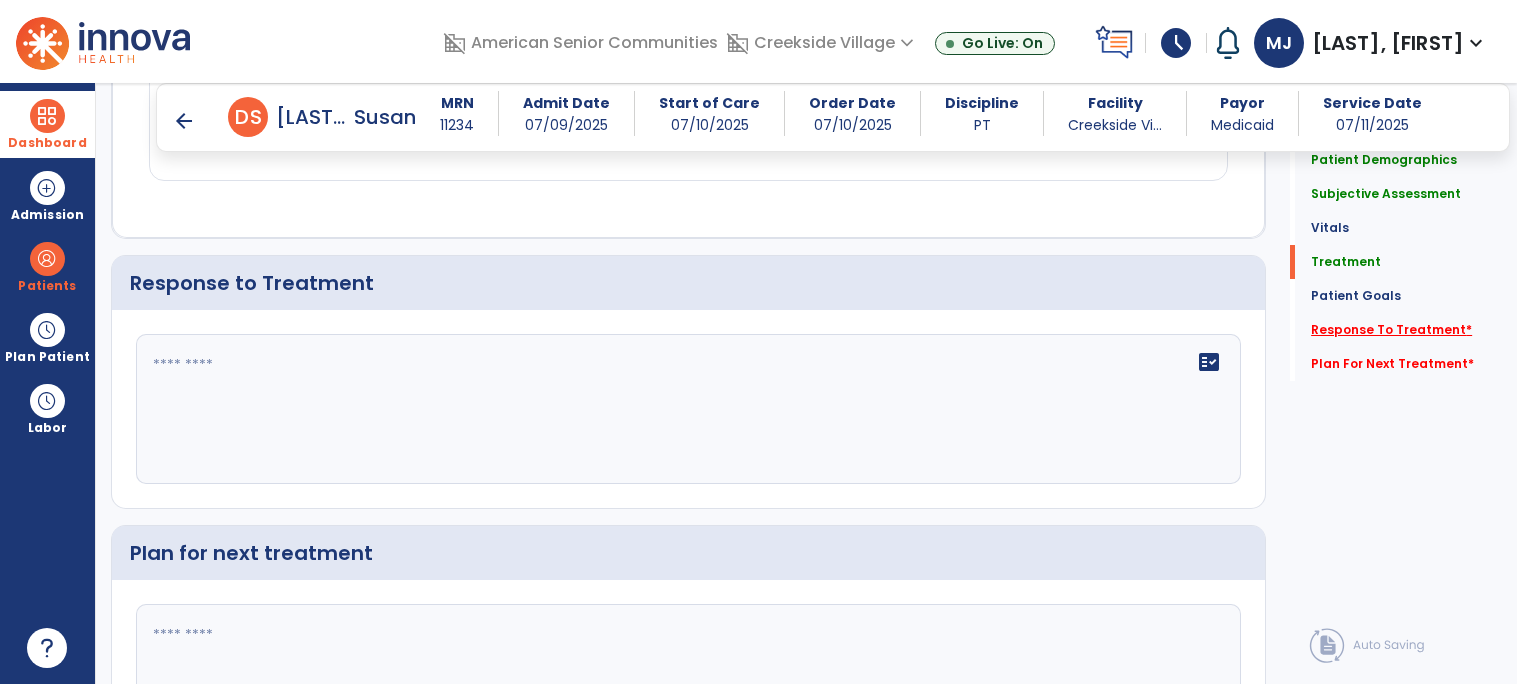 scroll, scrollTop: 2825, scrollLeft: 0, axis: vertical 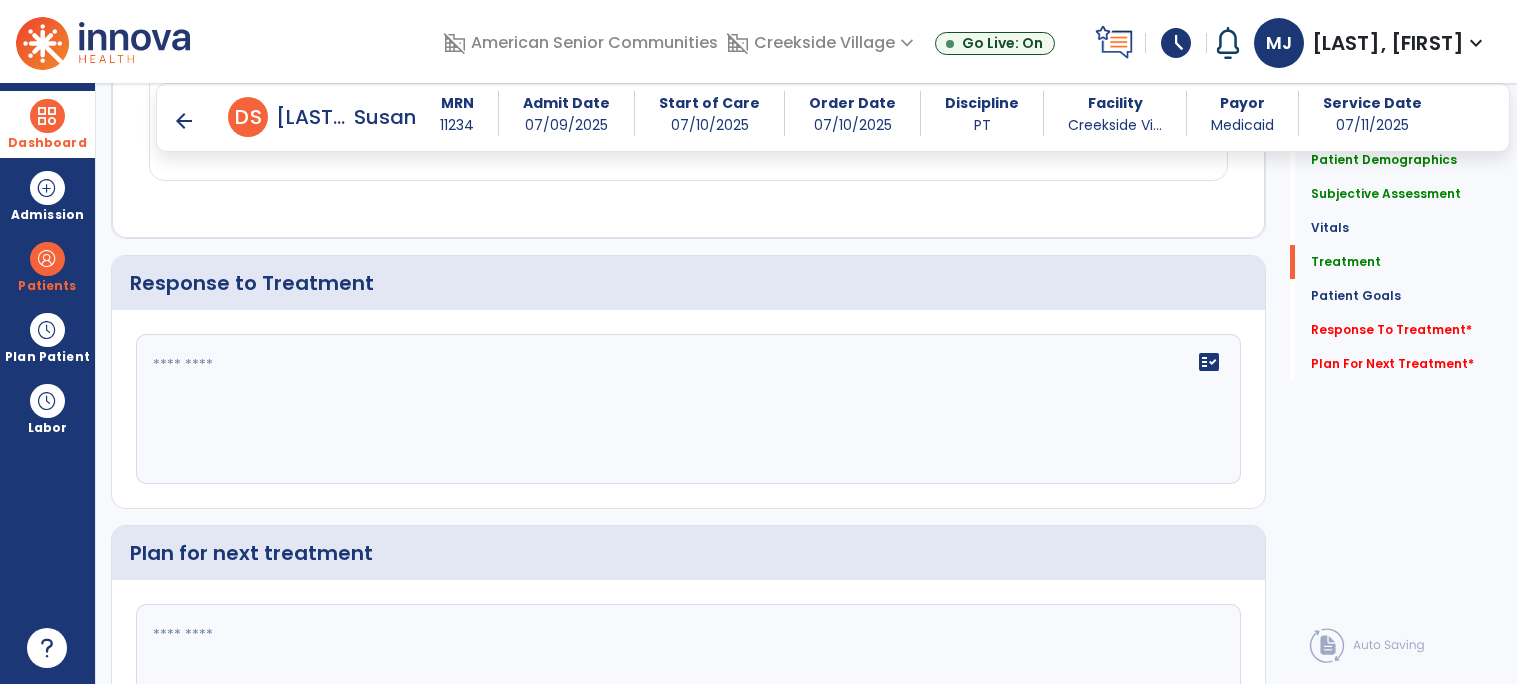 click 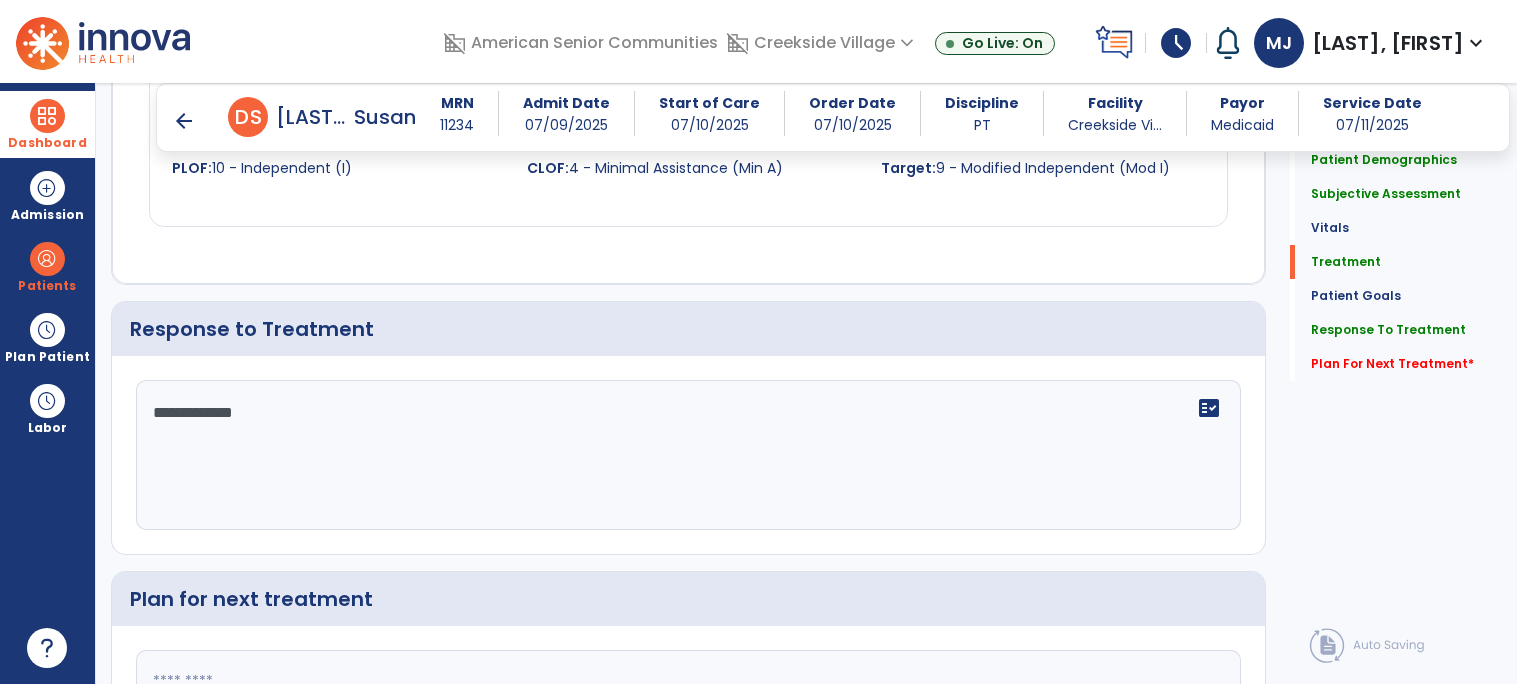 scroll, scrollTop: 2825, scrollLeft: 0, axis: vertical 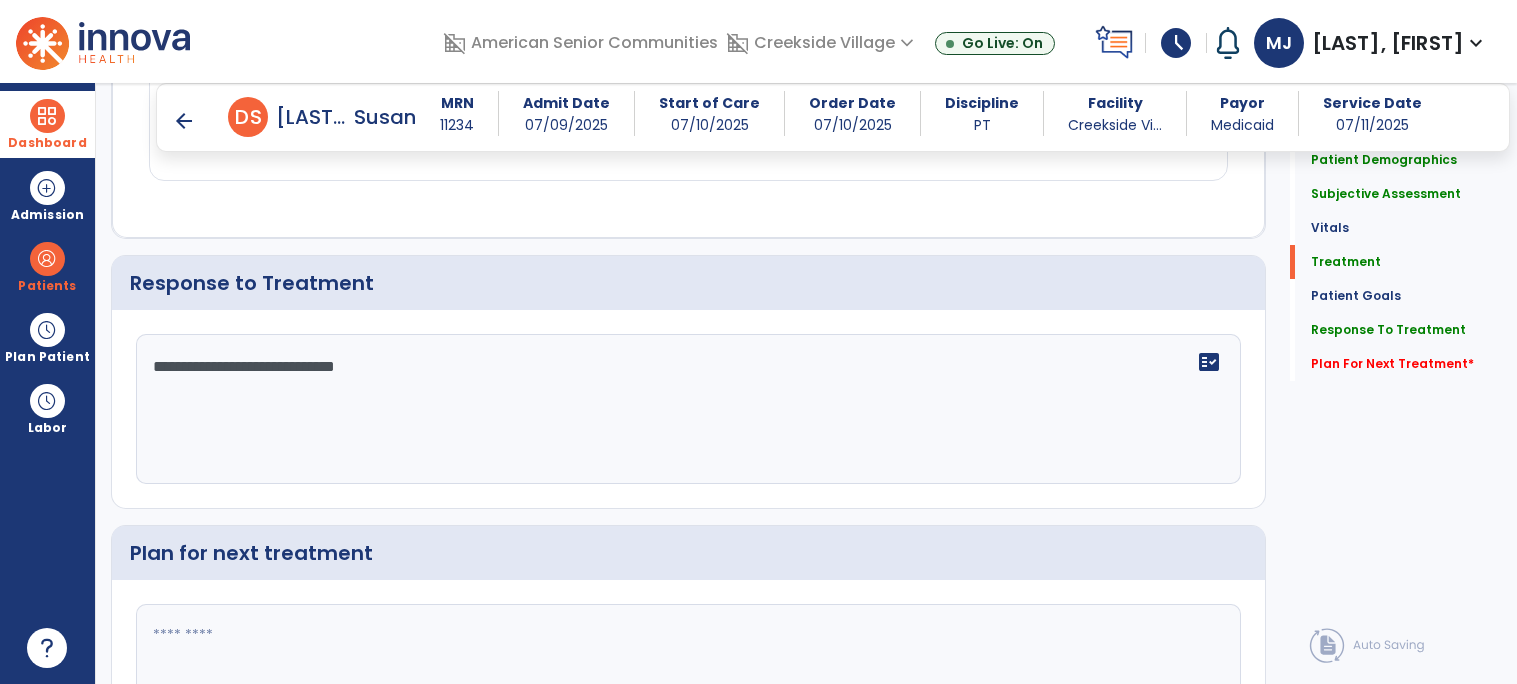 type on "**********" 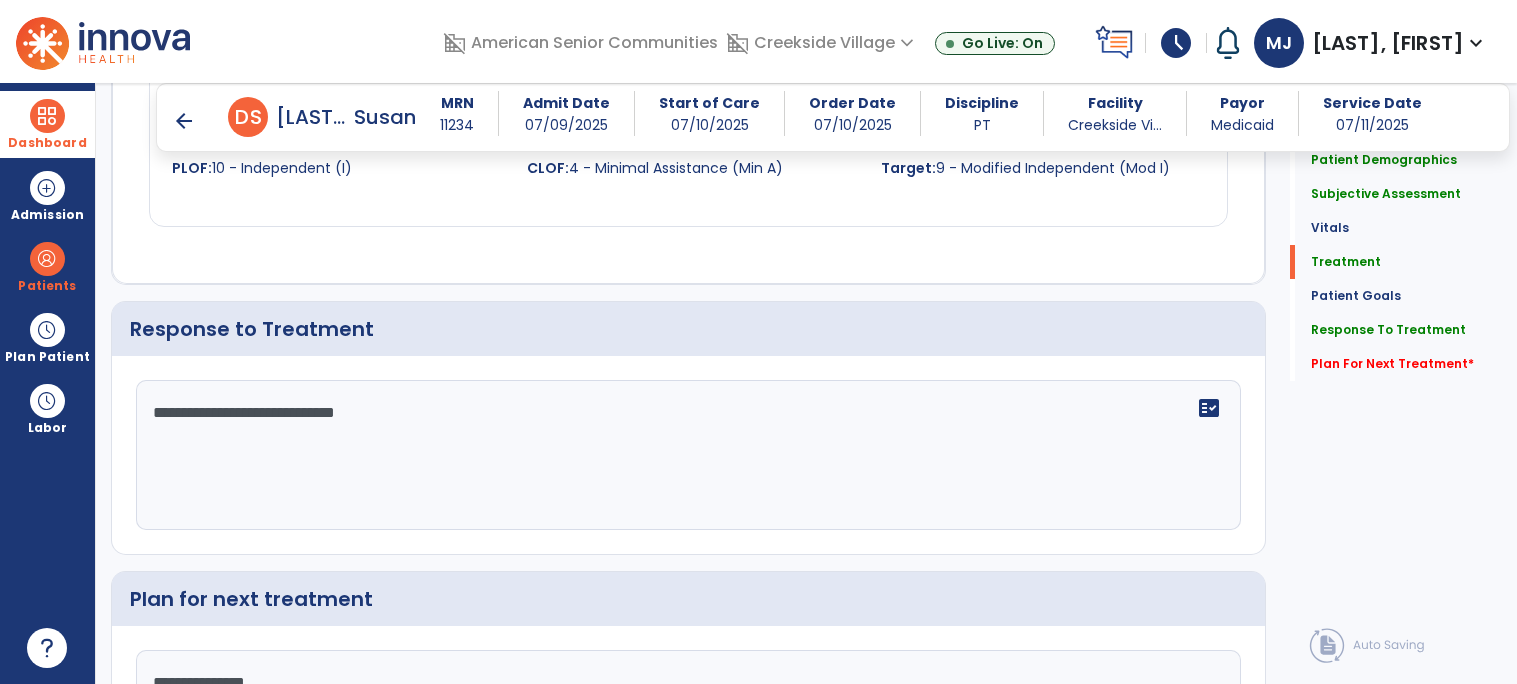 scroll, scrollTop: 2825, scrollLeft: 0, axis: vertical 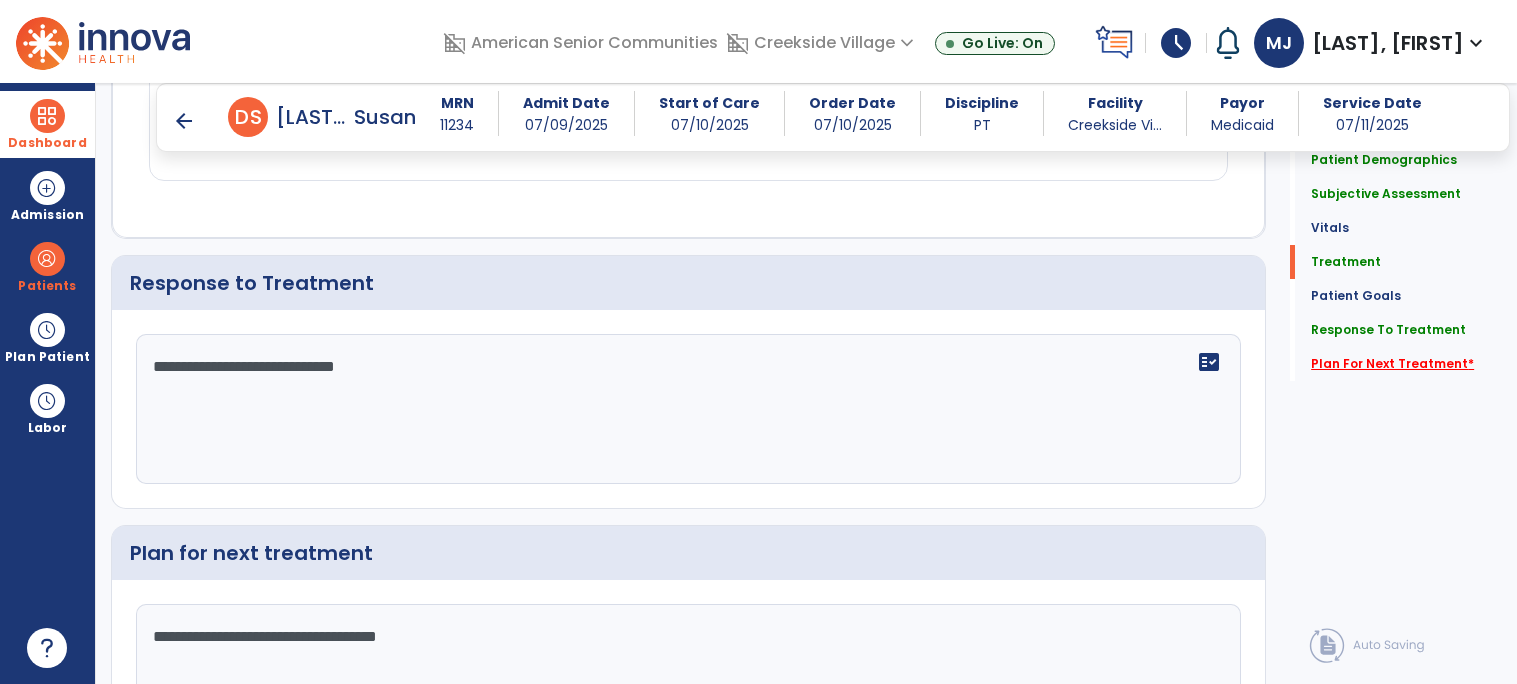type on "**********" 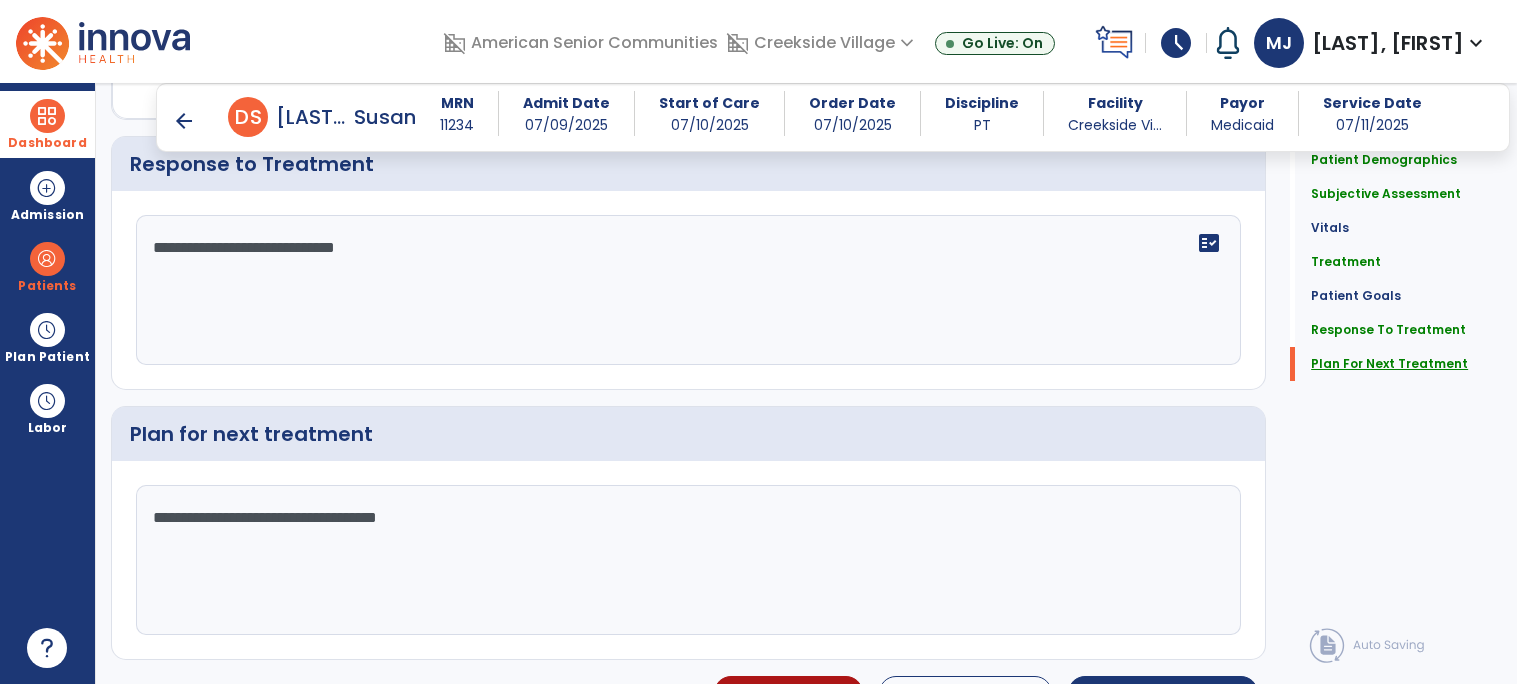 scroll, scrollTop: 2989, scrollLeft: 0, axis: vertical 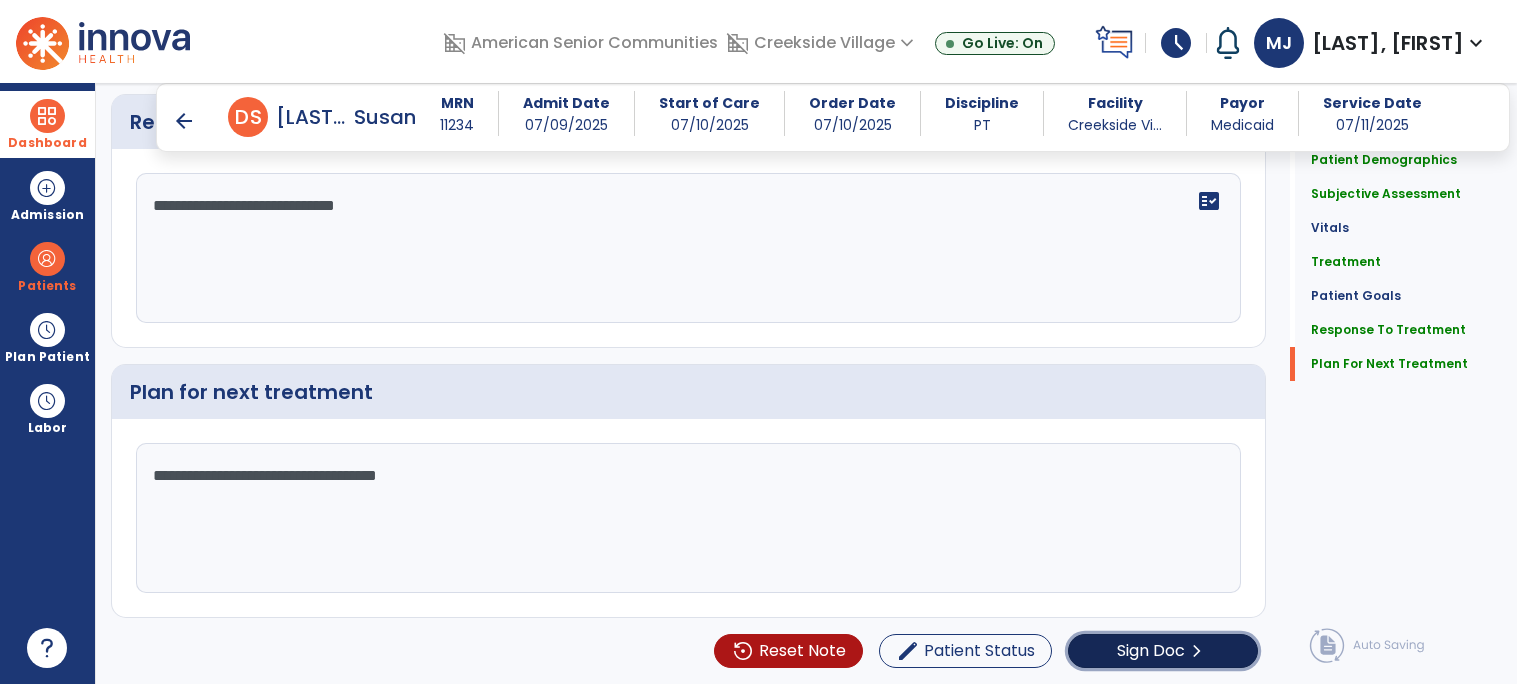 click on "chevron_right" 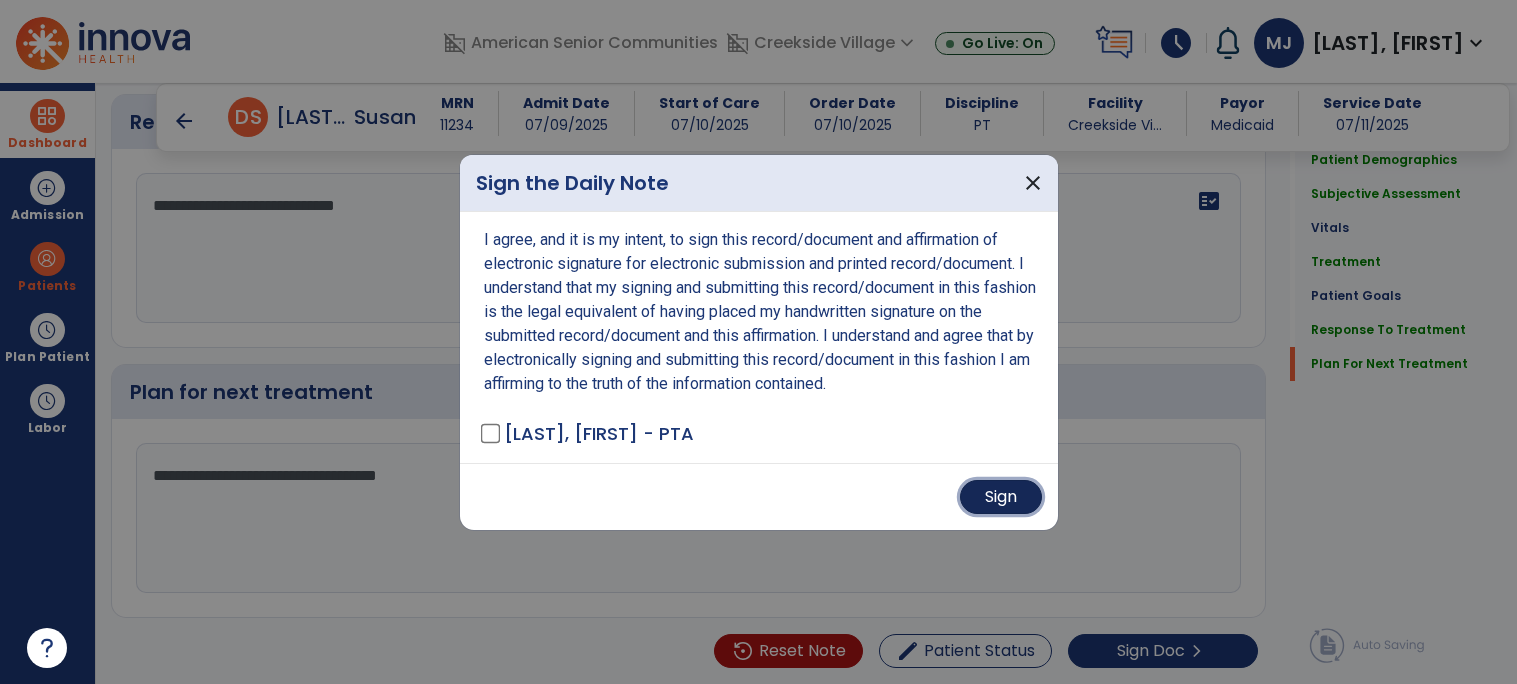 click on "Sign" at bounding box center (1001, 497) 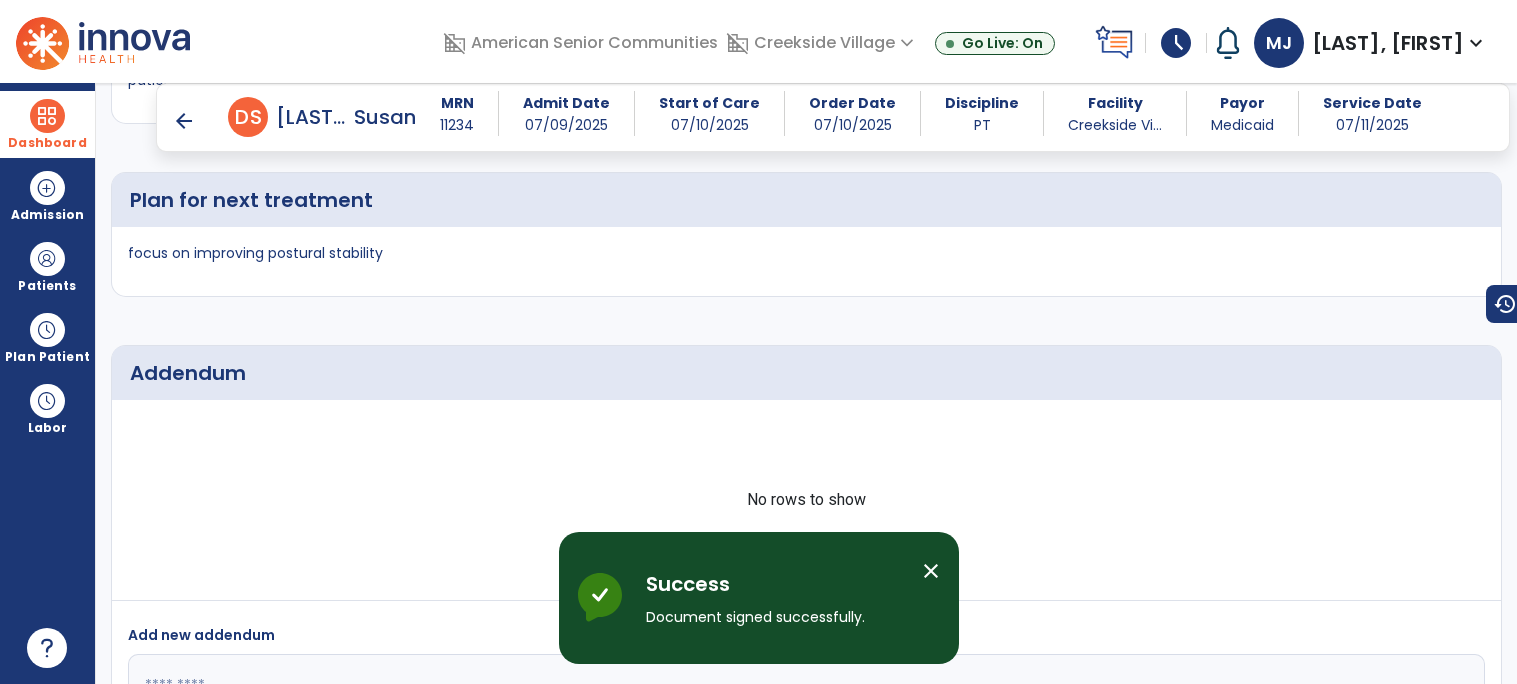 scroll, scrollTop: 4643, scrollLeft: 0, axis: vertical 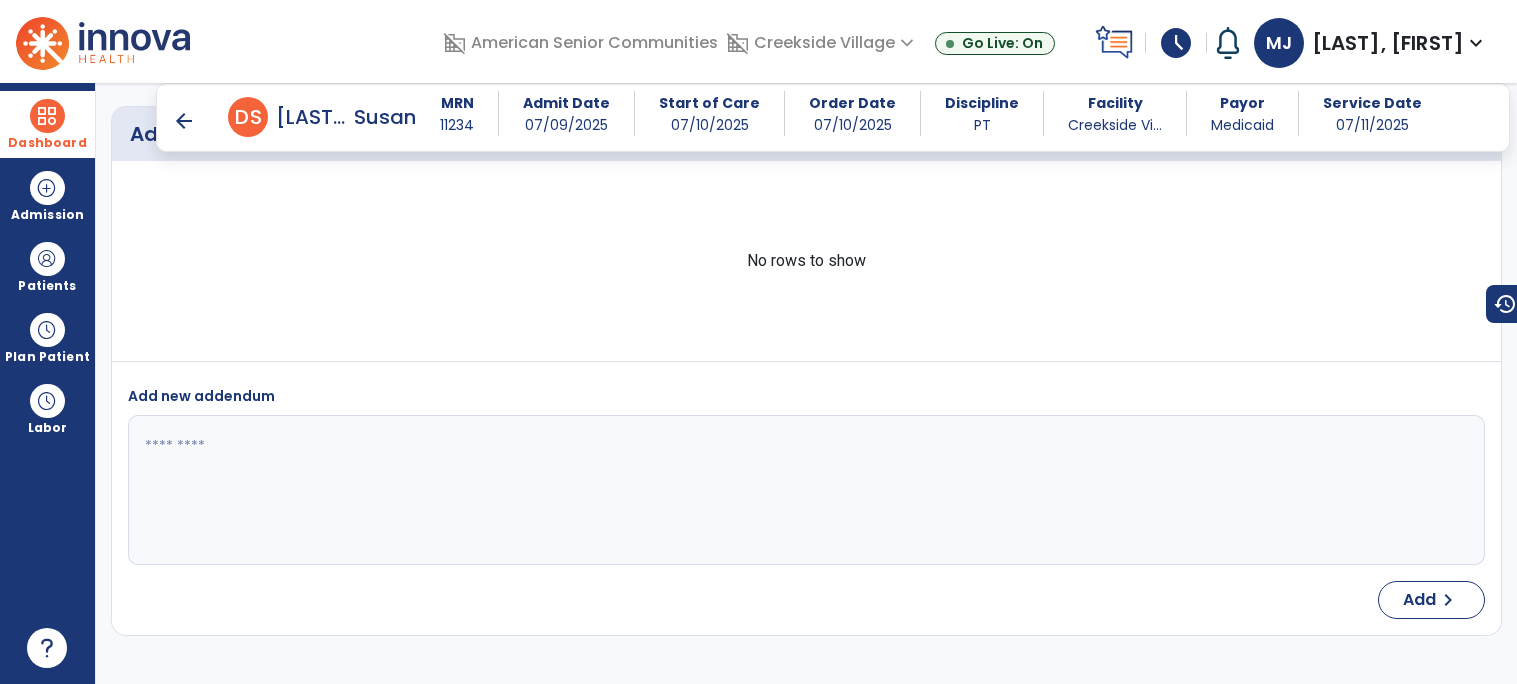 click on "Dashboard" at bounding box center [47, 124] 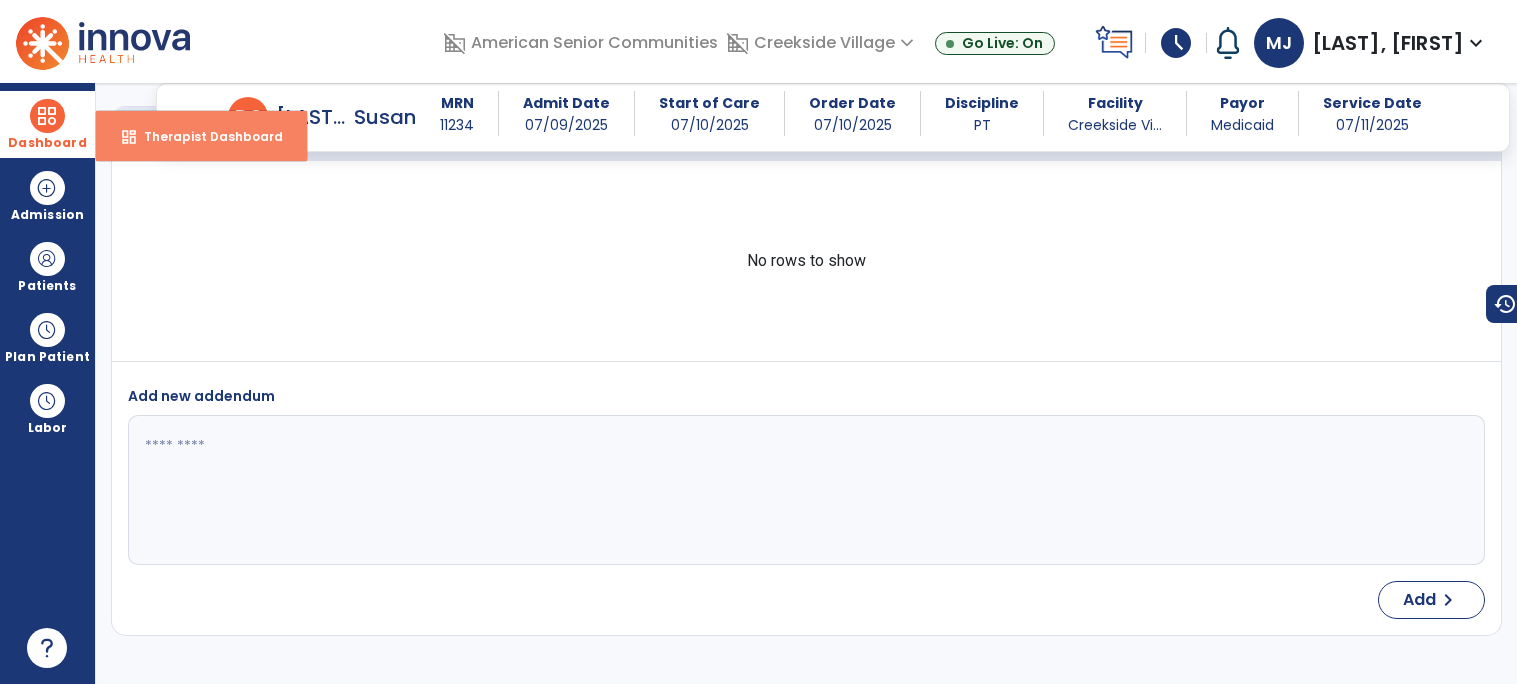 click on "Therapist Dashboard" at bounding box center [205, 136] 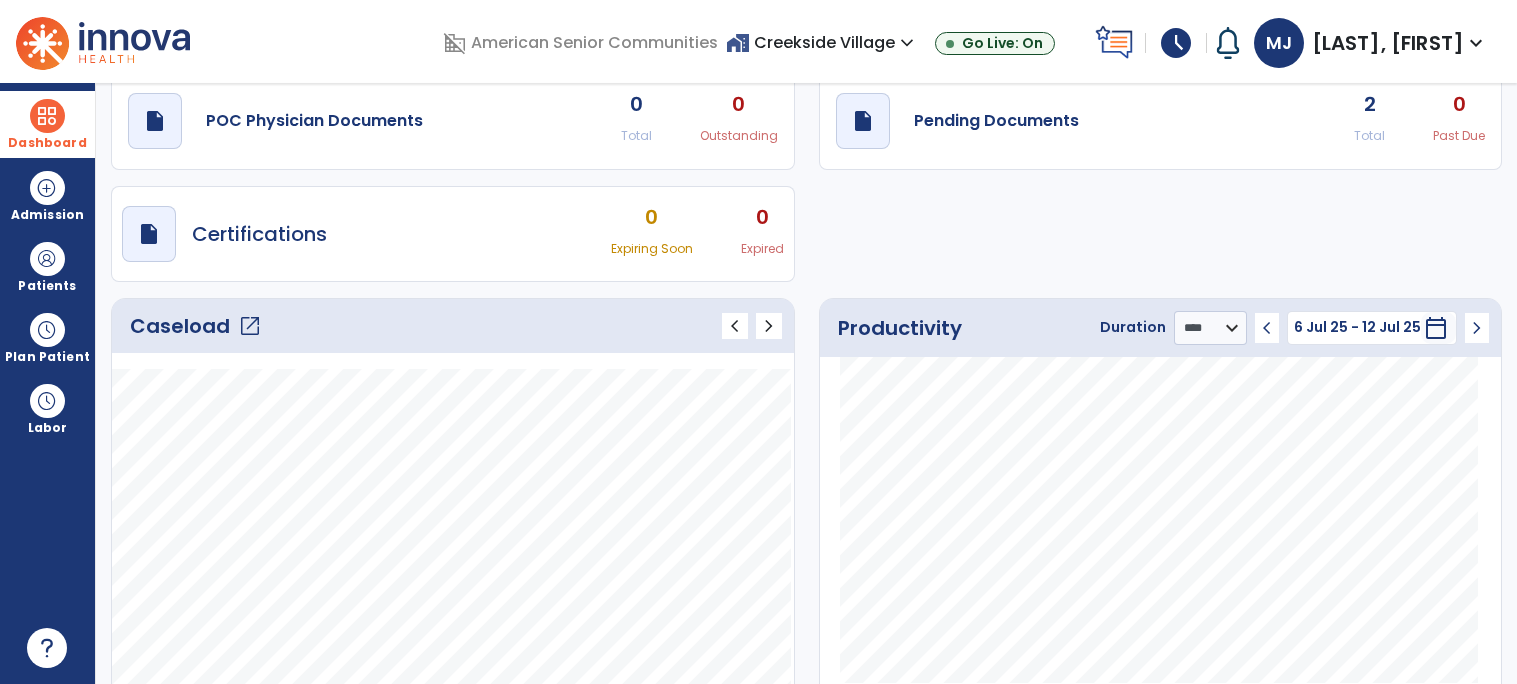 scroll, scrollTop: 0, scrollLeft: 0, axis: both 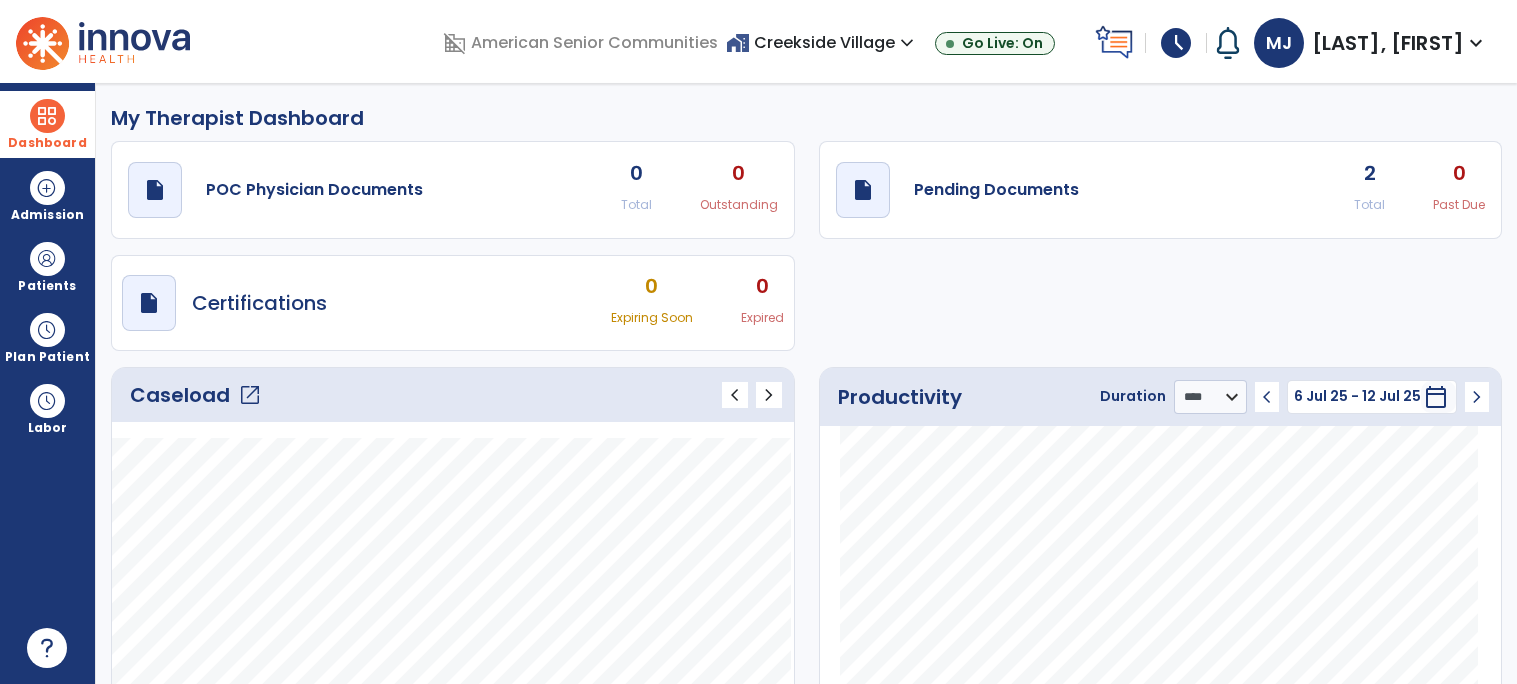 click on "open_in_new" 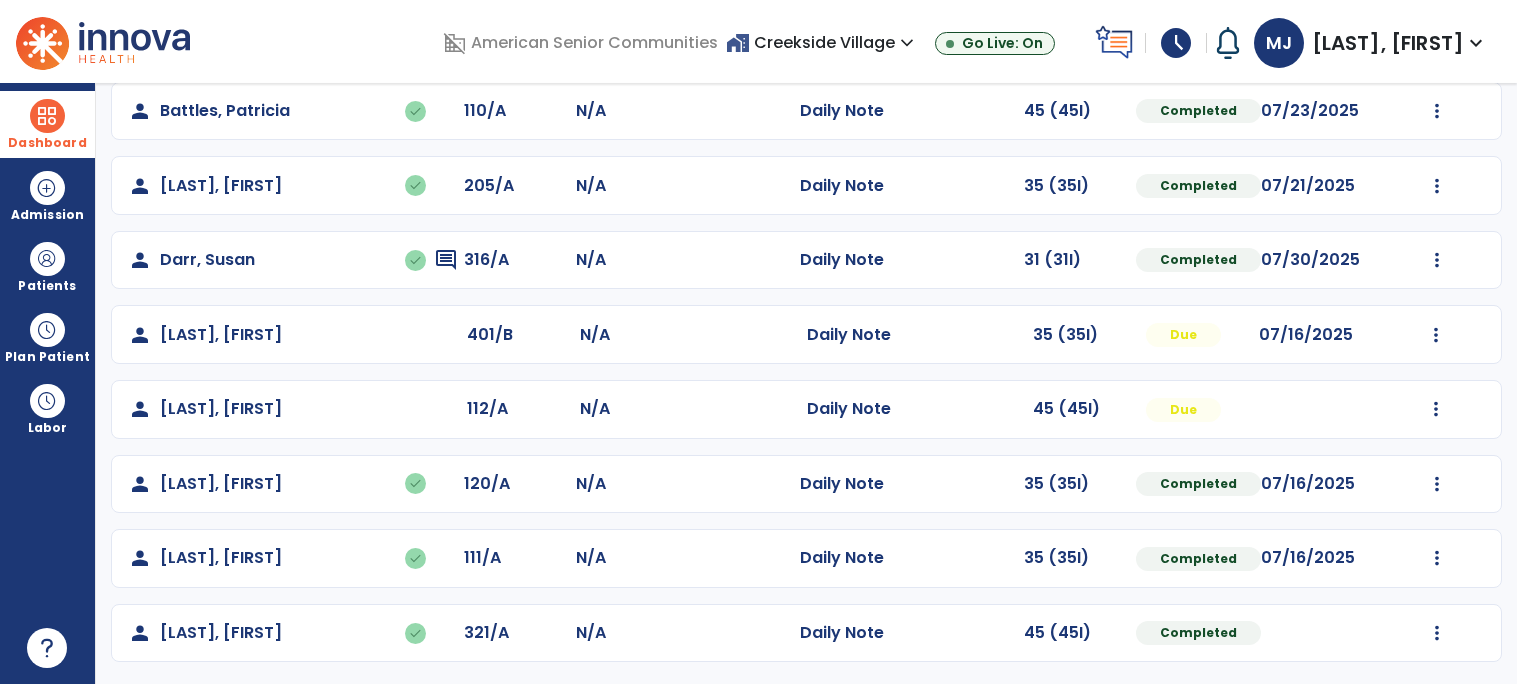 scroll, scrollTop: 0, scrollLeft: 0, axis: both 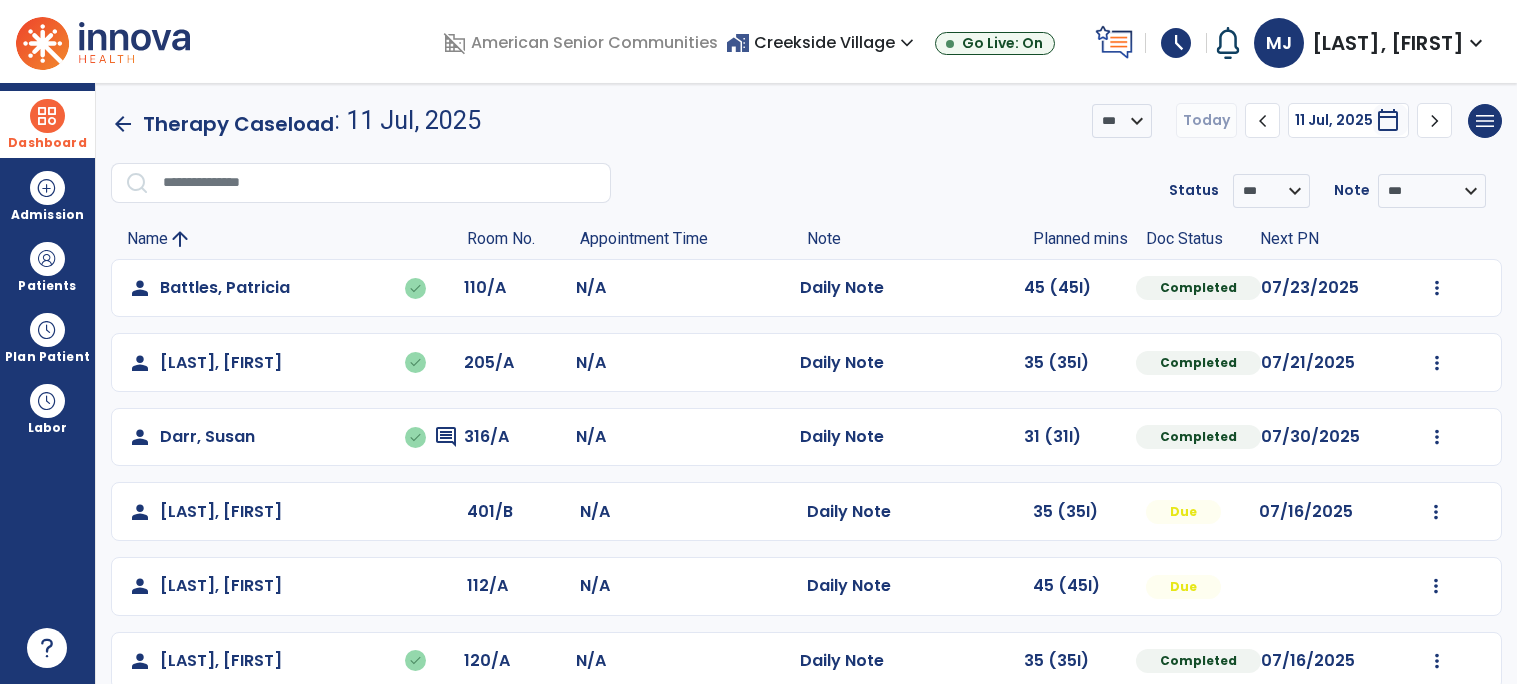 click on "expand_more" at bounding box center [1476, 43] 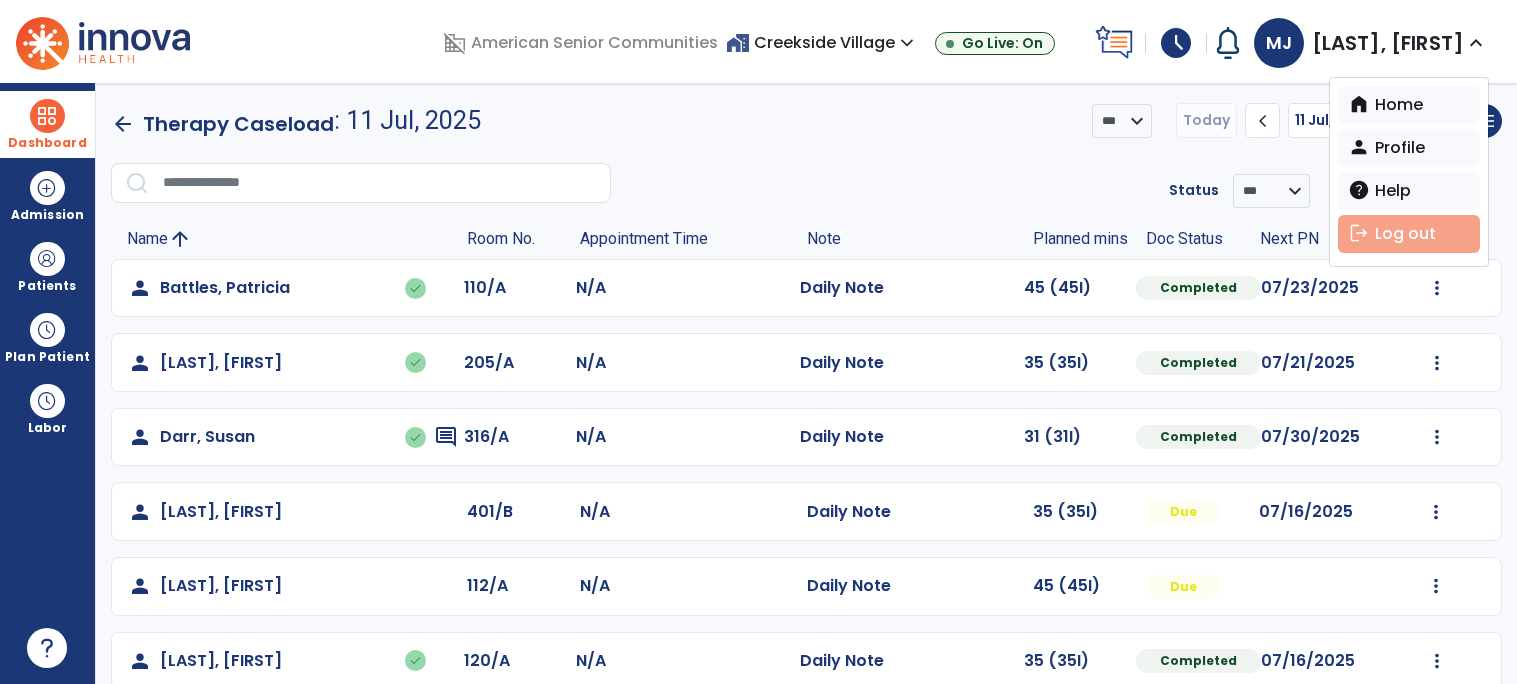 click on "logout   Log out" at bounding box center (1409, 234) 